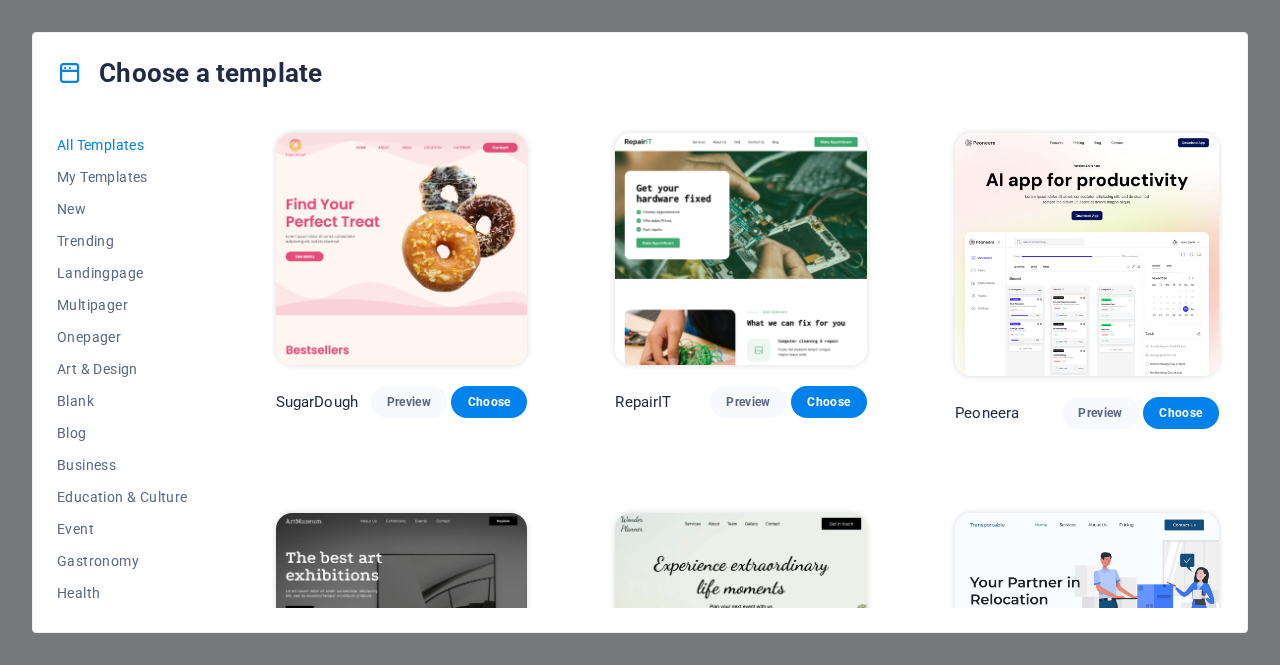 scroll, scrollTop: 0, scrollLeft: 0, axis: both 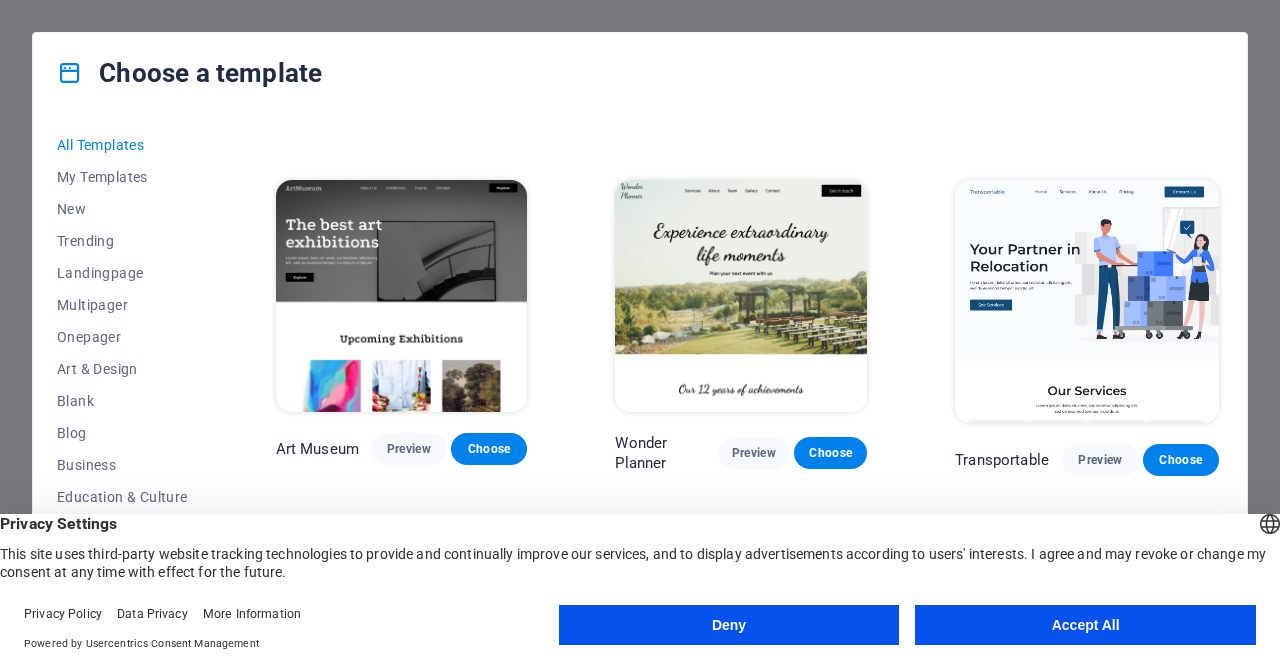 click on "Deny" at bounding box center (729, 625) 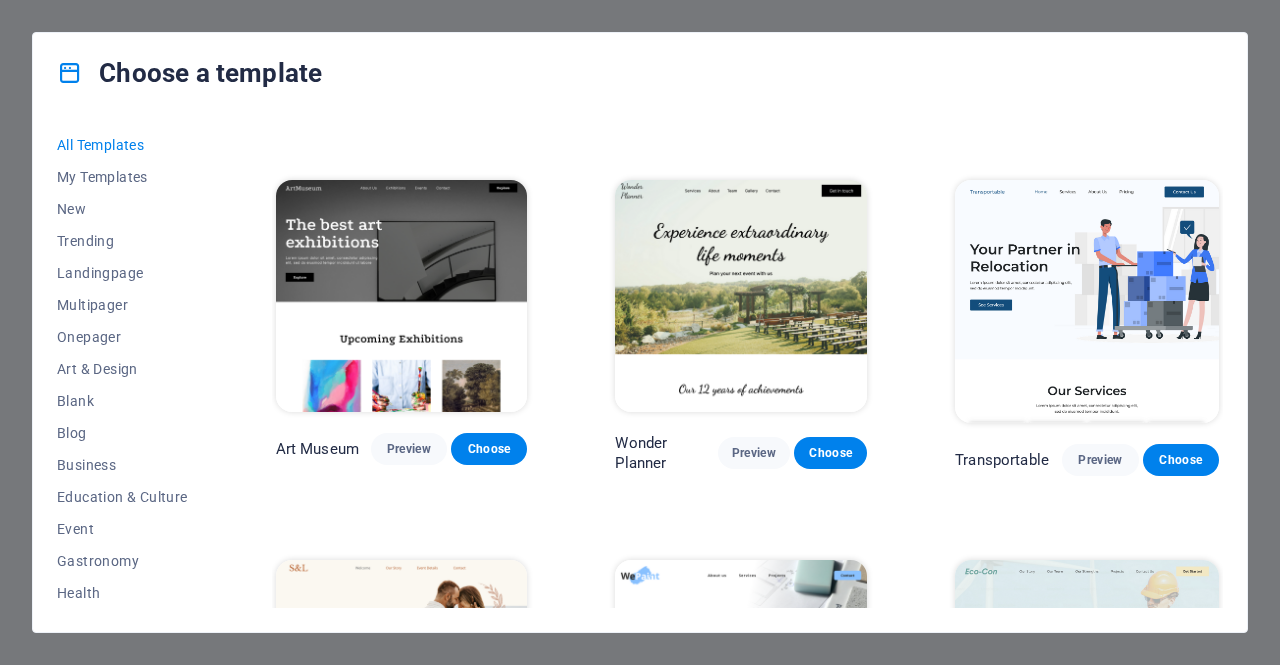 click on "Landingpage" at bounding box center [122, 273] 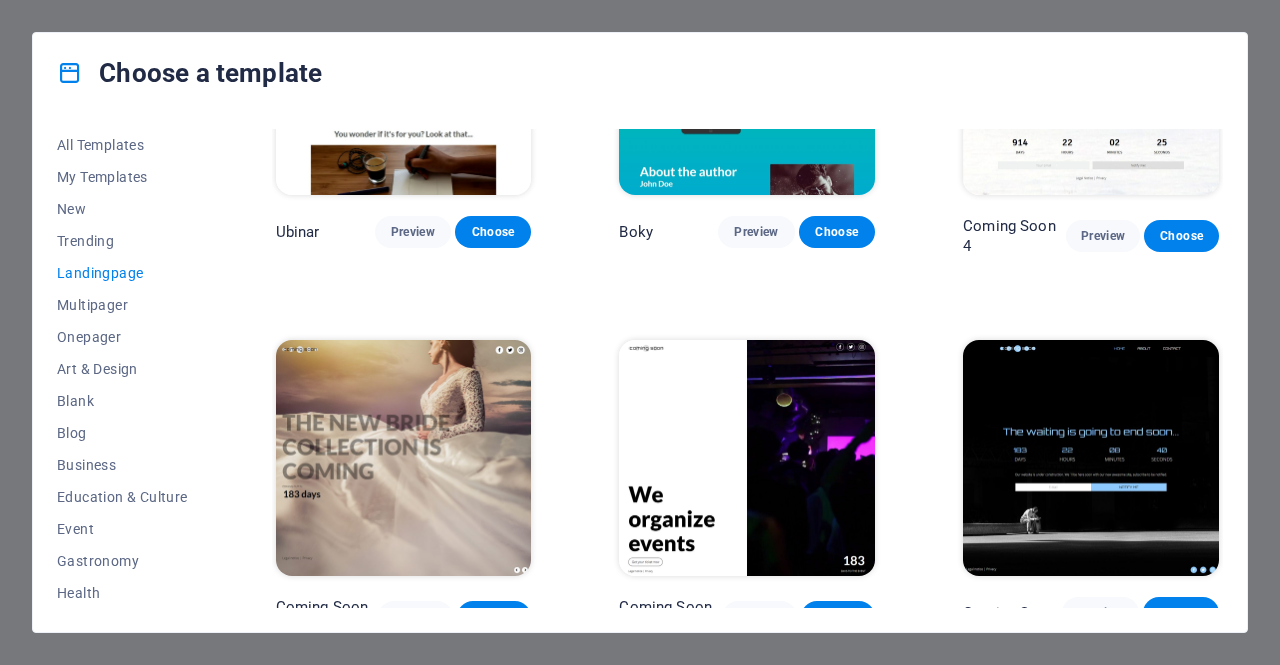 scroll, scrollTop: 2791, scrollLeft: 0, axis: vertical 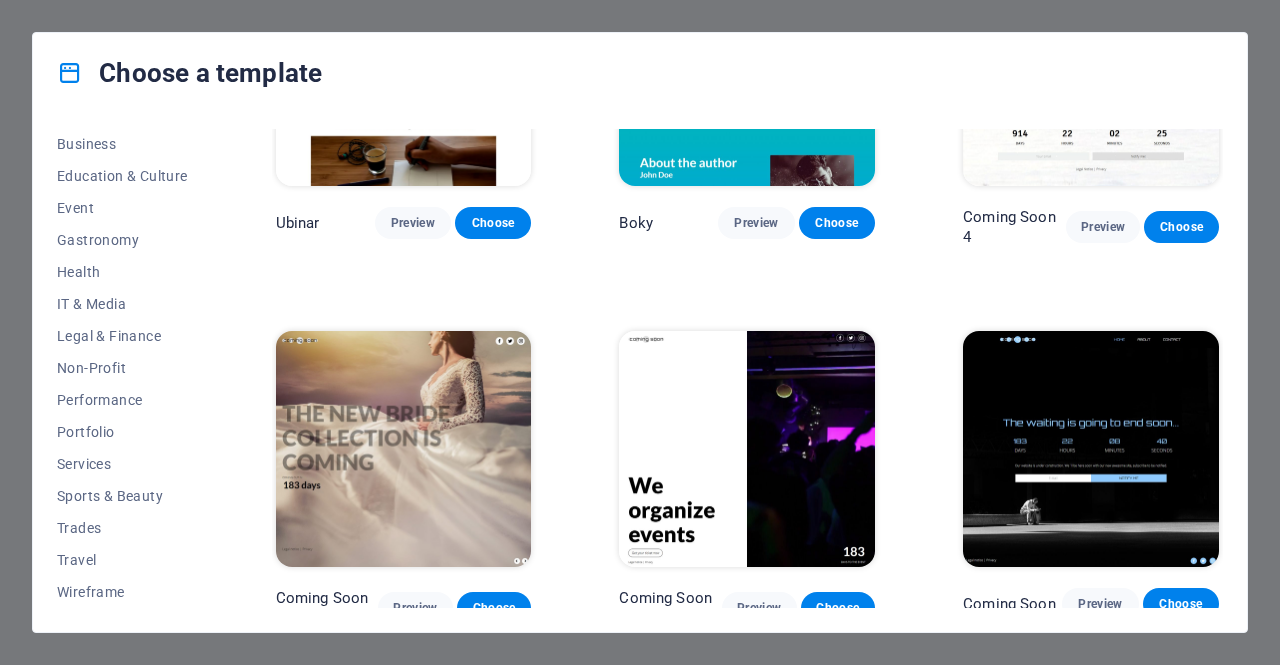 click on "Services" at bounding box center [122, 464] 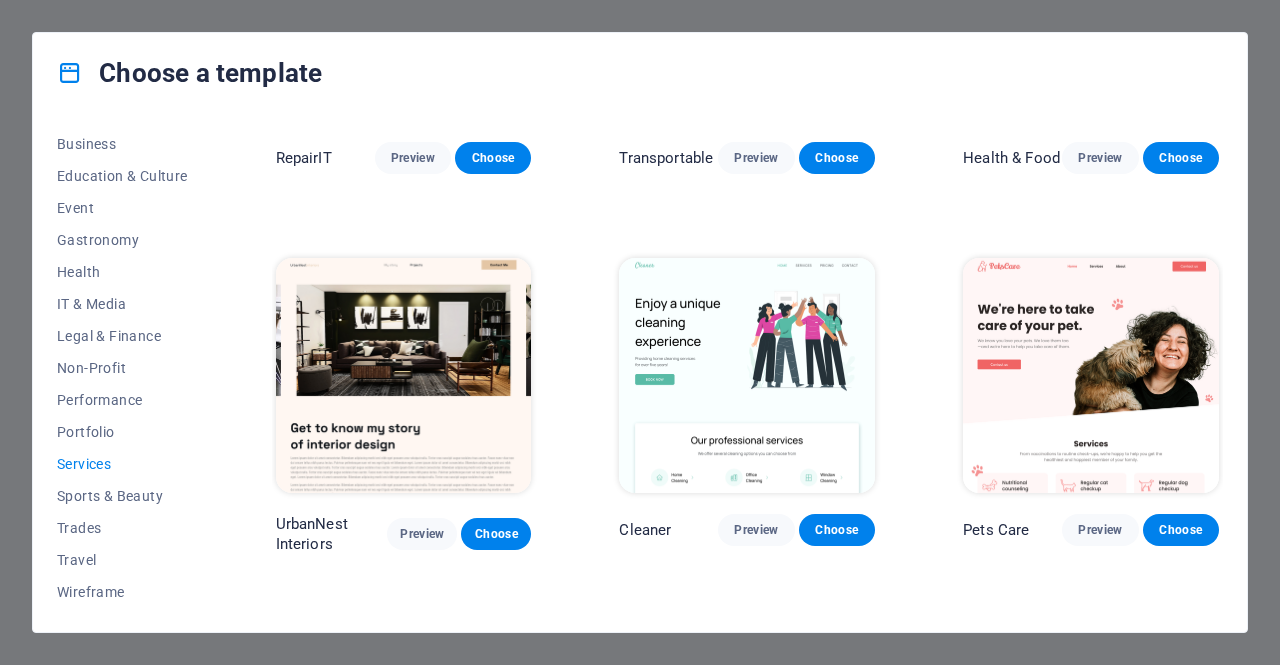 scroll, scrollTop: 0, scrollLeft: 0, axis: both 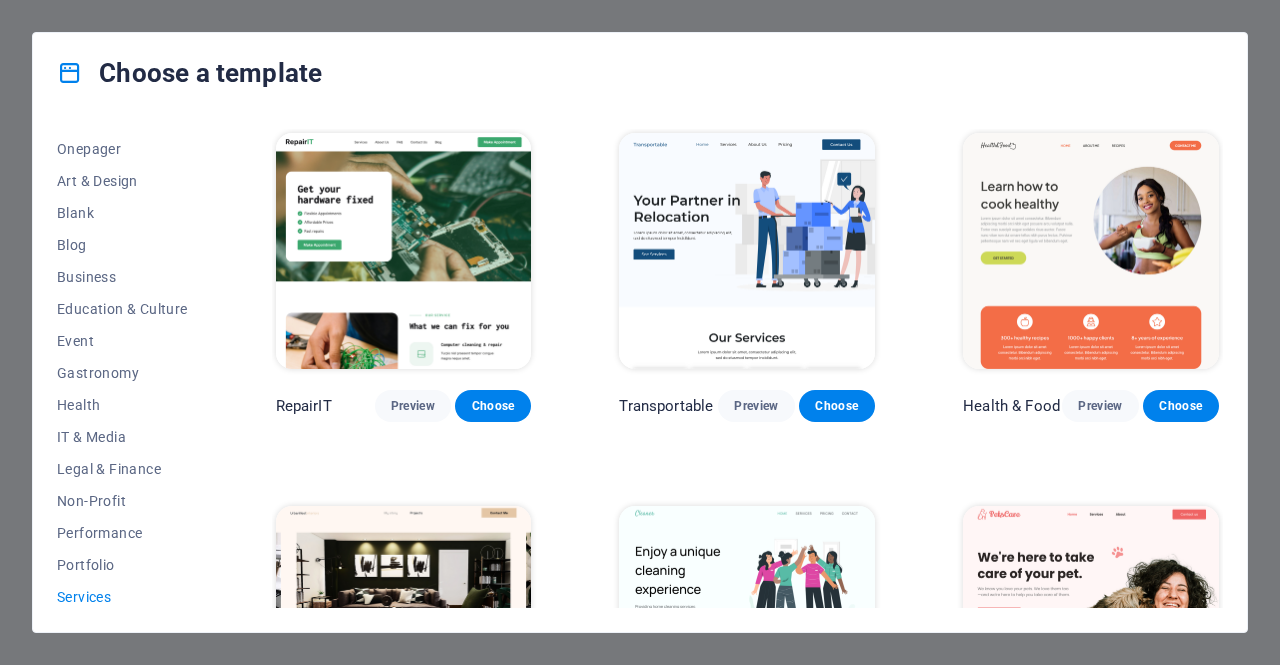 click on "IT & Media" at bounding box center (122, 437) 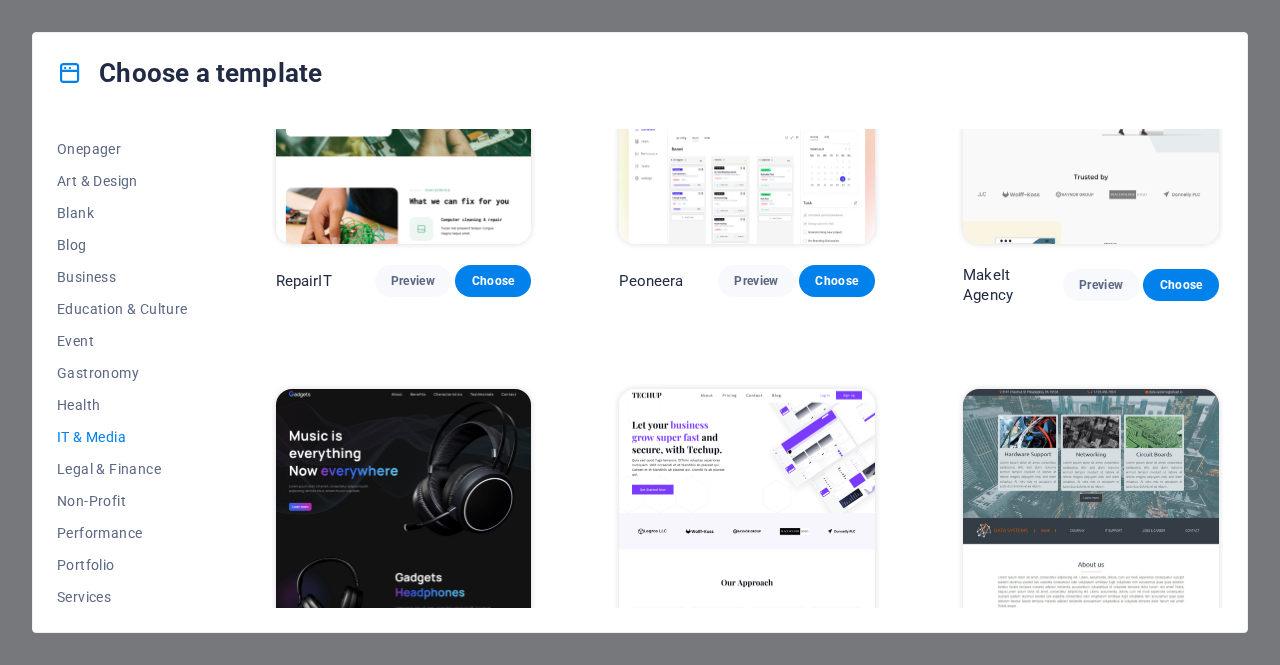 scroll, scrollTop: 0, scrollLeft: 0, axis: both 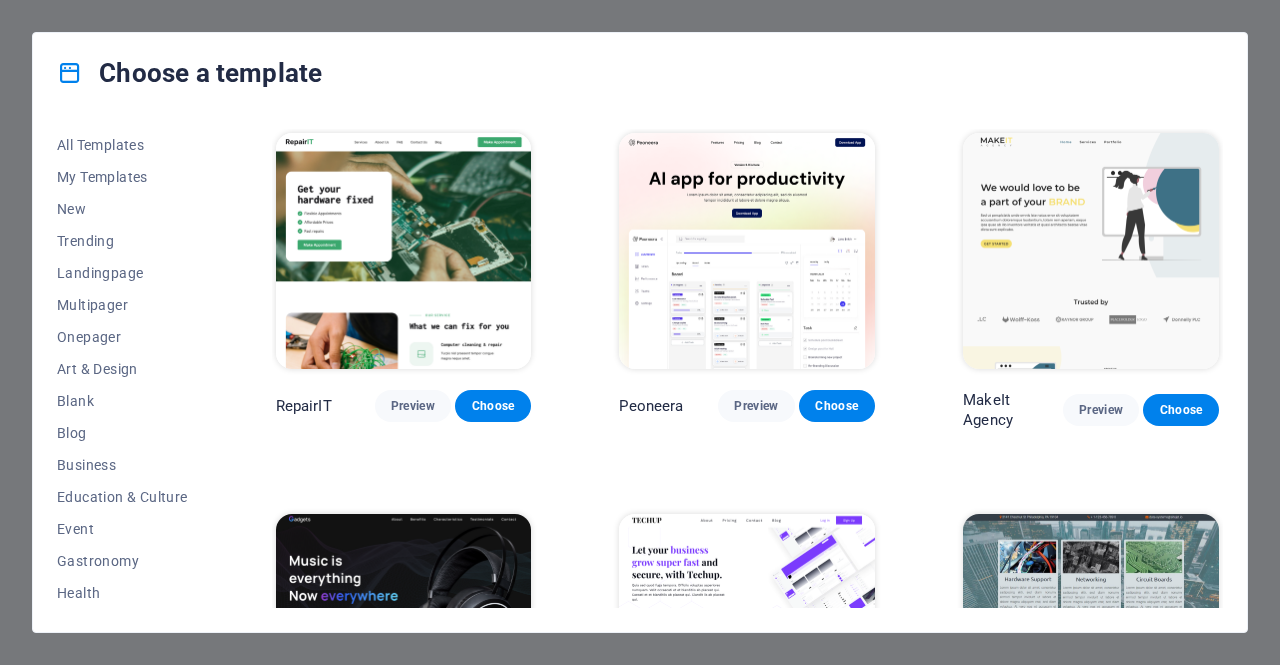 click on "All Templates" at bounding box center (122, 145) 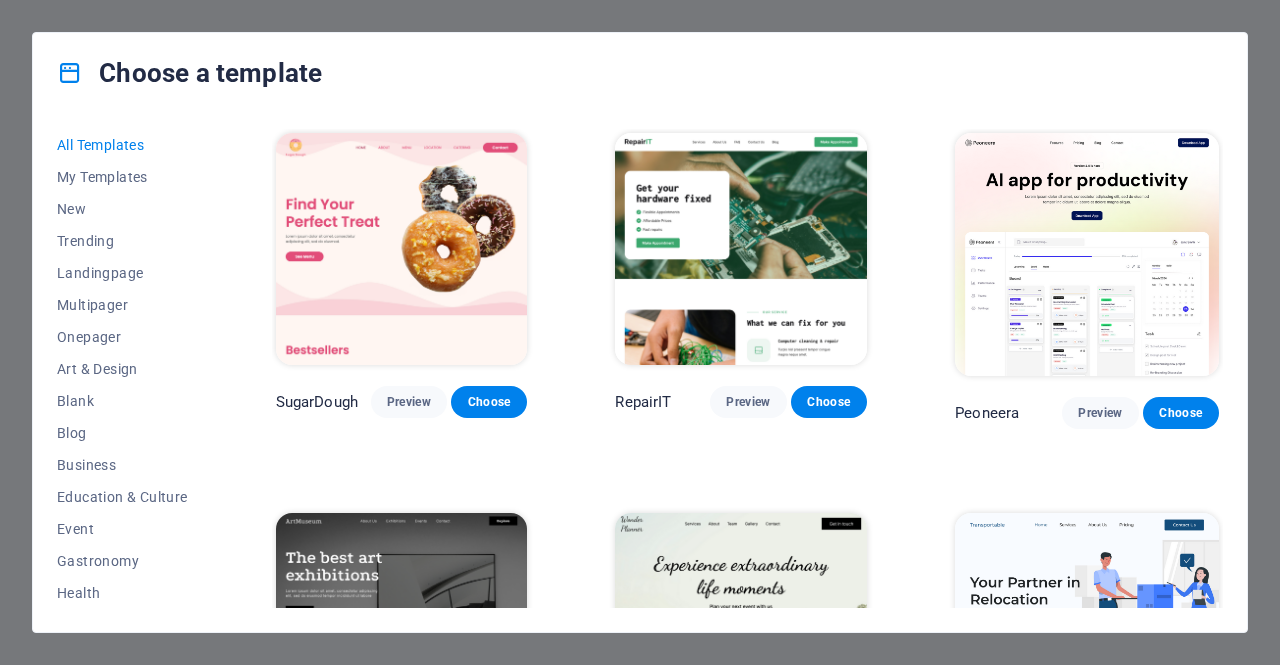 click on "My Templates" at bounding box center (122, 177) 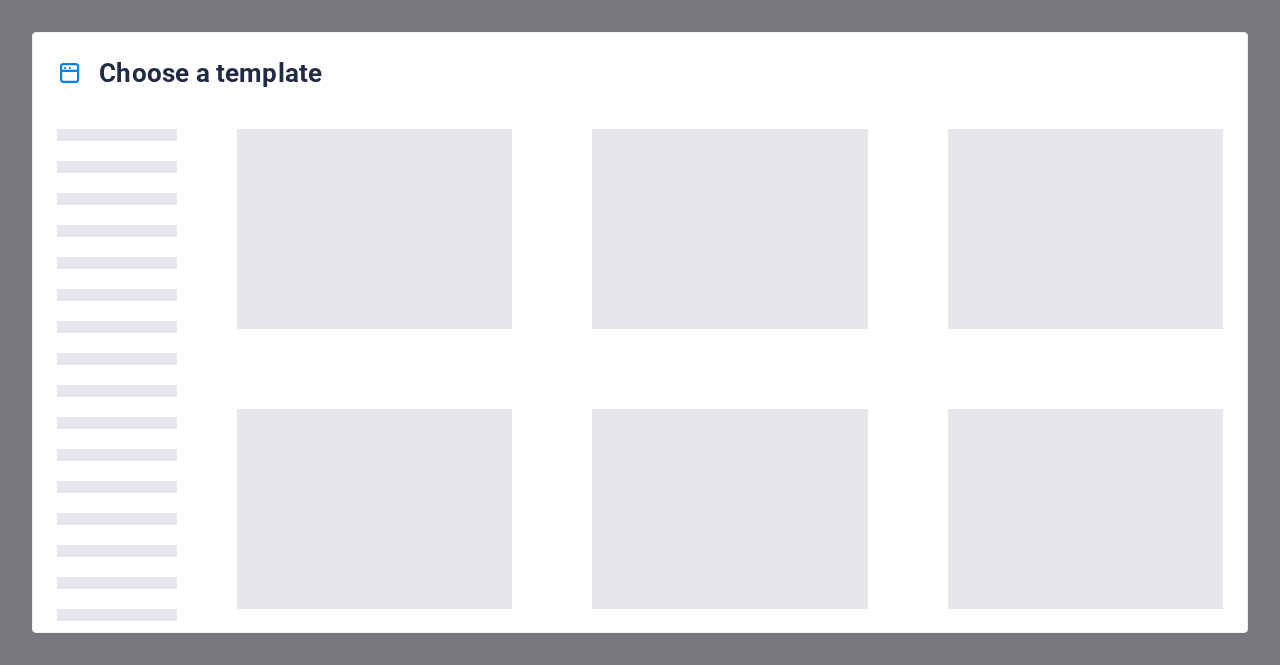 scroll, scrollTop: 0, scrollLeft: 0, axis: both 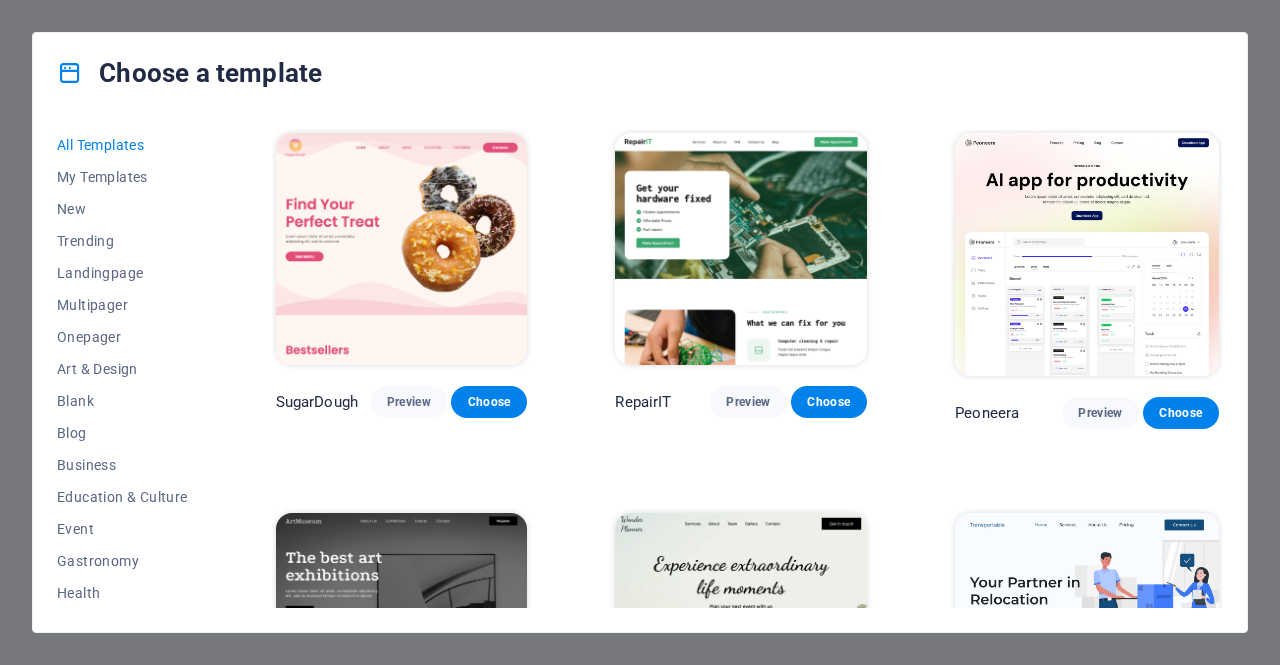 click on "Onepager" at bounding box center (122, 337) 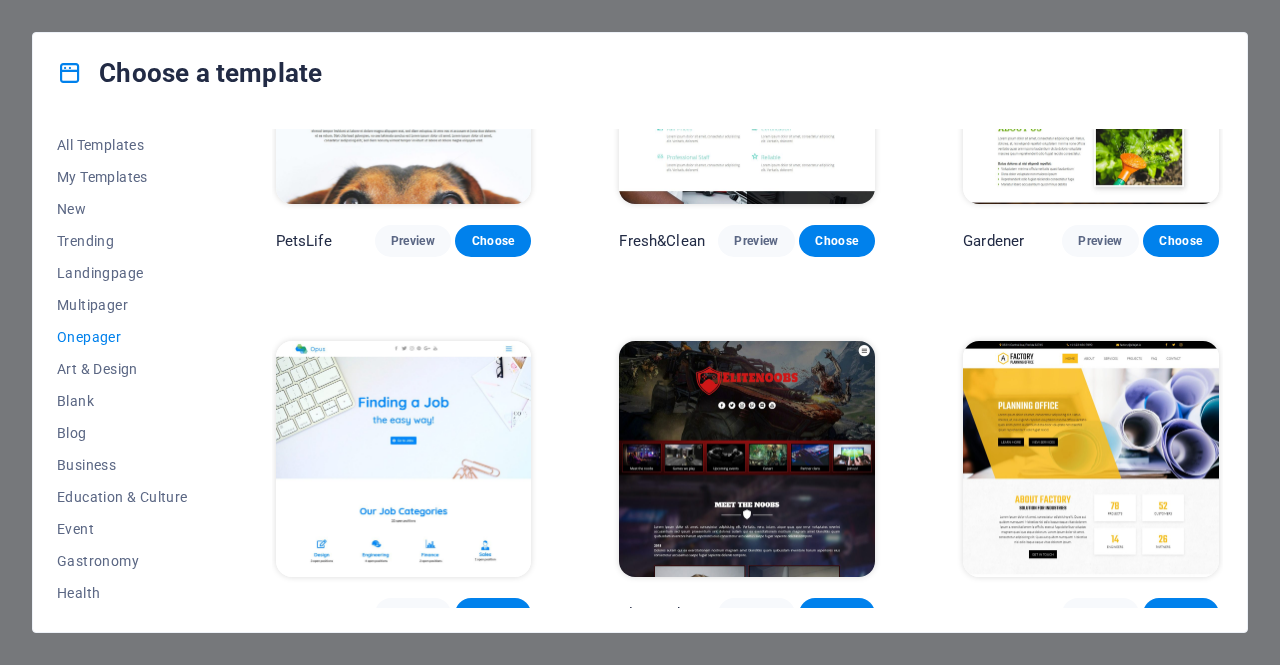 scroll, scrollTop: 5833, scrollLeft: 0, axis: vertical 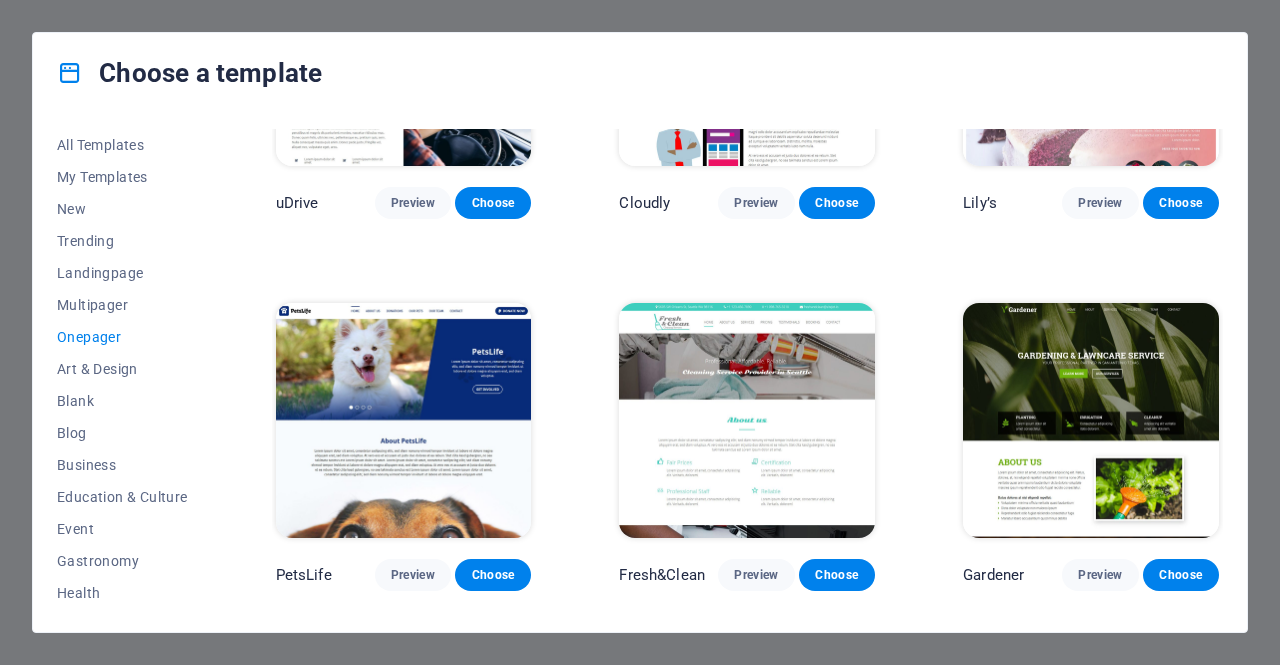 click on "Preview" at bounding box center (413, 575) 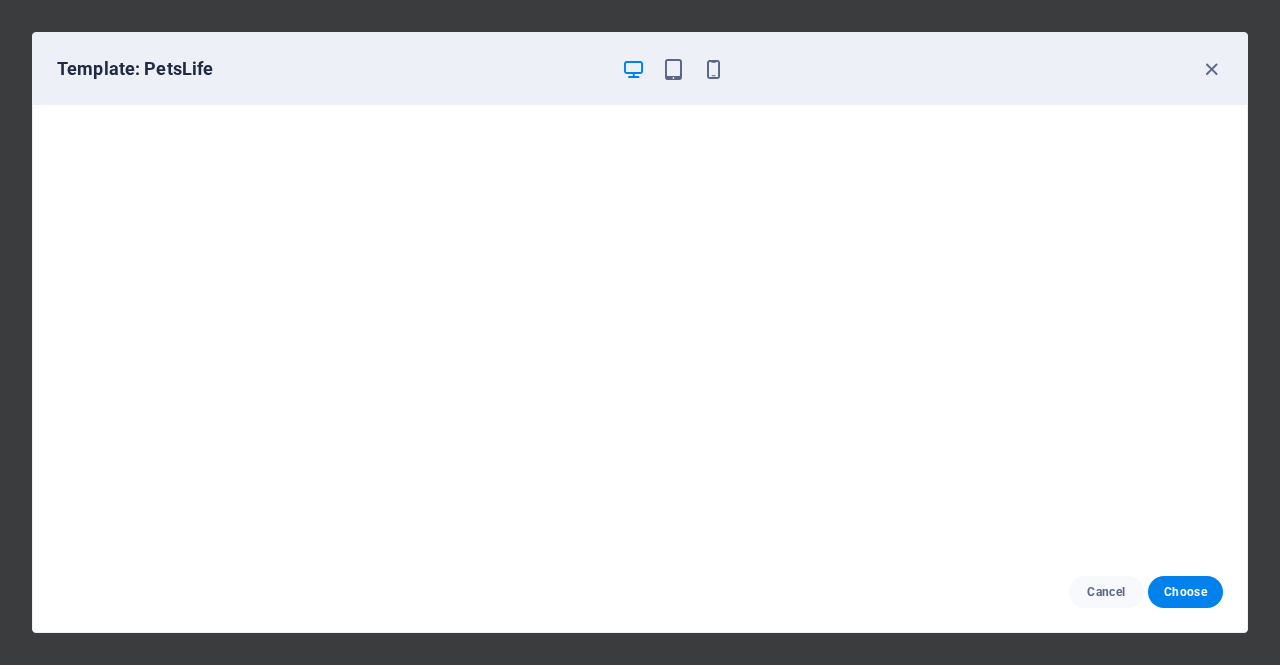 click at bounding box center (1211, 69) 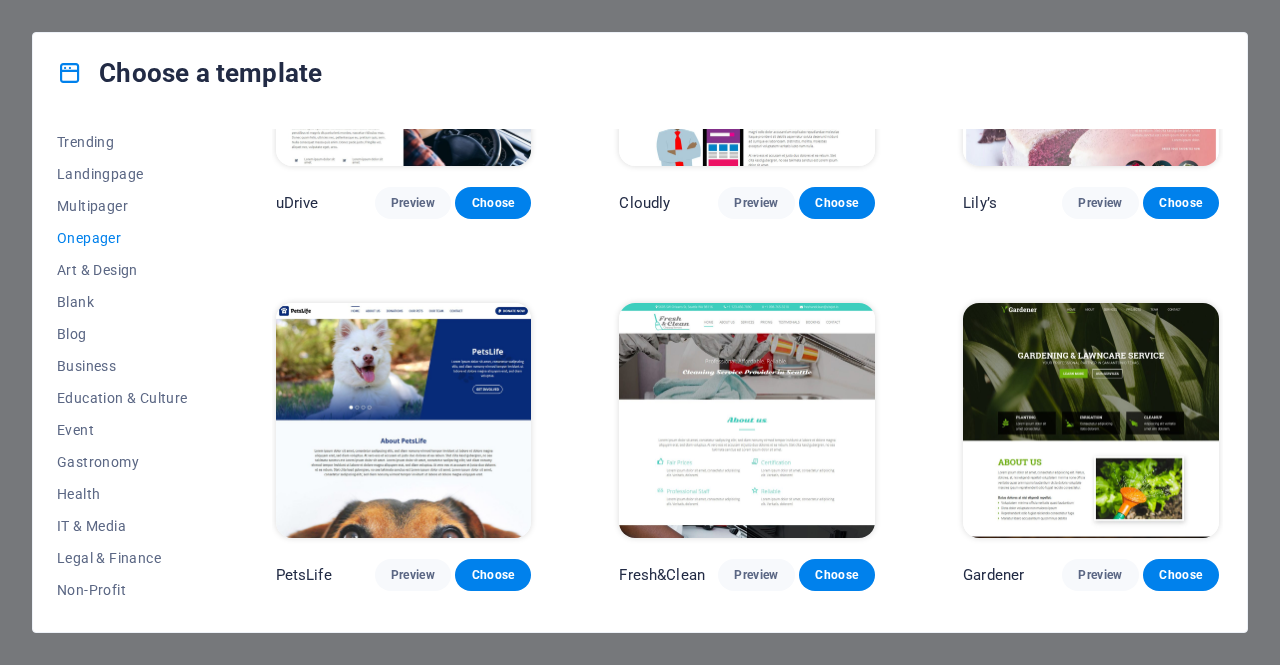 scroll, scrollTop: 100, scrollLeft: 0, axis: vertical 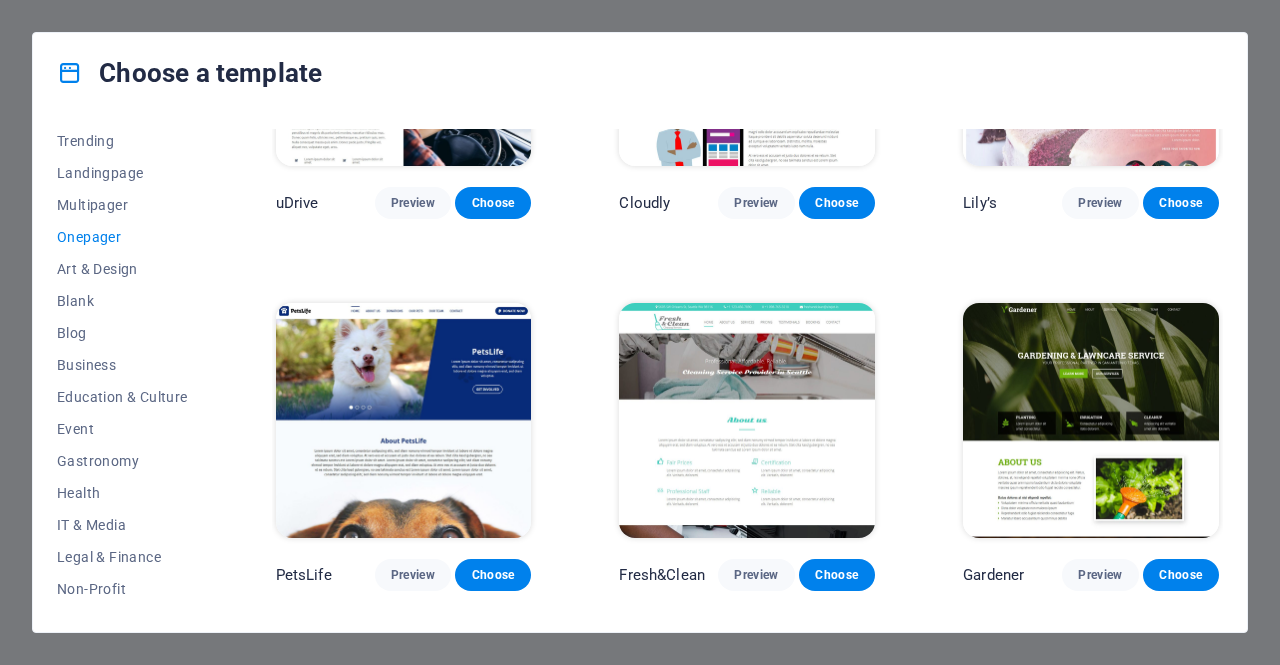click on "Blank" at bounding box center [122, 301] 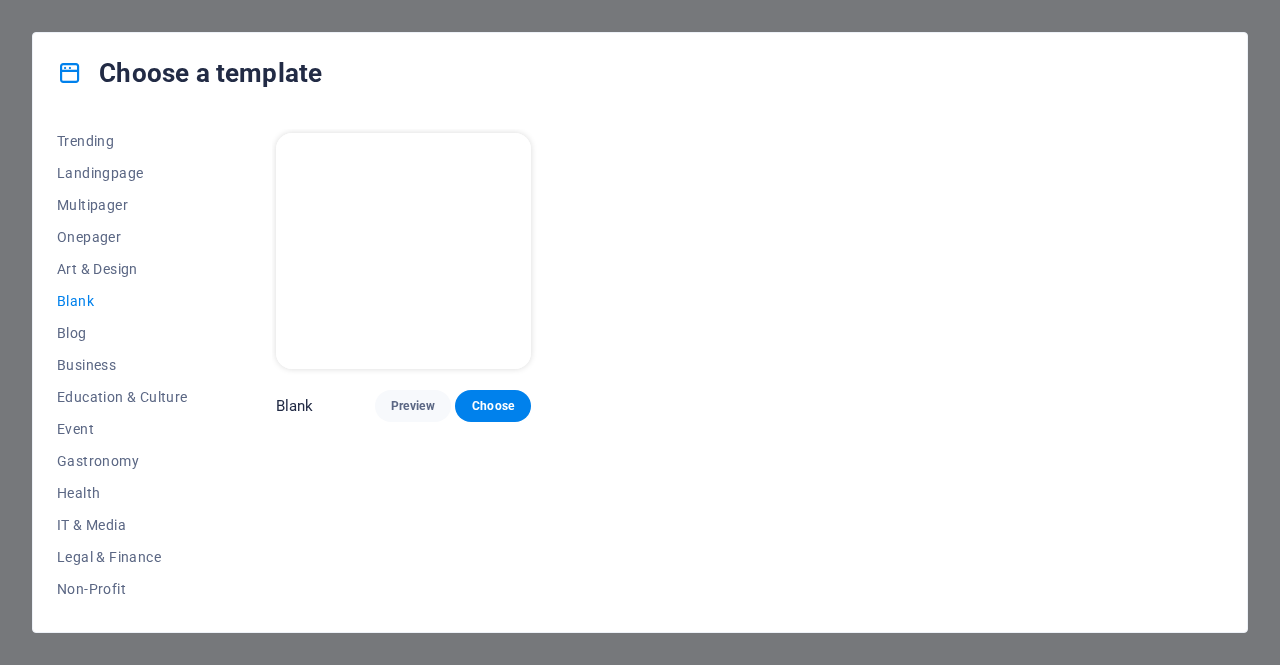scroll, scrollTop: 0, scrollLeft: 0, axis: both 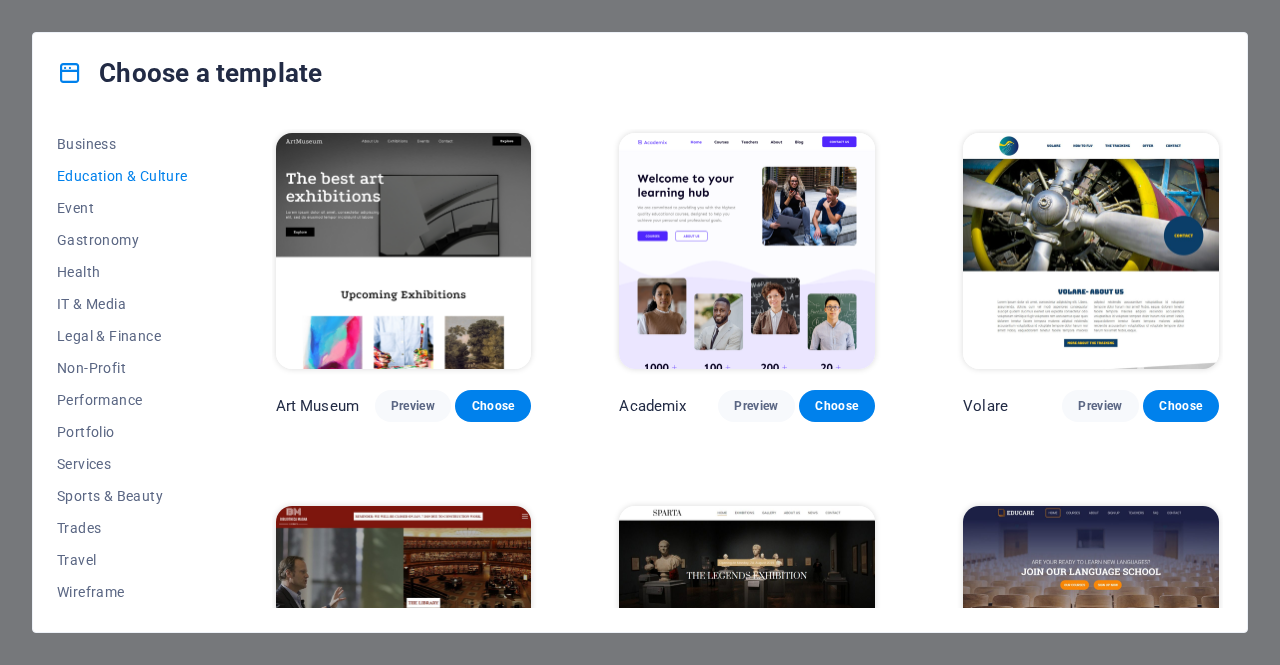 click on "Services" at bounding box center (122, 464) 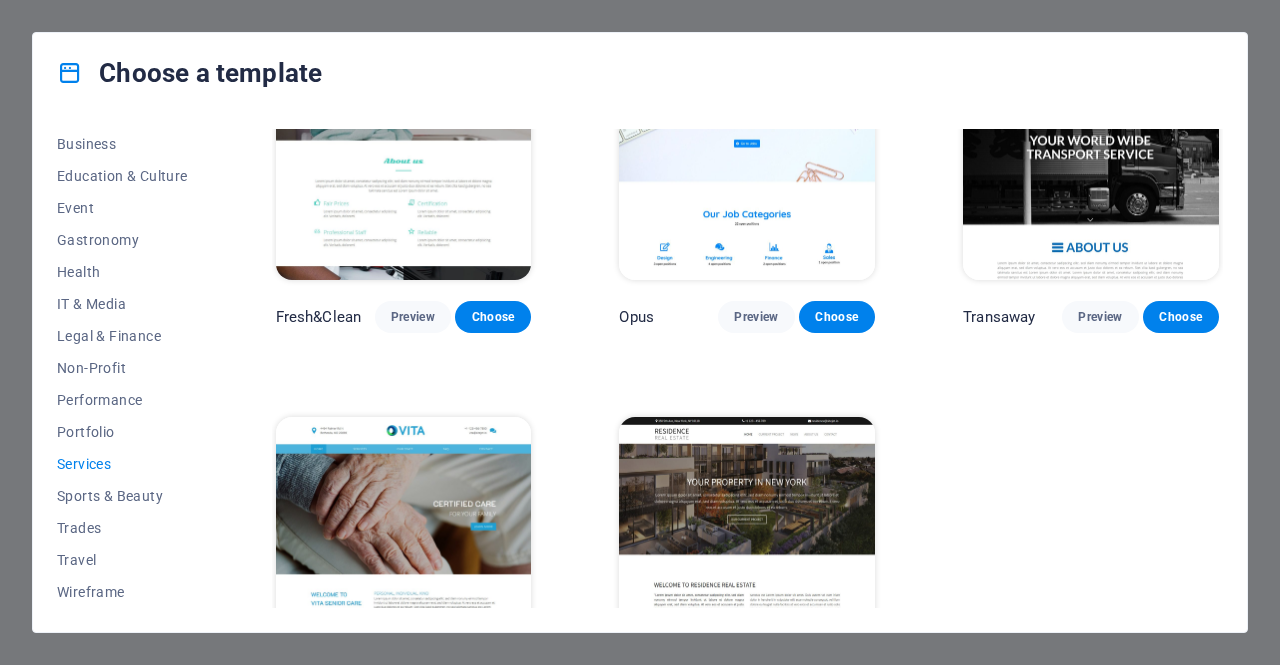 scroll, scrollTop: 2058, scrollLeft: 0, axis: vertical 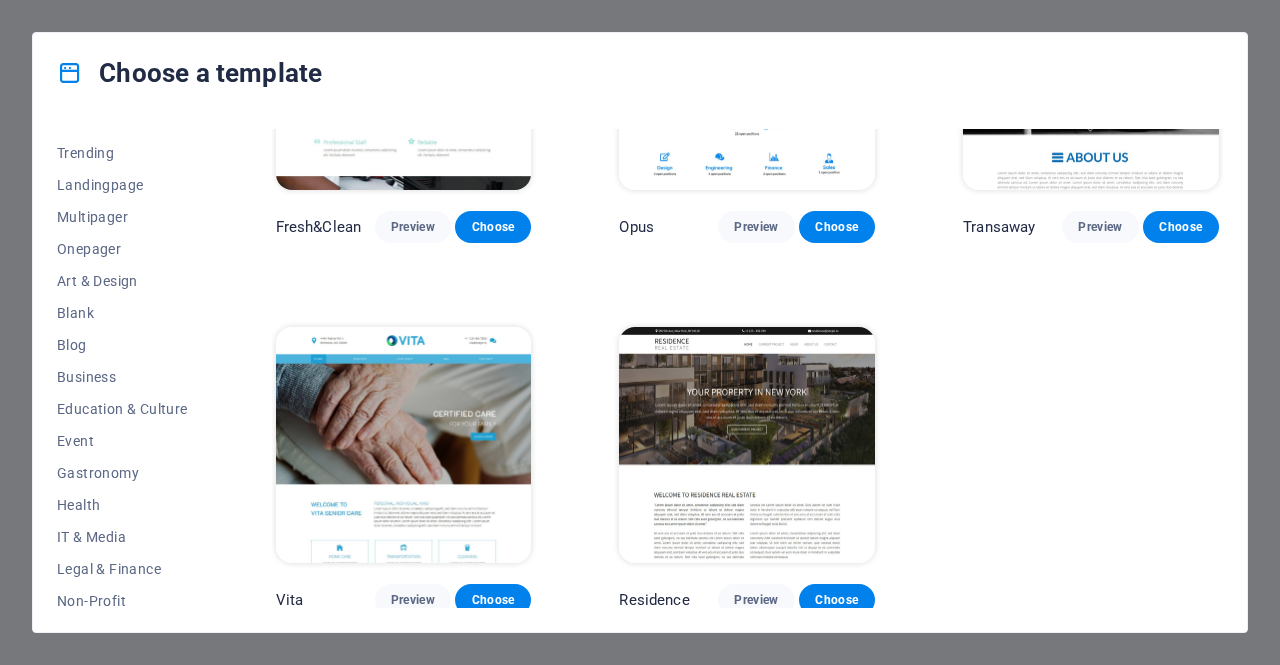 click on "Business" at bounding box center (122, 377) 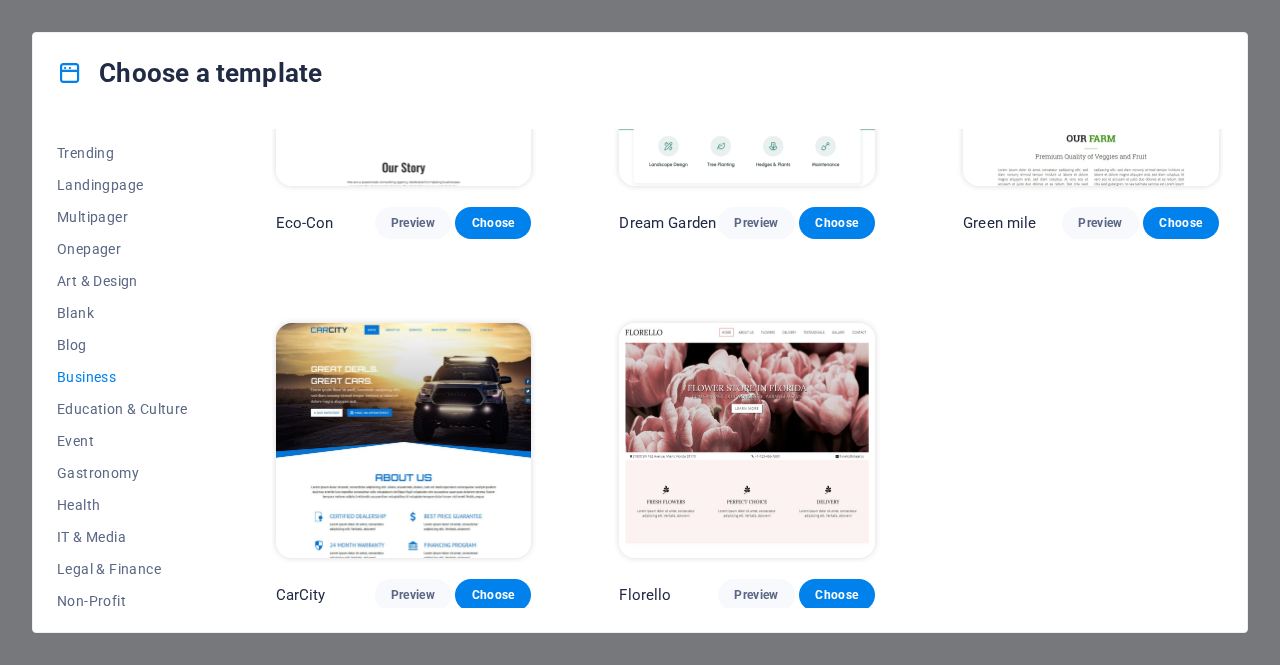 scroll, scrollTop: 190, scrollLeft: 0, axis: vertical 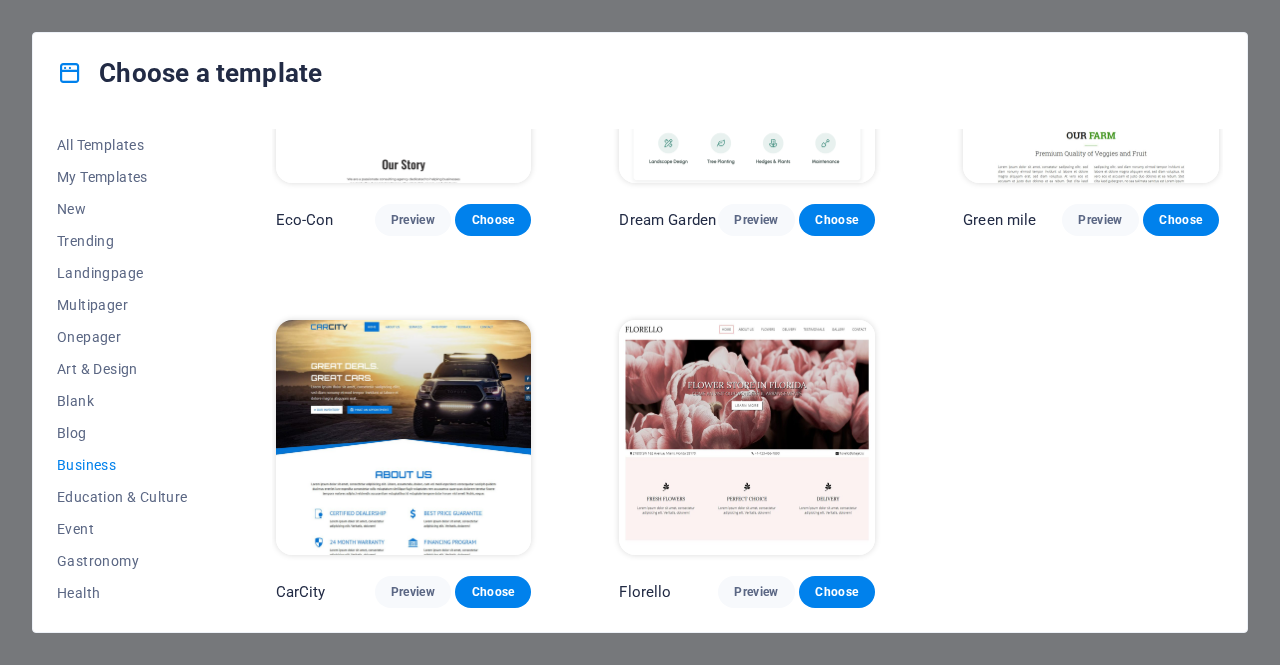 click on "Trending" at bounding box center (122, 241) 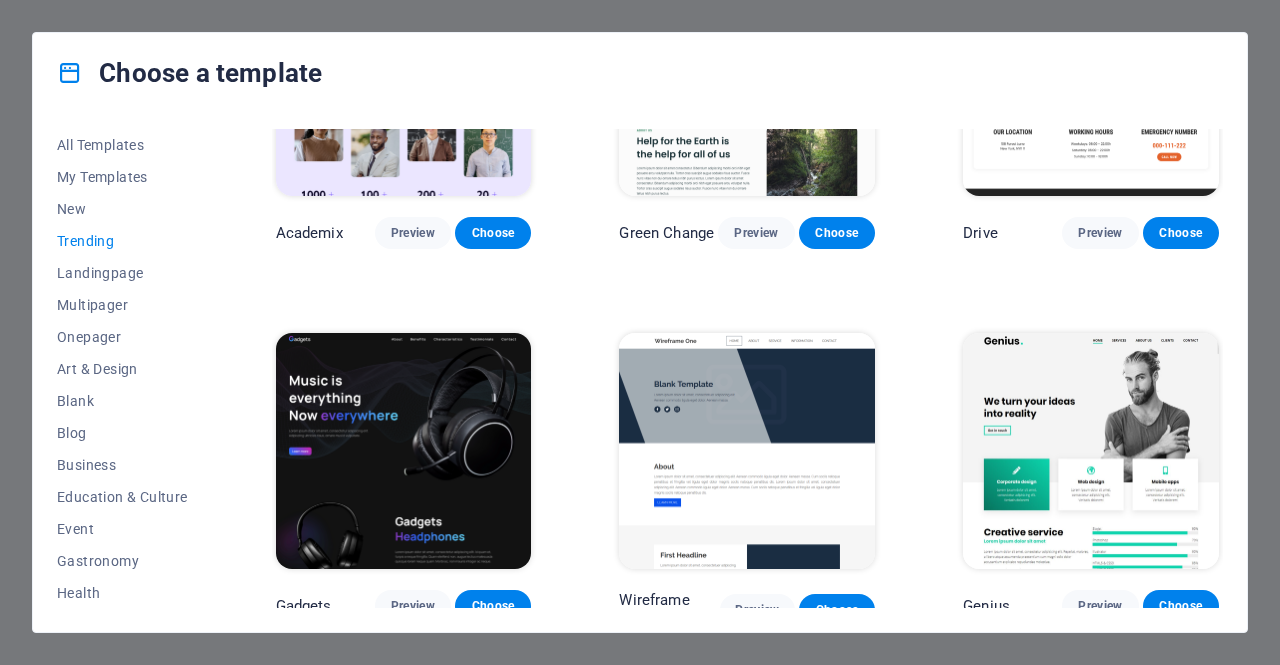scroll, scrollTop: 967, scrollLeft: 0, axis: vertical 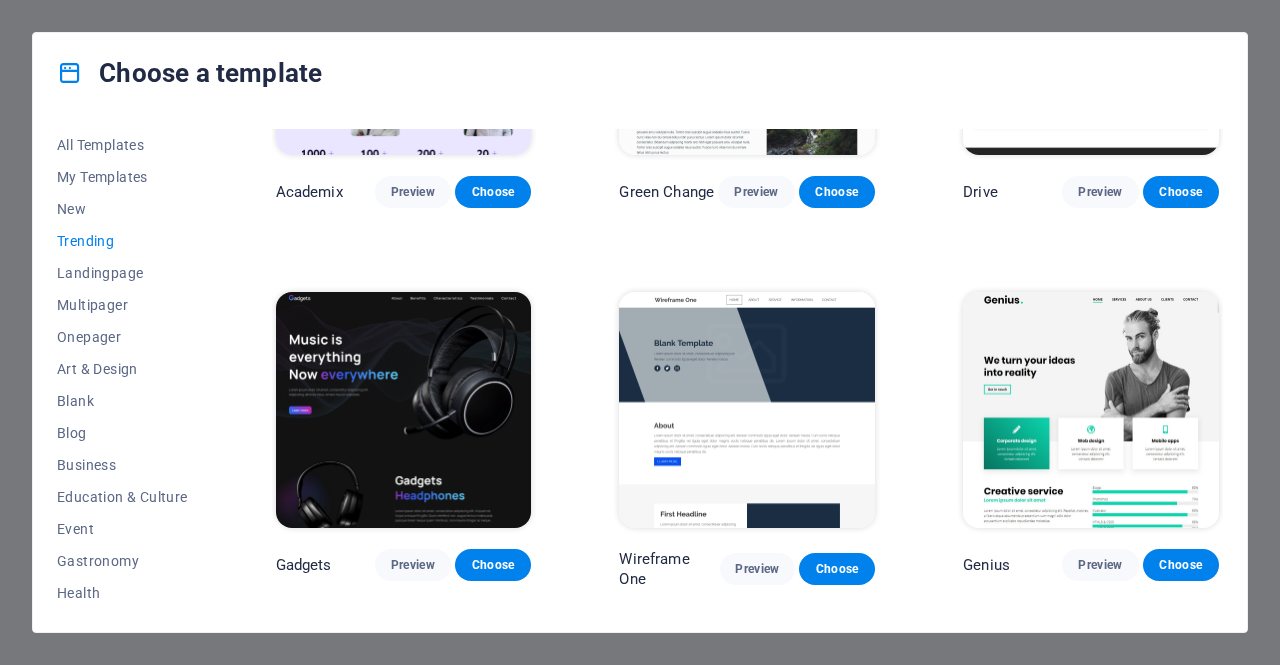 click on "All Templates" at bounding box center [122, 145] 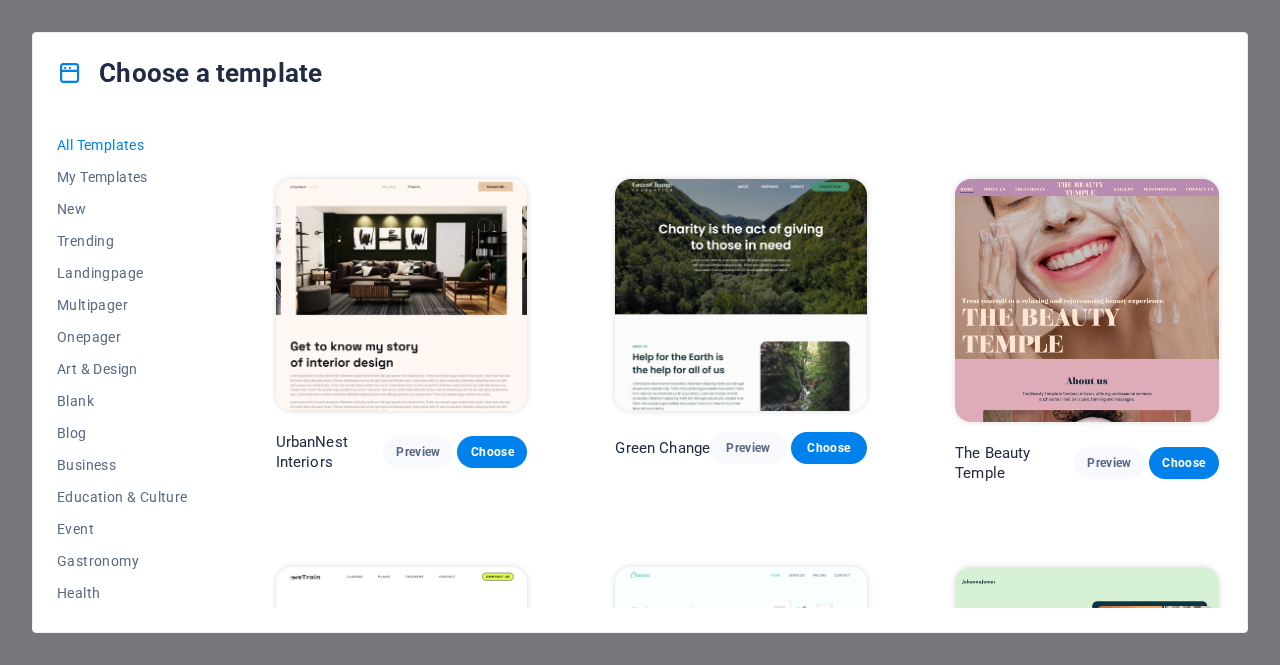scroll, scrollTop: 2003, scrollLeft: 0, axis: vertical 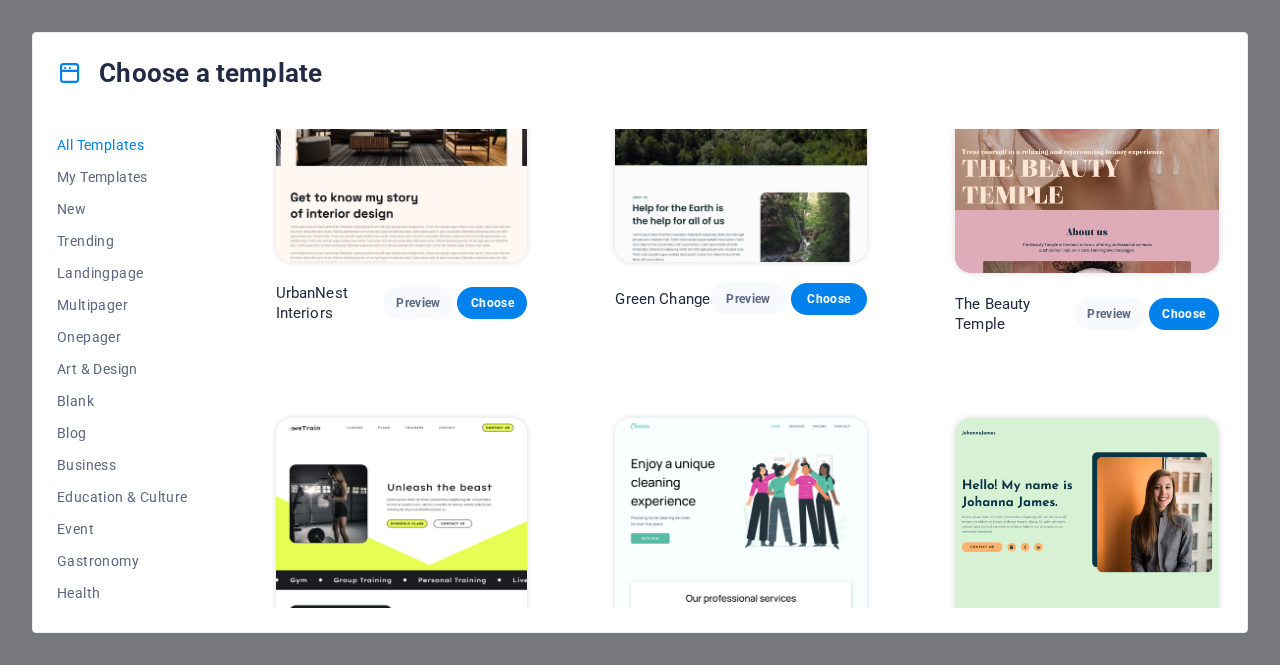 type 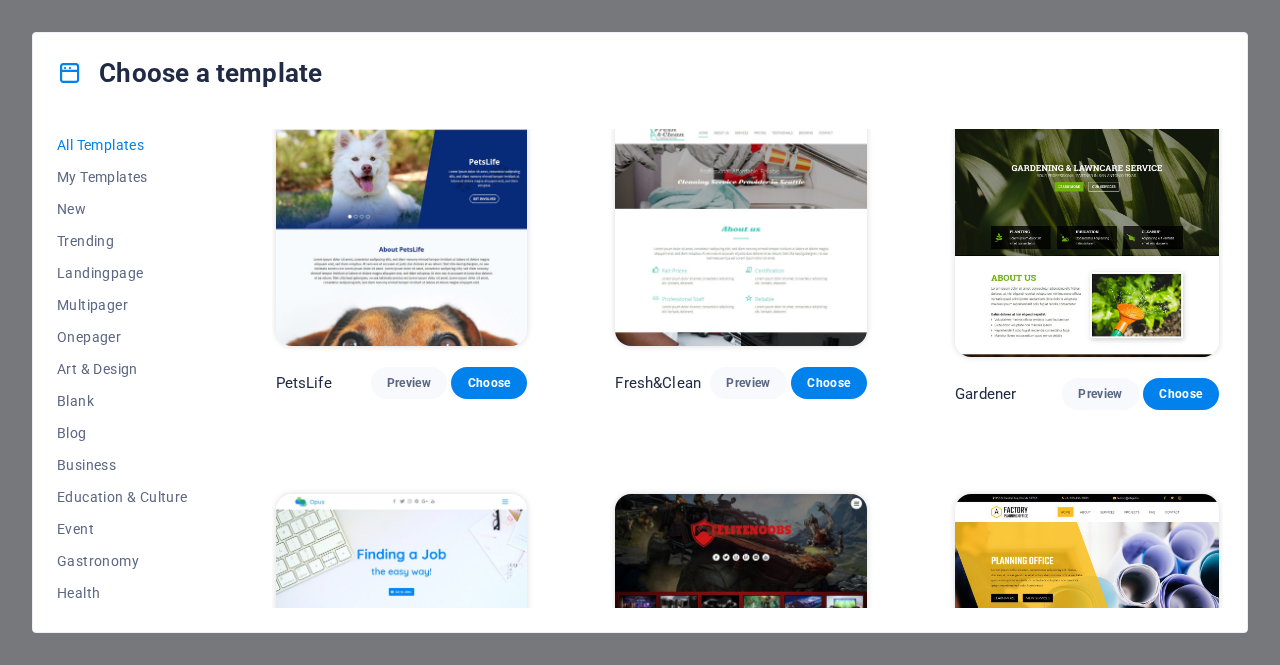 scroll, scrollTop: 18306, scrollLeft: 0, axis: vertical 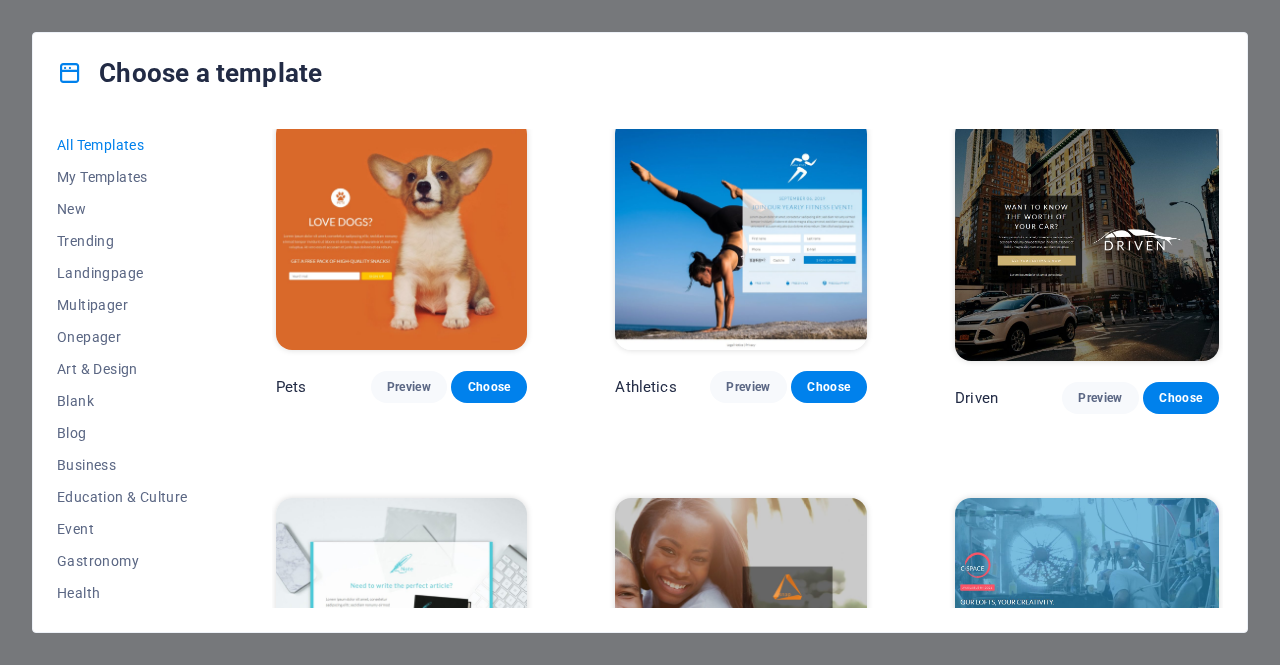 click on "Preview" at bounding box center [409, 387] 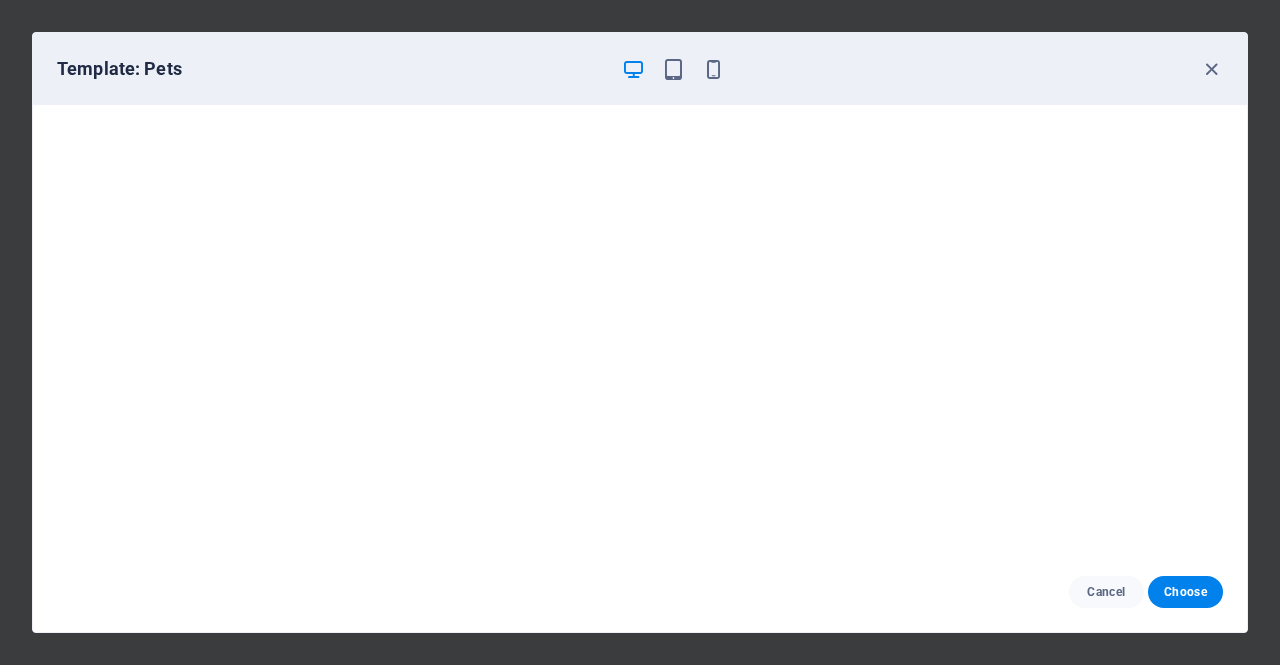 click on "Cancel" at bounding box center (1106, 592) 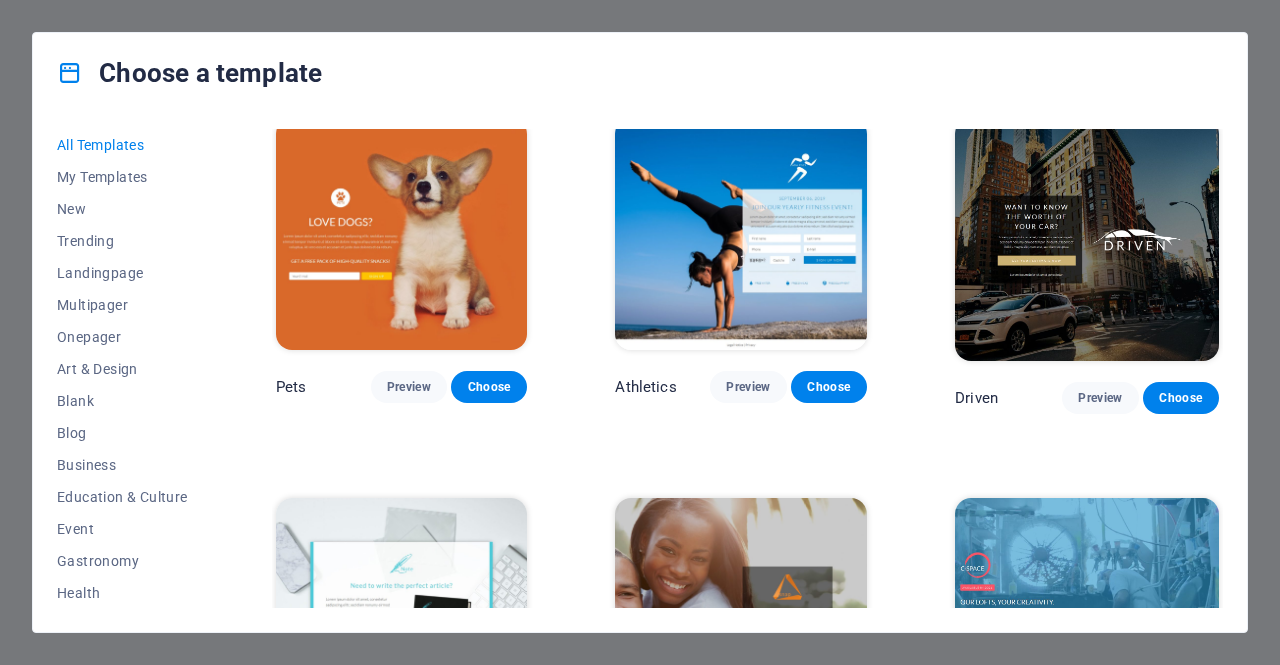 scroll, scrollTop: 3084, scrollLeft: 0, axis: vertical 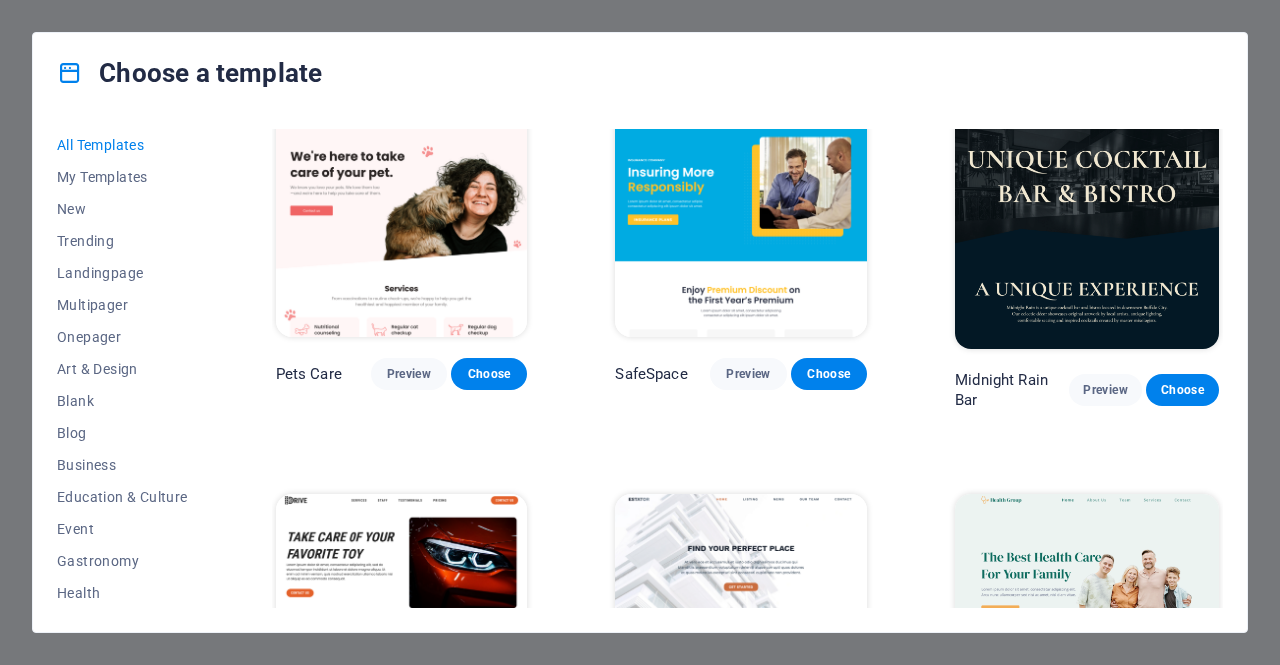 click on "Preview" at bounding box center [409, 374] 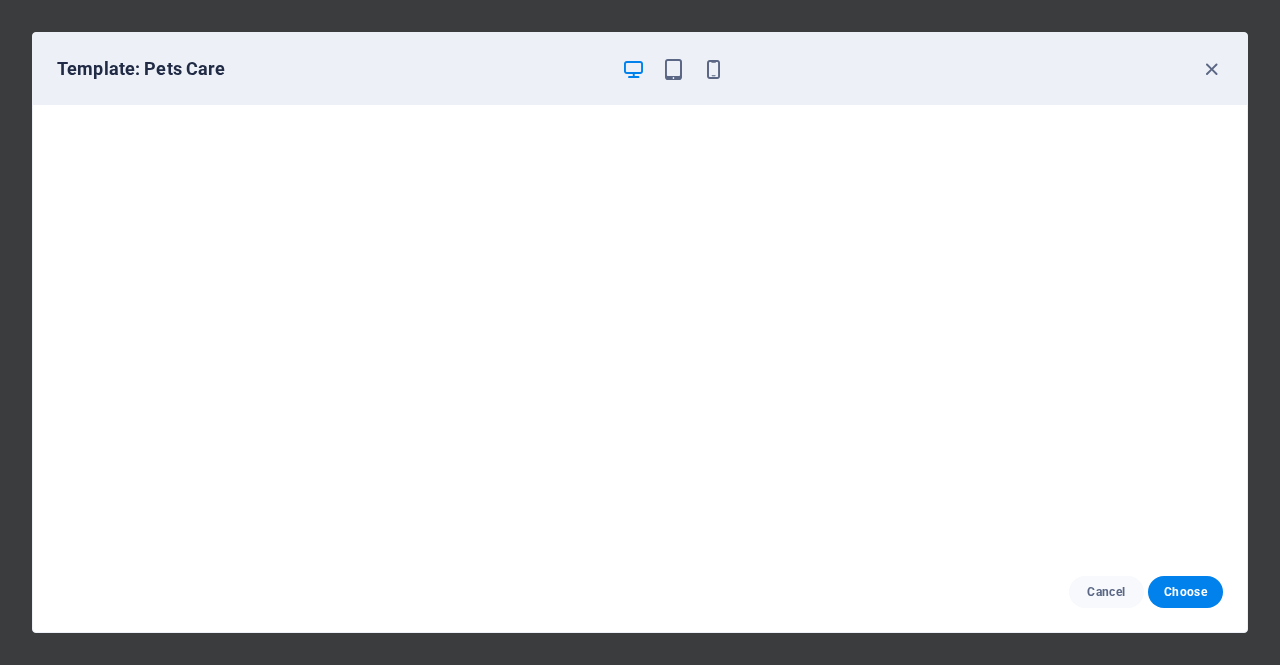 click on "Cancel" at bounding box center [1106, 592] 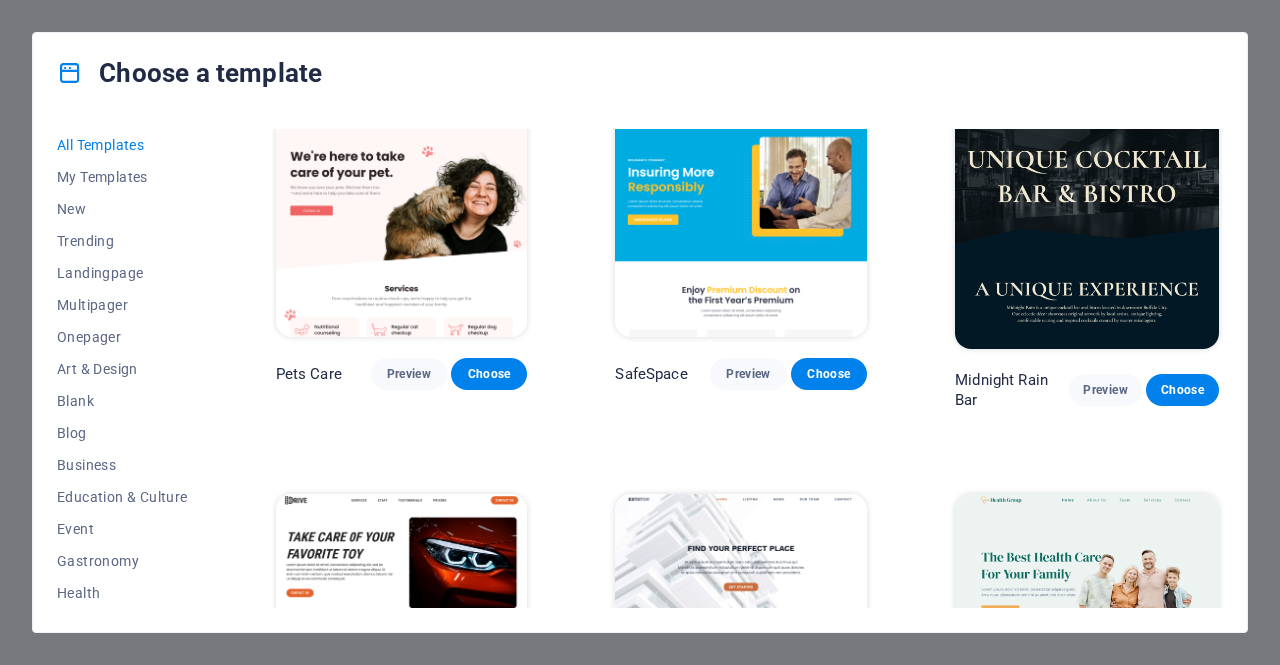 click on "Blank" at bounding box center [122, 401] 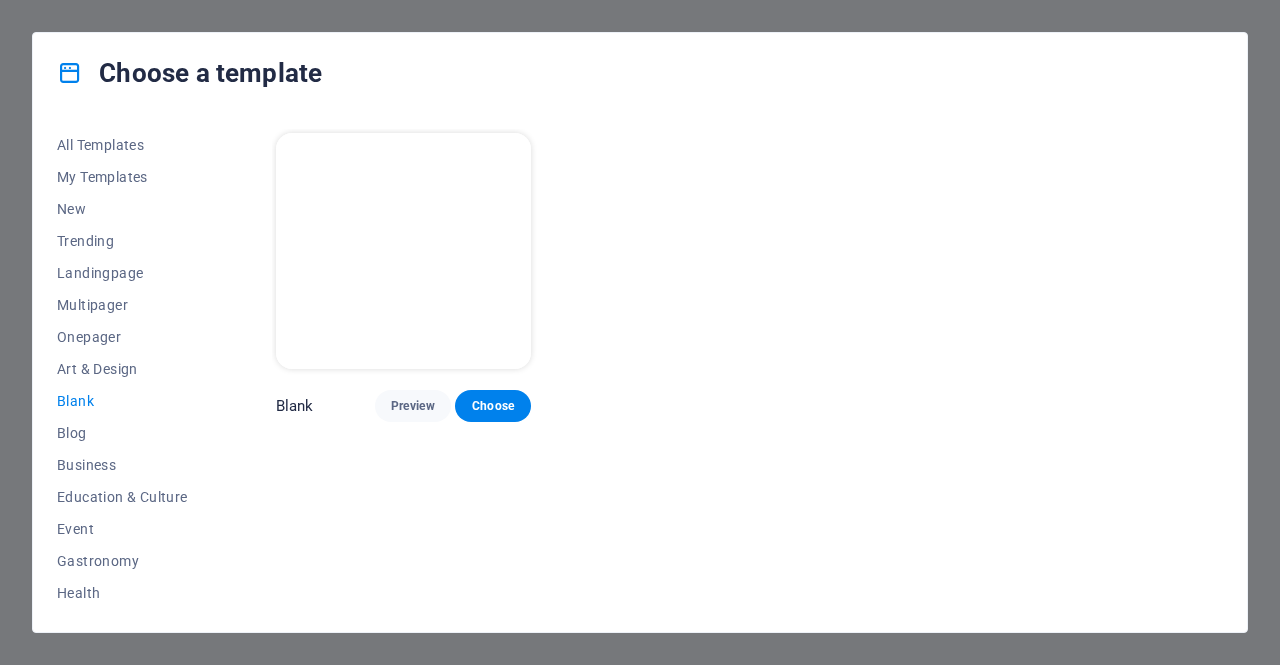 click on "Choose" at bounding box center [493, 406] 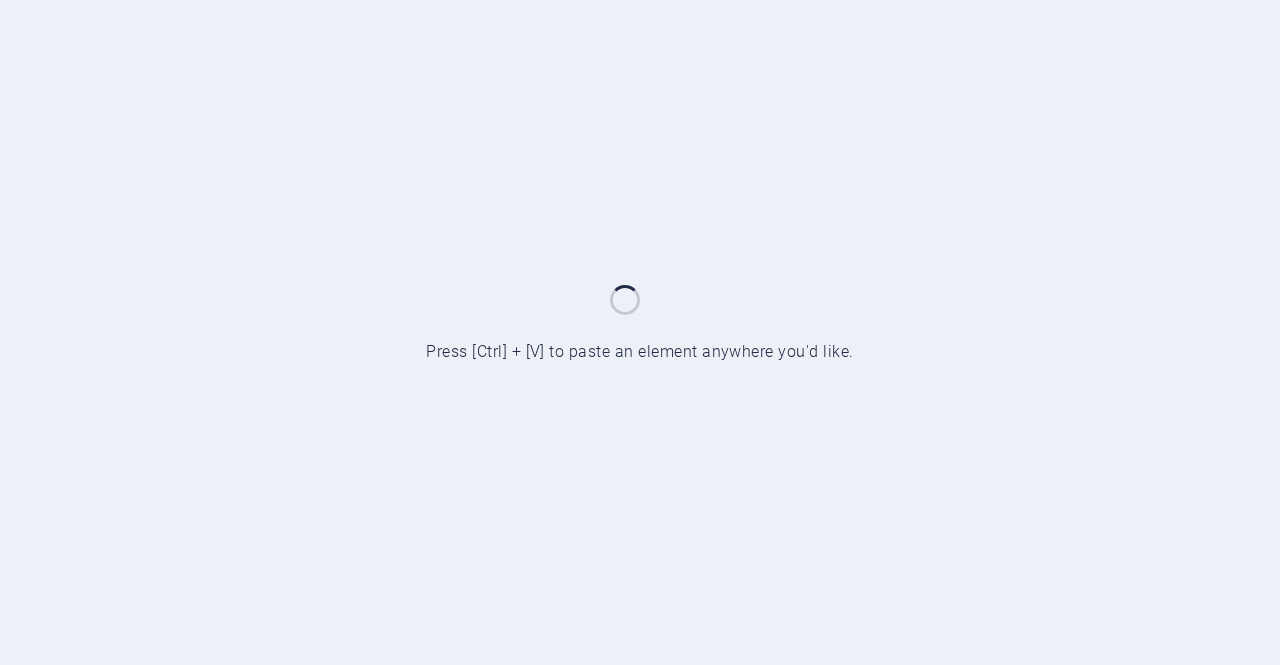 scroll, scrollTop: 0, scrollLeft: 0, axis: both 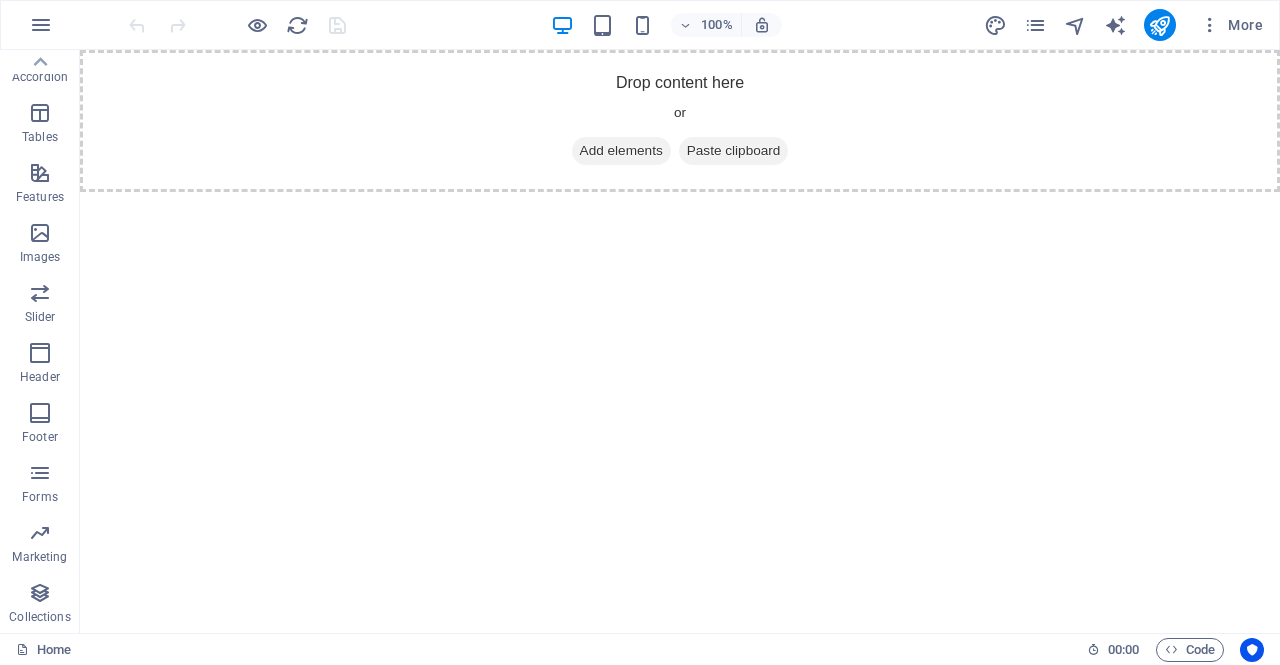 click on "Marketing" at bounding box center (39, 557) 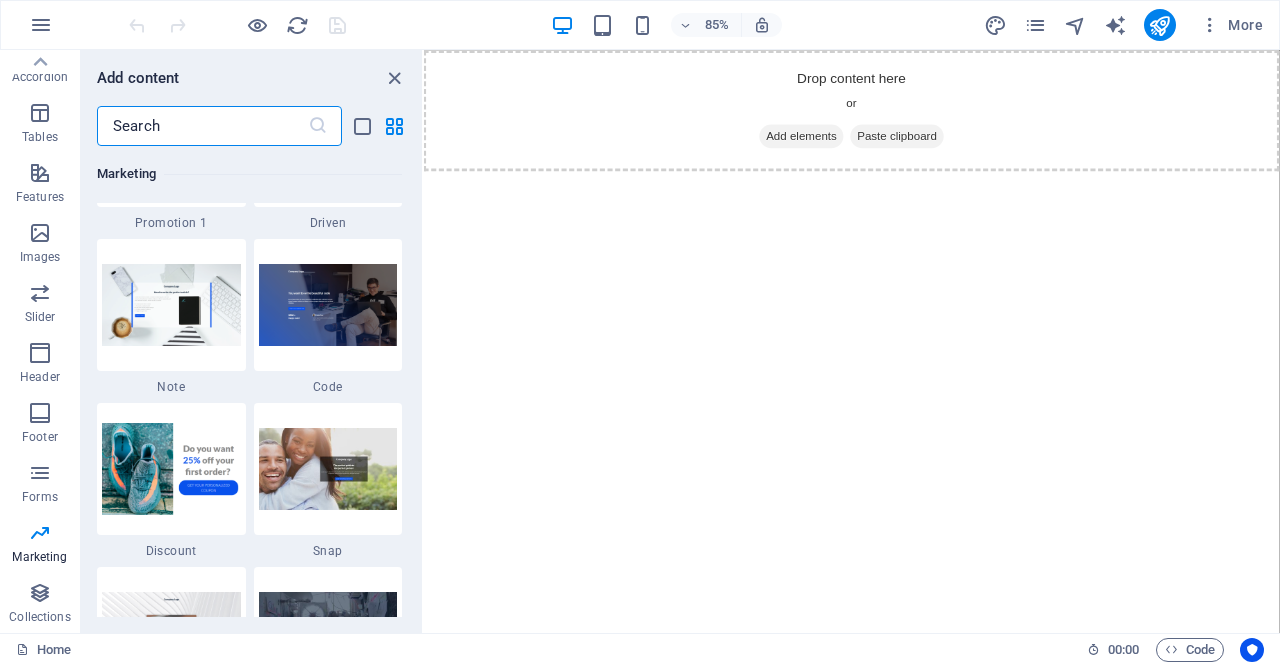 scroll, scrollTop: 17422, scrollLeft: 0, axis: vertical 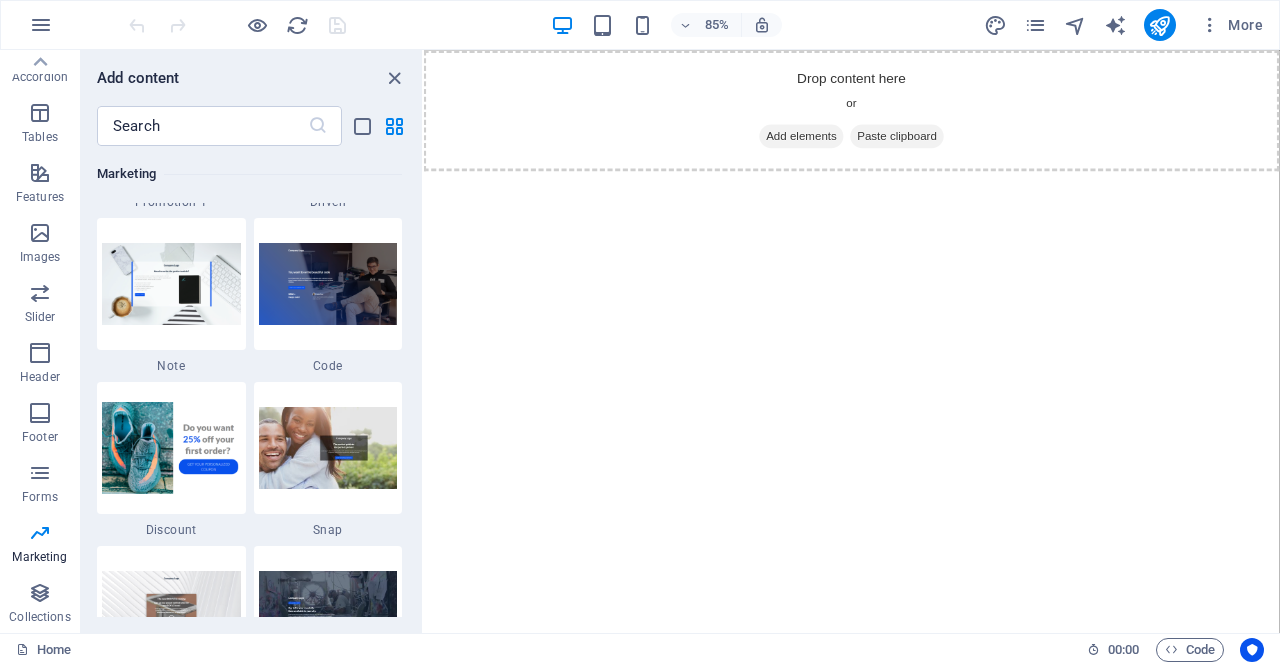 click at bounding box center (40, 353) 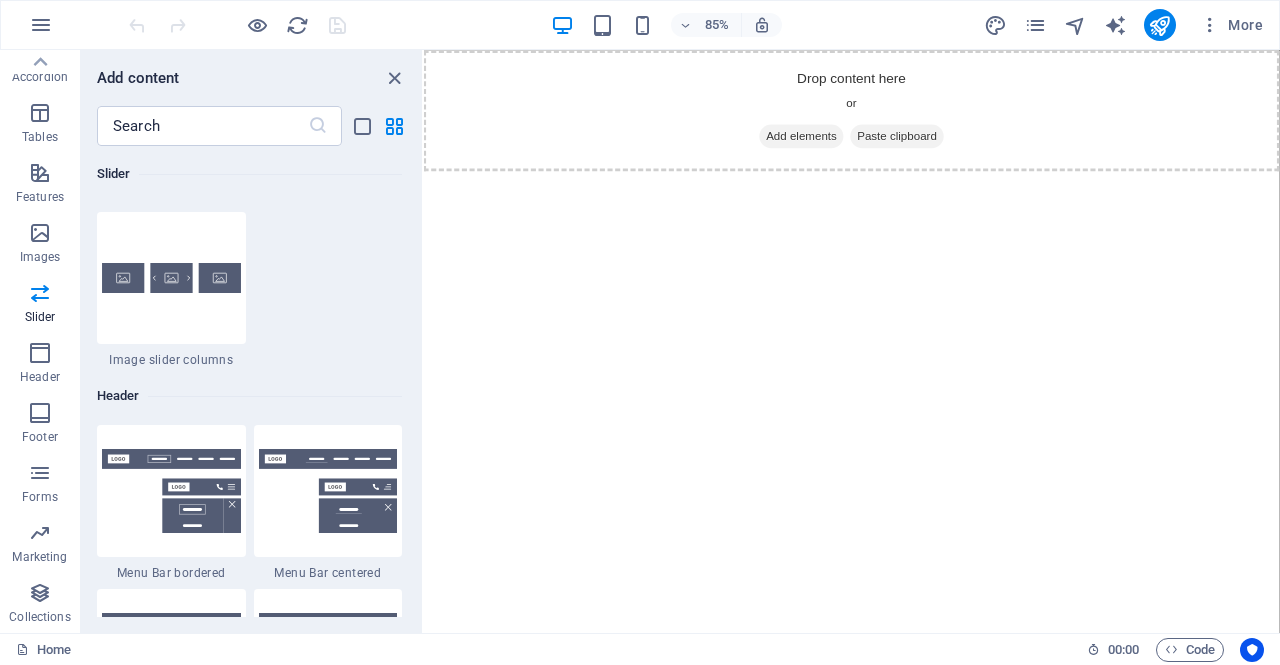 scroll, scrollTop: 11809, scrollLeft: 0, axis: vertical 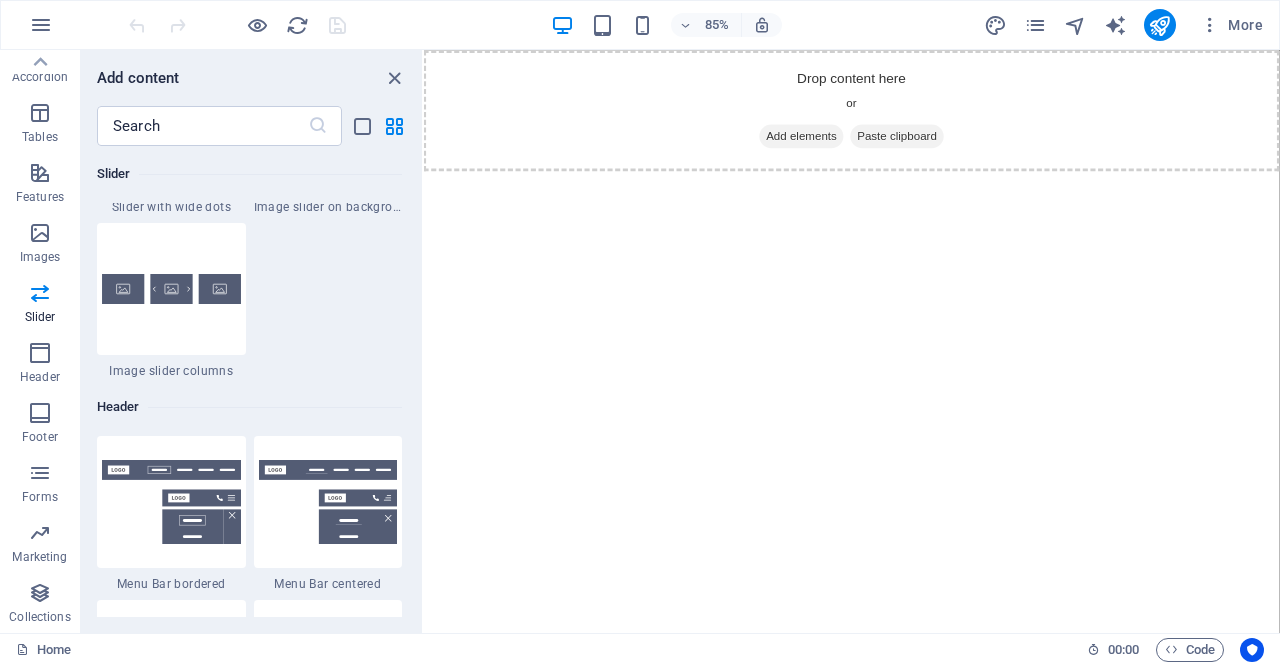 click at bounding box center [40, 173] 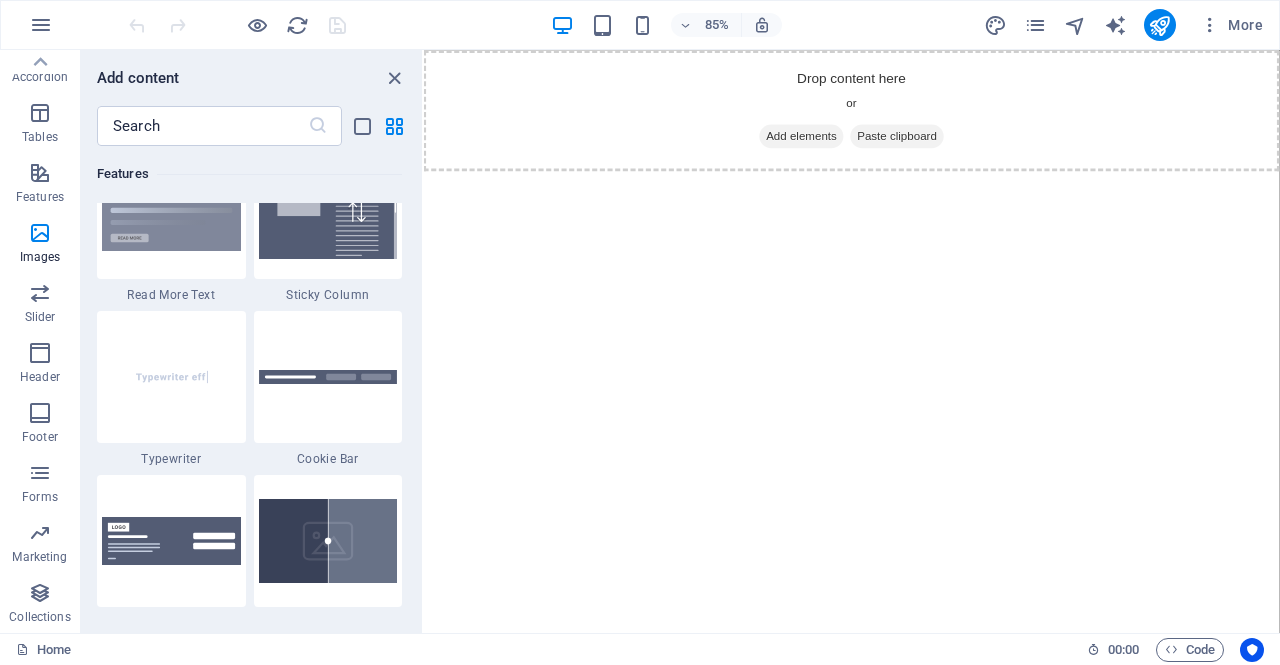 scroll, scrollTop: 7795, scrollLeft: 0, axis: vertical 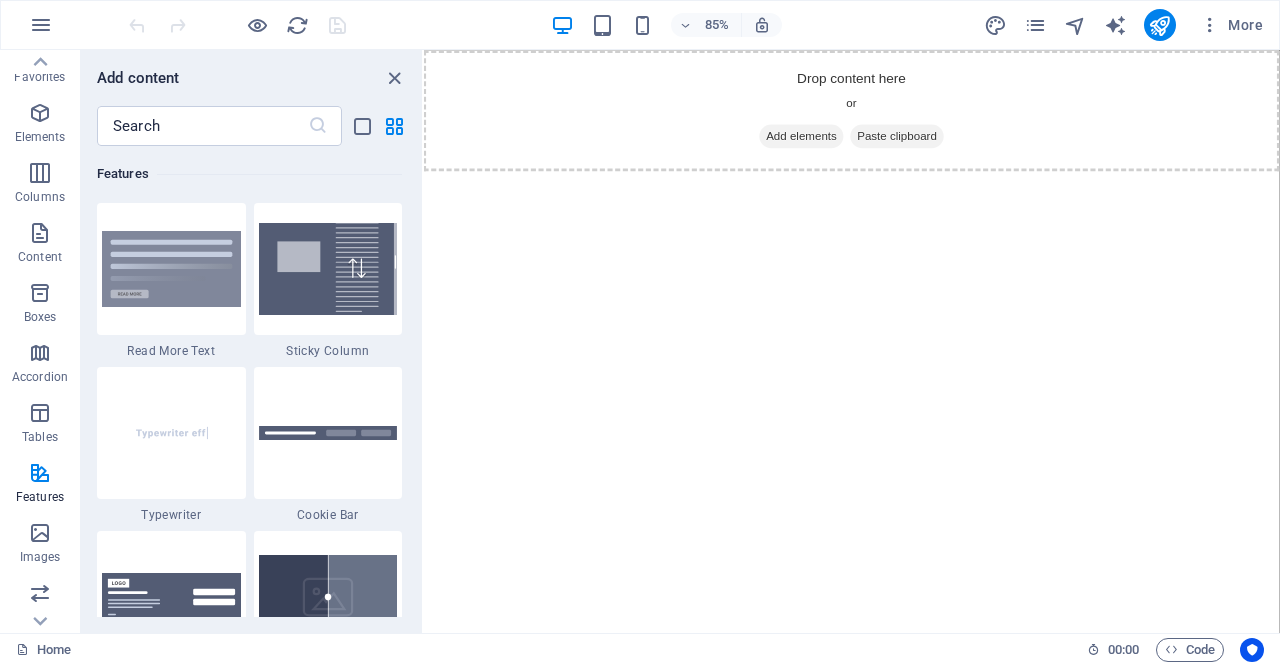 click at bounding box center [40, 233] 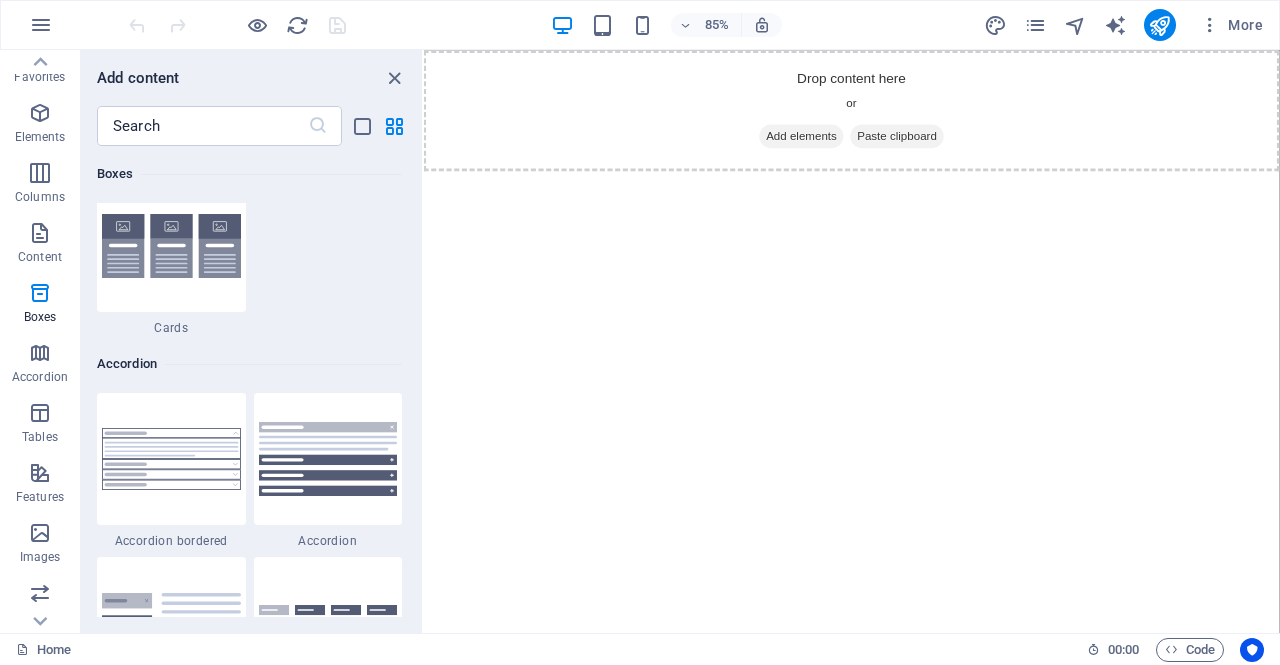 scroll, scrollTop: 6199, scrollLeft: 0, axis: vertical 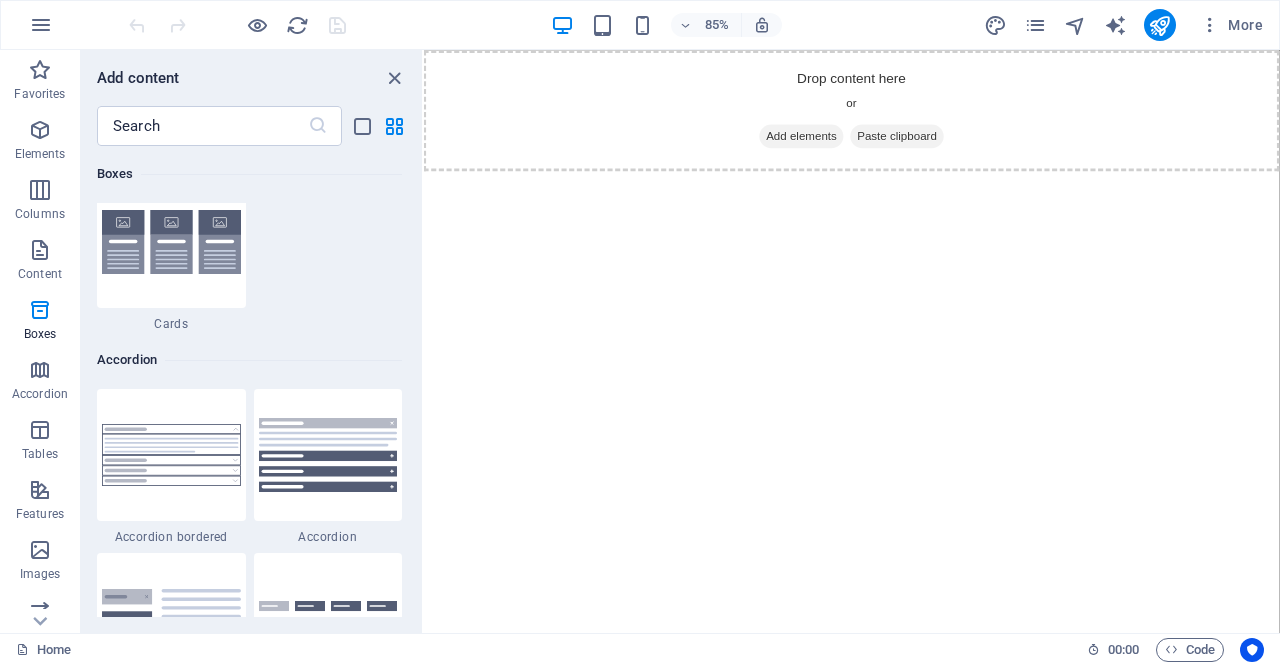 click on "Elements" at bounding box center [40, 142] 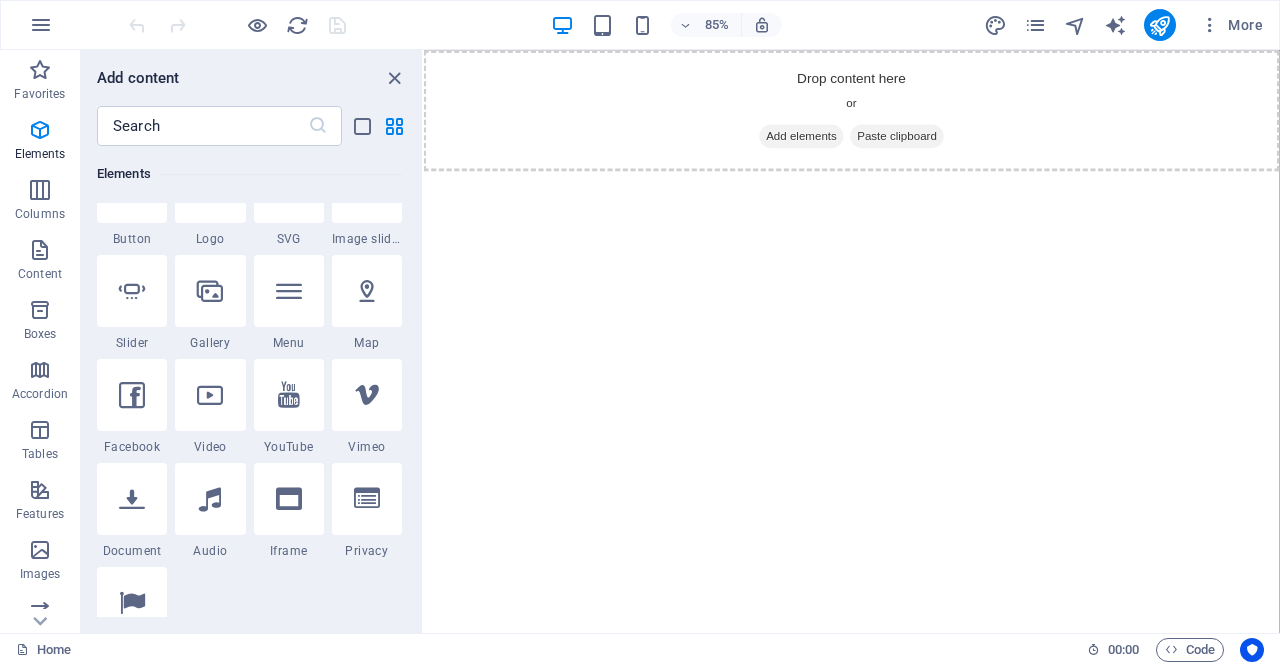 scroll, scrollTop: 546, scrollLeft: 0, axis: vertical 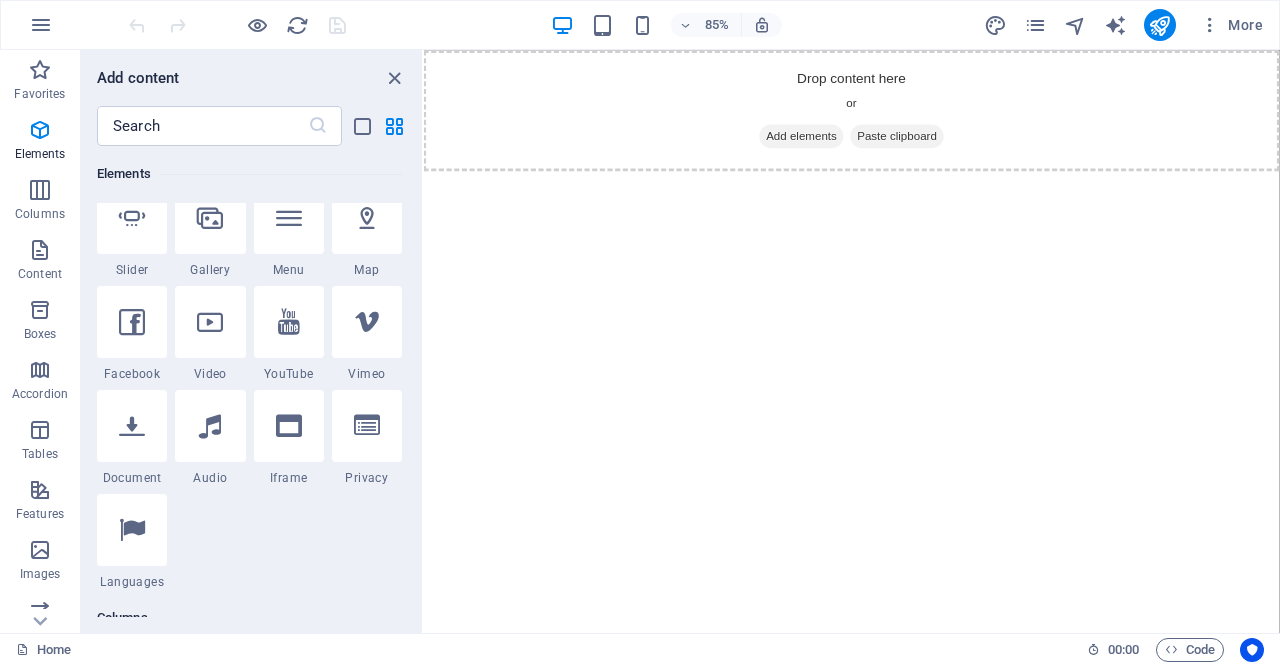 click at bounding box center (40, 250) 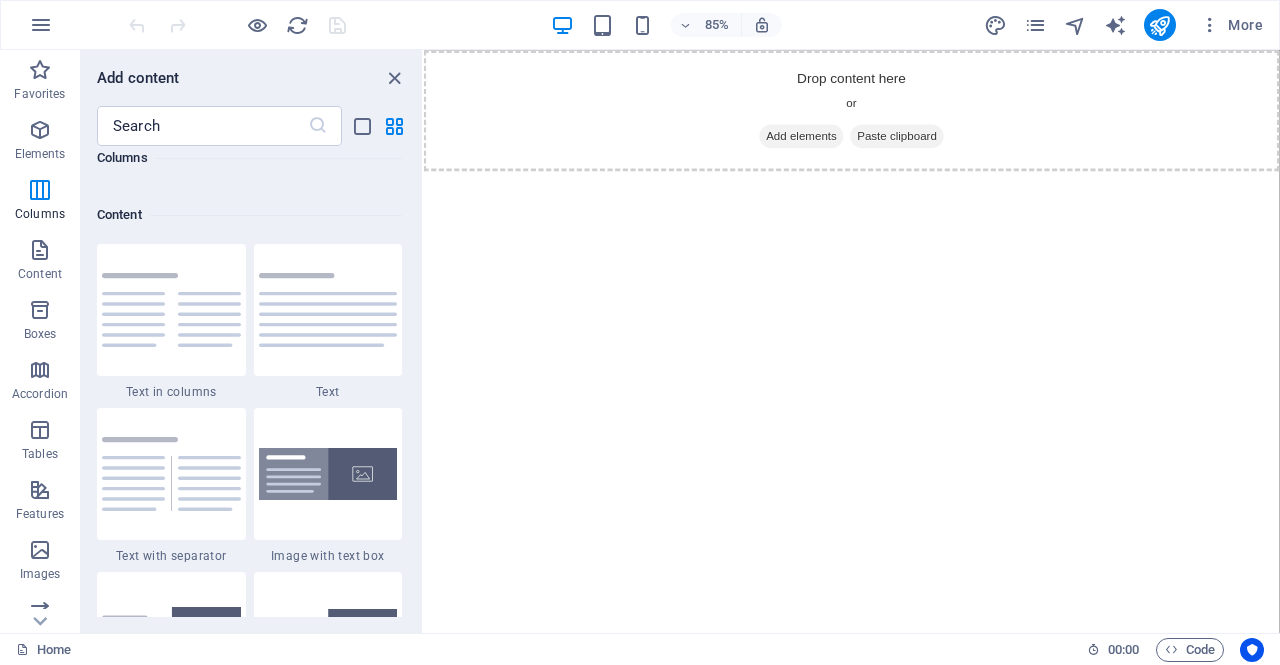 scroll, scrollTop: 3499, scrollLeft: 0, axis: vertical 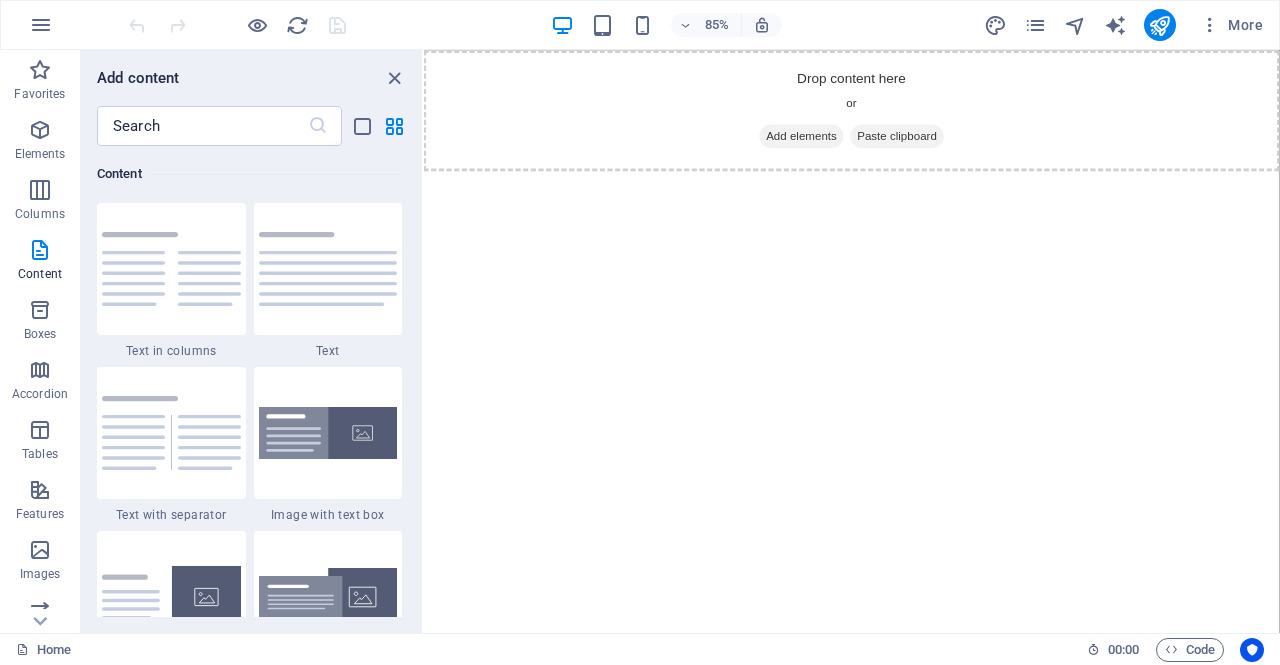 type 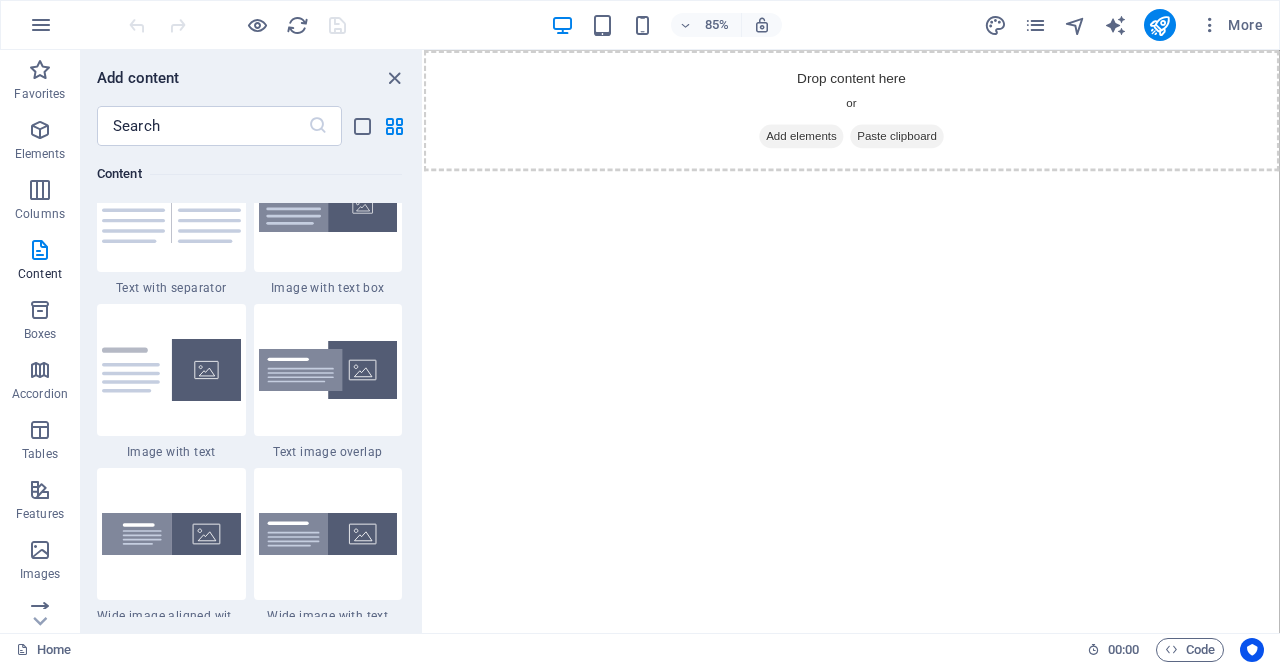 scroll, scrollTop: 3733, scrollLeft: 0, axis: vertical 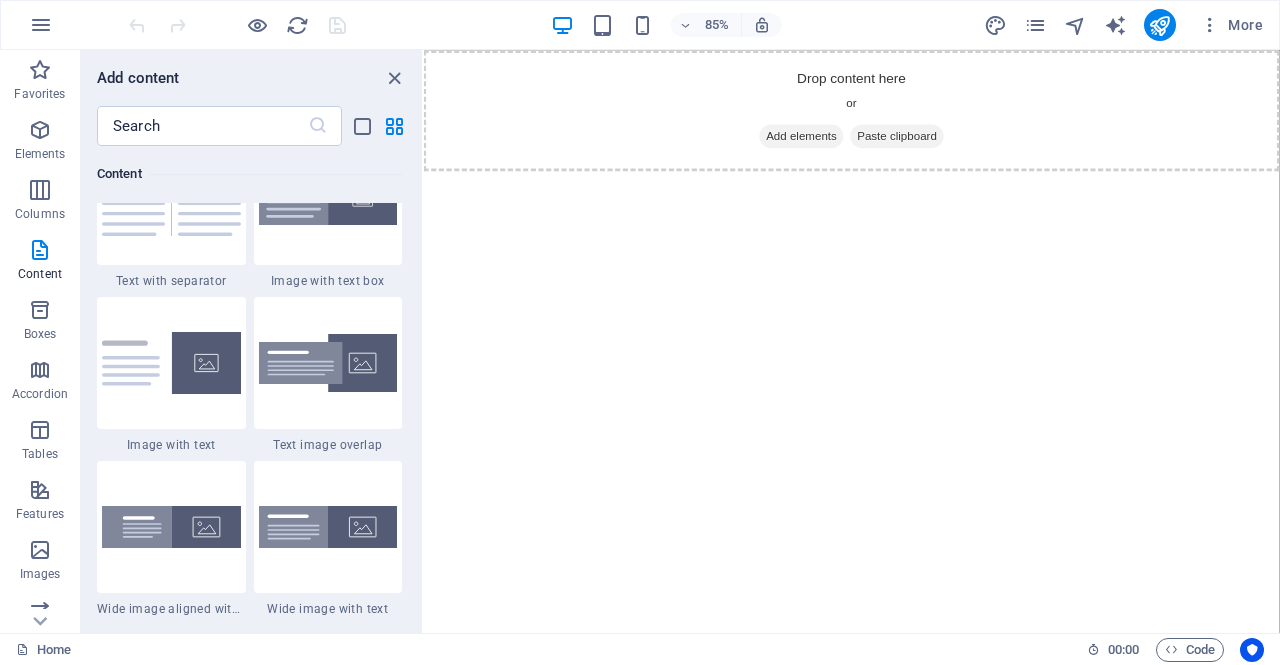 click at bounding box center (328, 363) 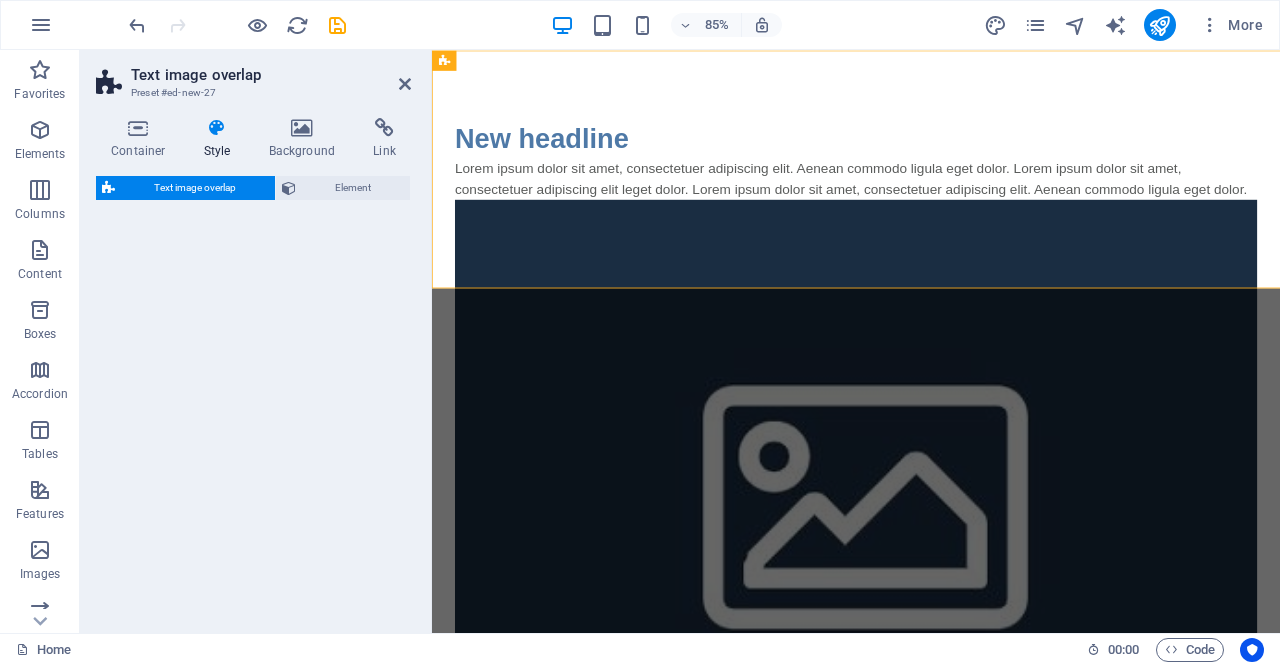 select on "rem" 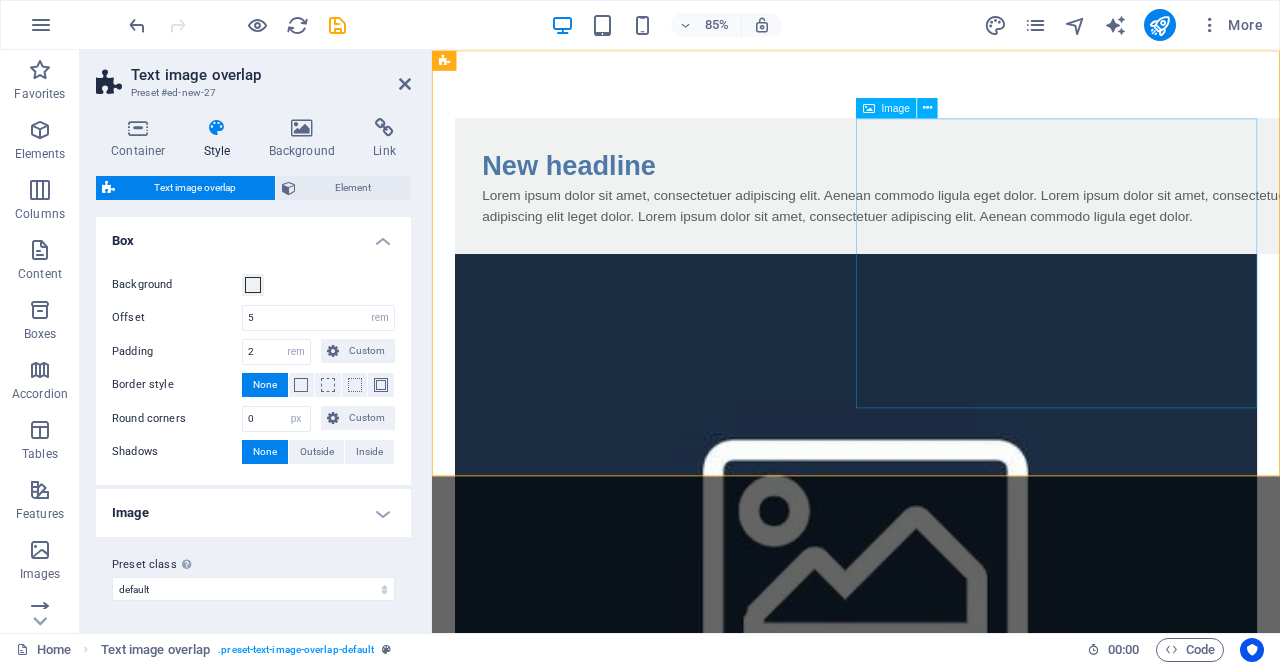 click at bounding box center [931, 631] 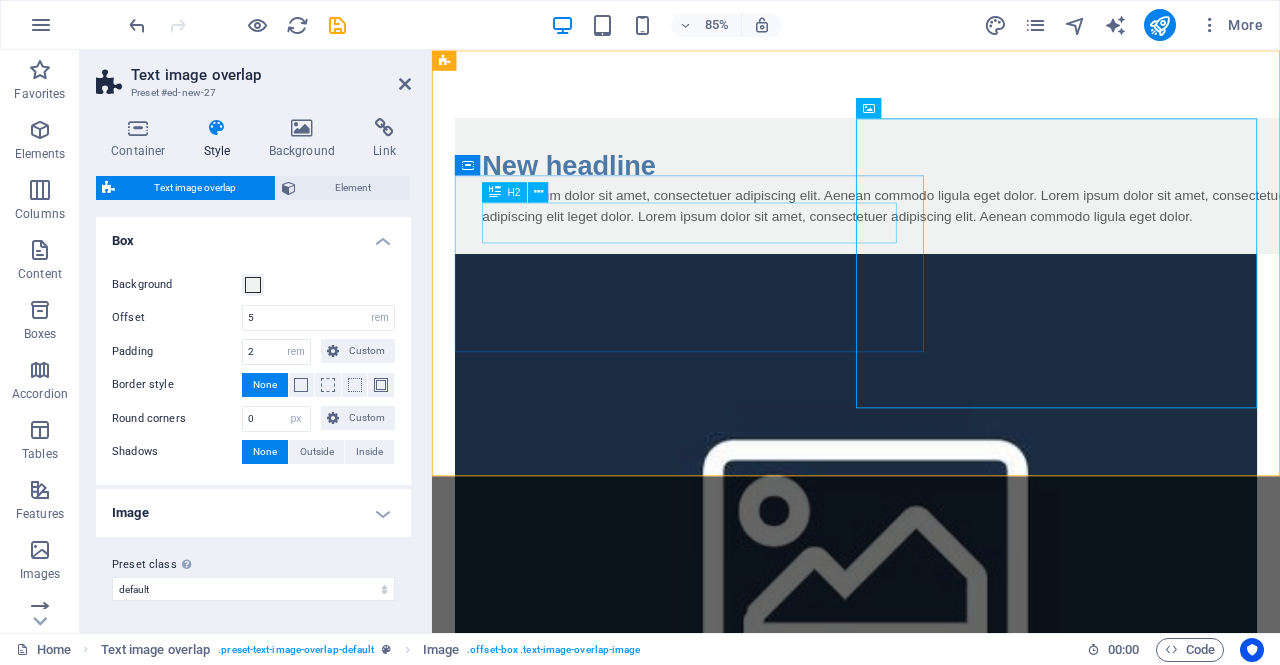 click on "New headline" at bounding box center [971, 186] 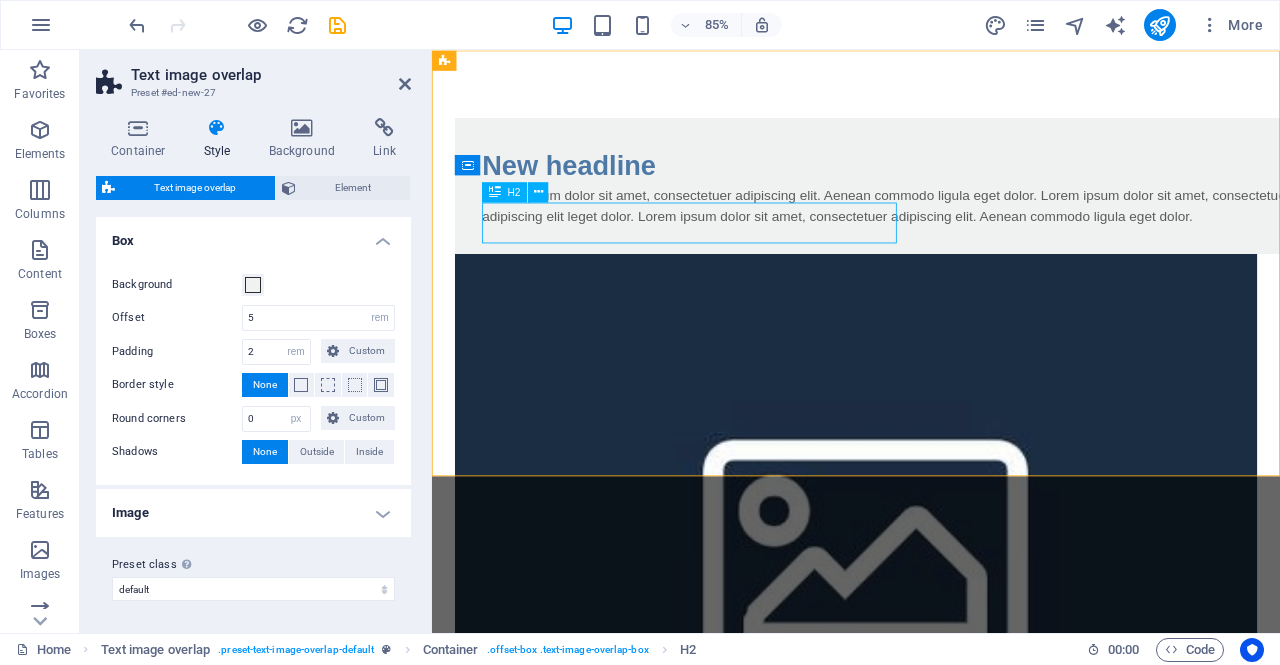 click on "New headline" at bounding box center (971, 186) 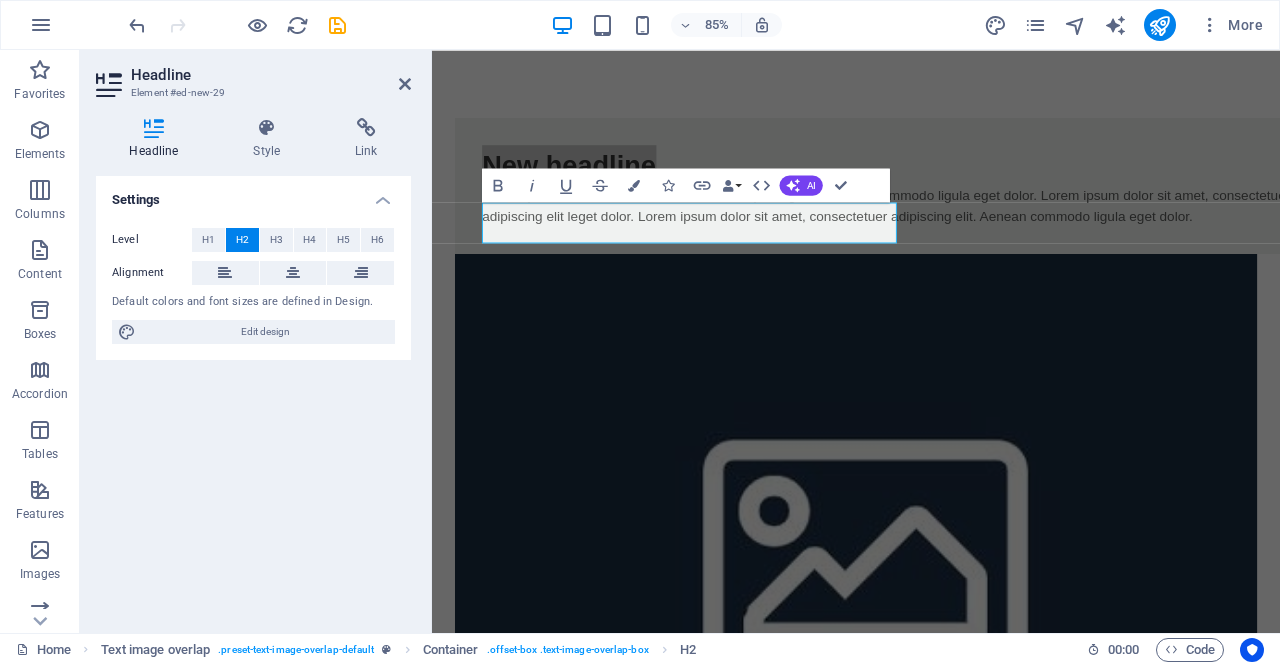 click at bounding box center [267, 128] 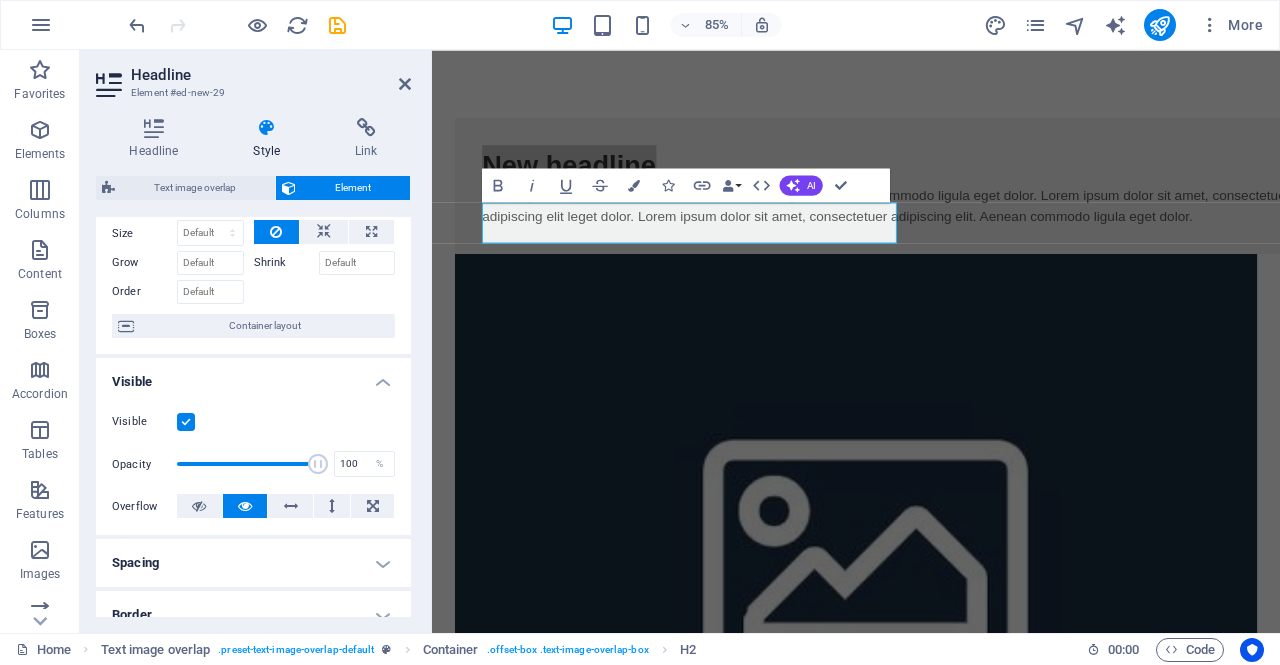 scroll, scrollTop: 0, scrollLeft: 0, axis: both 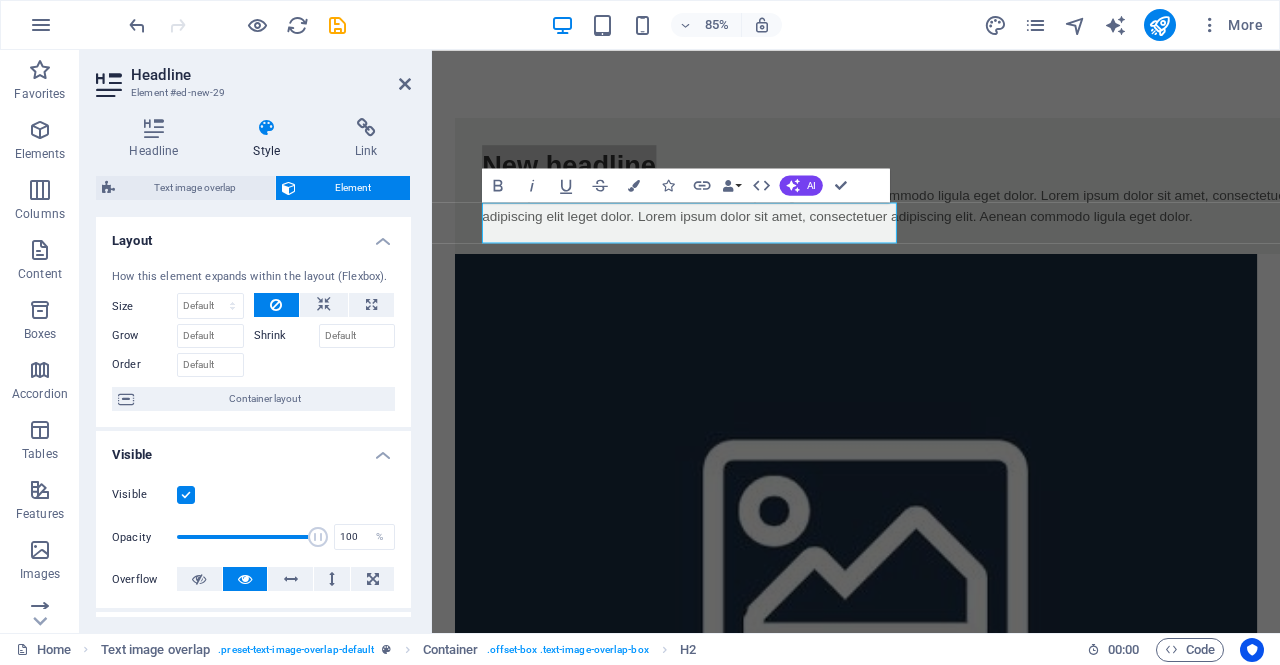 click at bounding box center (154, 128) 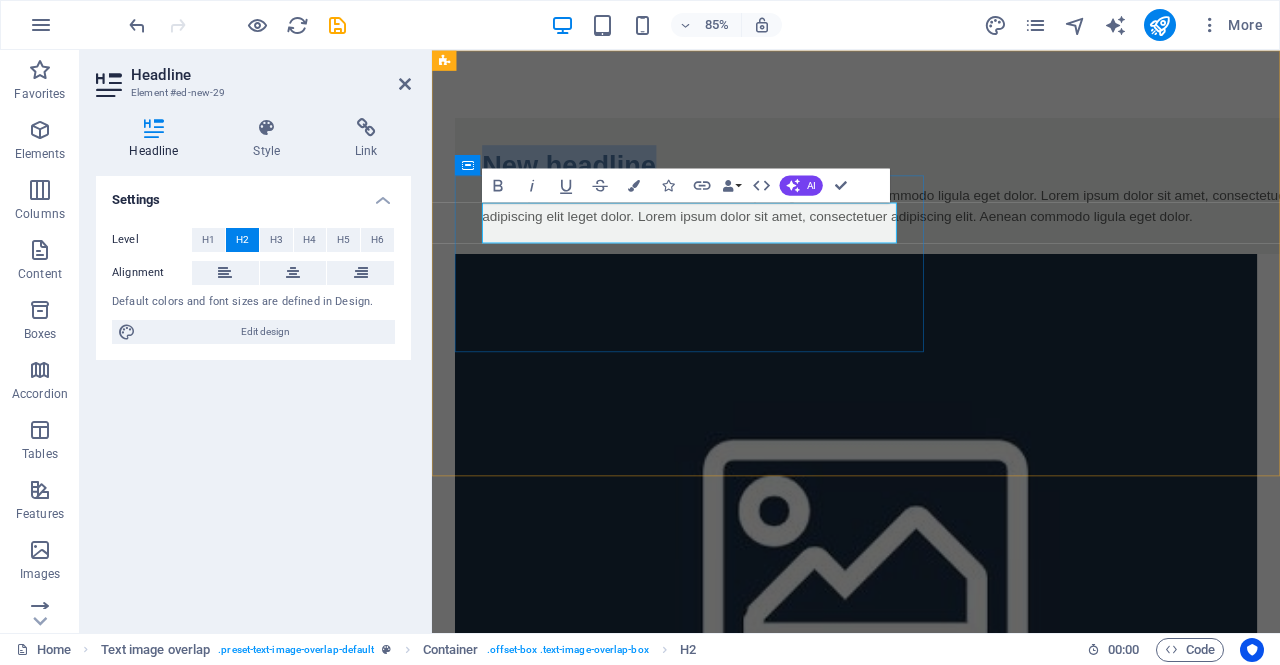 click on "New headline" at bounding box center [971, 186] 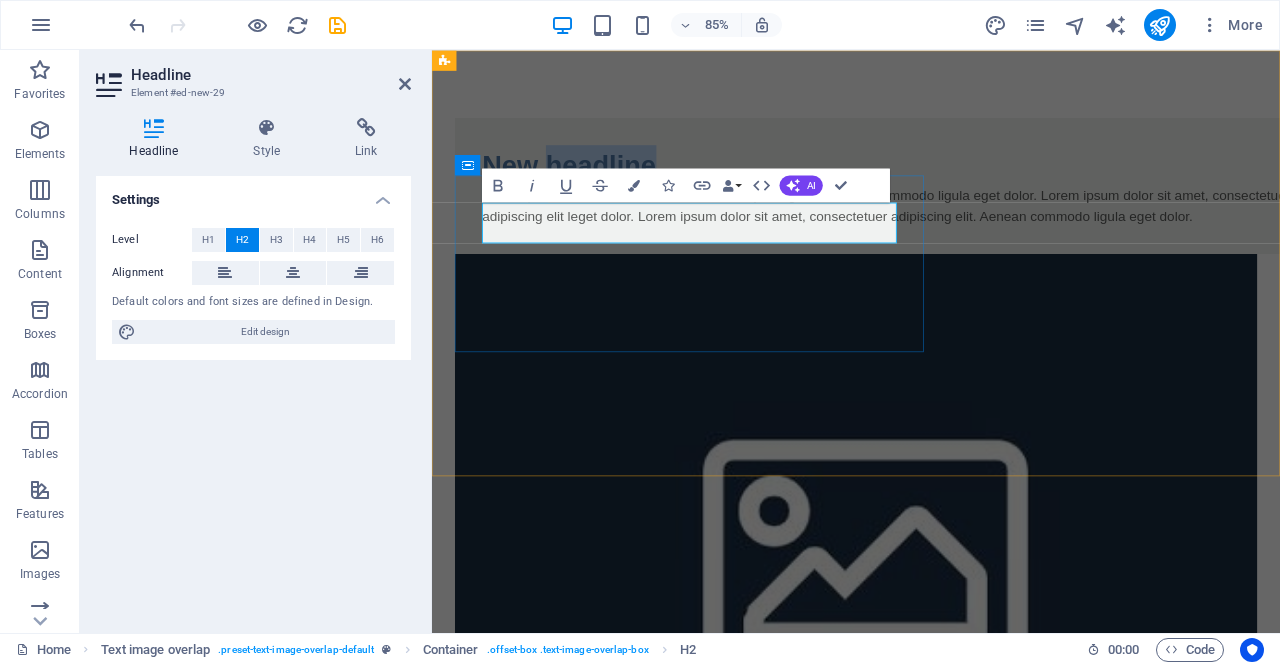click on "New headline" at bounding box center [971, 186] 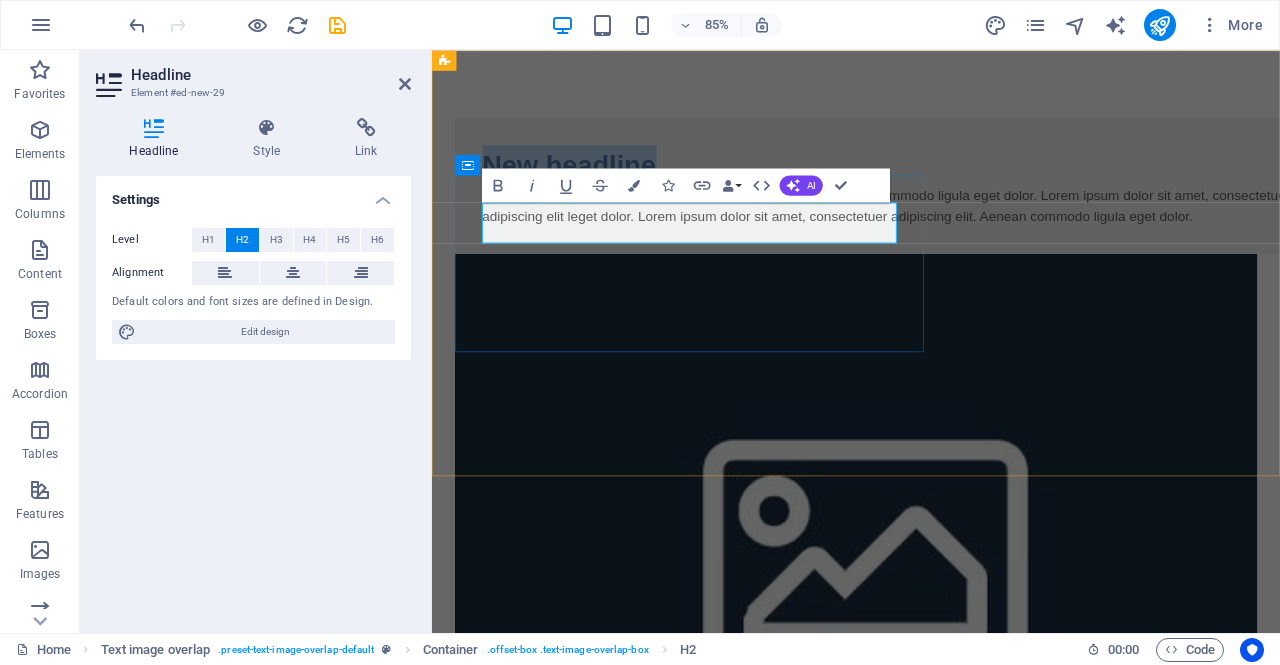 click on "New headline" at bounding box center [971, 186] 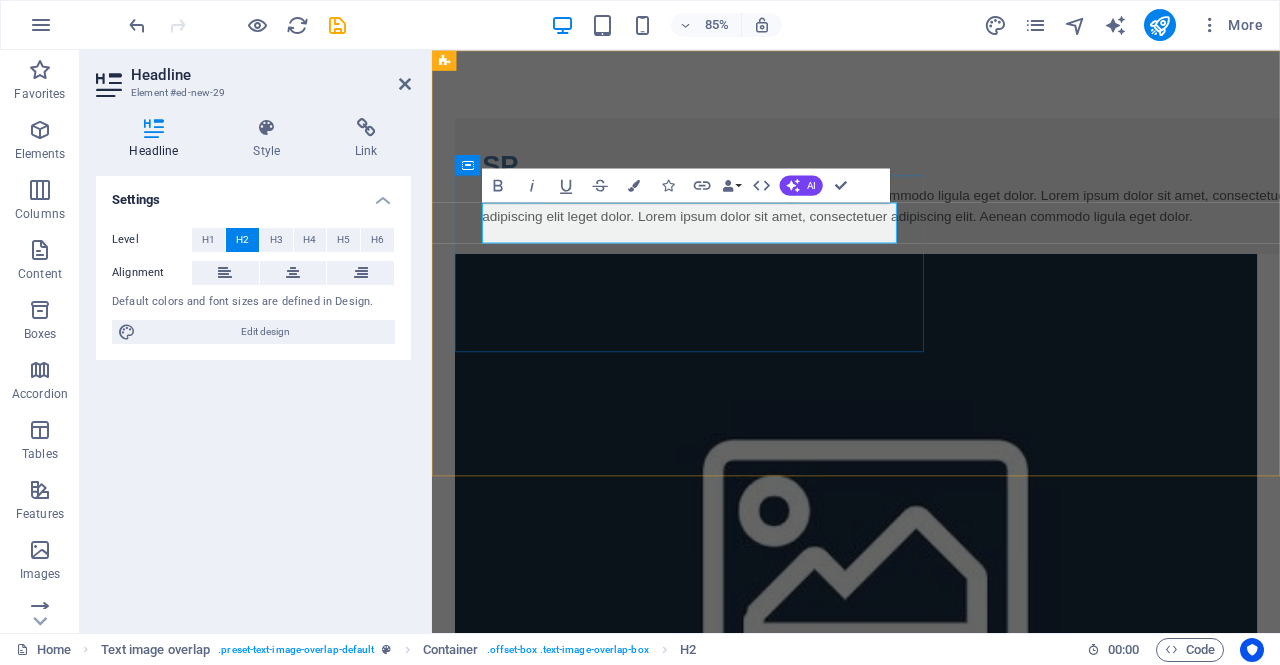 click on "SP" at bounding box center [971, 186] 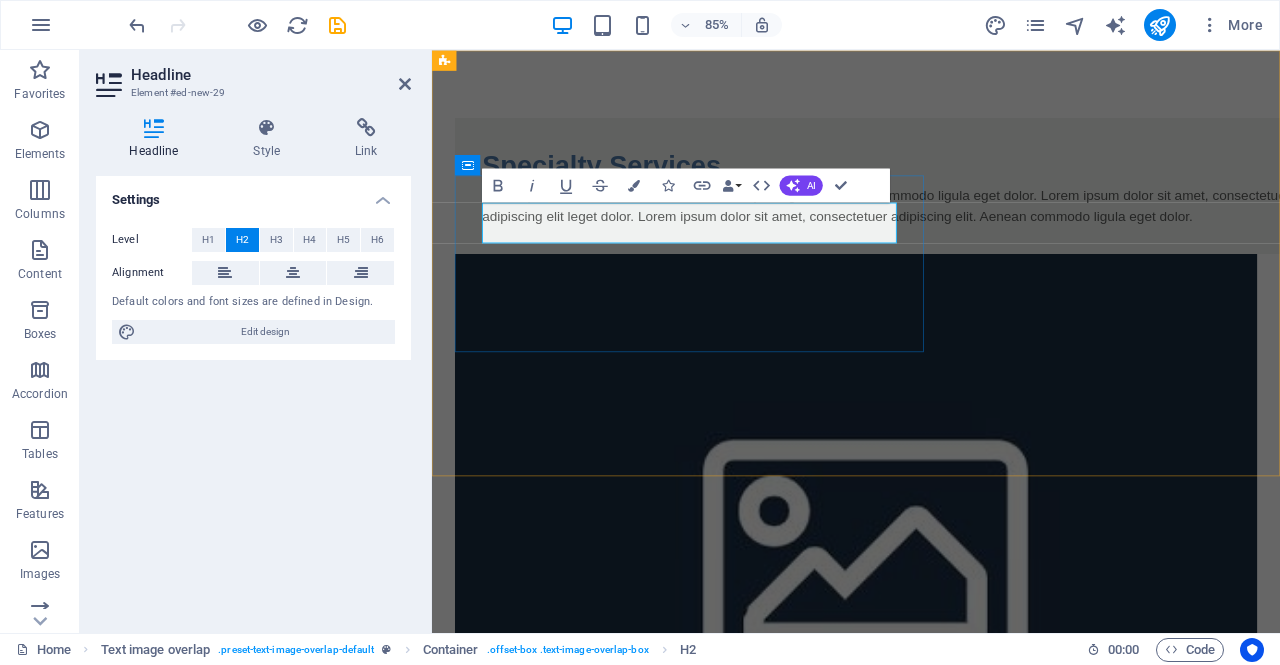 click on "Specialty Services" at bounding box center [971, 186] 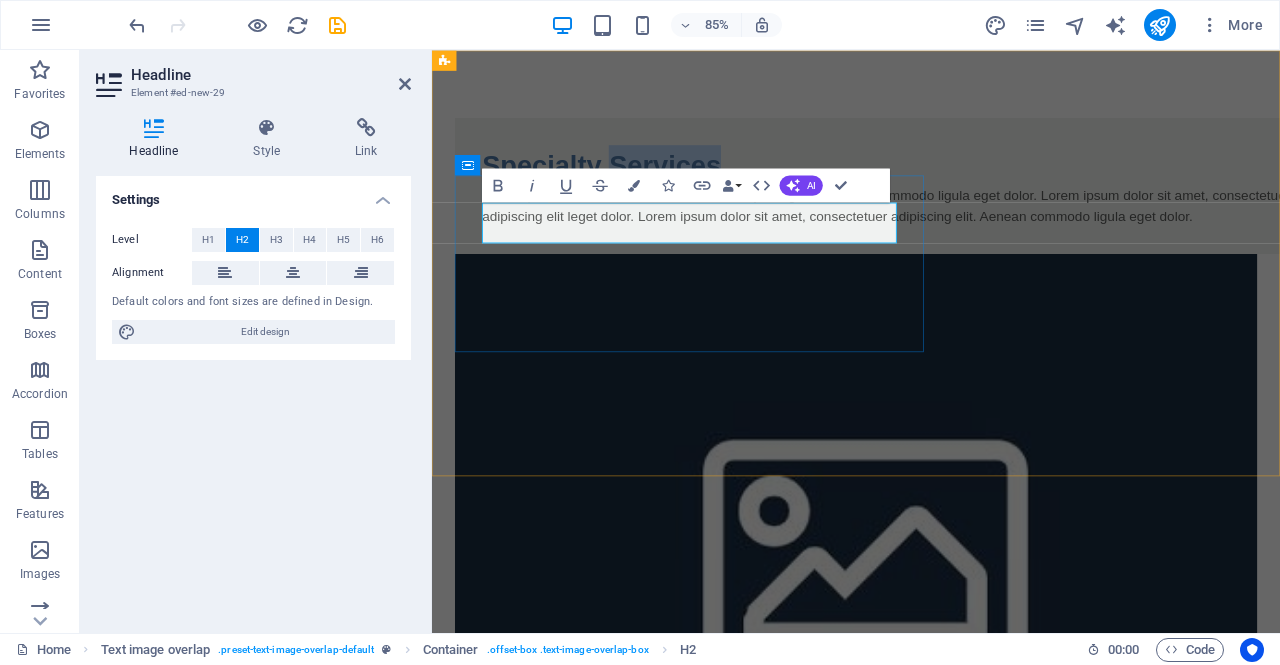 click on "Specialty Services" at bounding box center (971, 186) 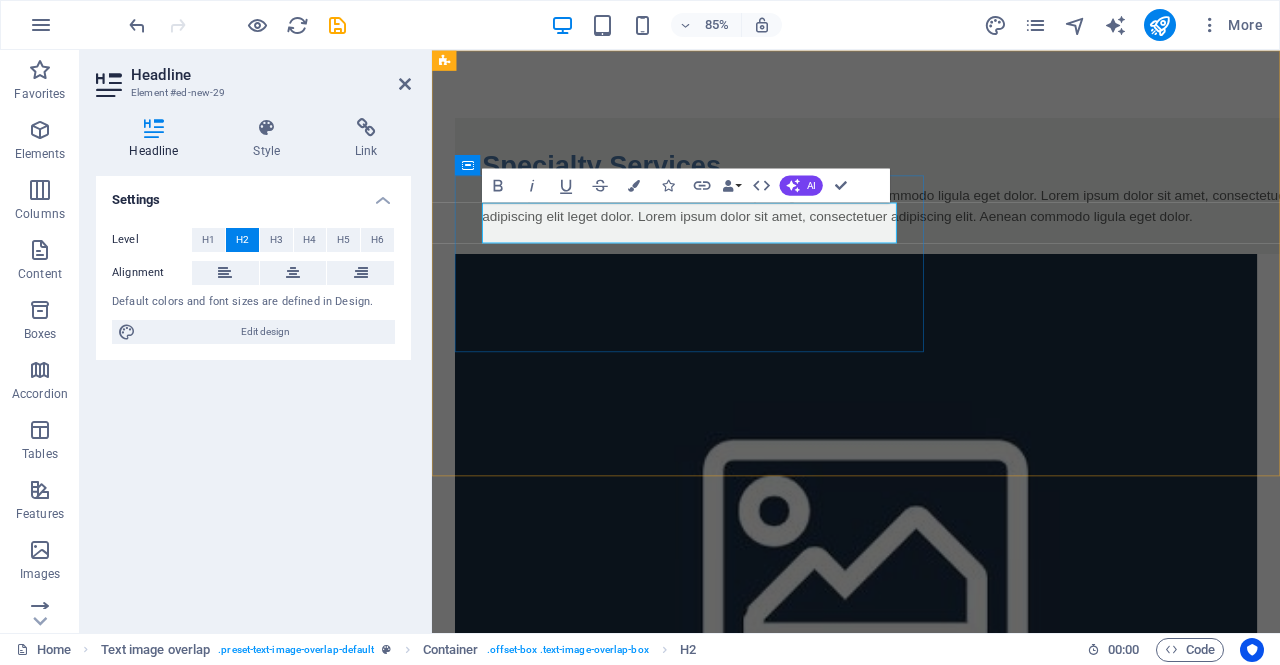 click on "Specialty Services" at bounding box center (971, 186) 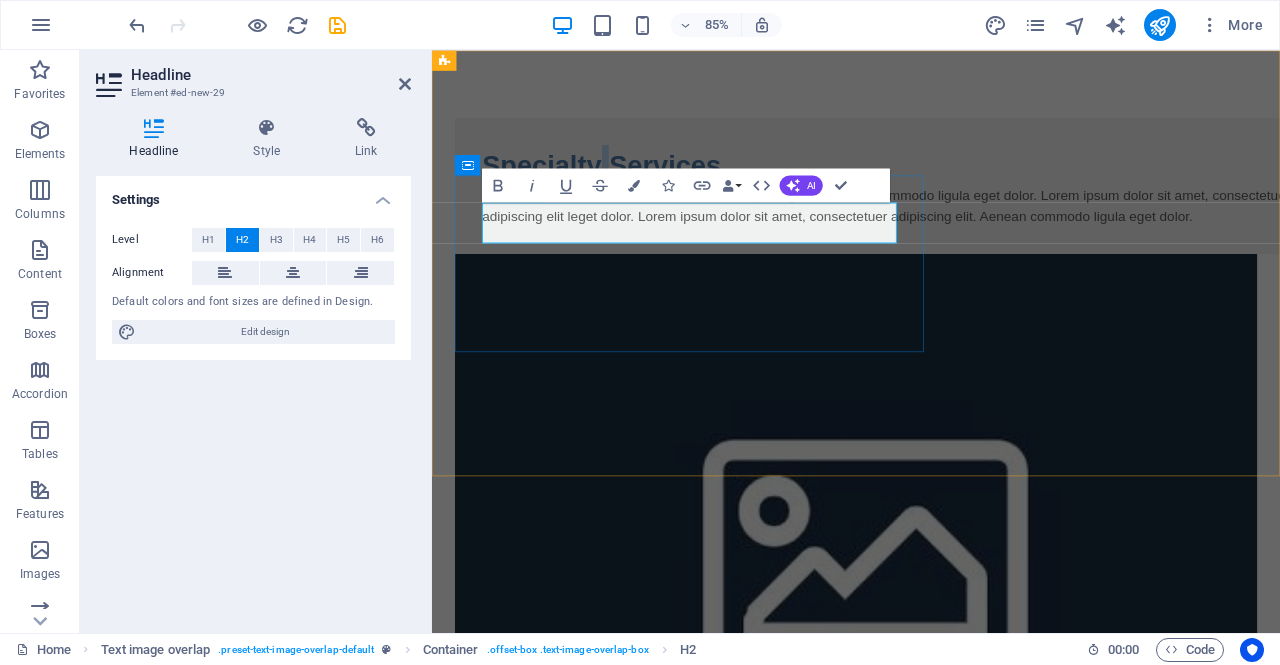 click on "Specialty Services" at bounding box center [971, 186] 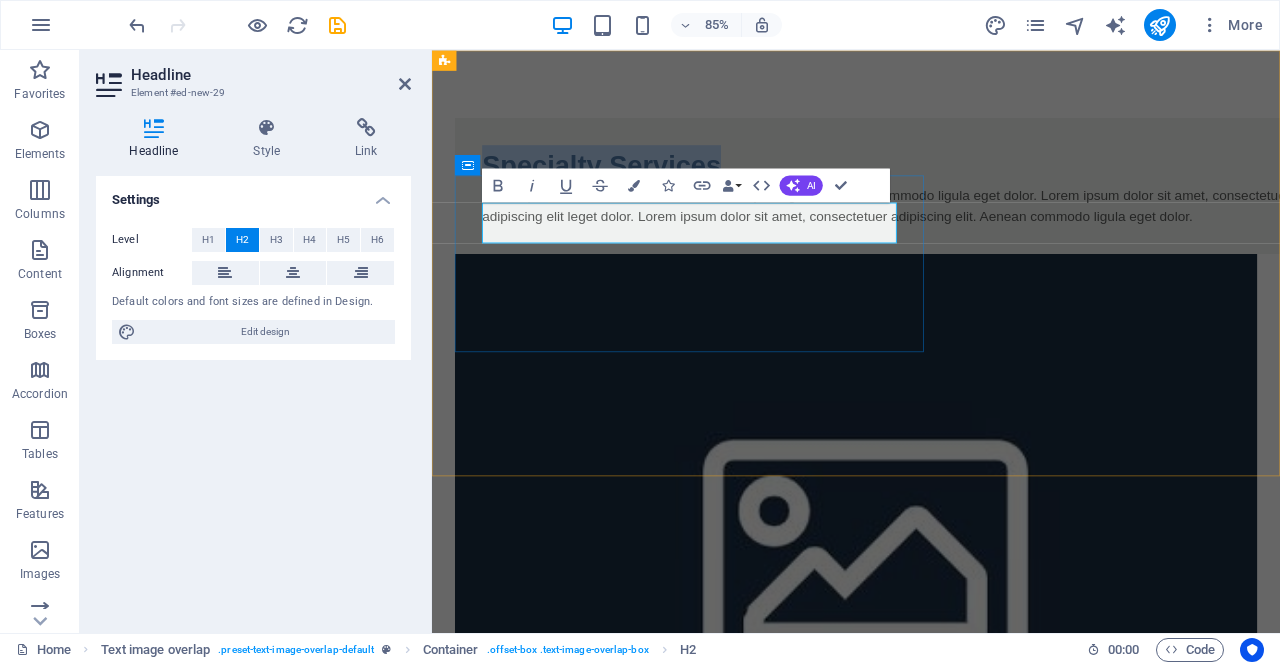 click on "Specialty Services" at bounding box center (971, 186) 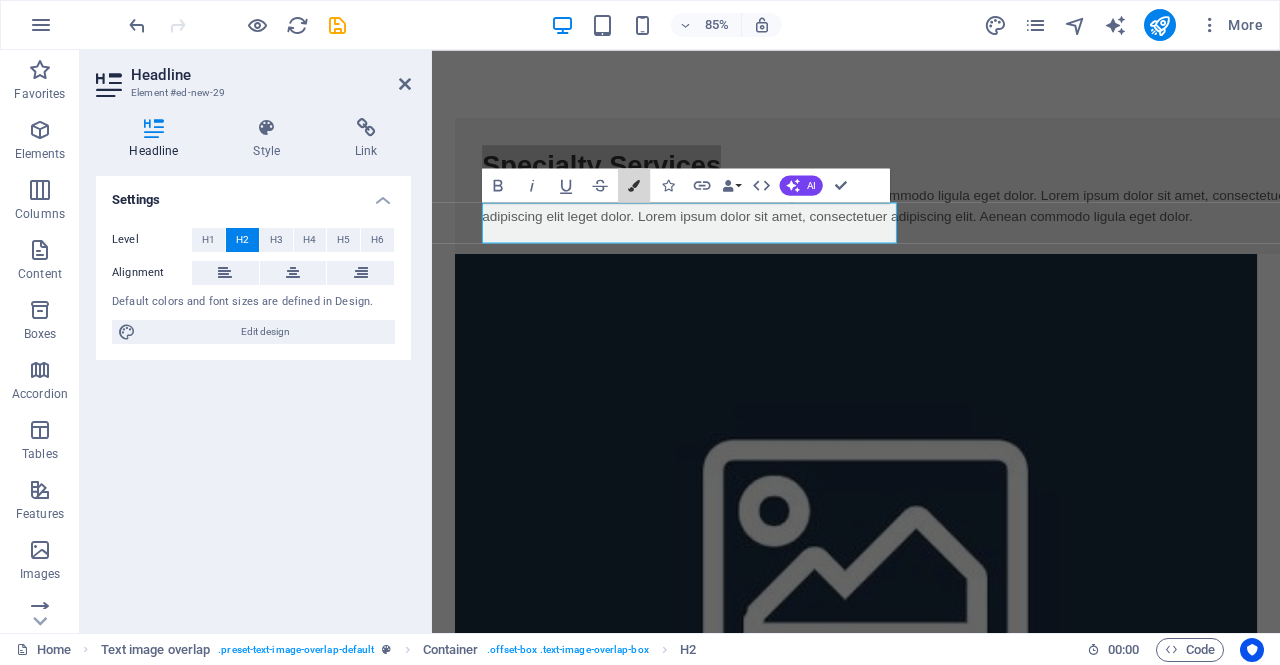 click at bounding box center [634, 185] 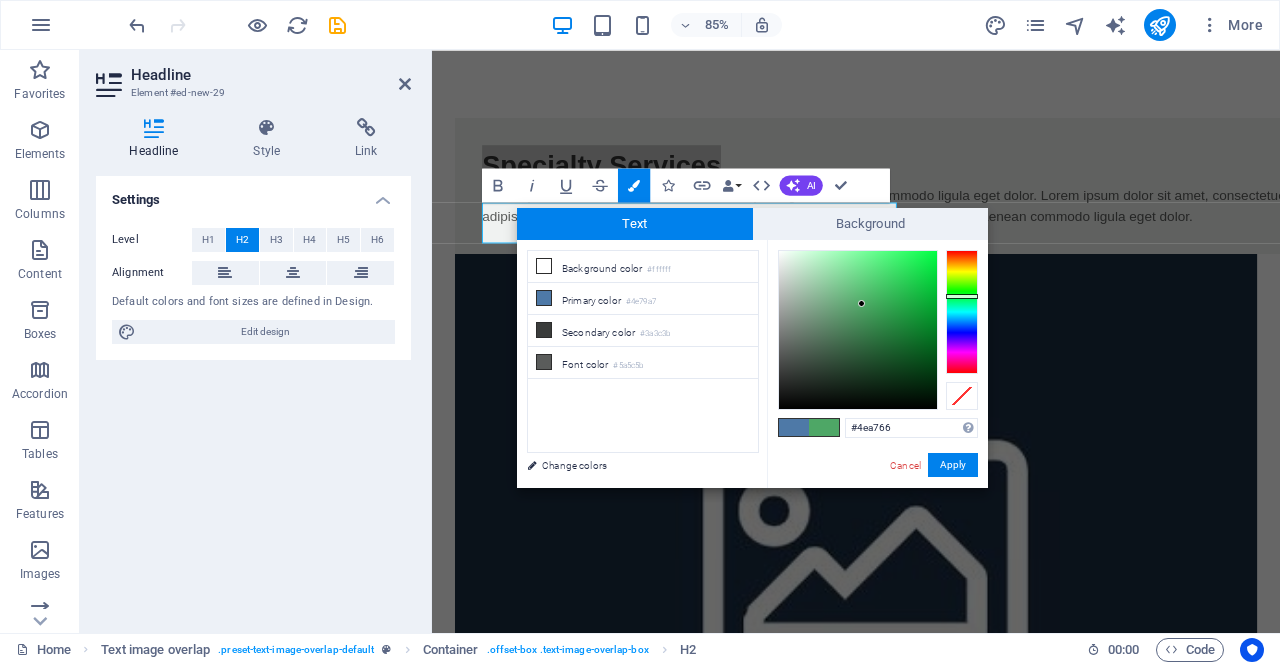 drag, startPoint x: 968, startPoint y: 317, endPoint x: 976, endPoint y: 296, distance: 22.472204 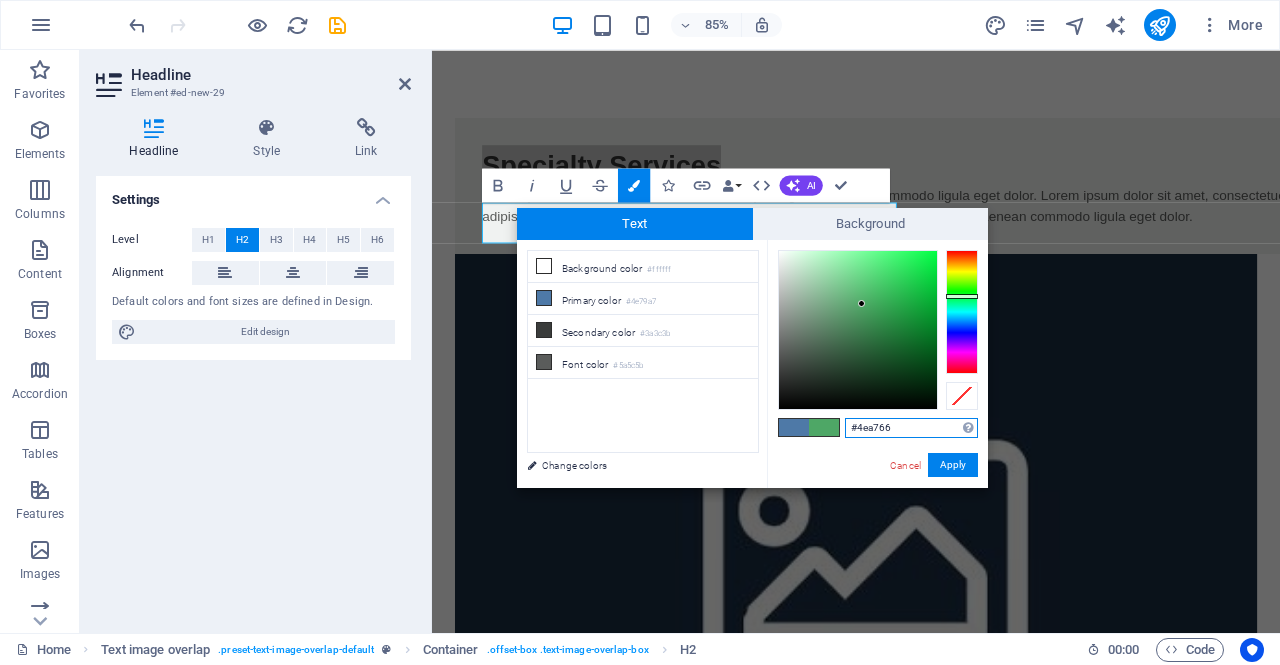 click on "#4ea766" at bounding box center (911, 428) 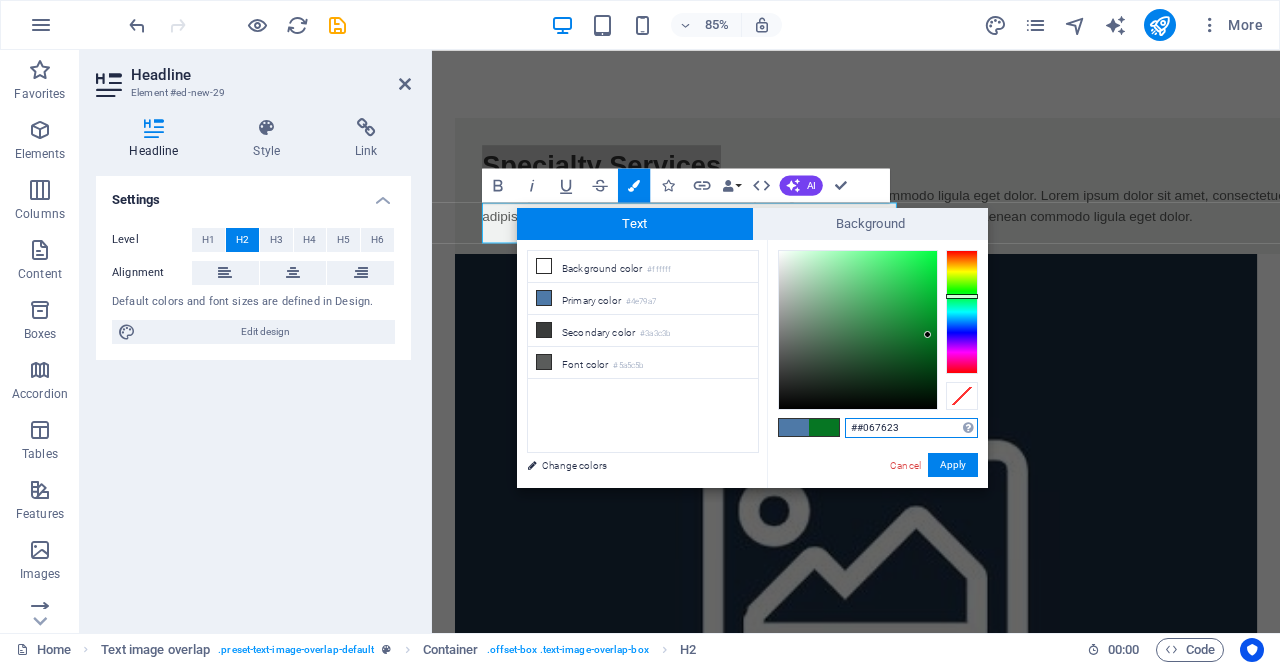 type on "#067623" 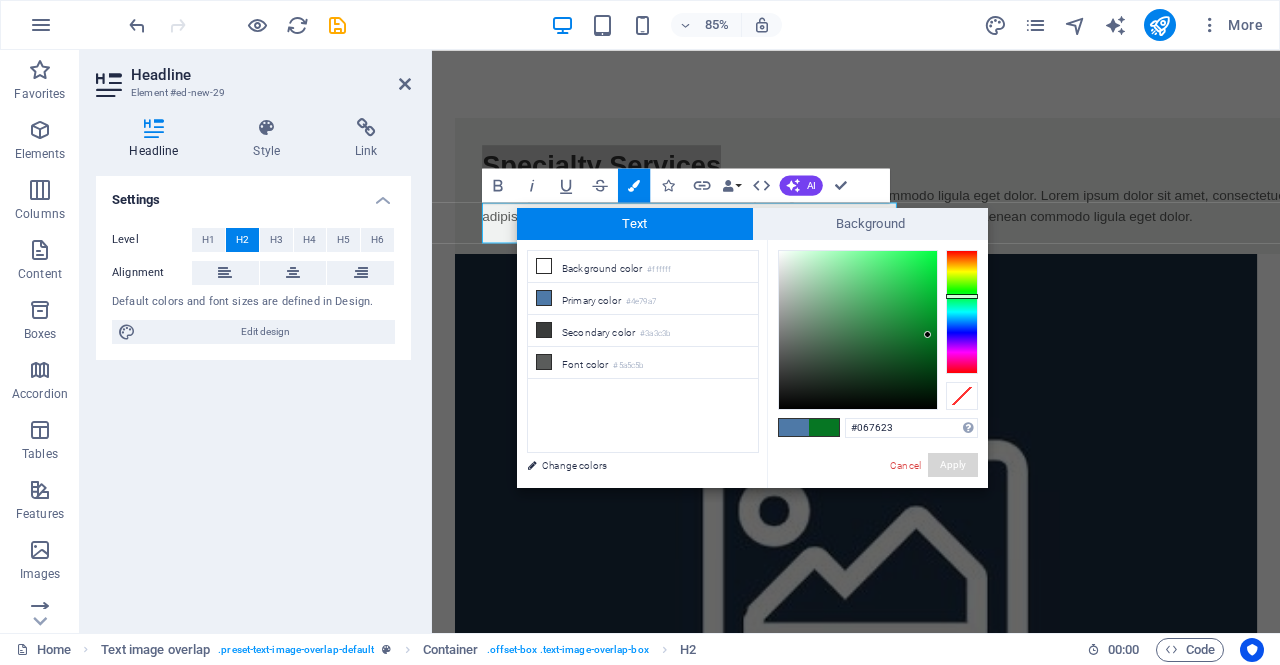 click on "Apply" at bounding box center (953, 465) 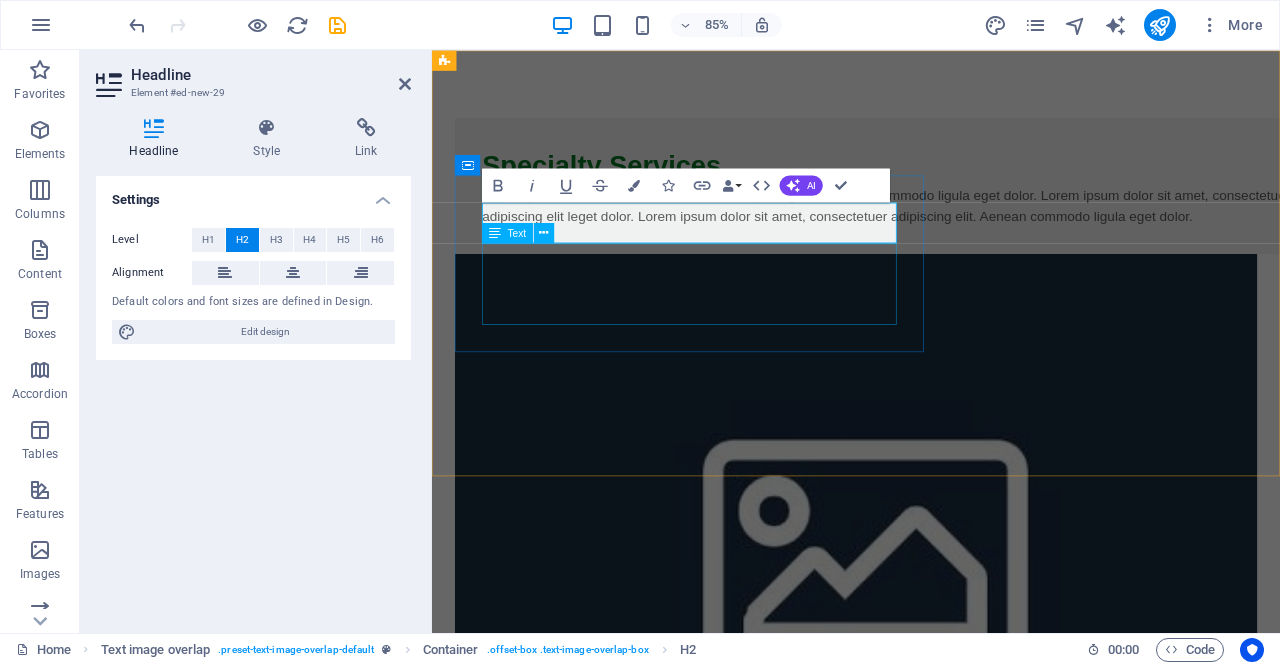 click on "Lorem ipsum dolor sit amet, consectetuer adipiscing elit. Aenean commodo ligula eget dolor. Lorem ipsum dolor sit amet, consectetuer adipiscing elit leget dolor. Lorem ipsum dolor sit amet, consectetuer adipiscing elit. Aenean commodo ligula eget dolor." at bounding box center (971, 234) 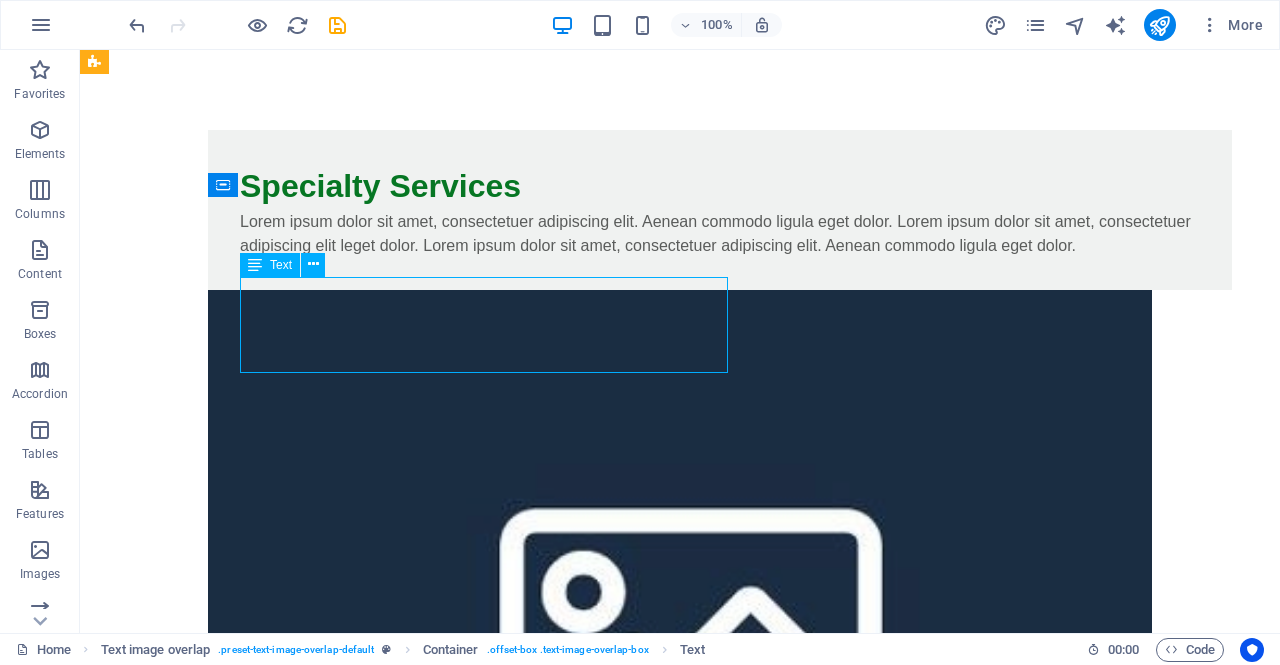 click on "Lorem ipsum dolor sit amet, consectetuer adipiscing elit. Aenean commodo ligula eget dolor. Lorem ipsum dolor sit amet, consectetuer adipiscing elit leget dolor. Lorem ipsum dolor sit amet, consectetuer adipiscing elit. Aenean commodo ligula eget dolor." at bounding box center (720, 234) 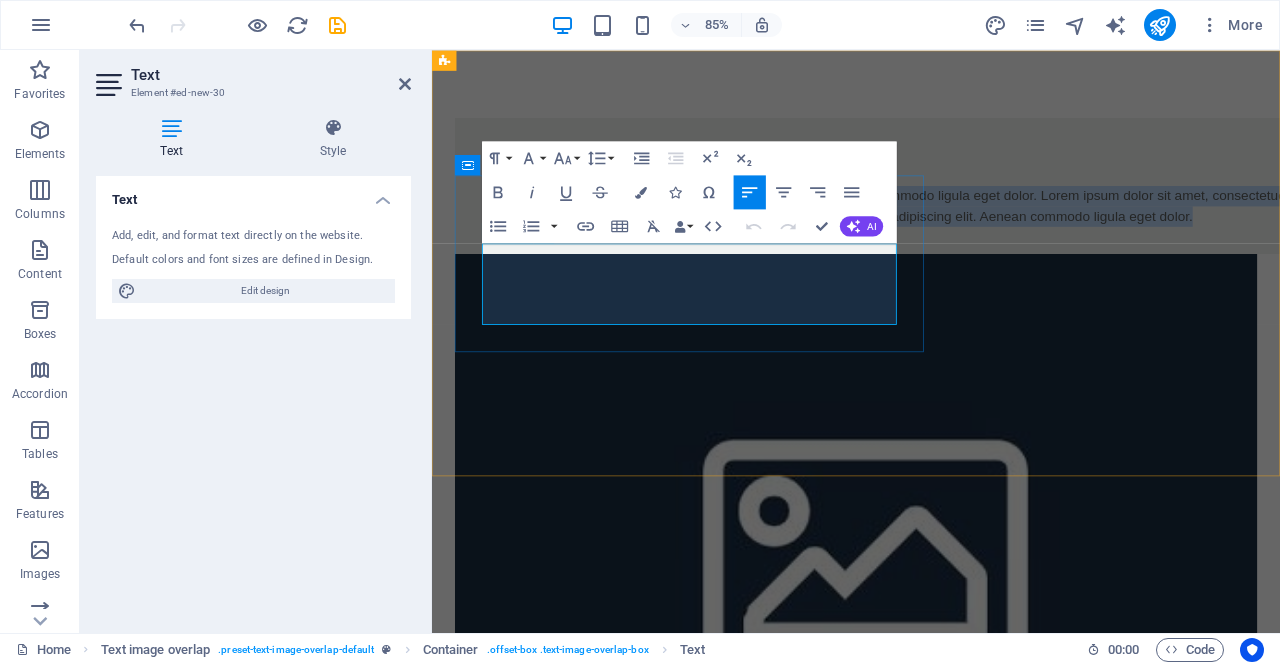 type 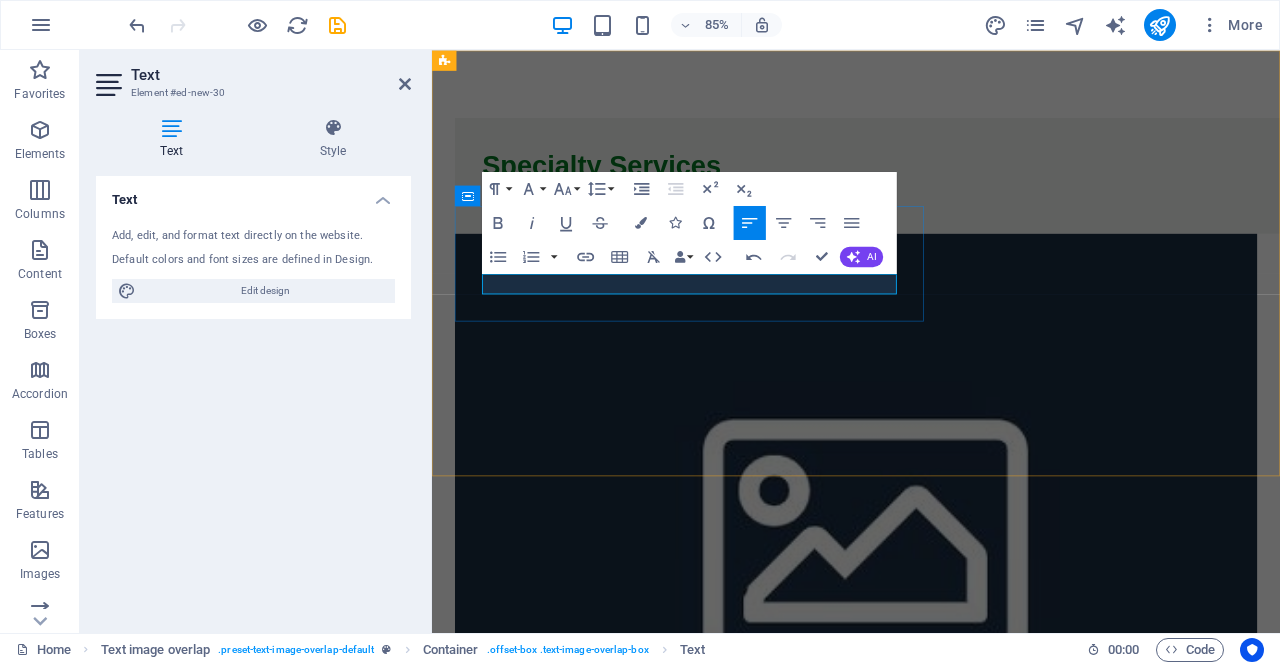 click on "Snow Plowing & Yeard Work" at bounding box center (971, 222) 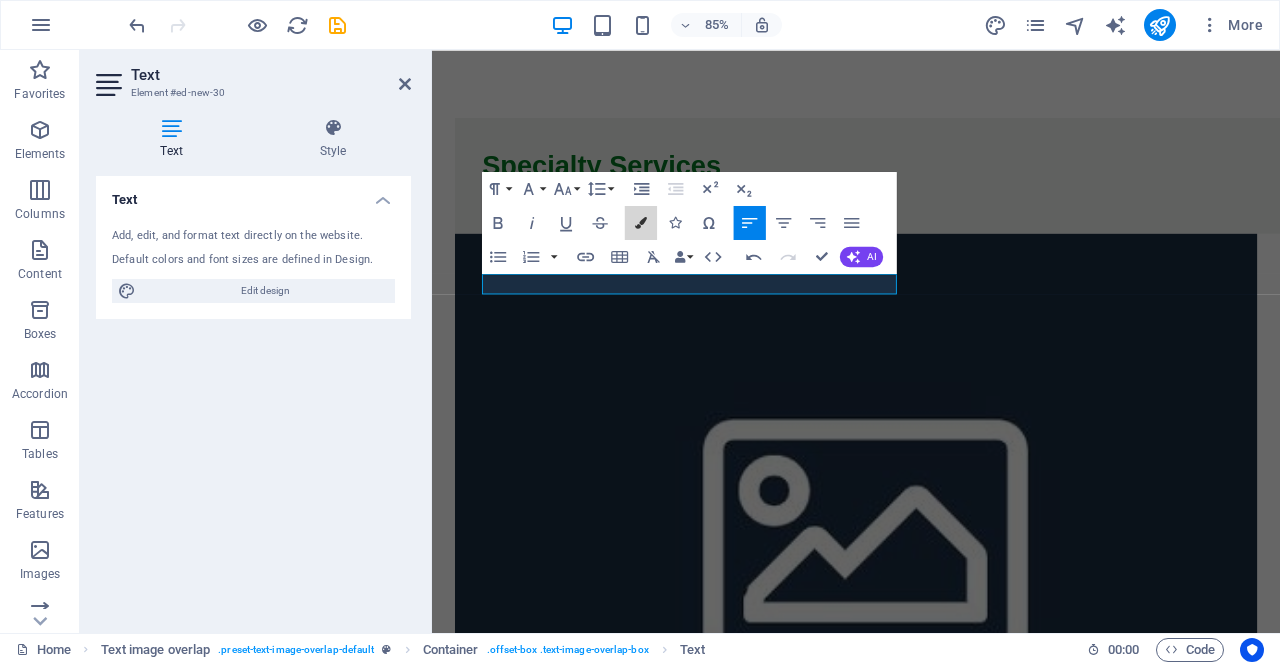 click on "Colors" at bounding box center (641, 222) 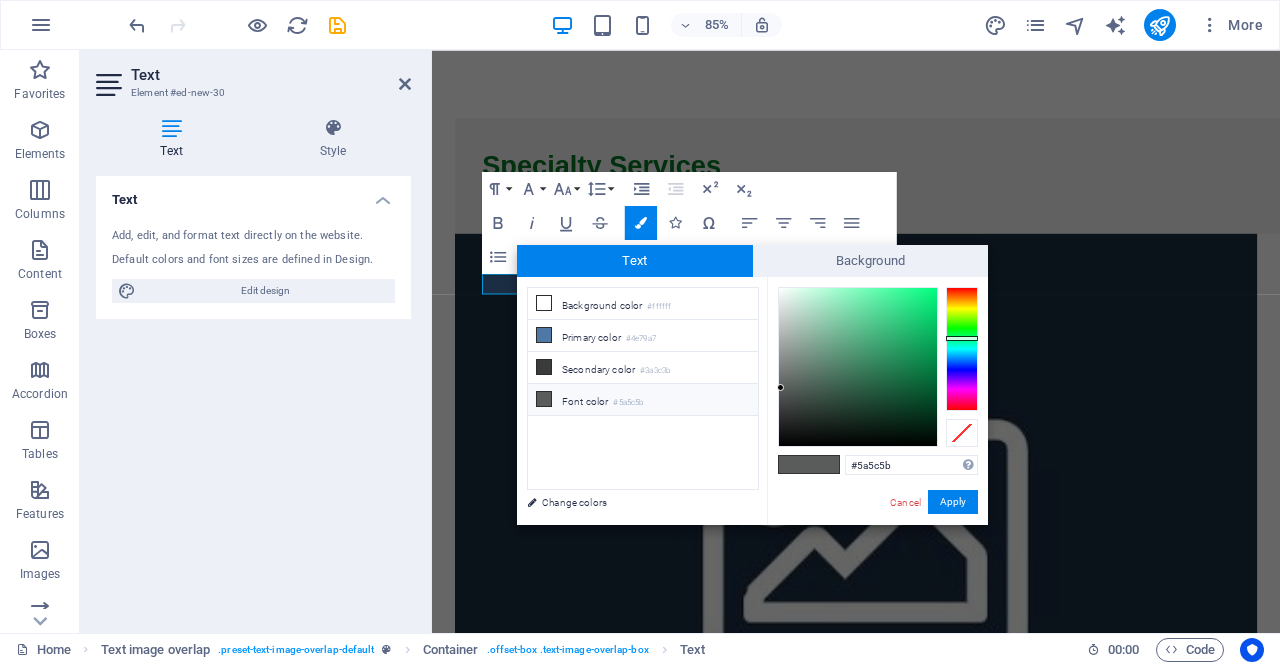 click on "#5a5c5b" at bounding box center [911, 465] 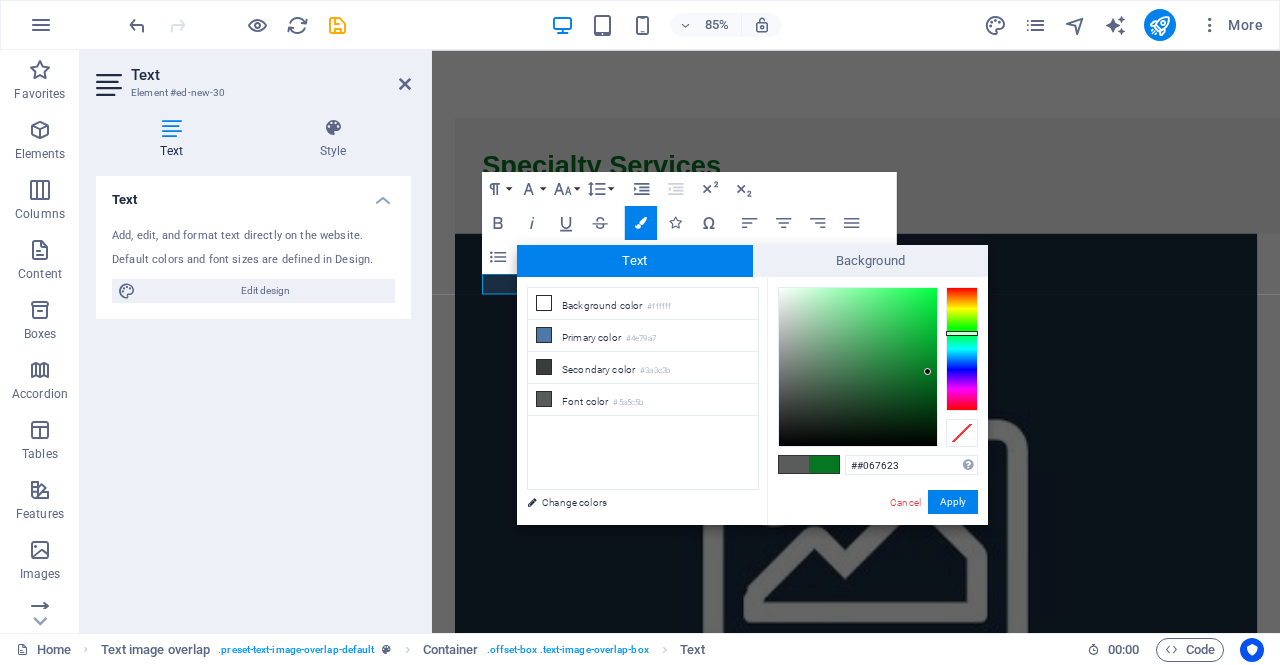 type on "#067623" 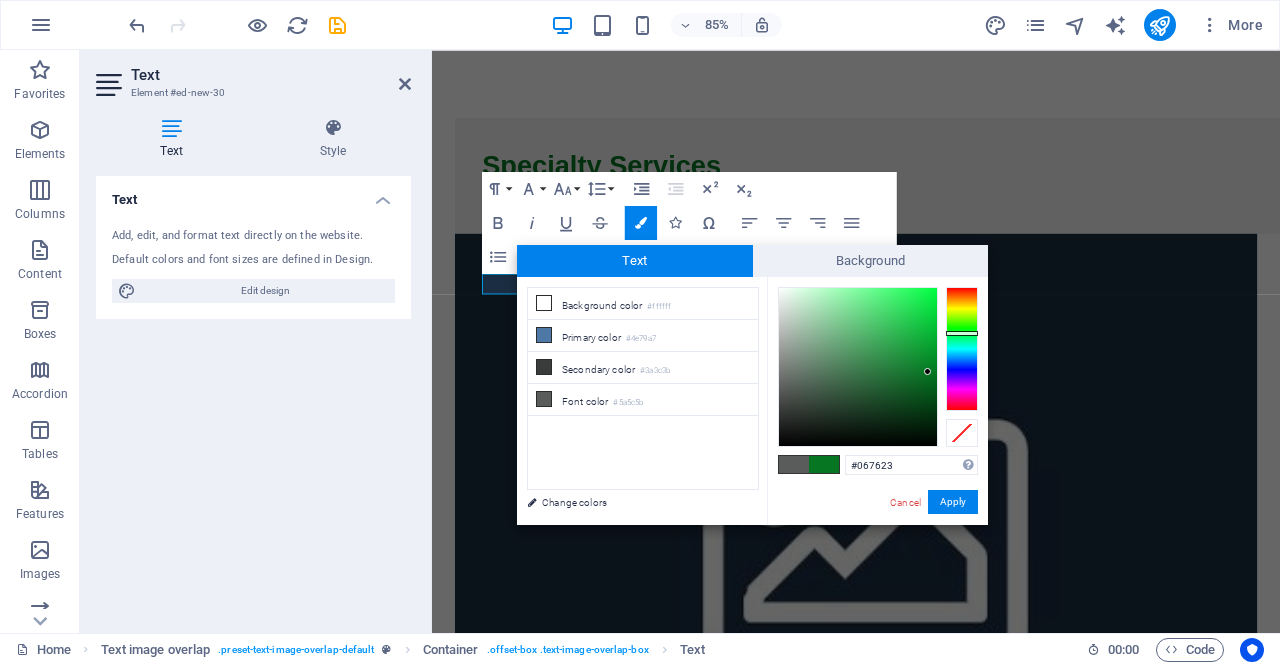 click on "Apply" at bounding box center [953, 502] 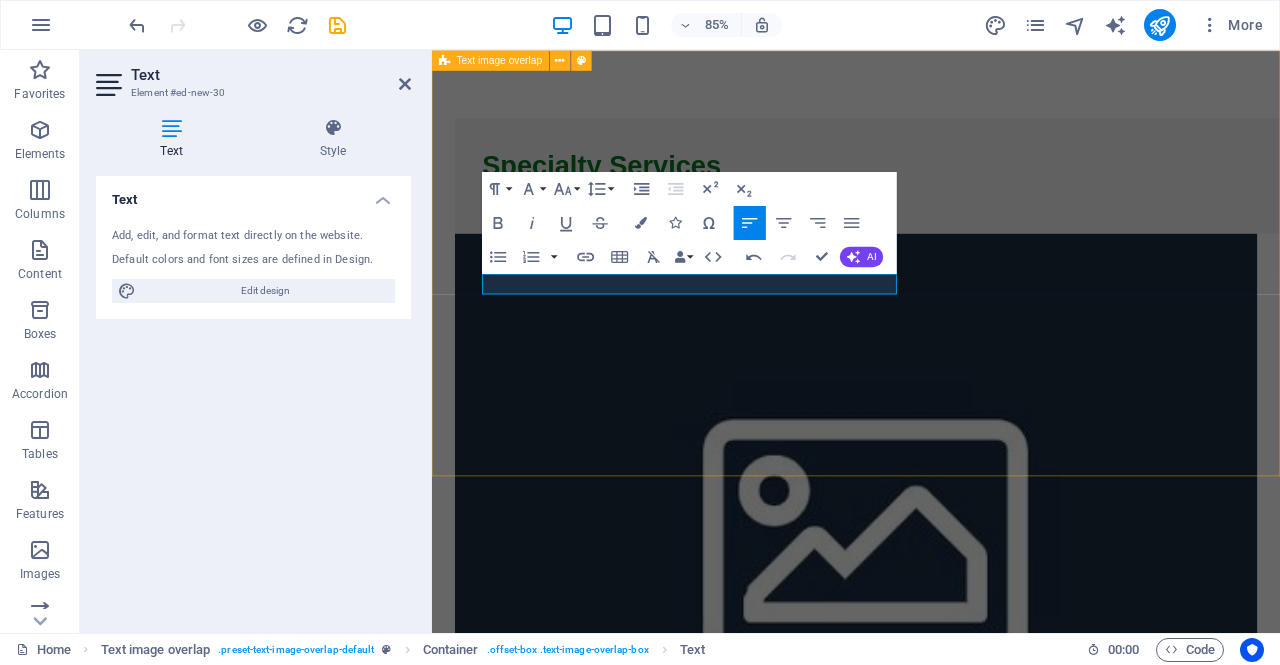 click on "Specialty Services Snow Plowing & Yard Work" at bounding box center [931, 539] 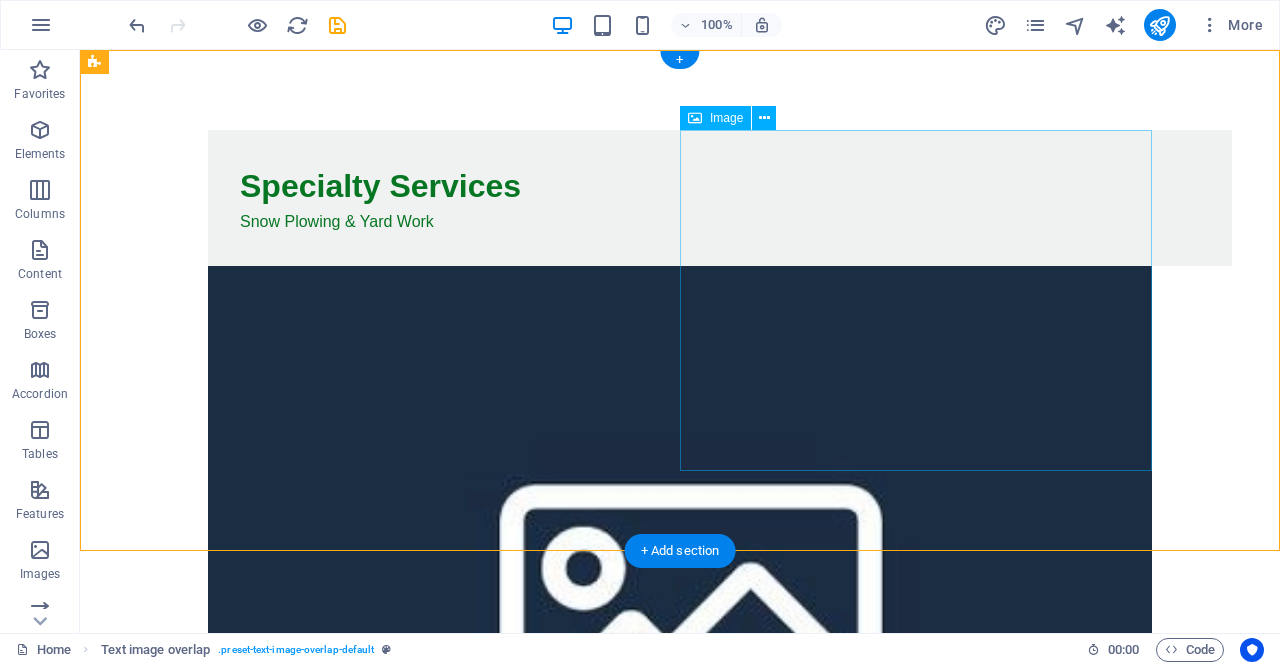 click at bounding box center (680, 607) 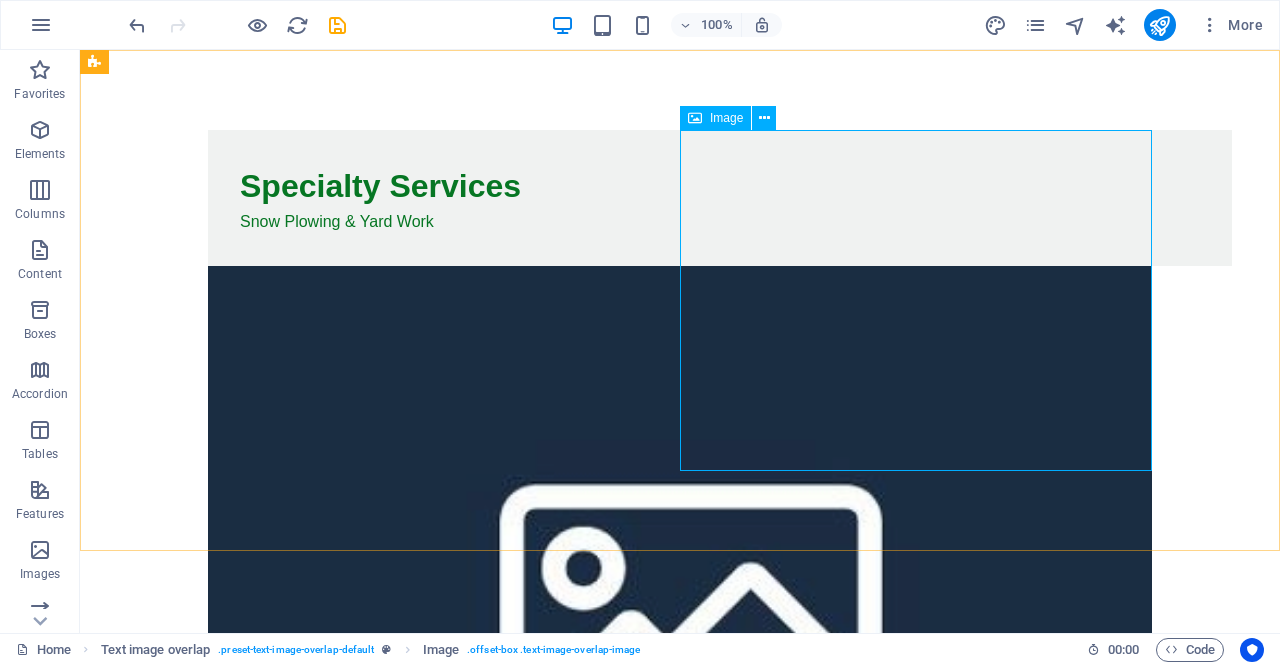 click at bounding box center (764, 118) 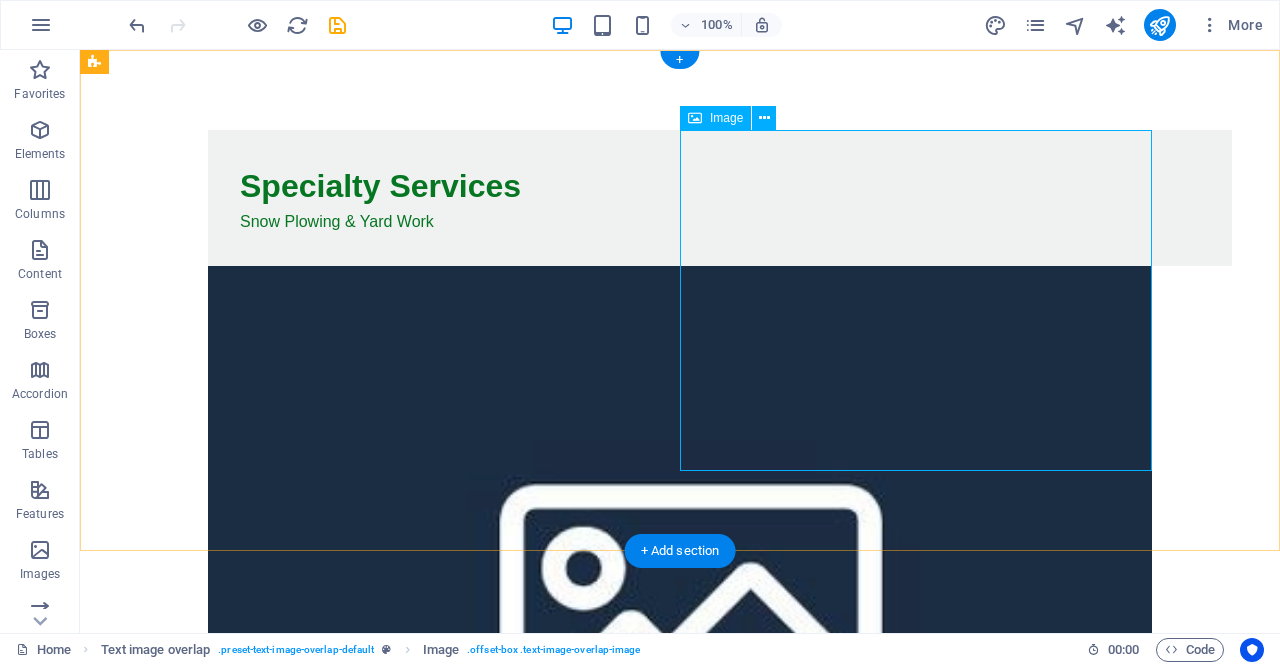click at bounding box center [680, 607] 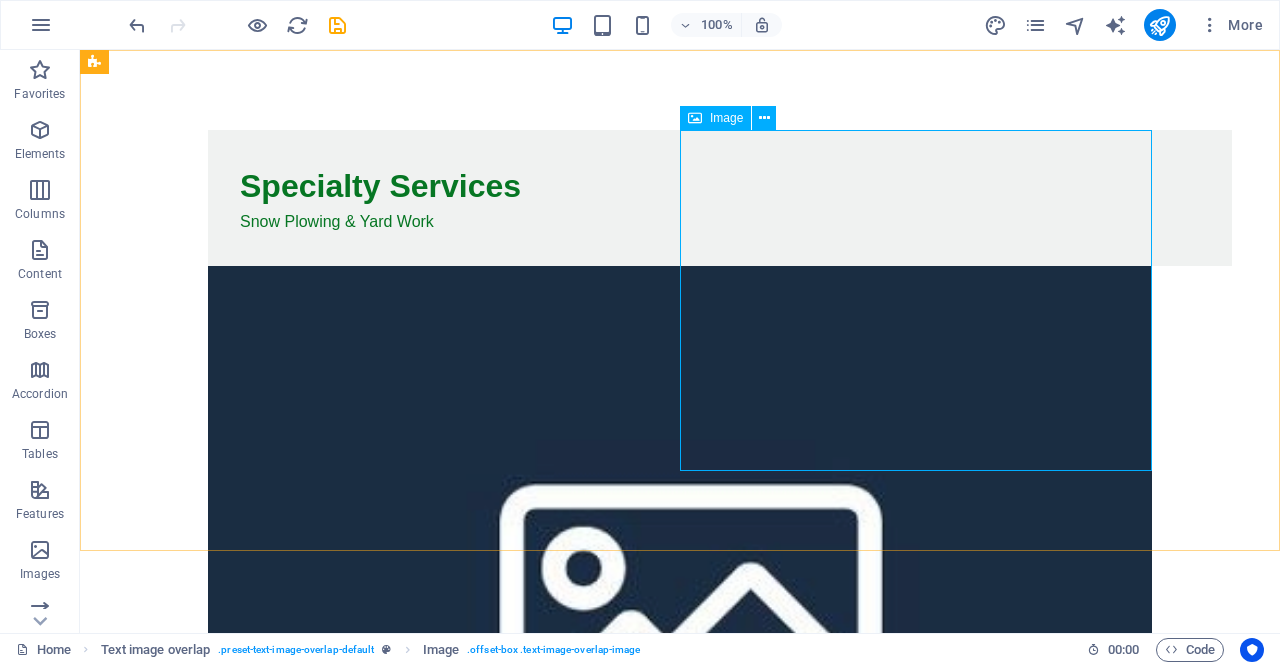 click on "Image" at bounding box center (726, 118) 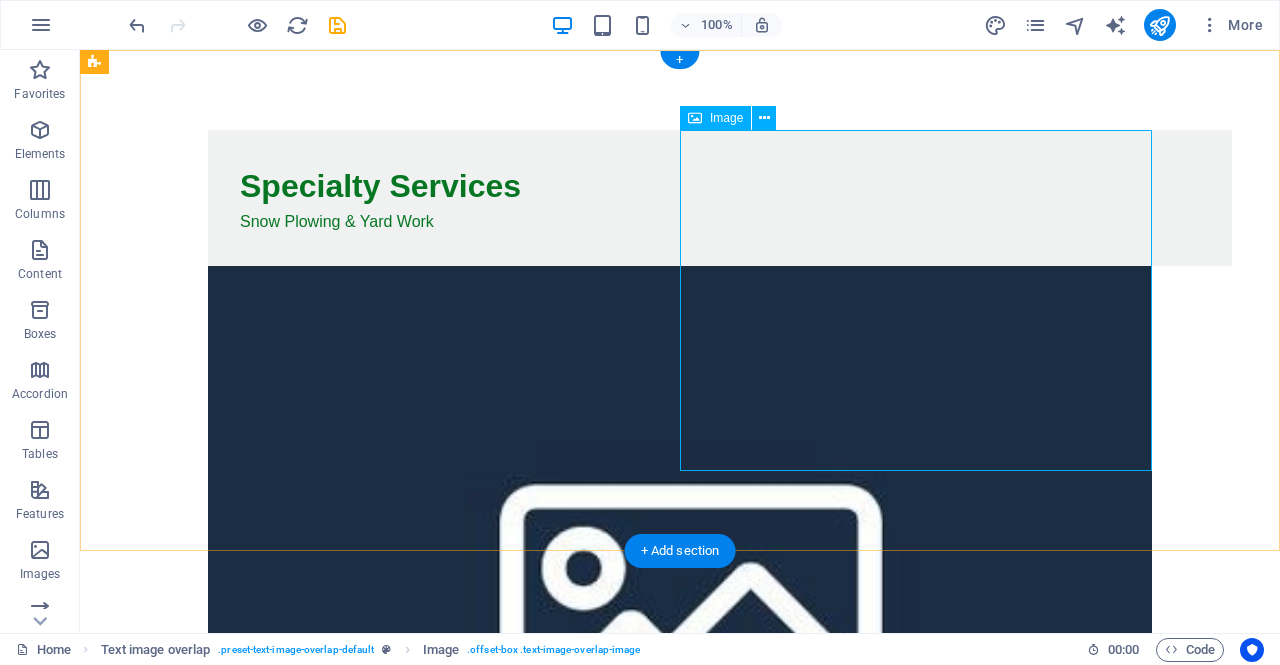 click at bounding box center (680, 607) 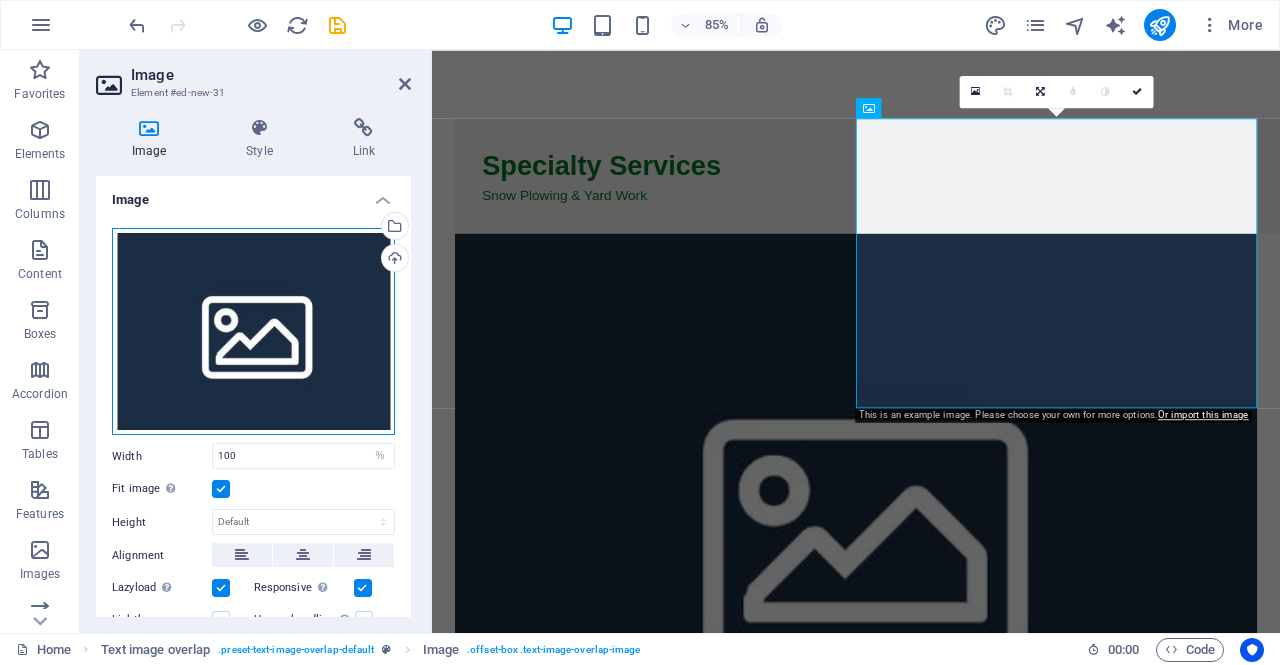 click on "Drag files here, click to choose files or select files from Files or our free stock photos & videos" at bounding box center (253, 332) 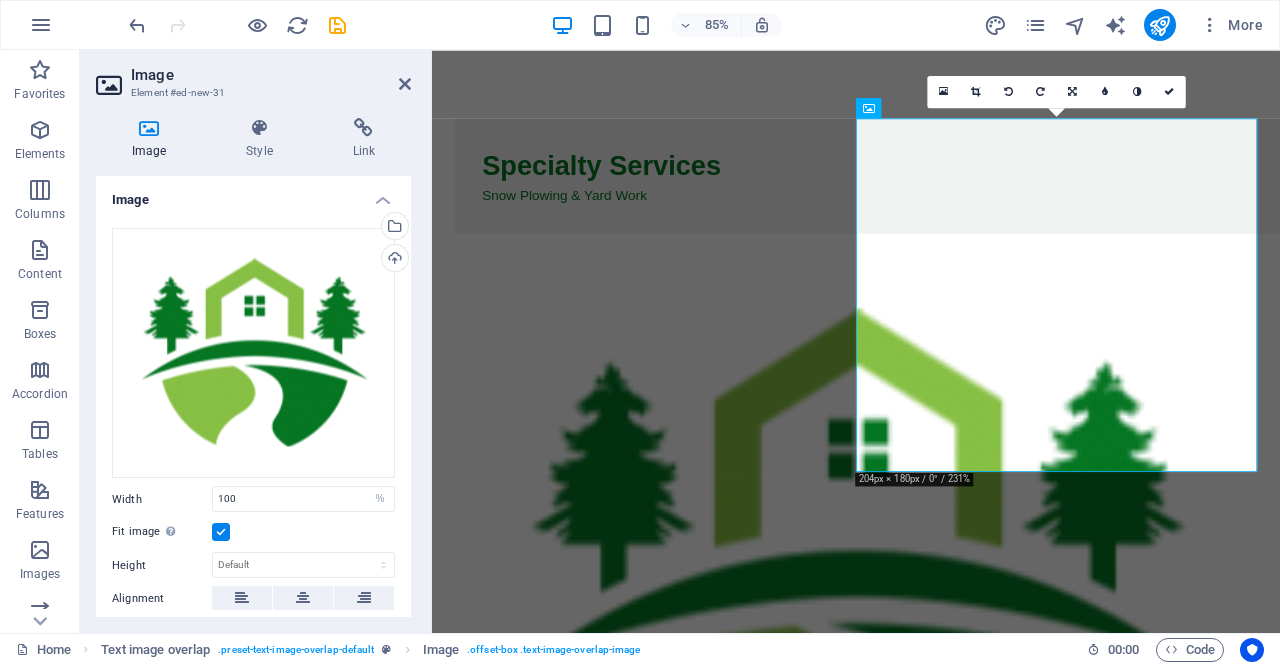 scroll, scrollTop: 67, scrollLeft: 0, axis: vertical 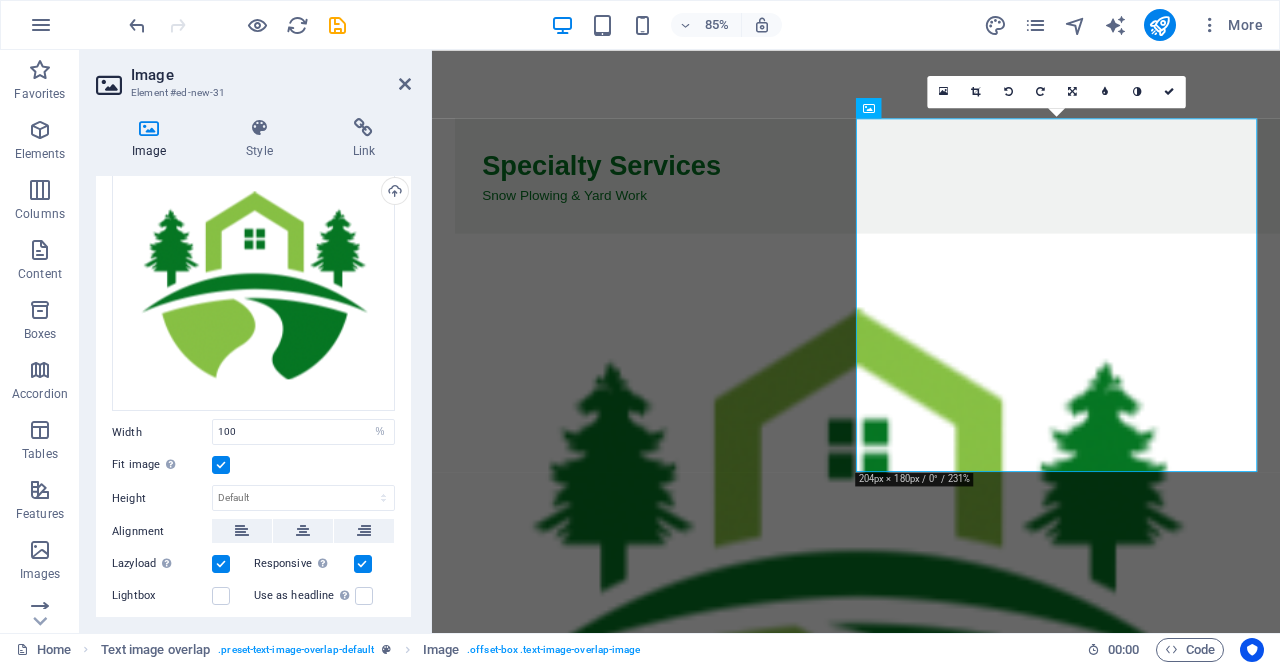 click at bounding box center [221, 465] 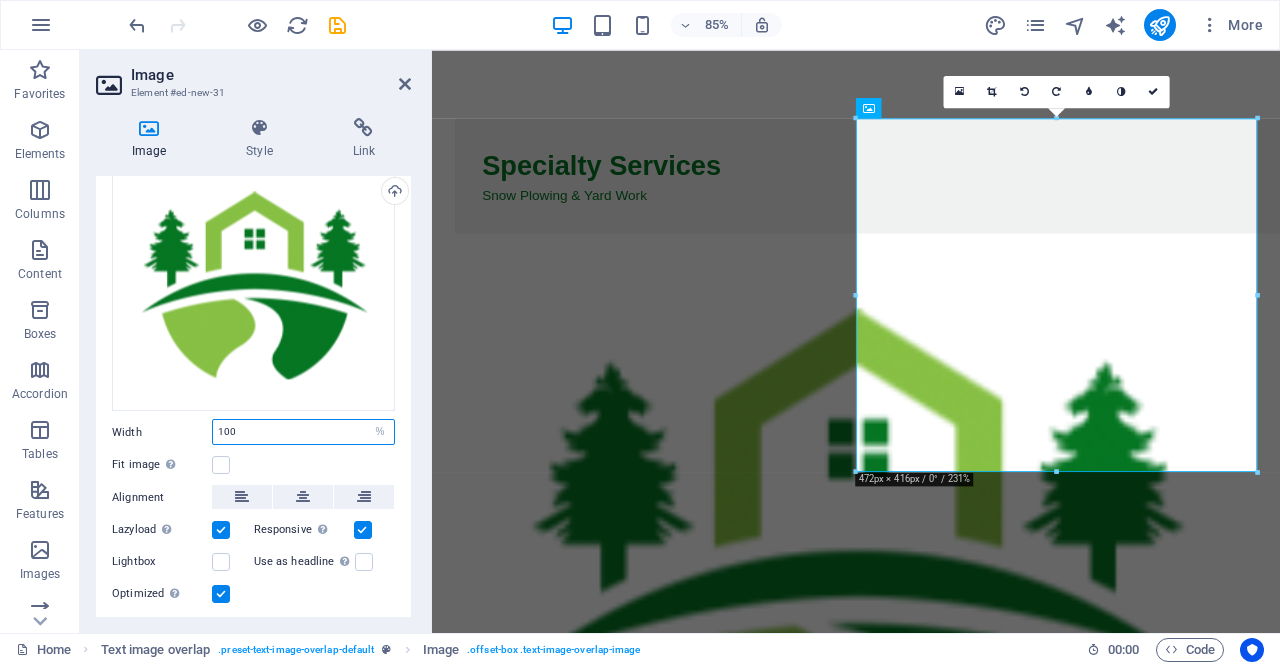 drag, startPoint x: 343, startPoint y: 431, endPoint x: 129, endPoint y: 446, distance: 214.52505 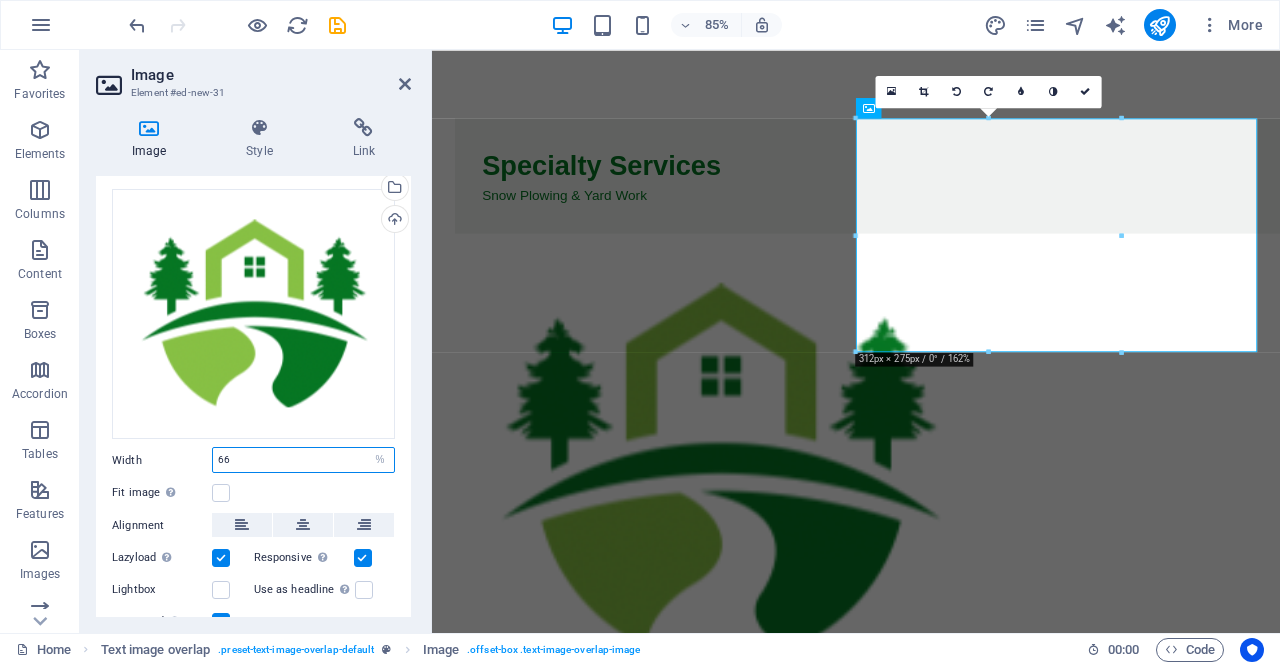 scroll, scrollTop: 0, scrollLeft: 0, axis: both 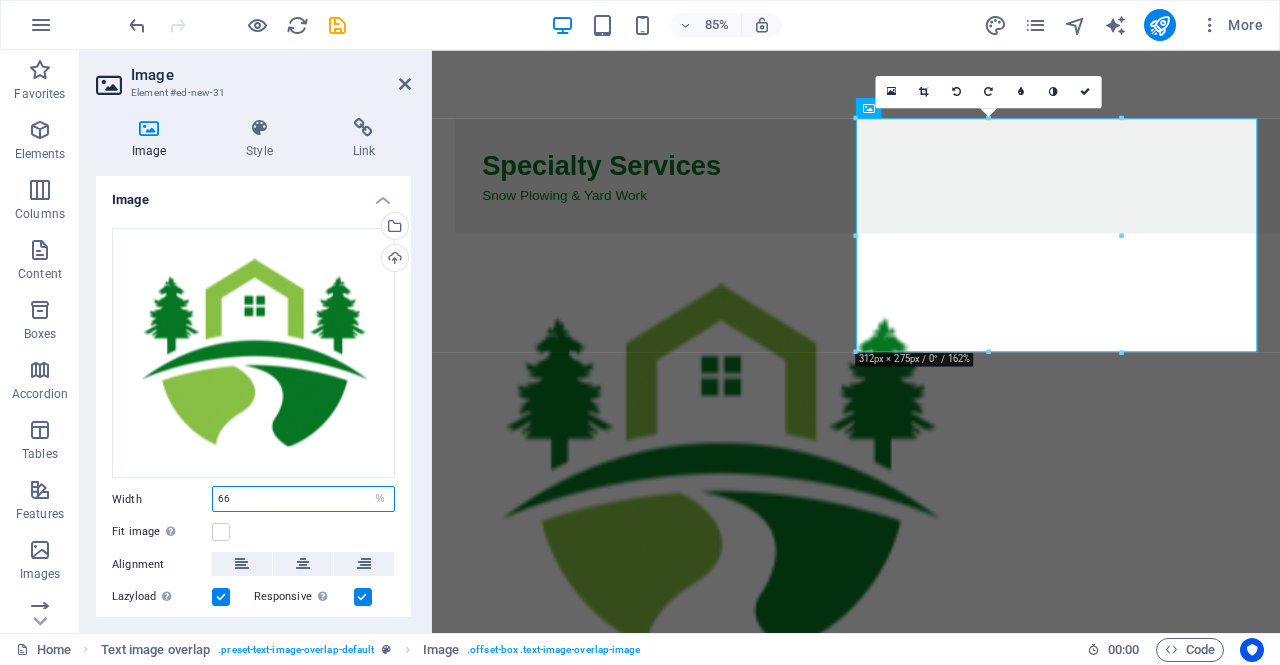 type on "66" 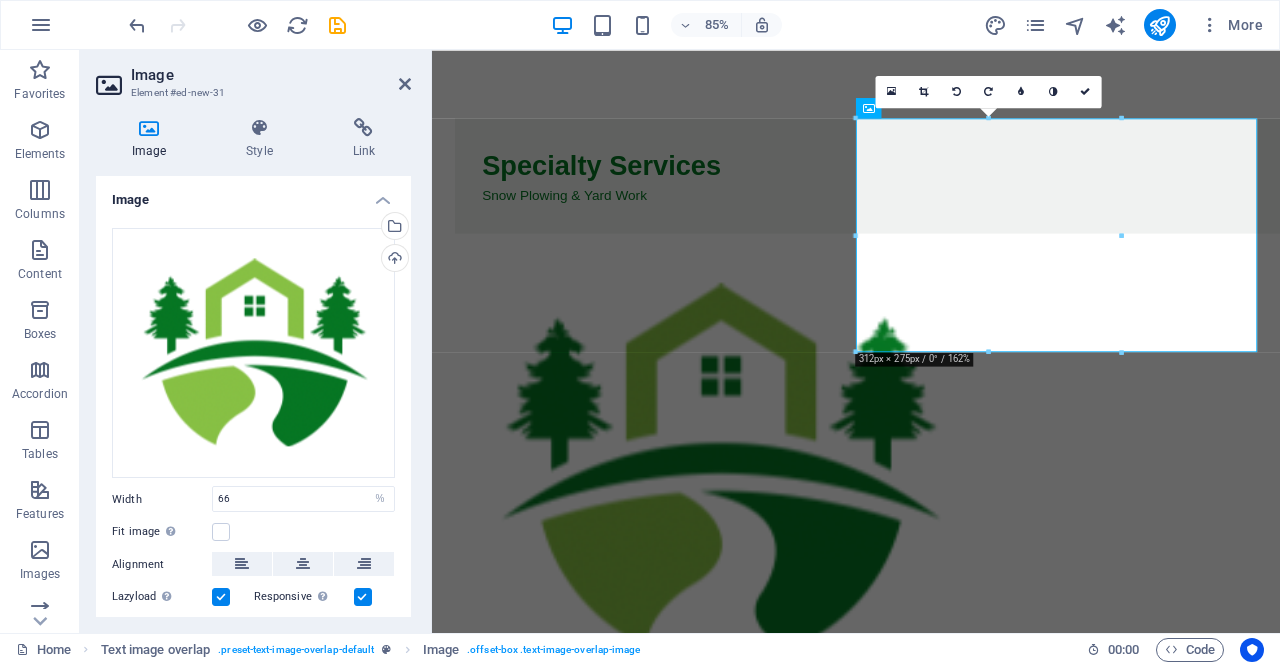 click on "Style" at bounding box center [263, 139] 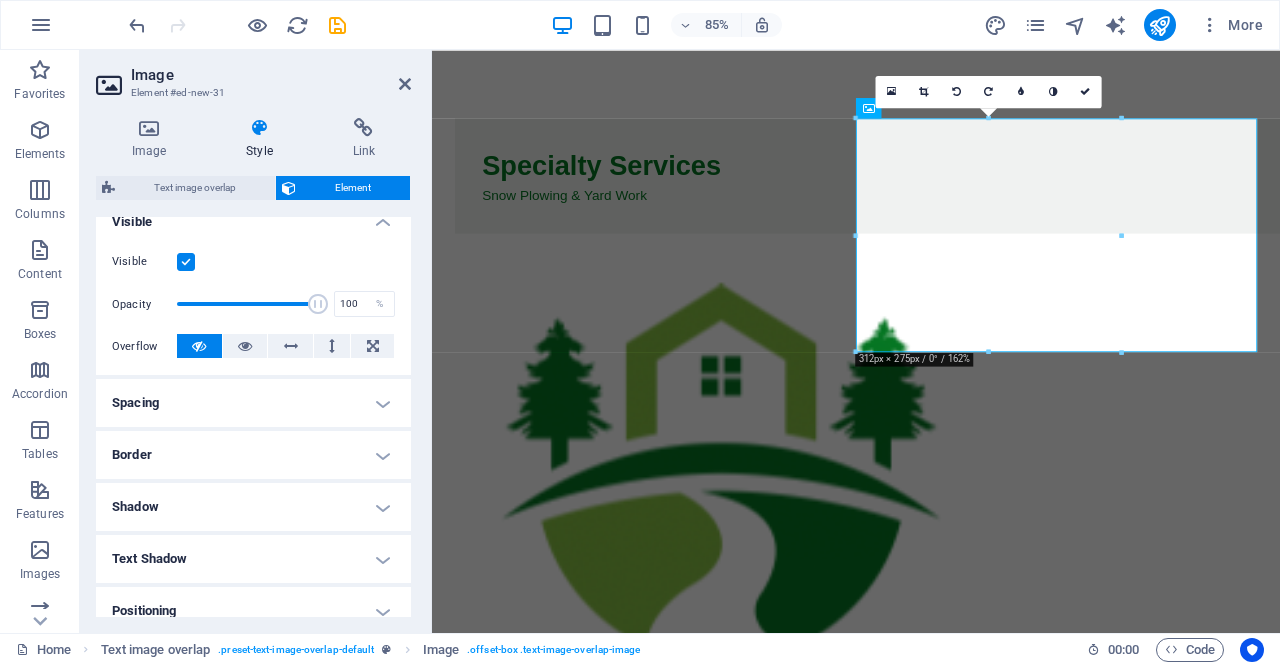scroll, scrollTop: 192, scrollLeft: 0, axis: vertical 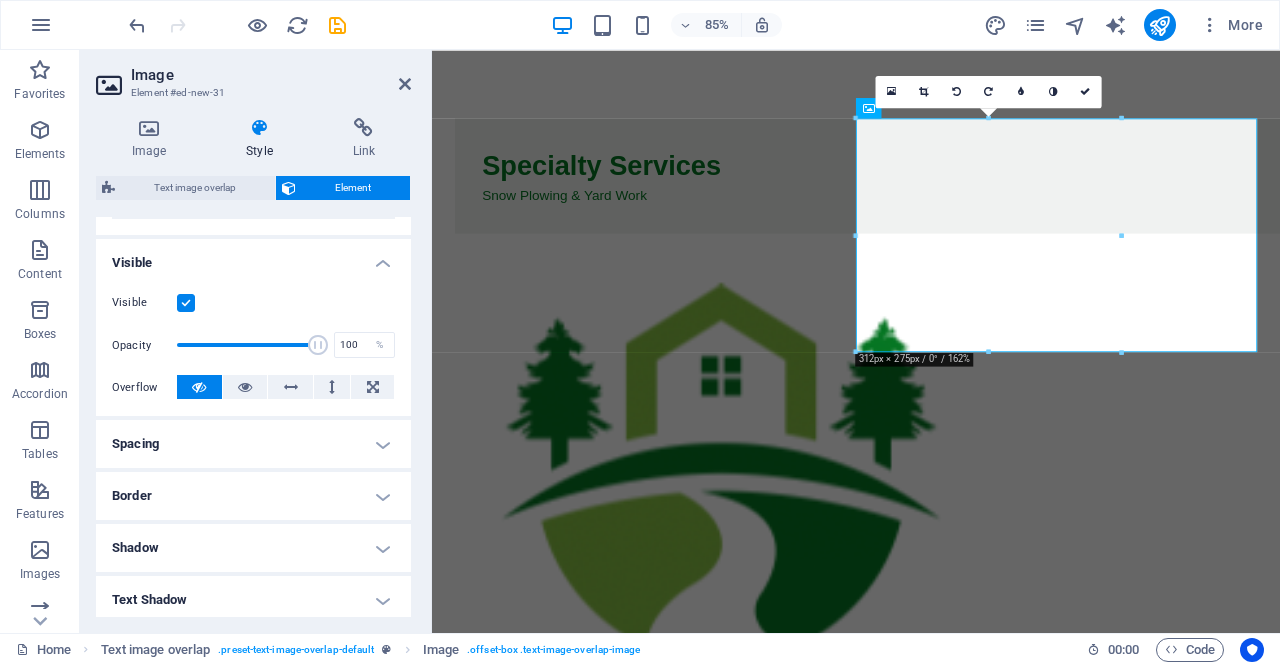 click on "Shadow" at bounding box center [253, 548] 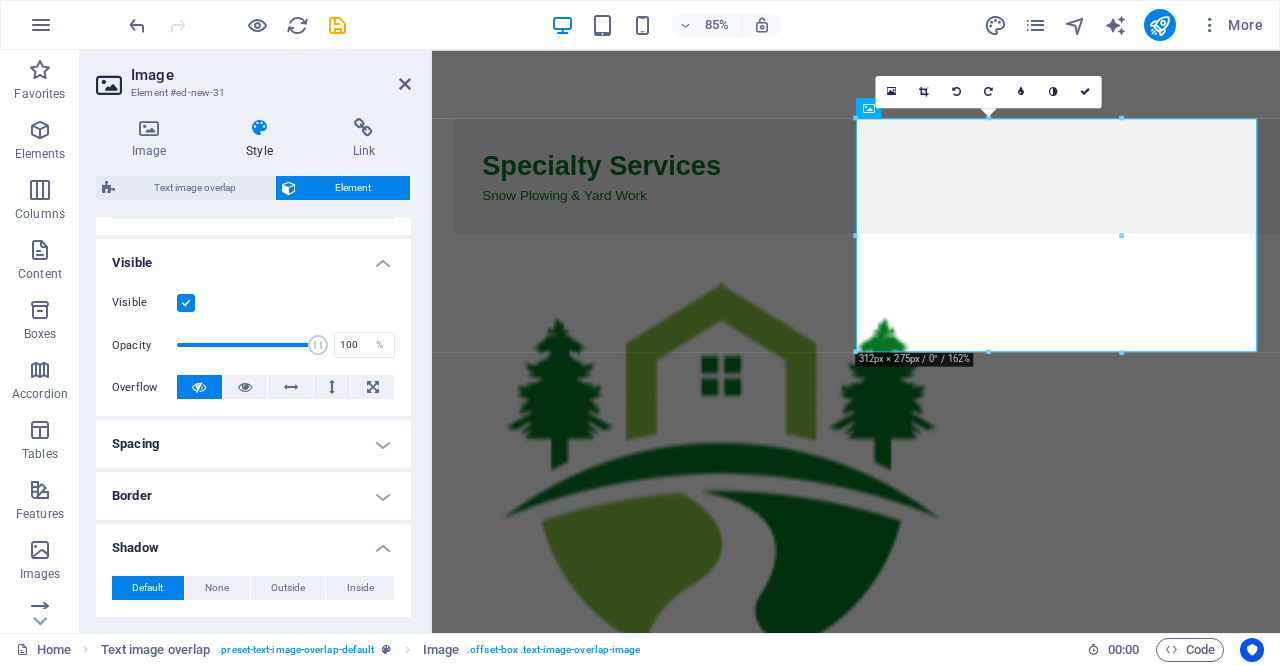 click on "Shadow" at bounding box center [253, 542] 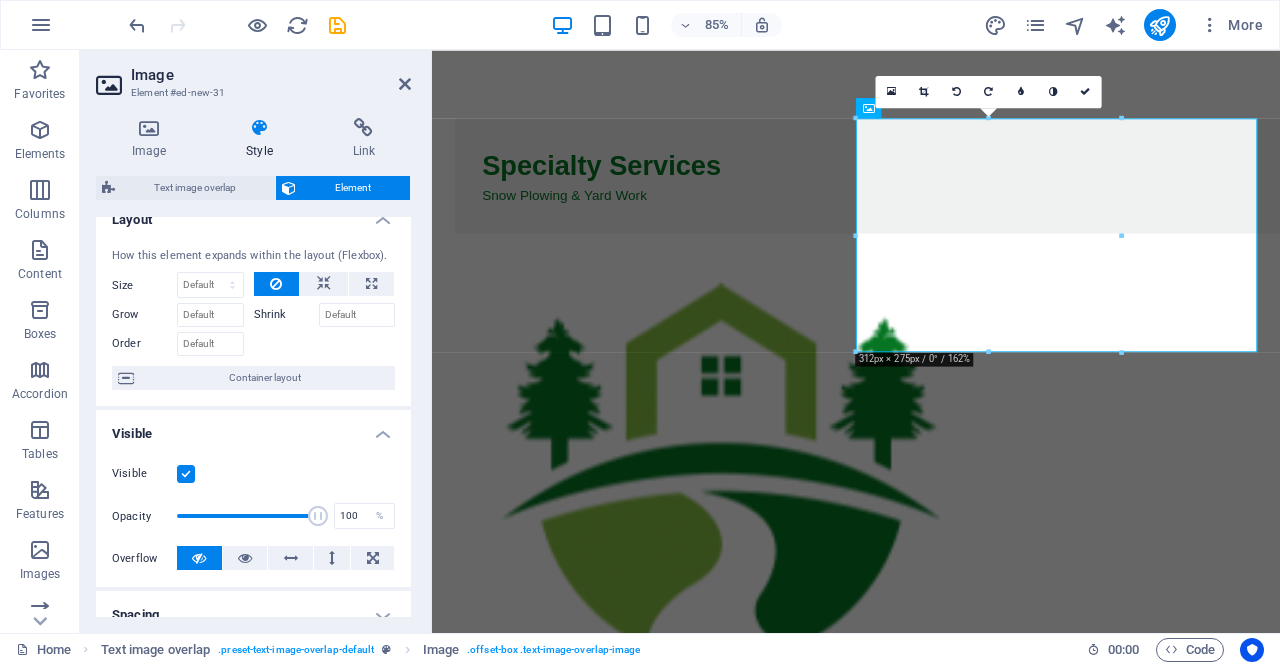 scroll, scrollTop: 0, scrollLeft: 0, axis: both 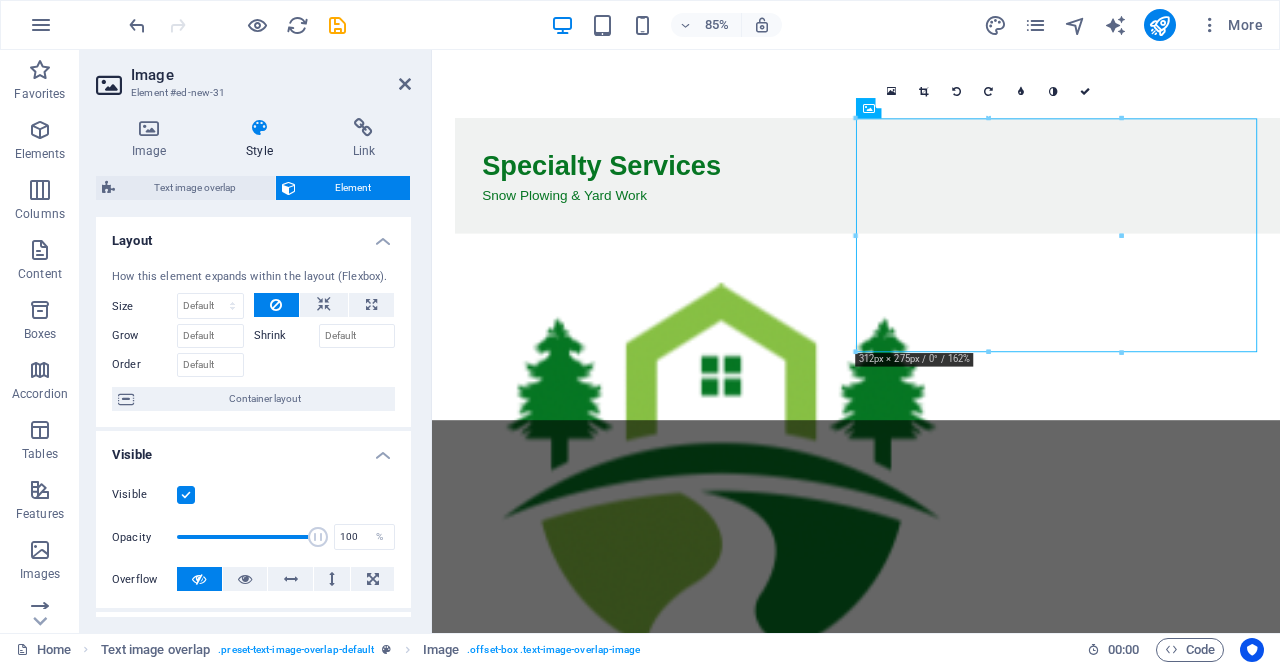 click on "Text image overlap" at bounding box center [195, 188] 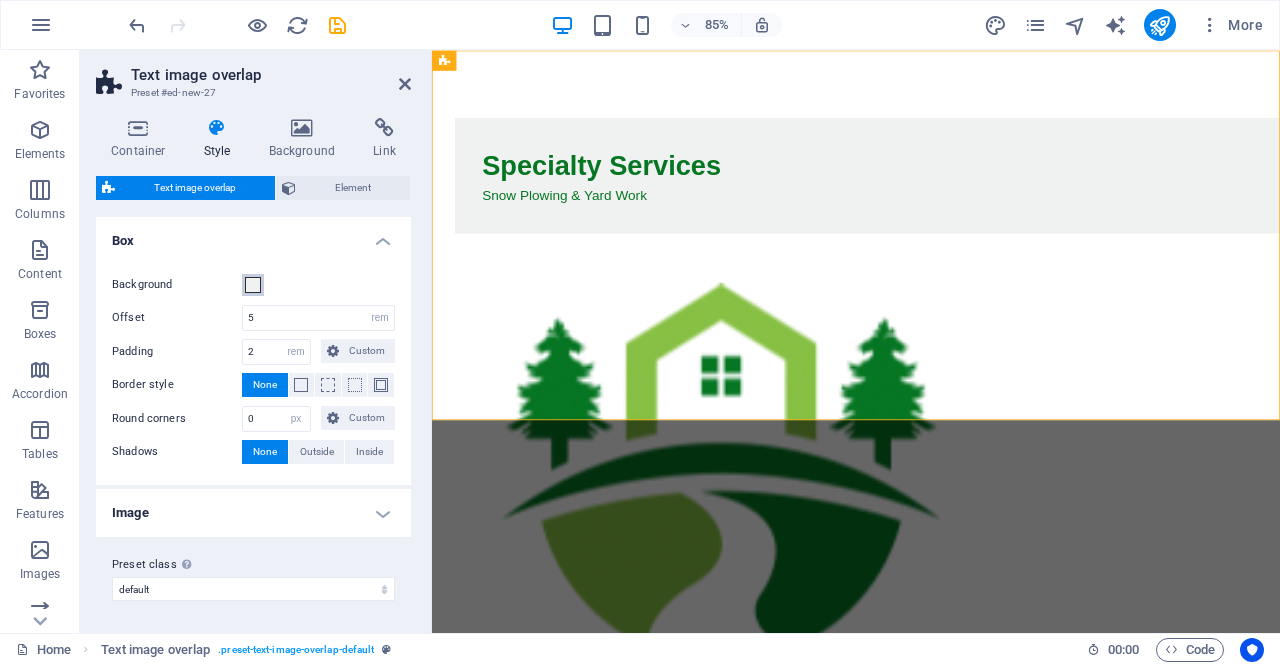click at bounding box center (253, 285) 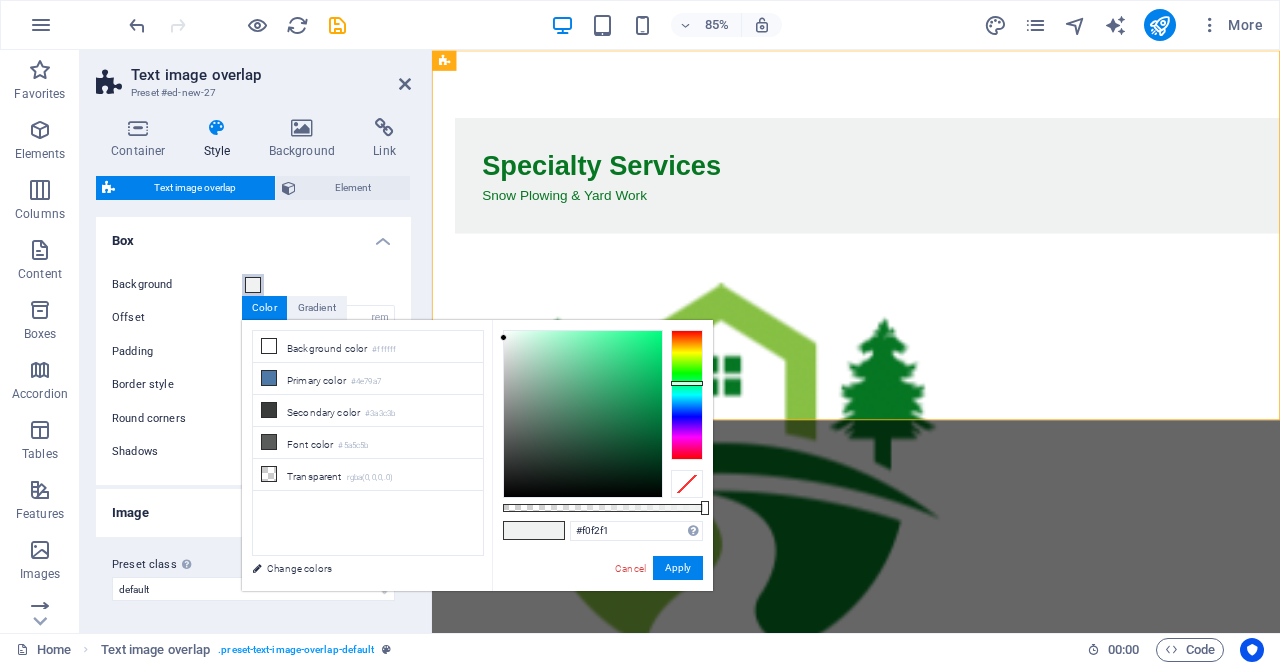 click at bounding box center [253, 285] 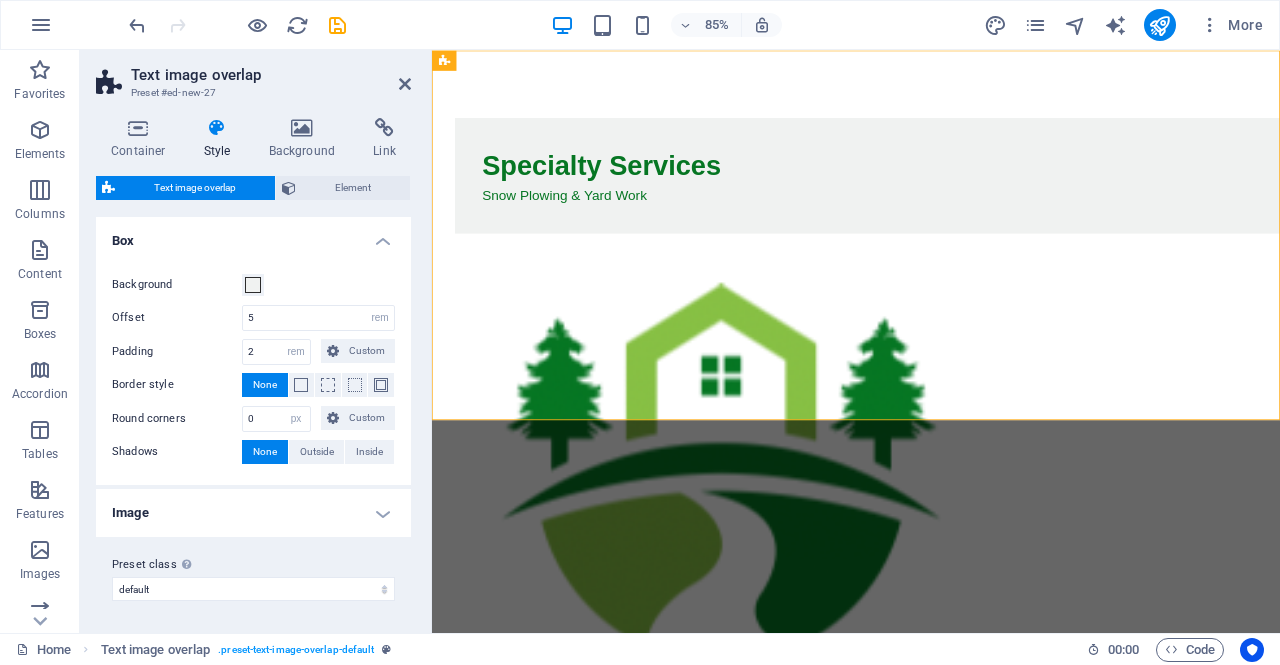 click on "Image" at bounding box center [253, 513] 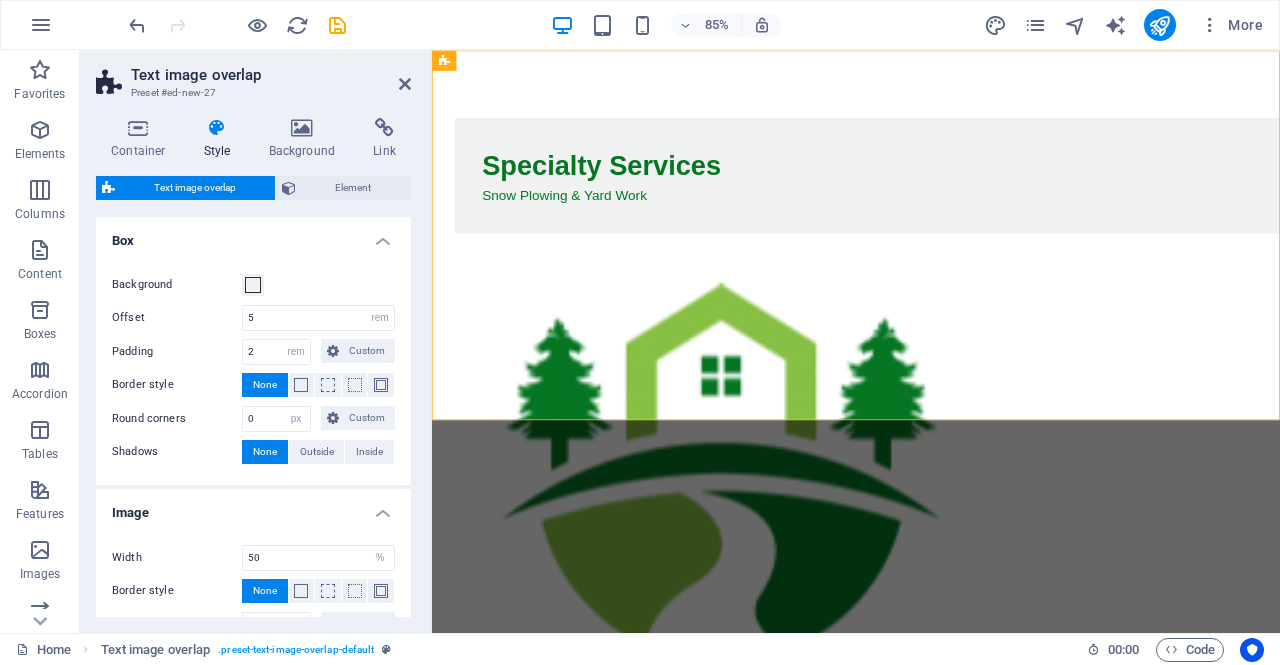 click on "Image" at bounding box center [253, 507] 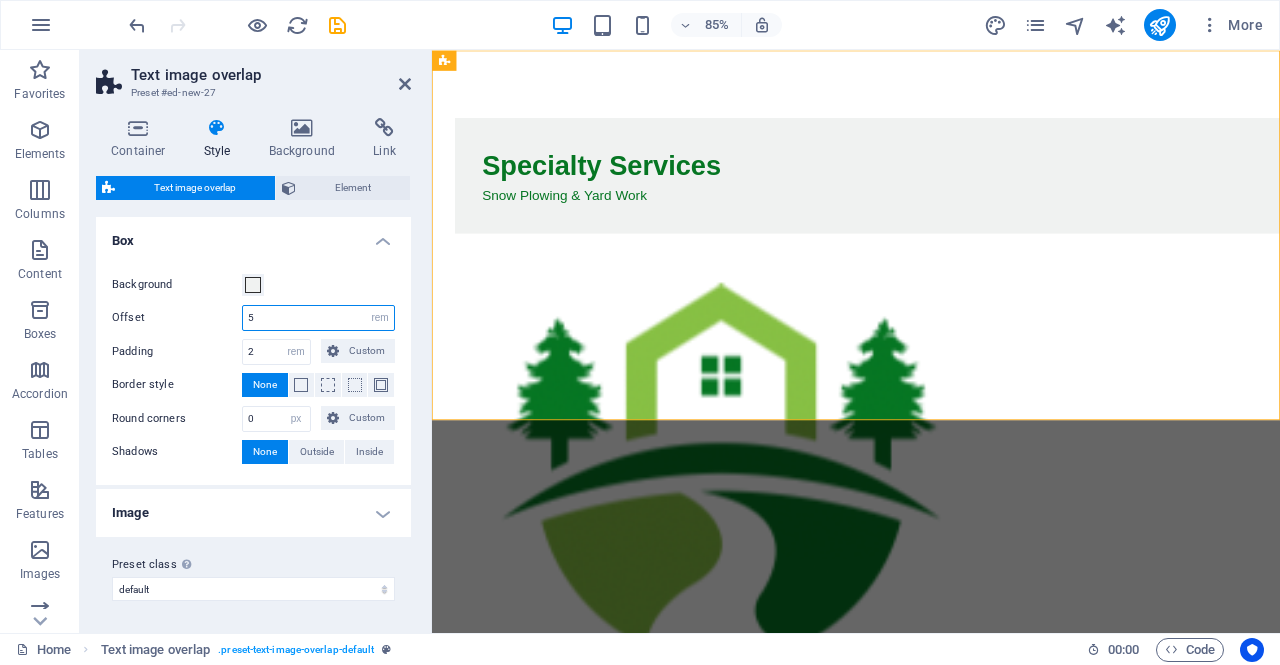 click on "5" at bounding box center [318, 318] 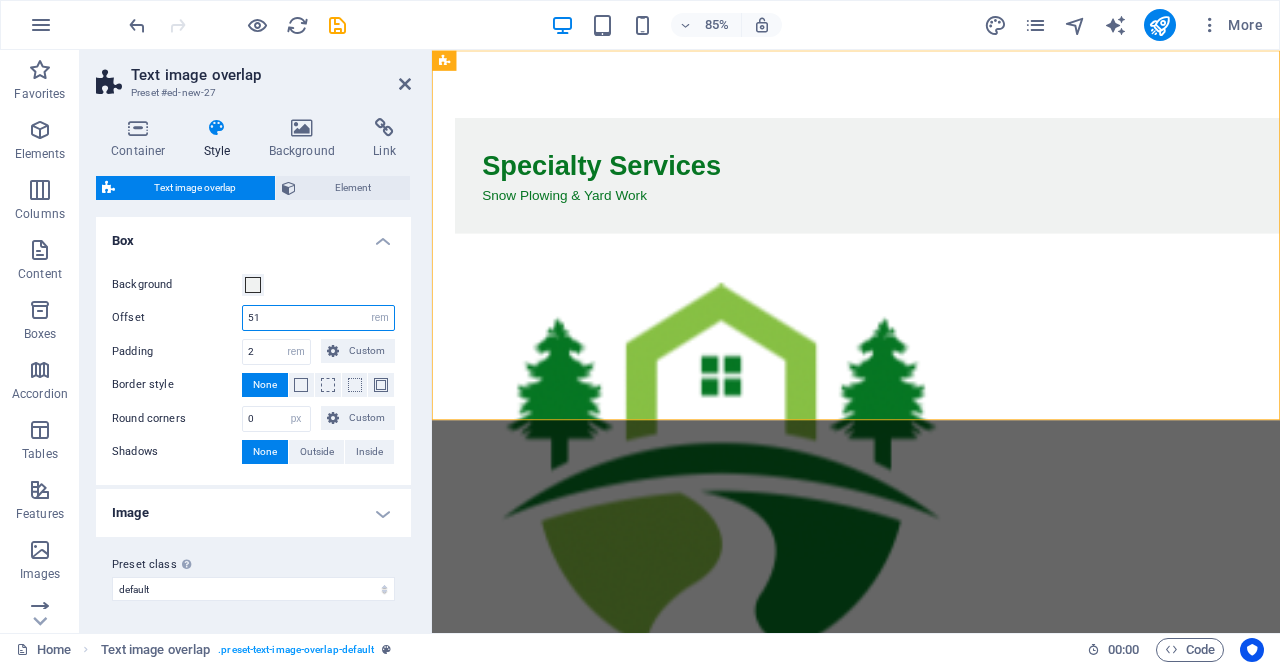 type on "5" 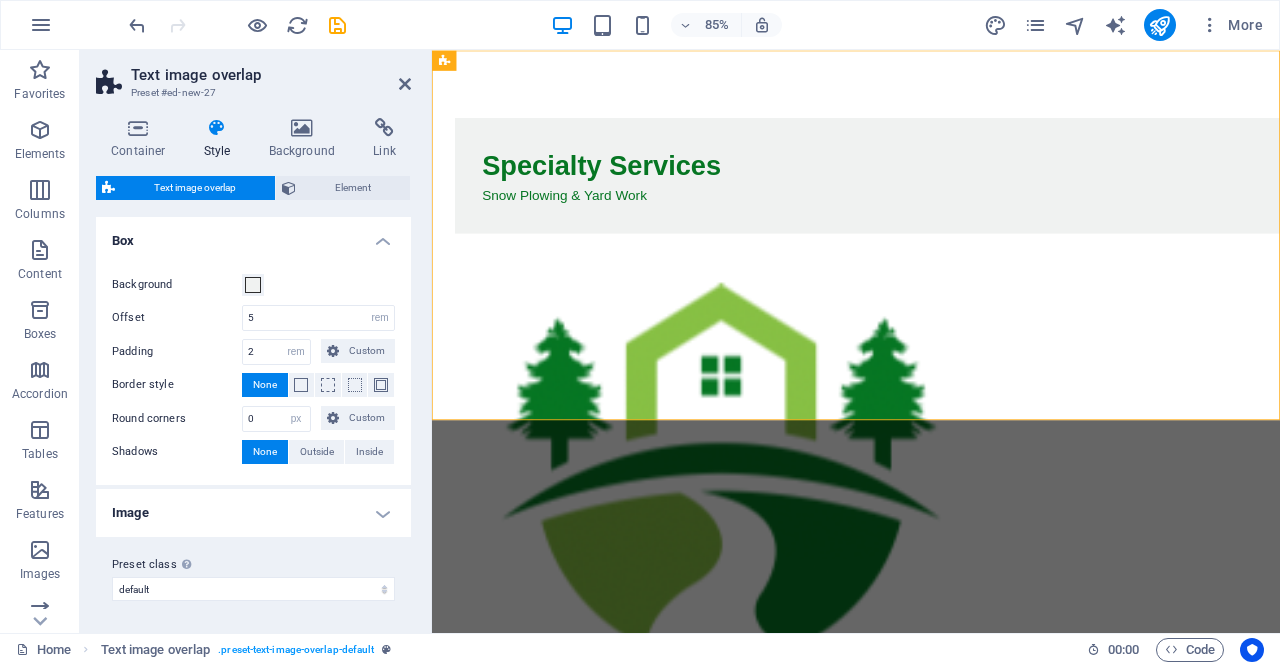 click at bounding box center (138, 128) 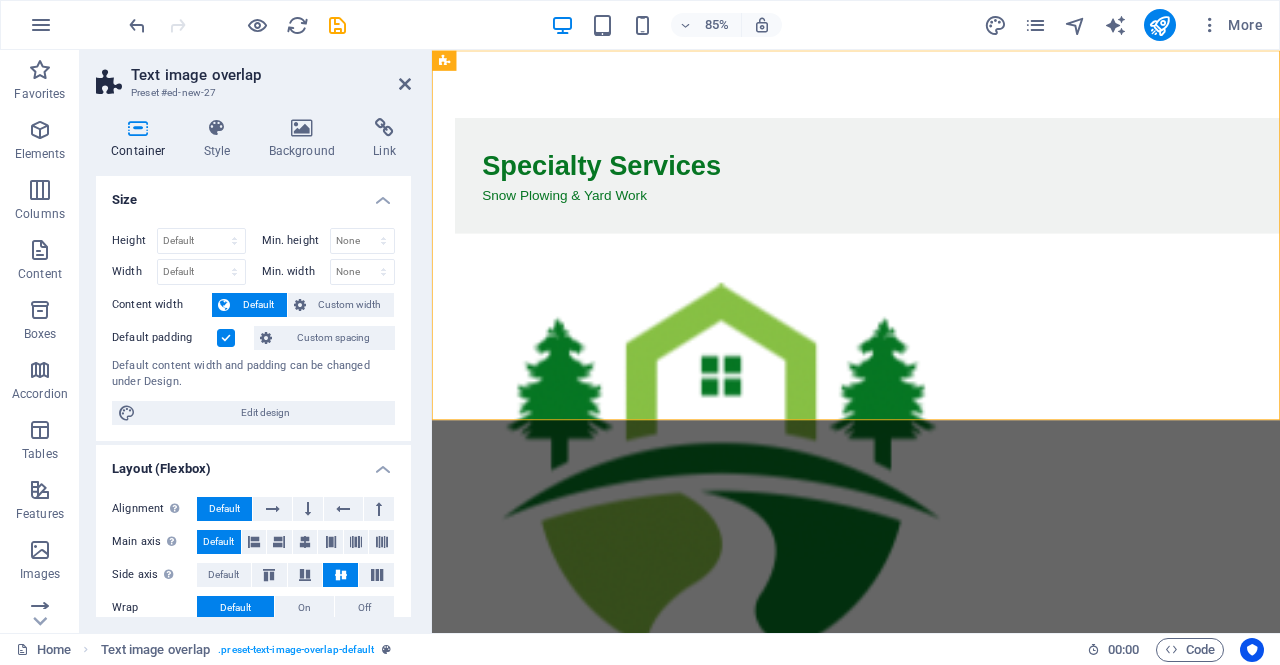click at bounding box center [217, 128] 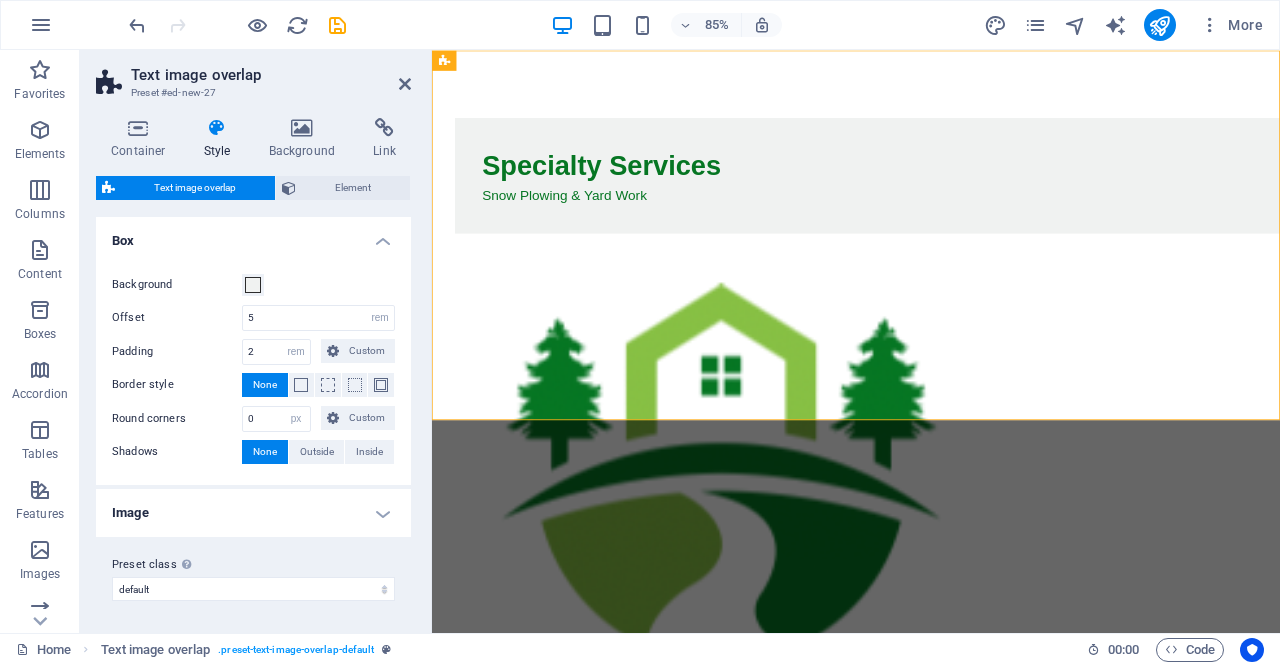 click at bounding box center (302, 128) 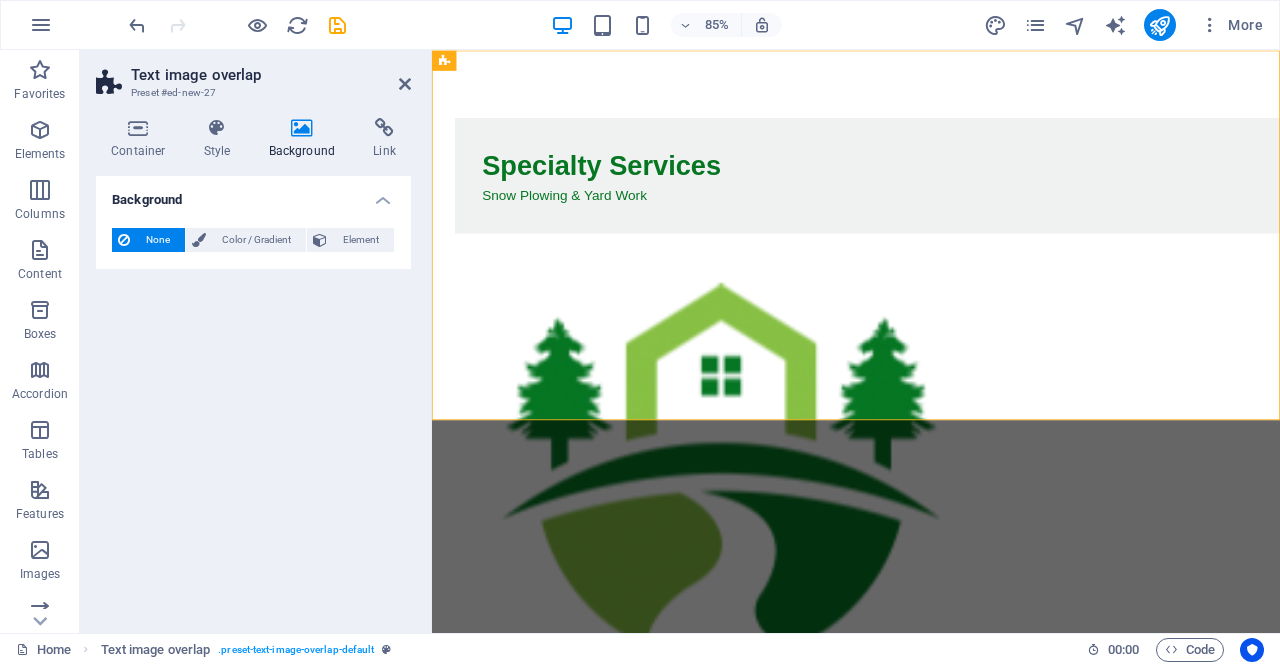 click on "Color / Gradient" at bounding box center [256, 240] 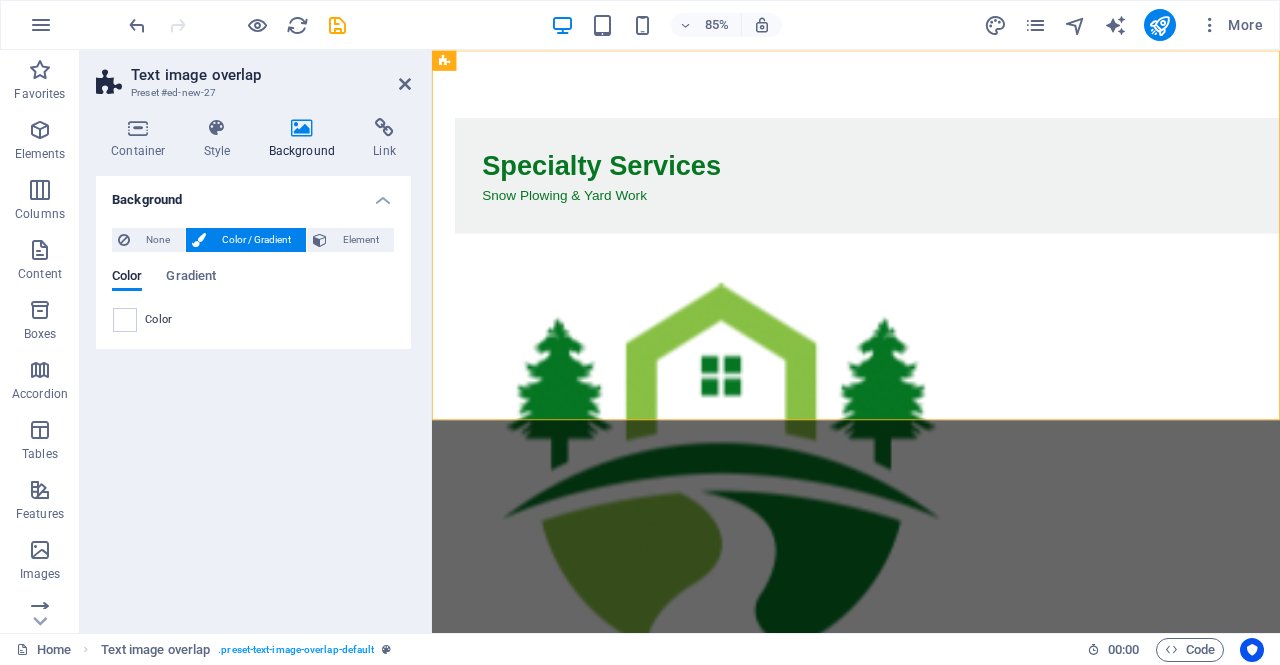click at bounding box center [125, 320] 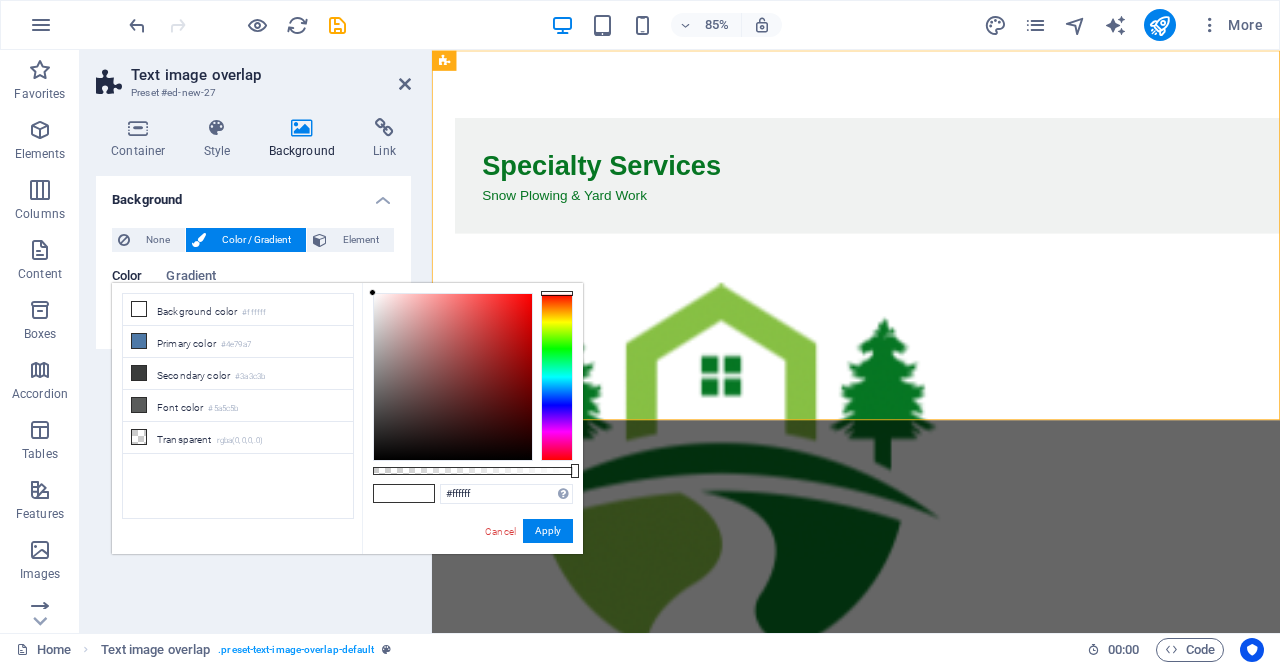 click on "Primary color
#4e79a7" at bounding box center [238, 342] 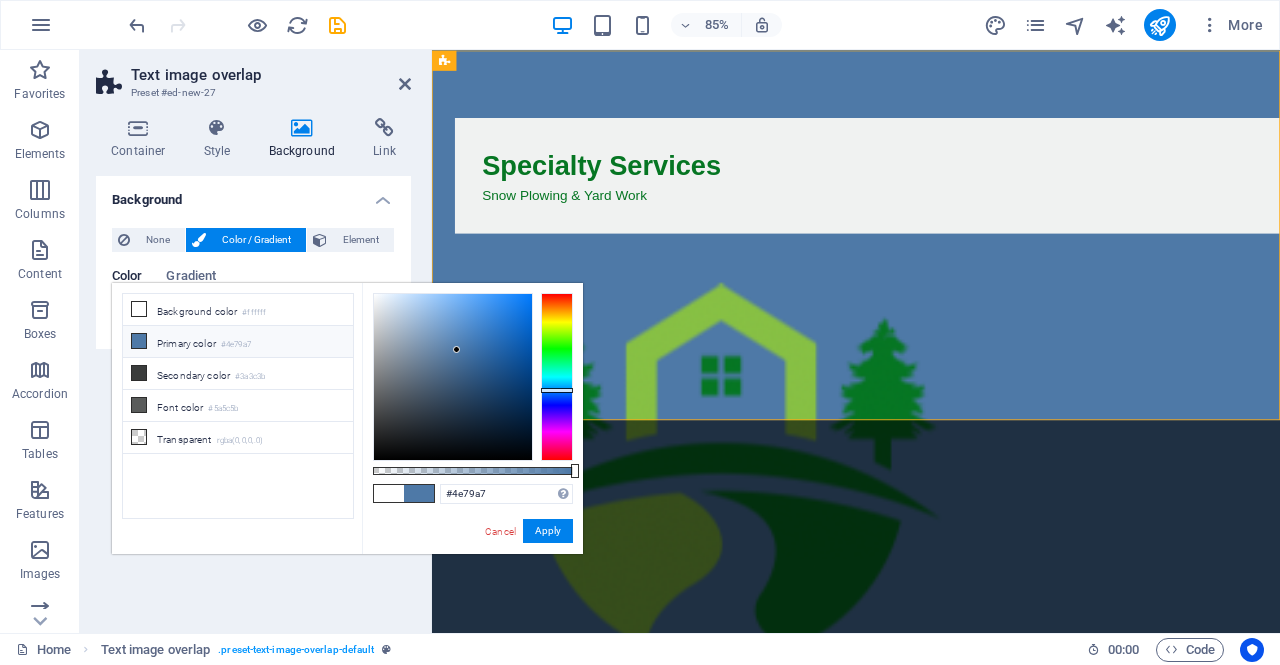 click on "Background color
#ffffff" at bounding box center [238, 310] 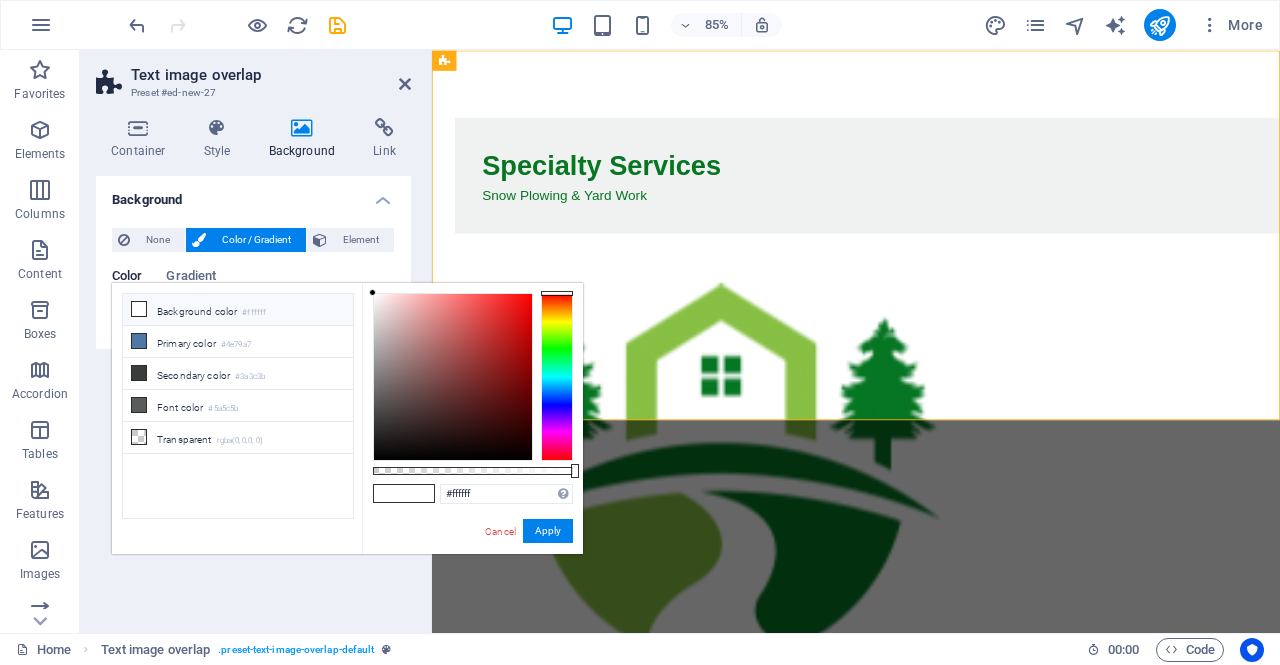 click on "Font color
#5a5c5b" at bounding box center [238, 406] 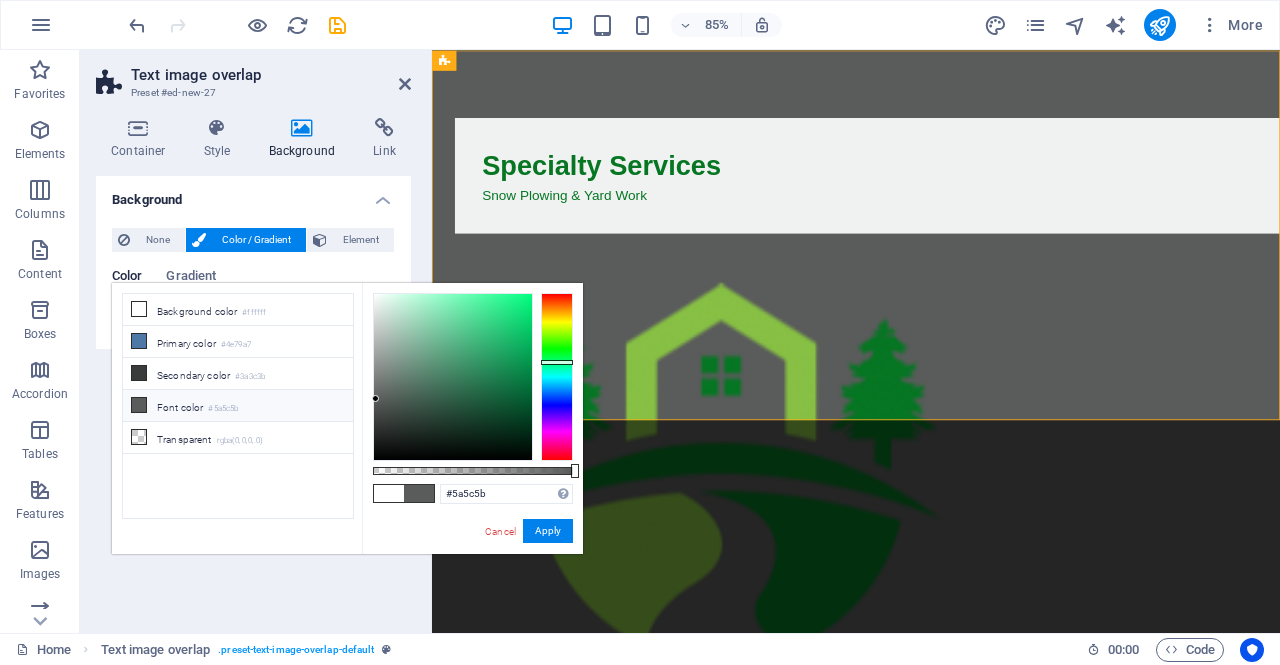 click on "Background color
#ffffff" at bounding box center [238, 310] 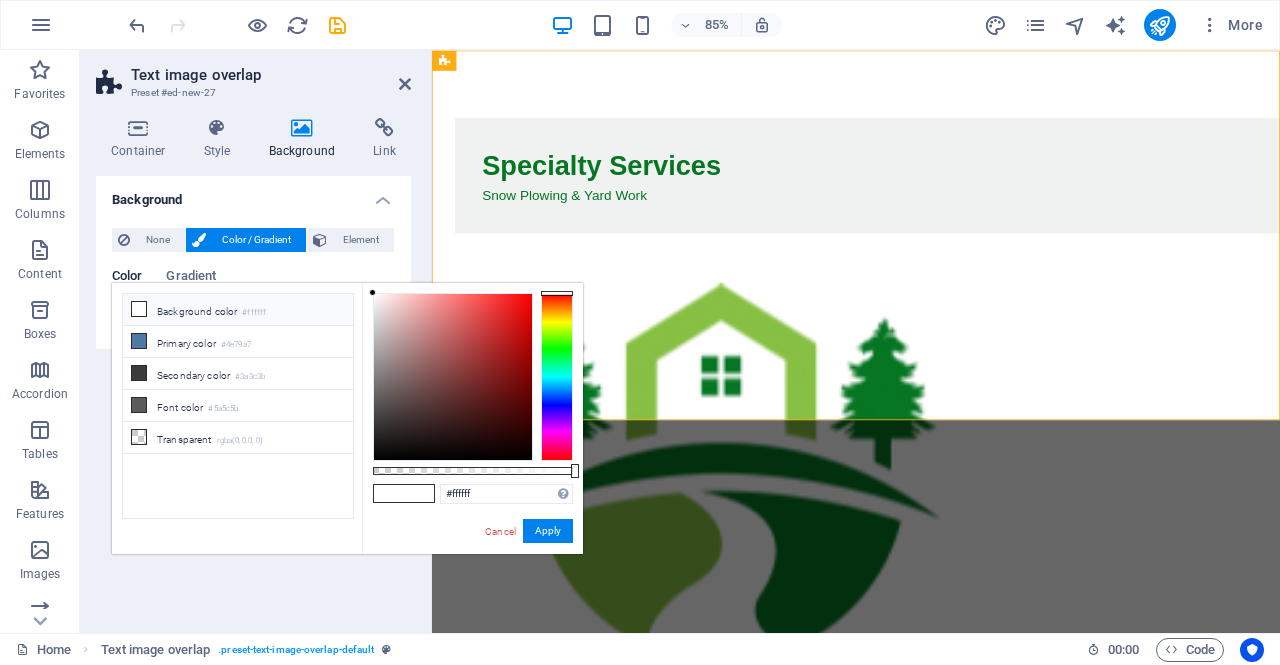 click on "Cancel" at bounding box center (500, 531) 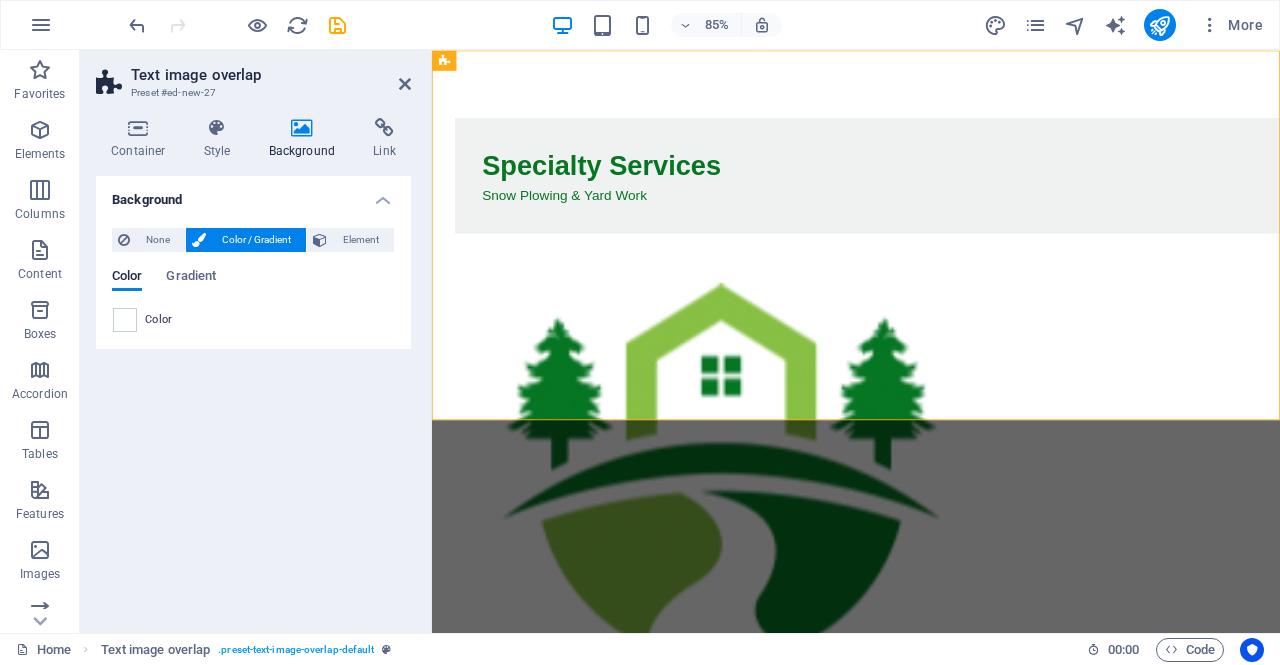 click on "None" at bounding box center (157, 240) 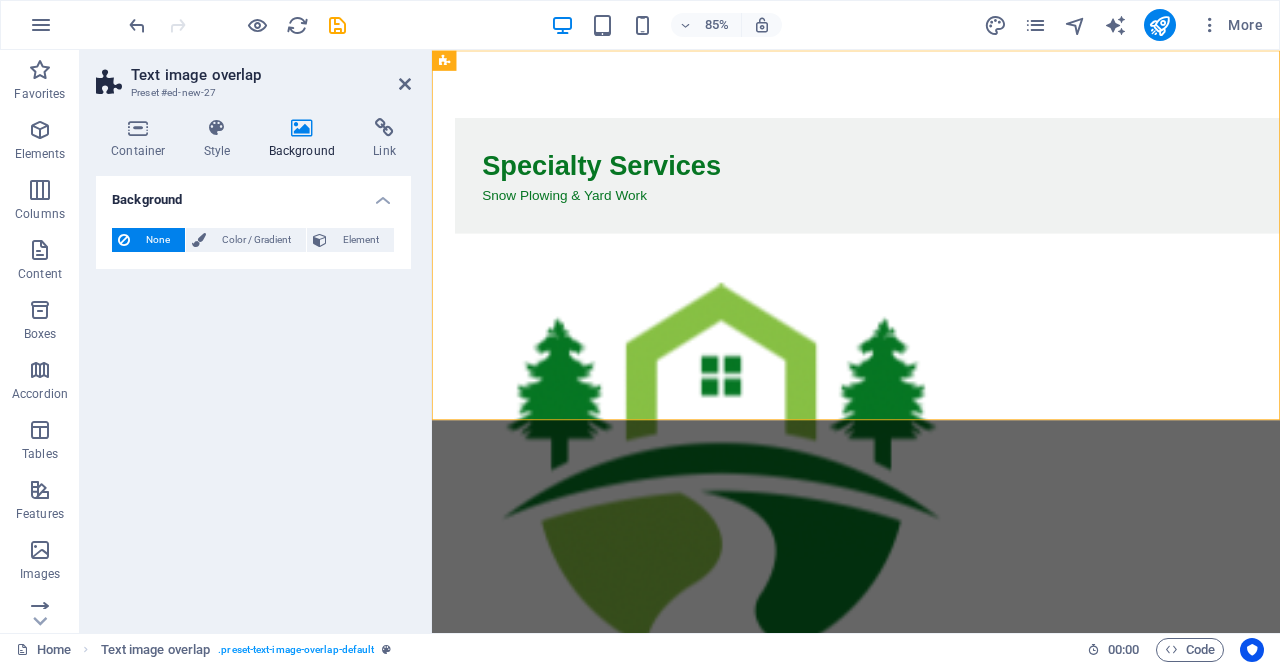 click on "Style" at bounding box center [221, 139] 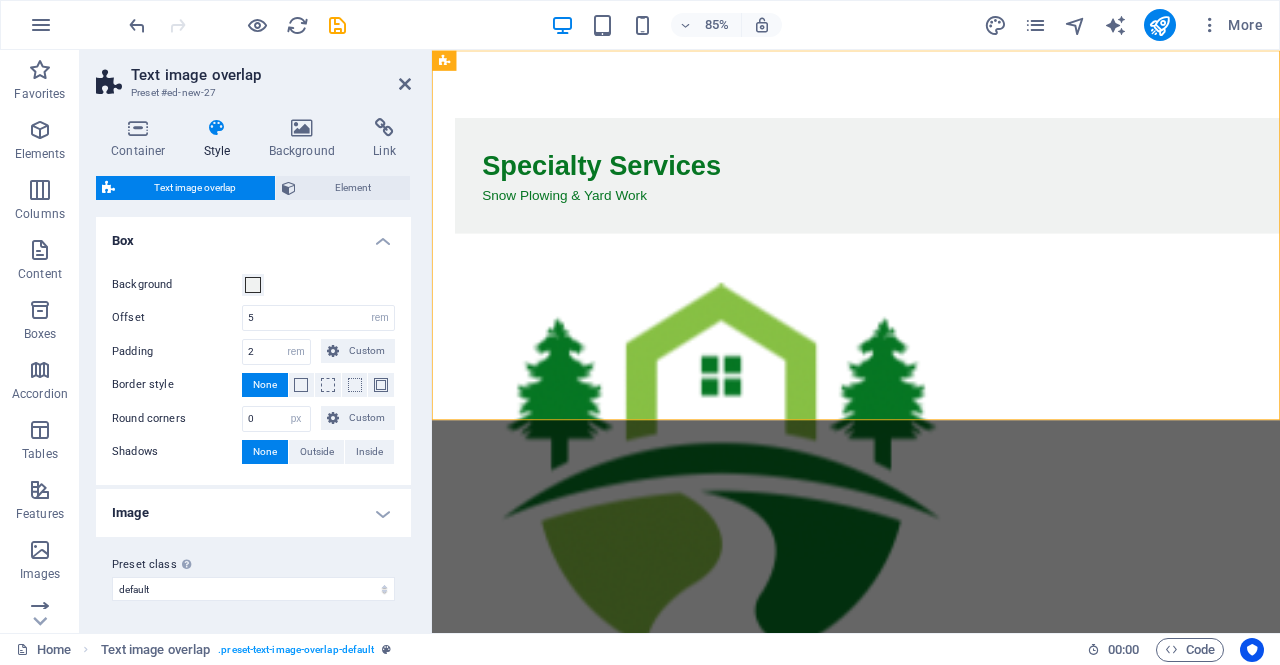 click on "Element" at bounding box center (353, 188) 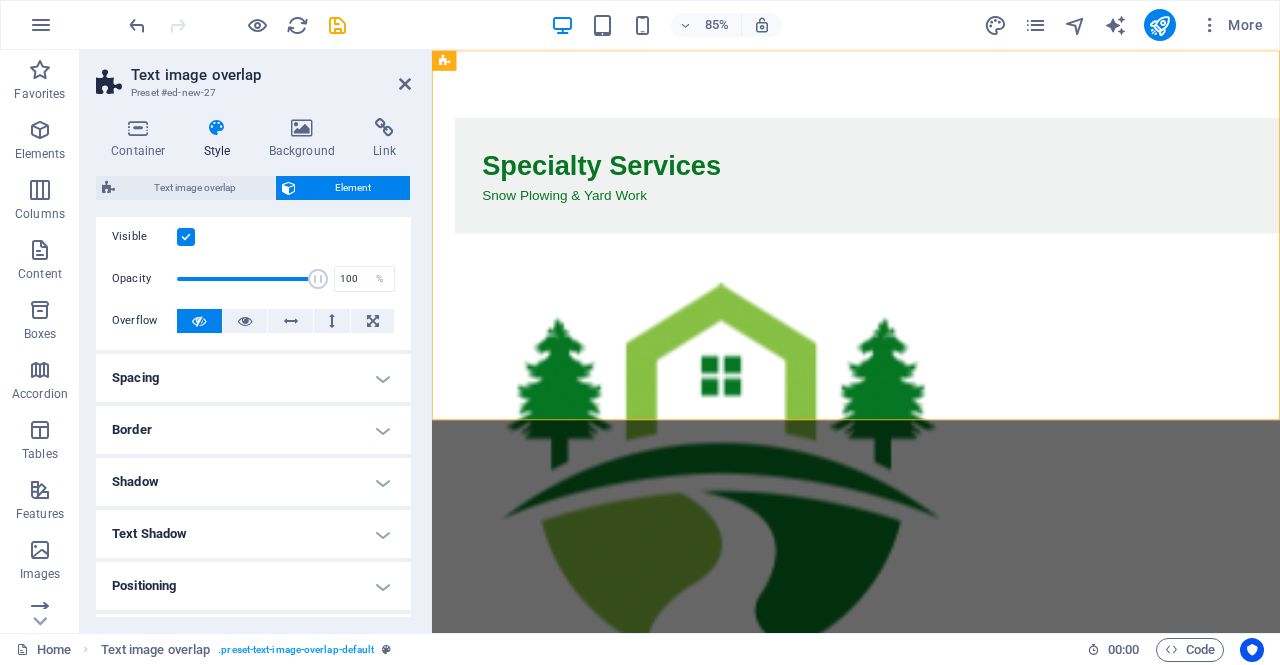 scroll, scrollTop: 67, scrollLeft: 0, axis: vertical 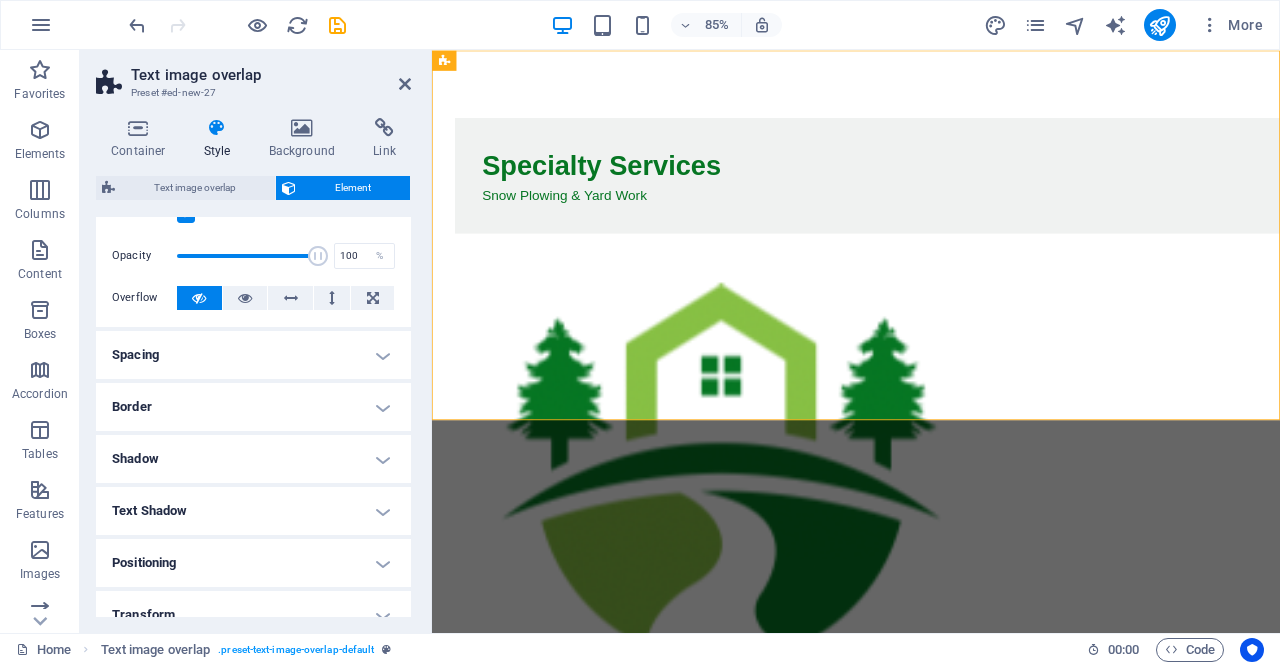 click on "Spacing" at bounding box center (253, 355) 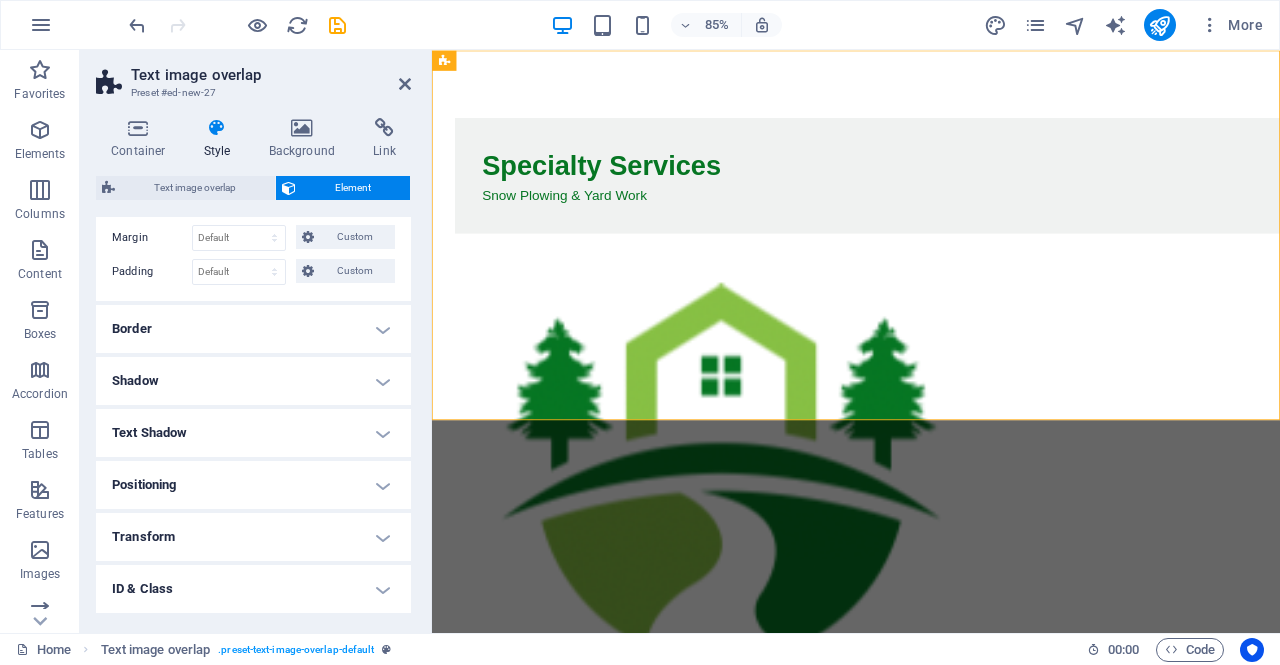 scroll, scrollTop: 233, scrollLeft: 0, axis: vertical 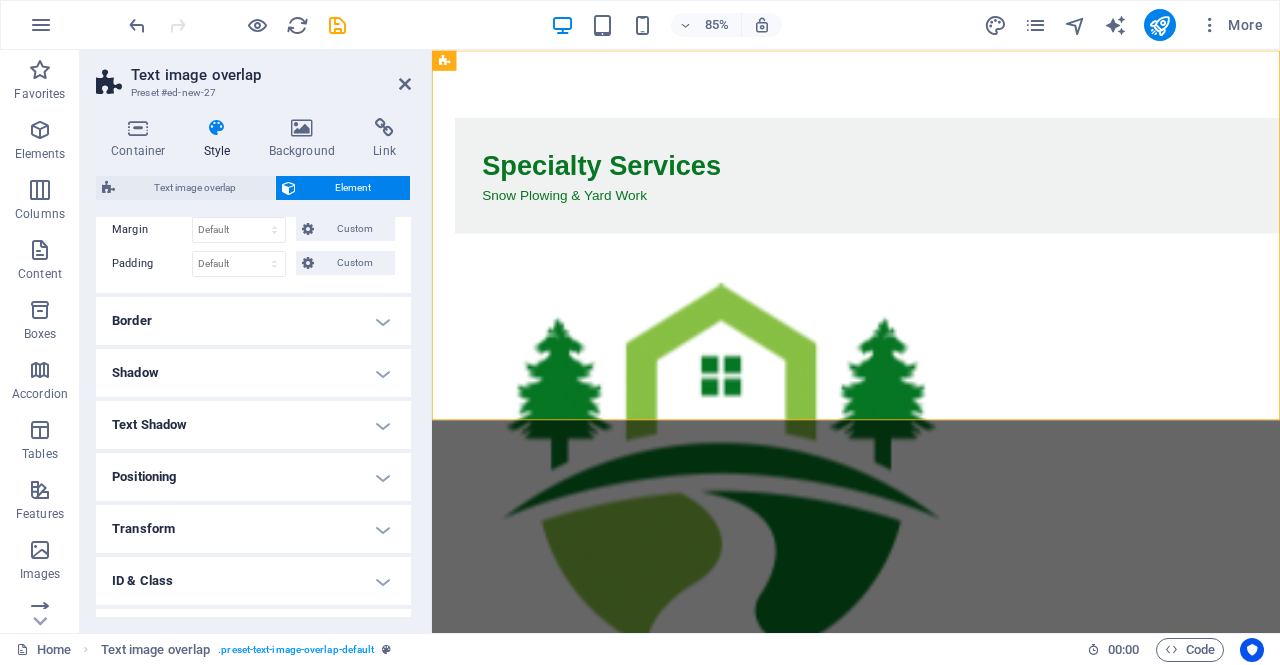click on "Border" at bounding box center [253, 321] 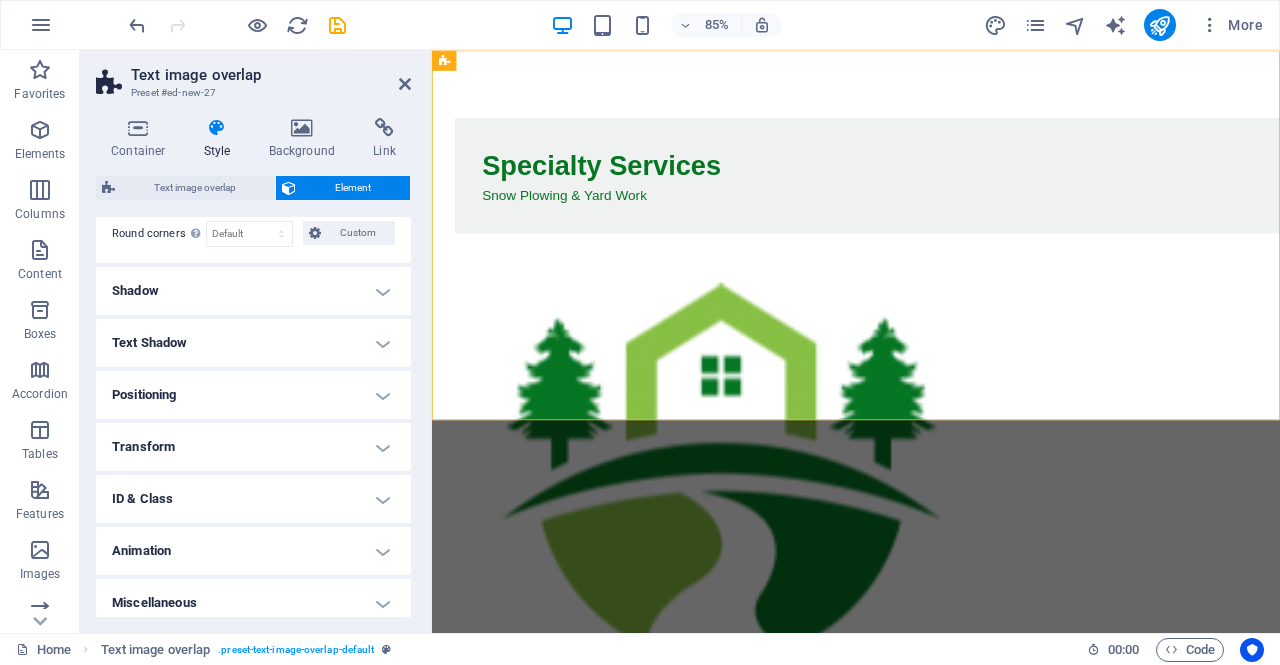 scroll, scrollTop: 400, scrollLeft: 0, axis: vertical 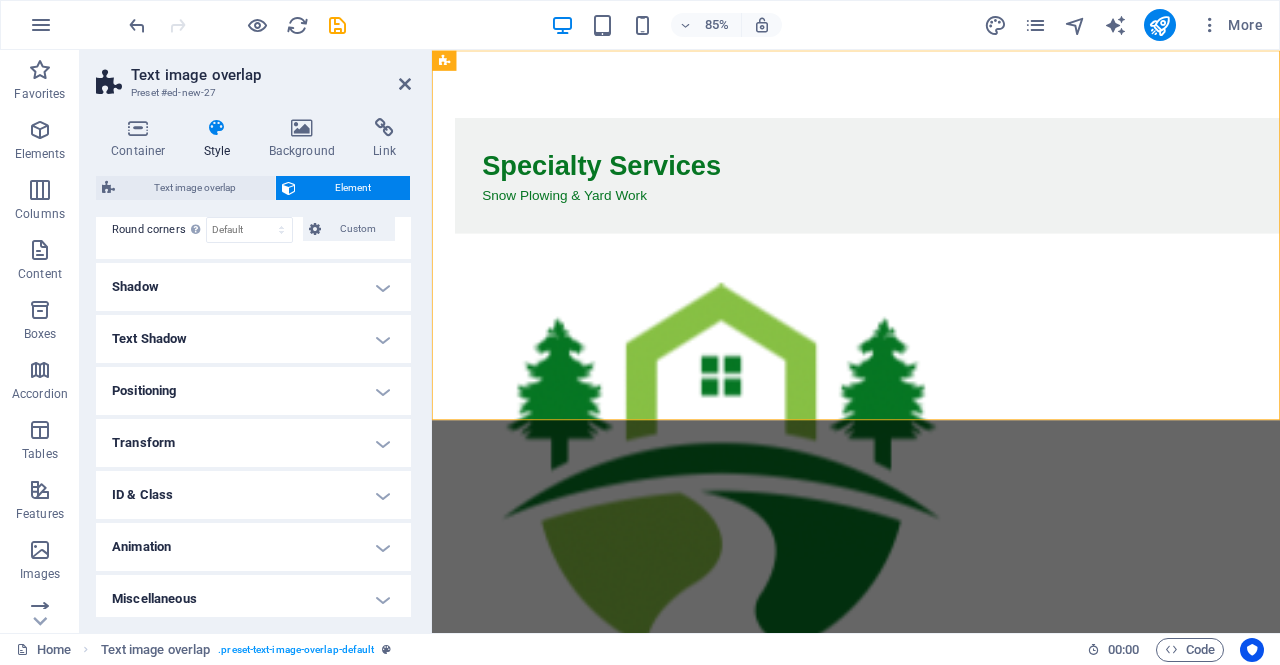 click on "Text Shadow" at bounding box center [253, 339] 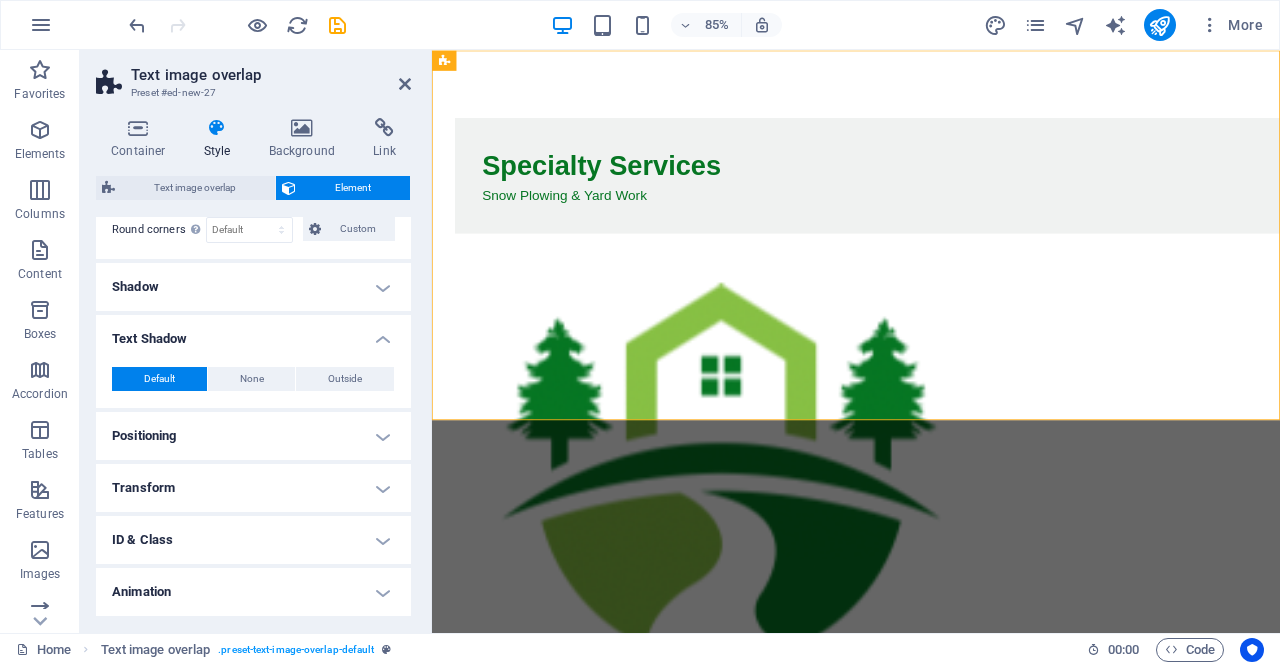 scroll, scrollTop: 451, scrollLeft: 0, axis: vertical 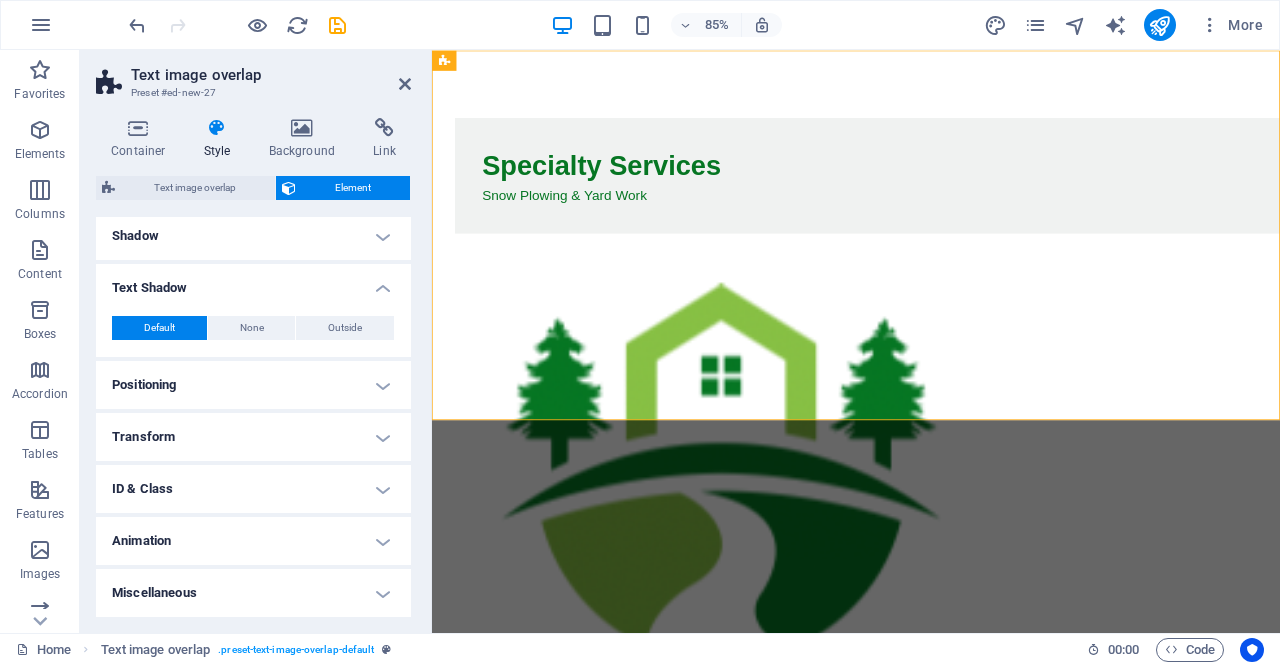 click on "Positioning" at bounding box center (253, 385) 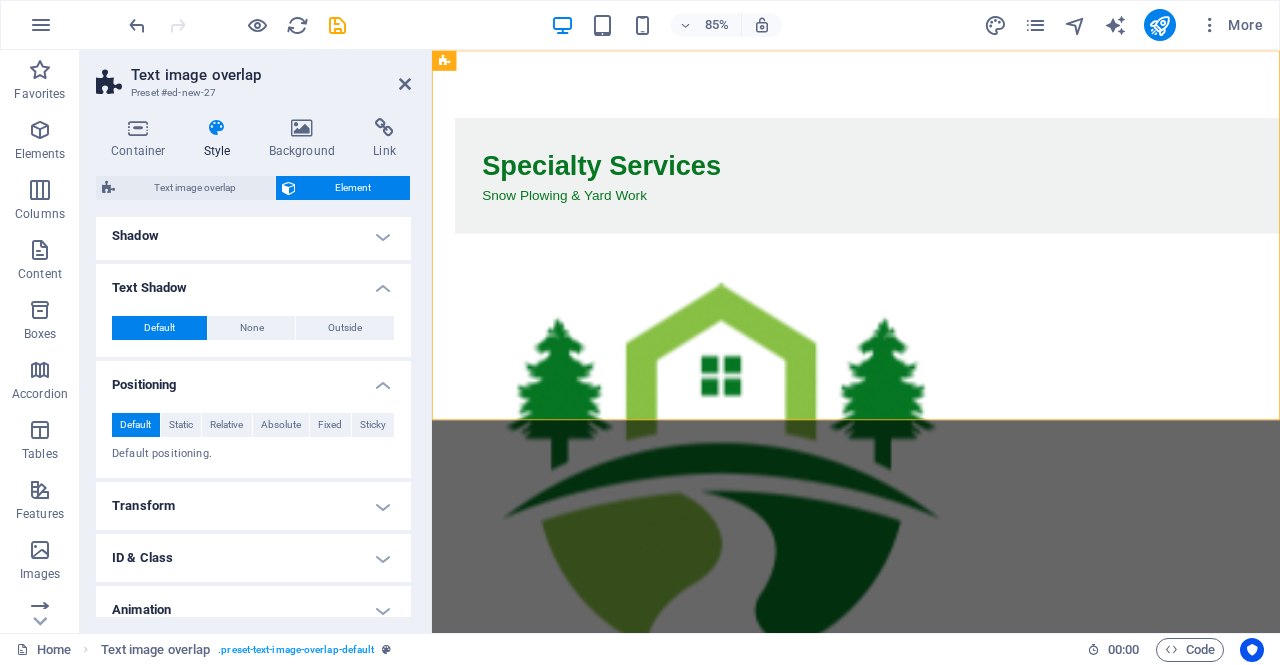 scroll, scrollTop: 520, scrollLeft: 0, axis: vertical 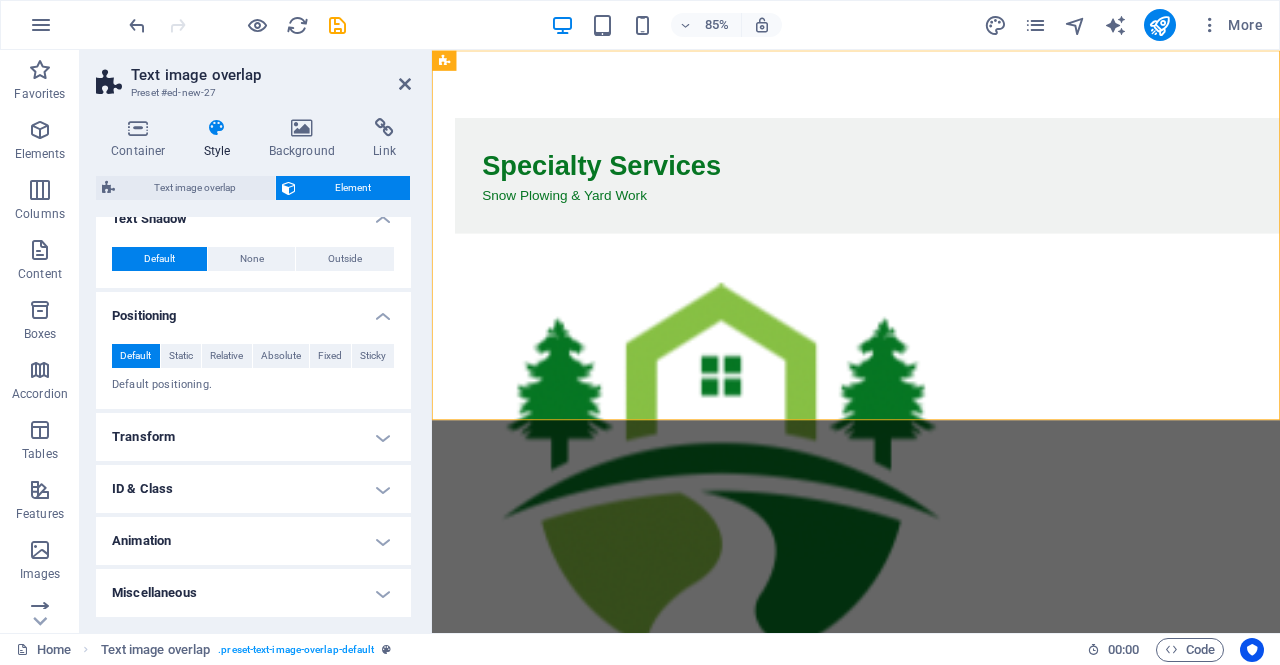 click on "Transform" at bounding box center [253, 437] 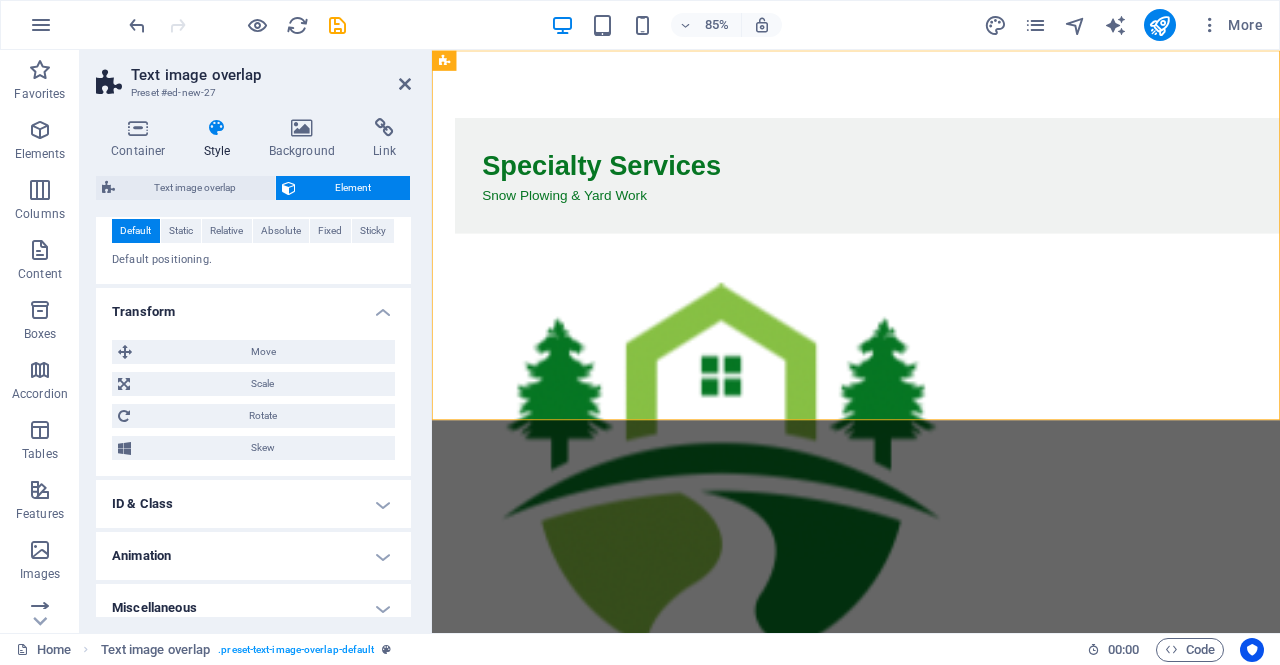 scroll, scrollTop: 660, scrollLeft: 0, axis: vertical 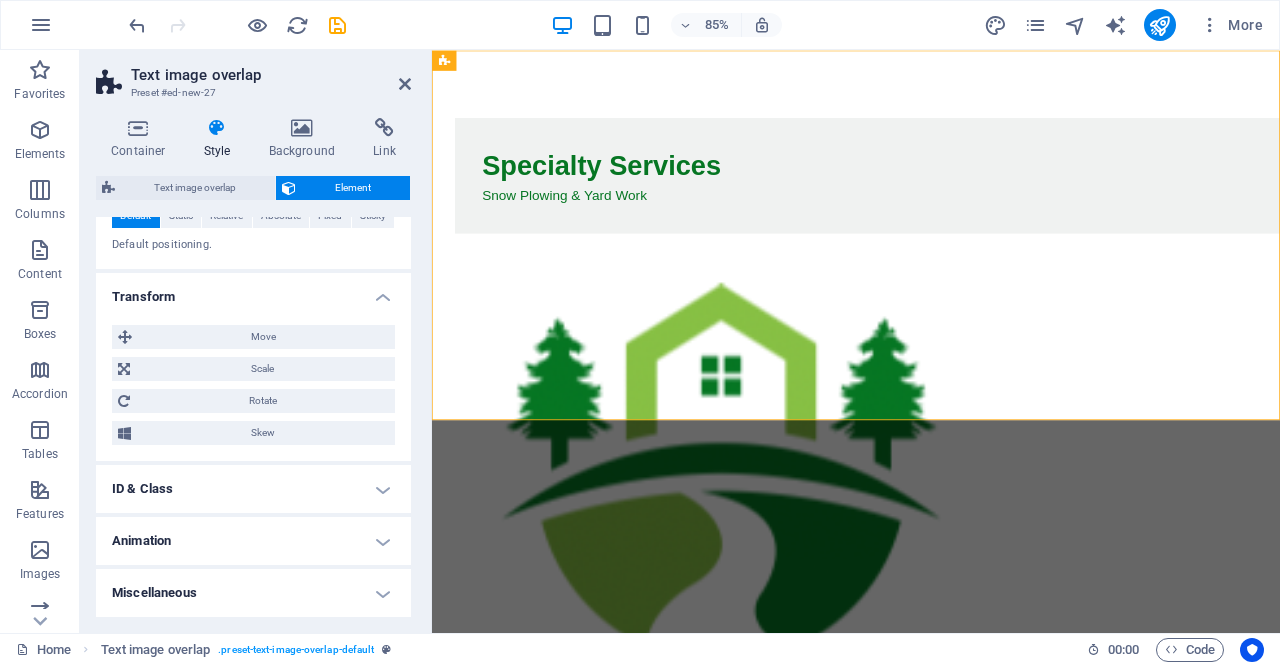 click on "Miscellaneous" at bounding box center (253, 593) 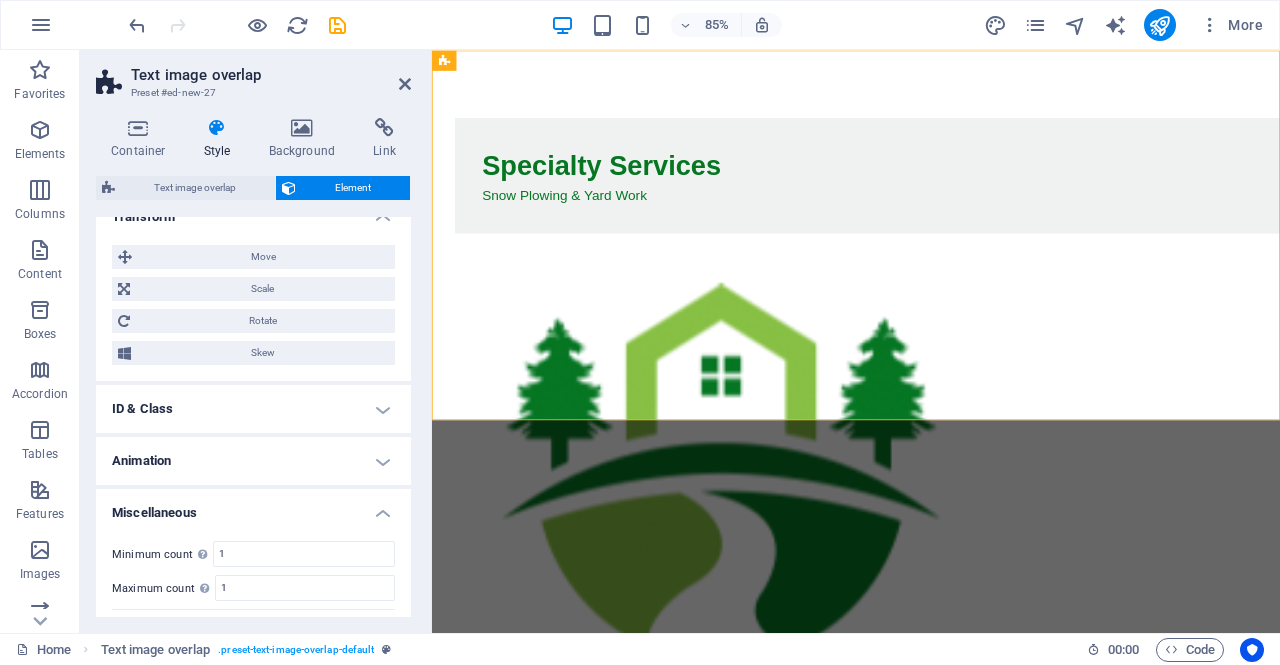 scroll, scrollTop: 784, scrollLeft: 0, axis: vertical 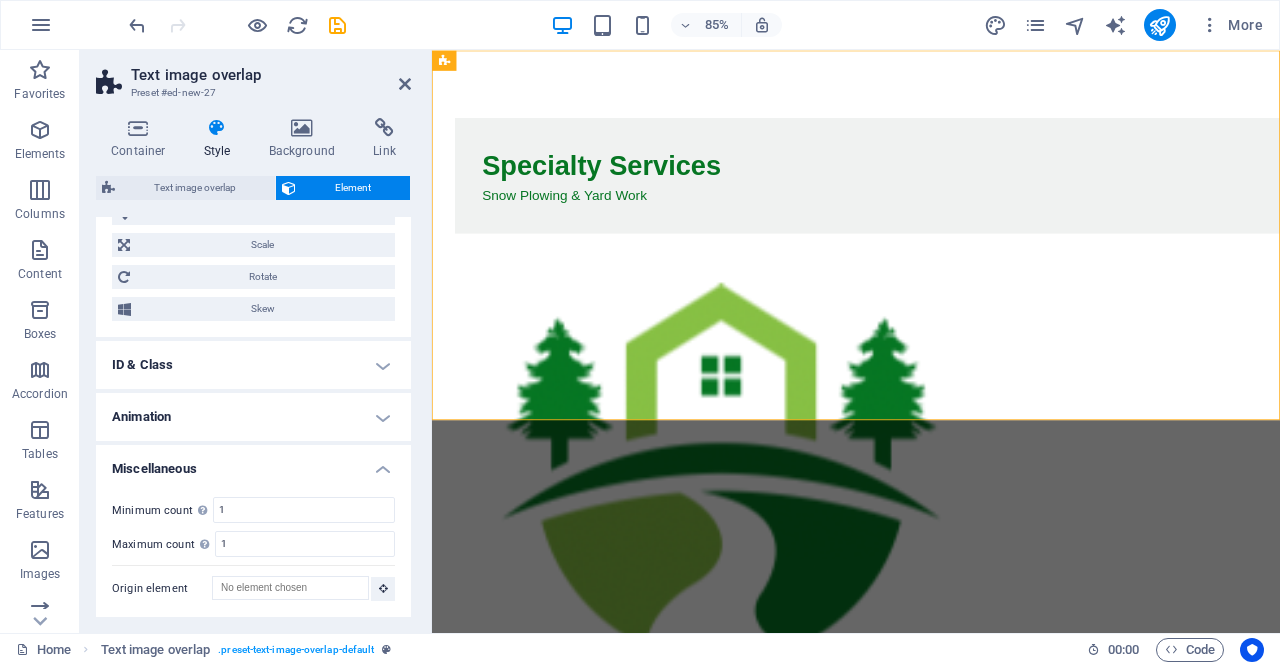 click on "Text image overlap" at bounding box center (195, 188) 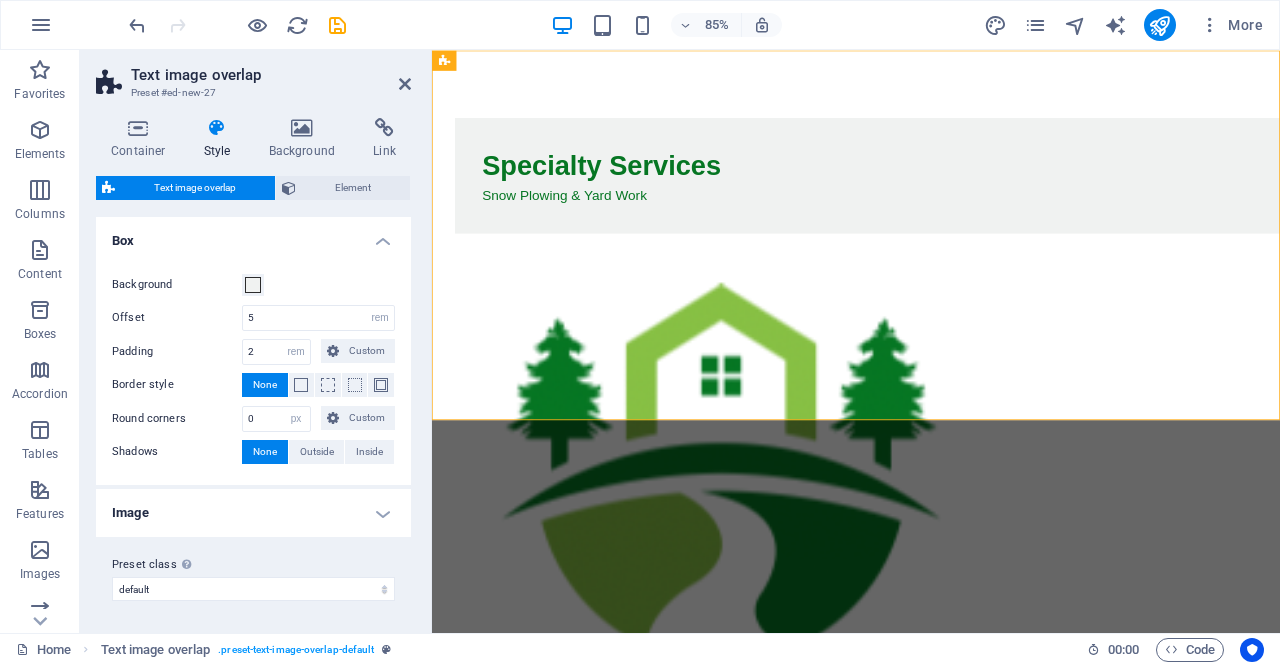 click on "Image" at bounding box center [253, 513] 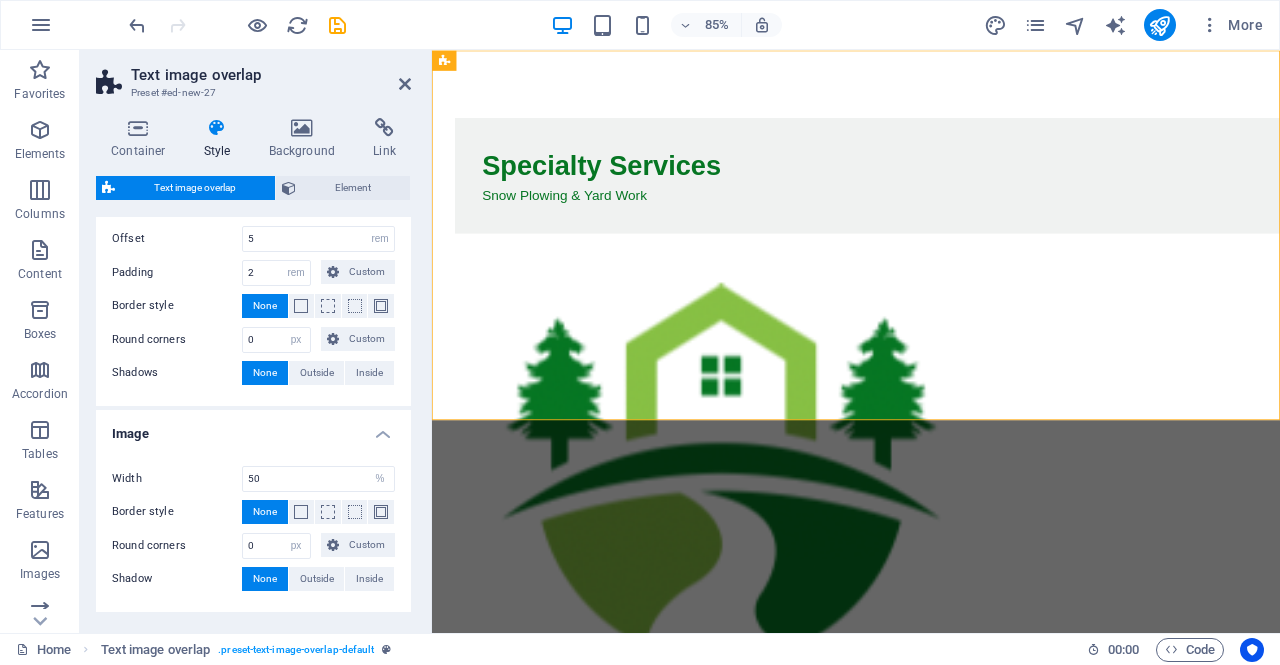 scroll, scrollTop: 154, scrollLeft: 0, axis: vertical 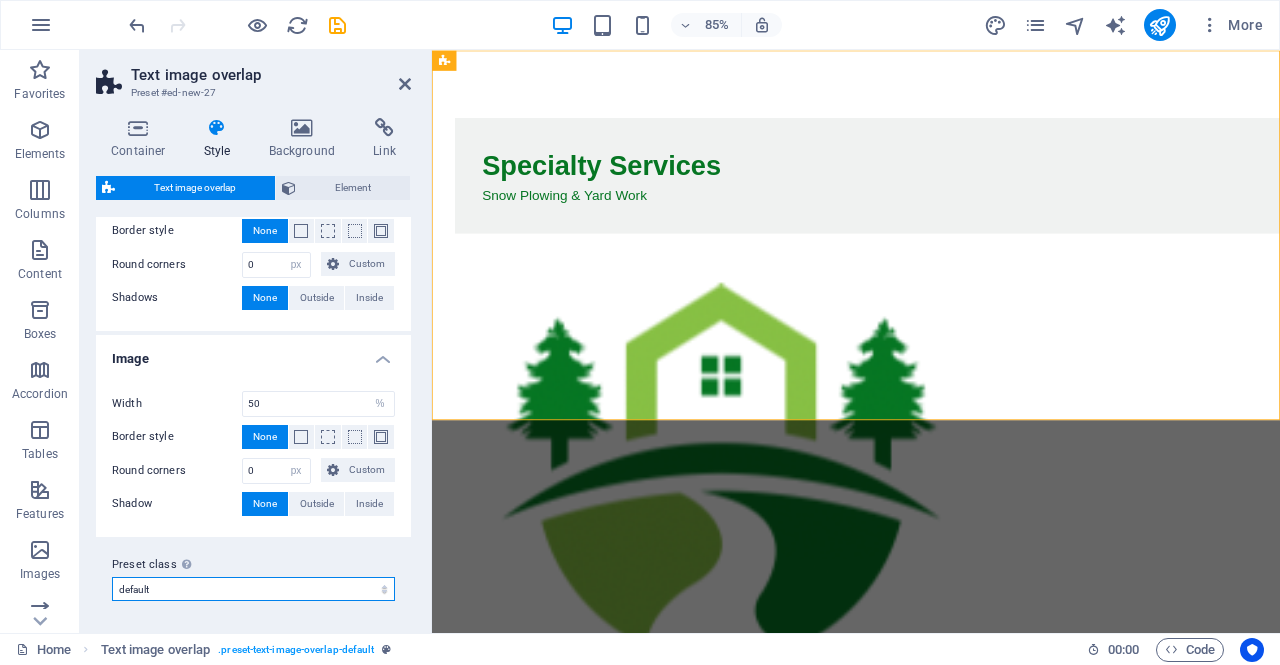 click on "default Add preset class" at bounding box center (253, 589) 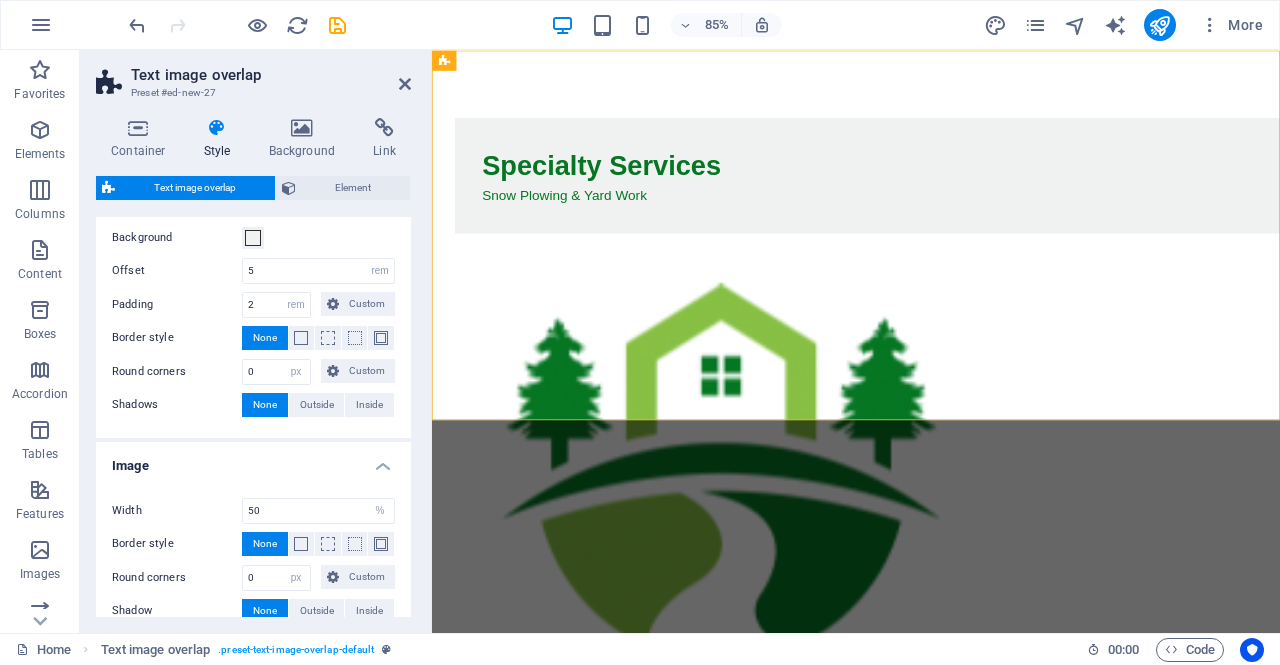 scroll, scrollTop: 0, scrollLeft: 0, axis: both 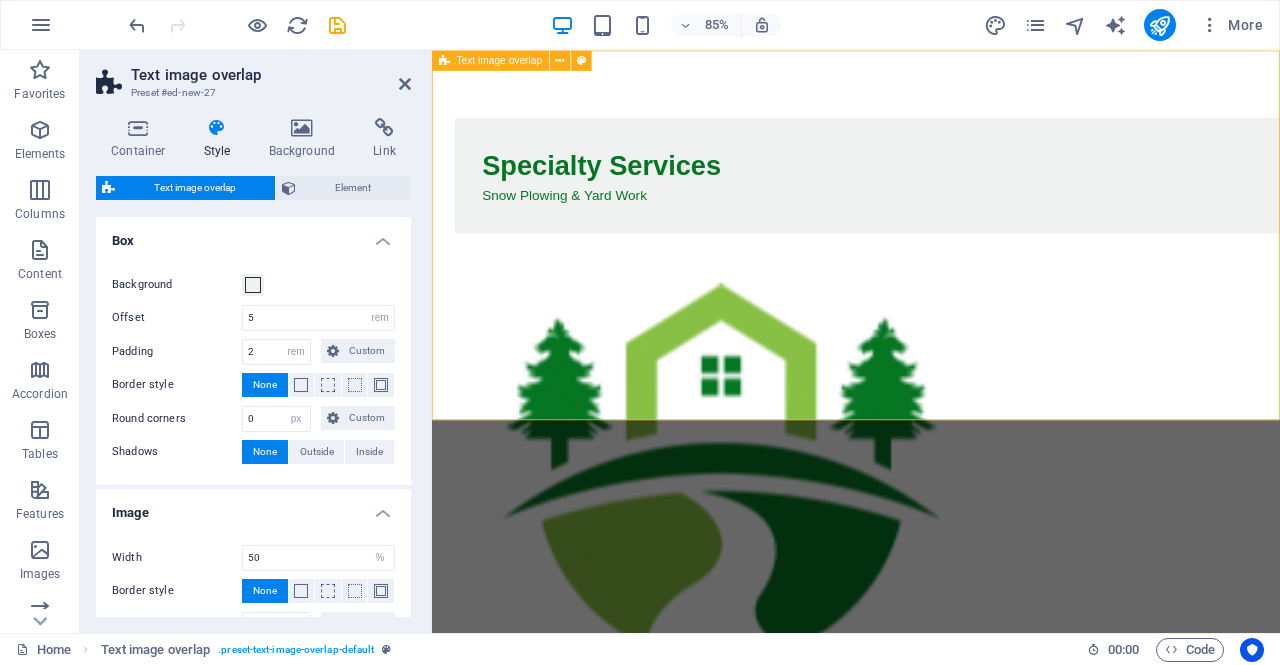 click at bounding box center [559, 60] 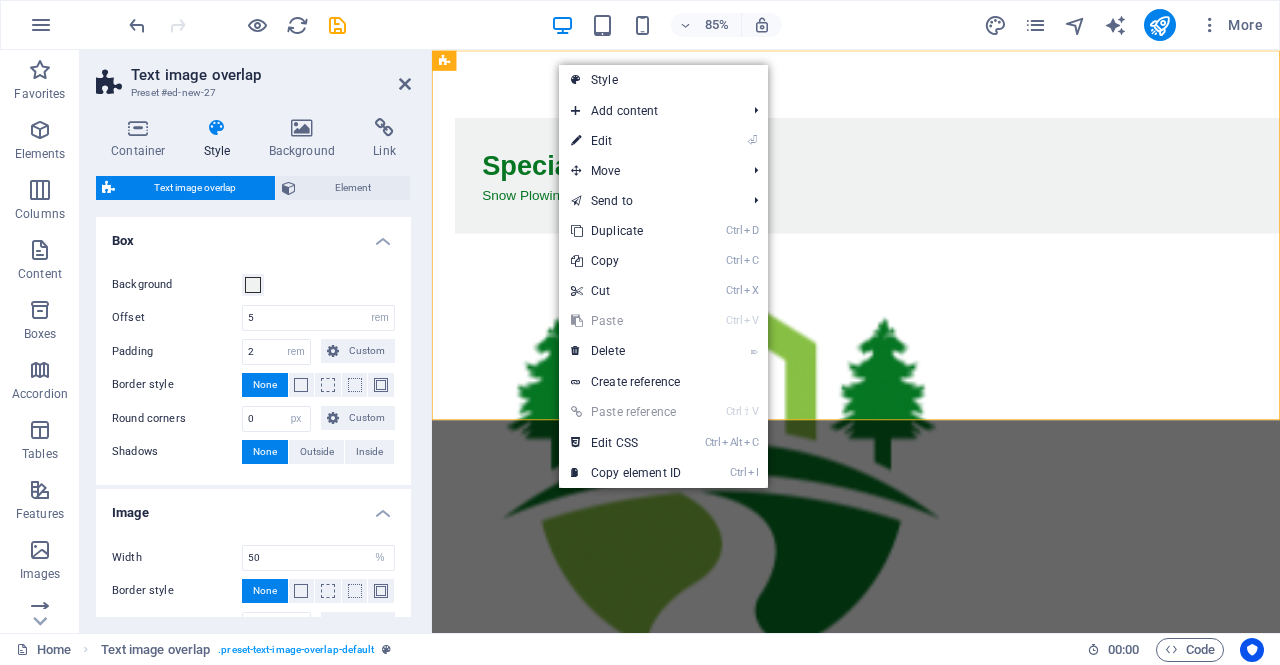 click on "⌦  Delete" at bounding box center [626, 351] 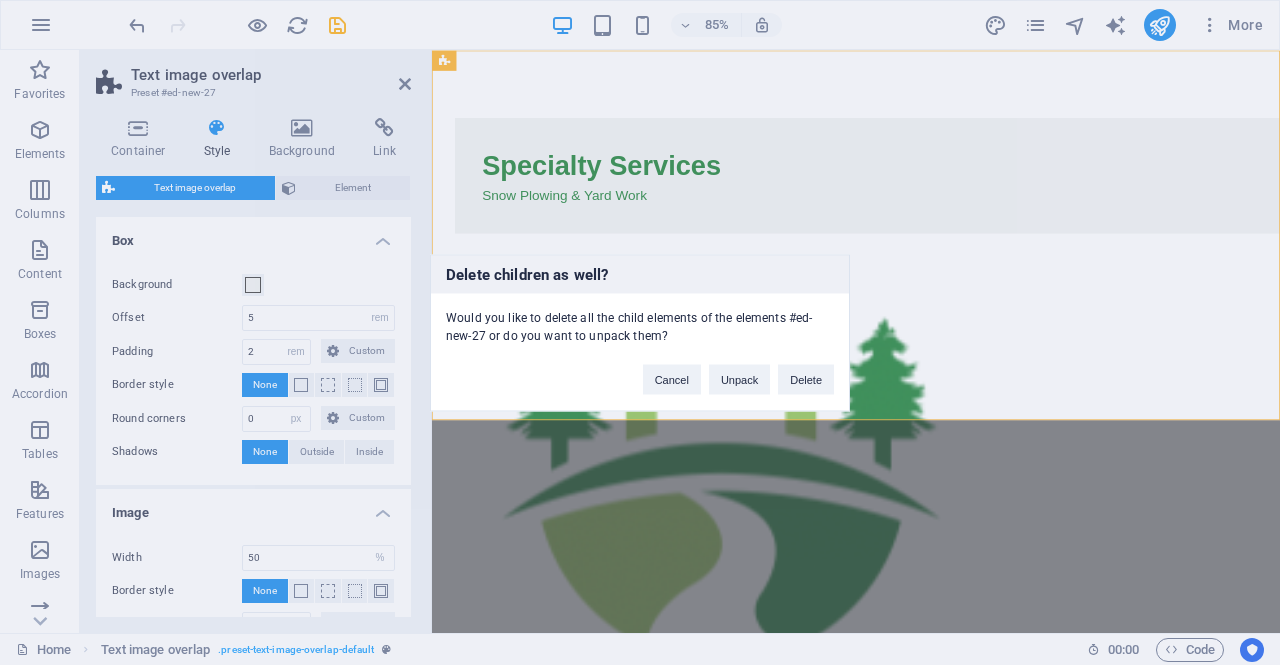 click on "Delete" at bounding box center [806, 379] 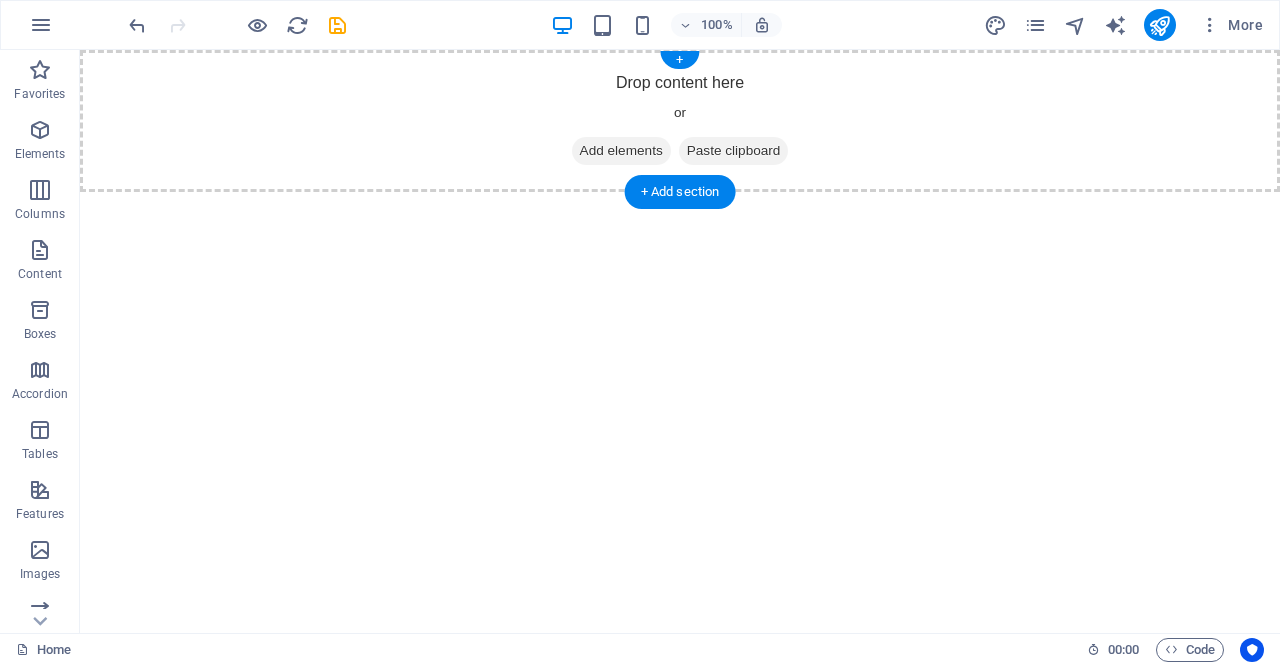 click on "Add elements" at bounding box center [621, 151] 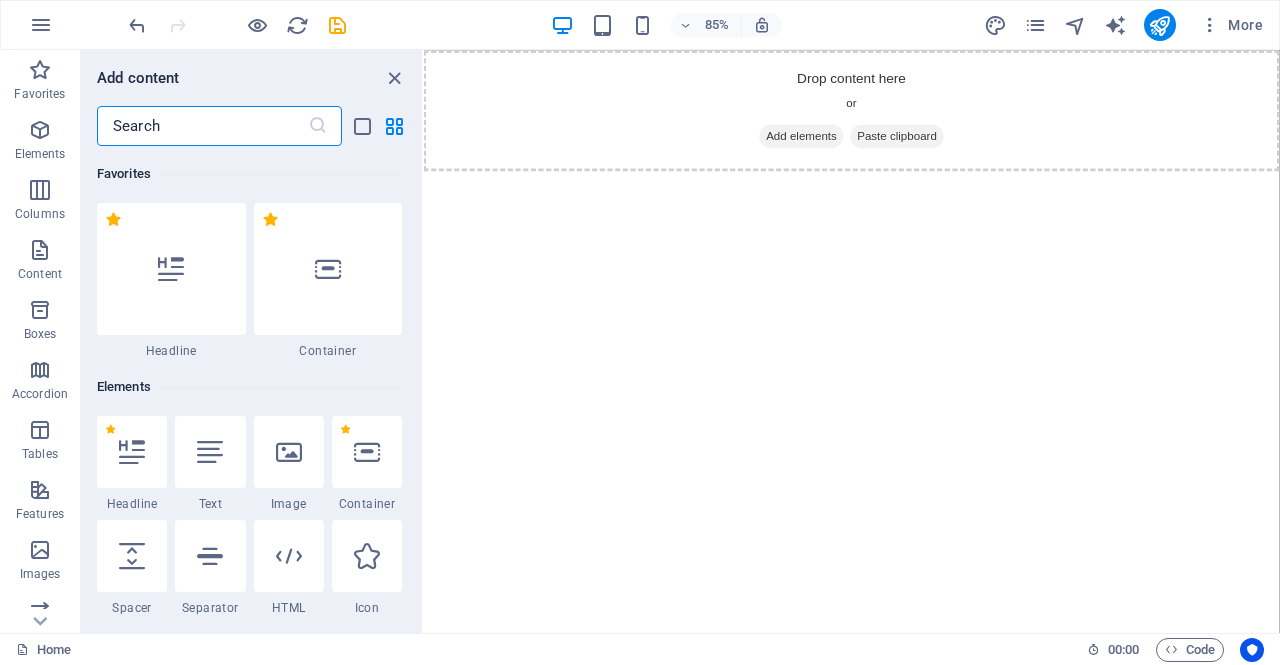 click at bounding box center [289, 452] 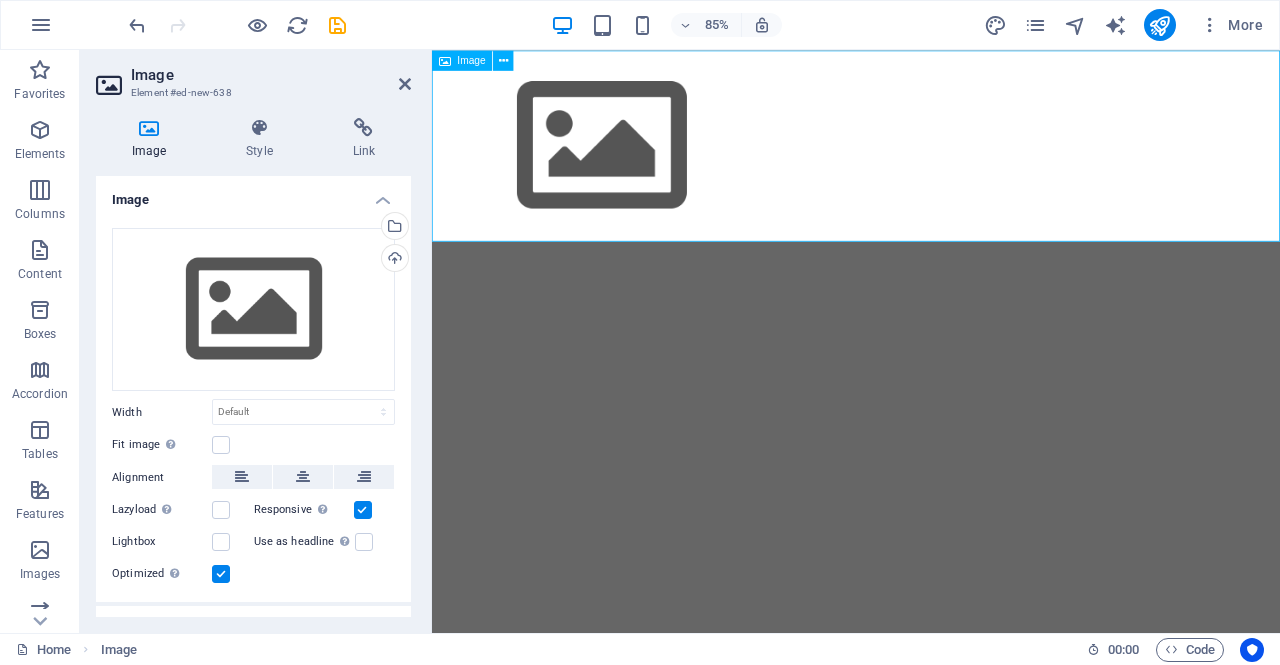 click at bounding box center (503, 60) 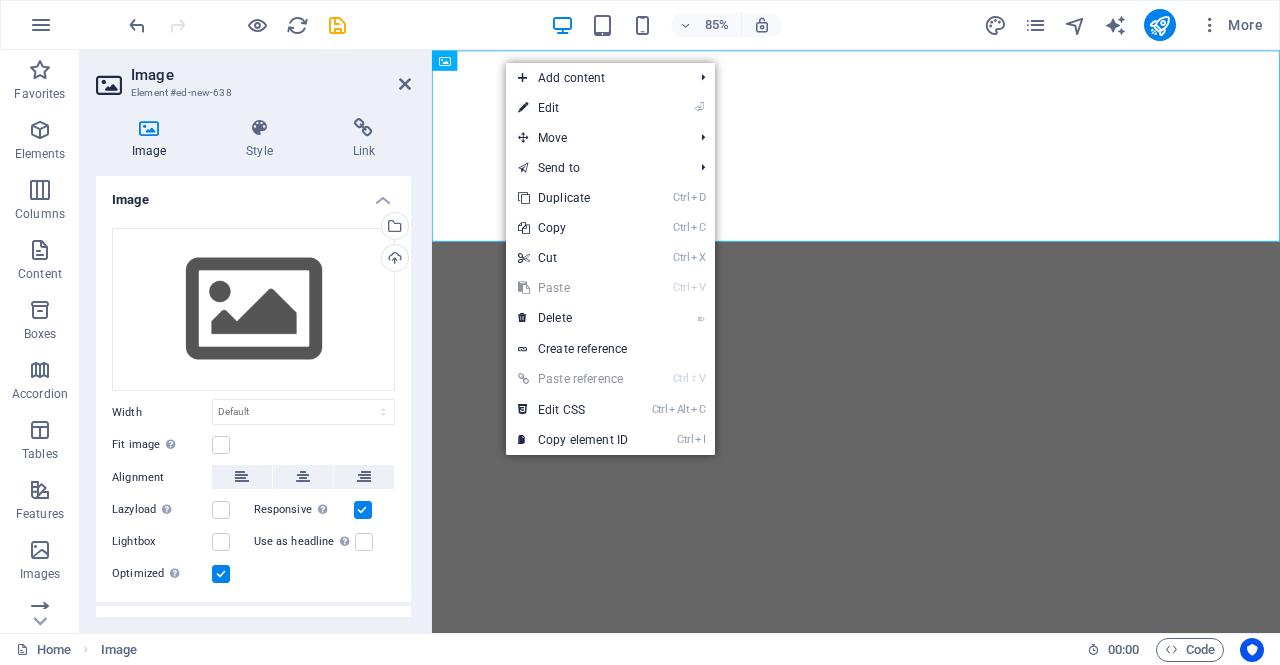 click on "⌦  Delete" at bounding box center (573, 318) 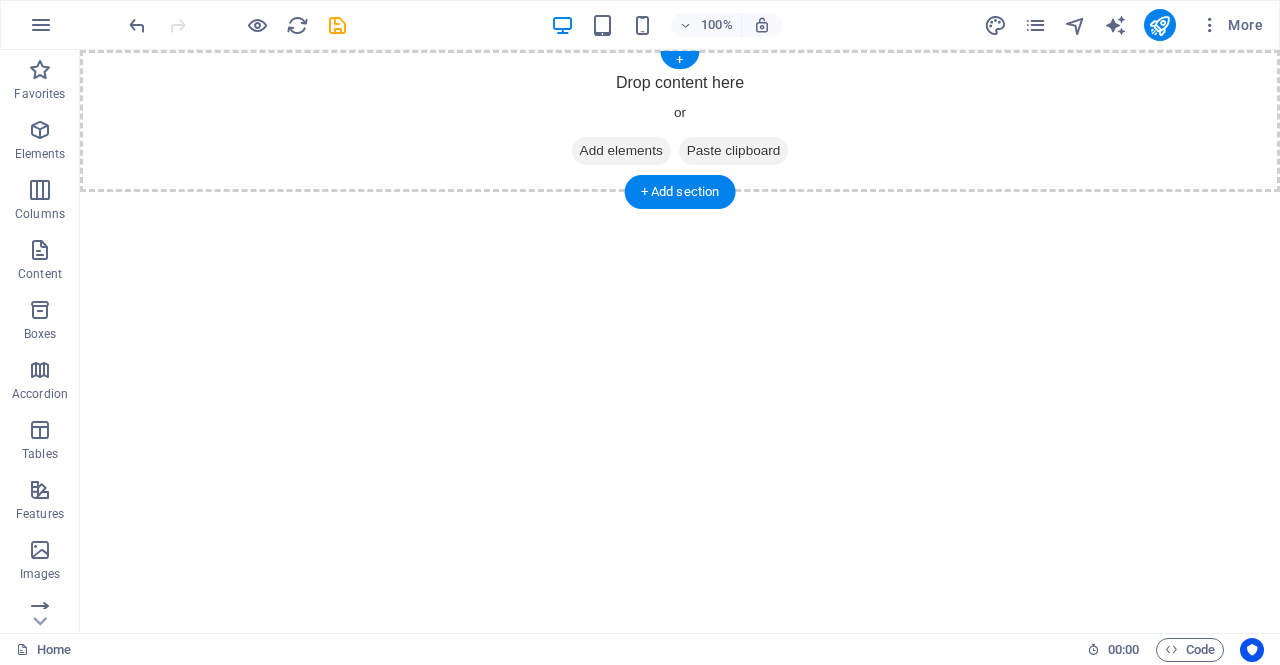 click on "Add elements" at bounding box center [621, 151] 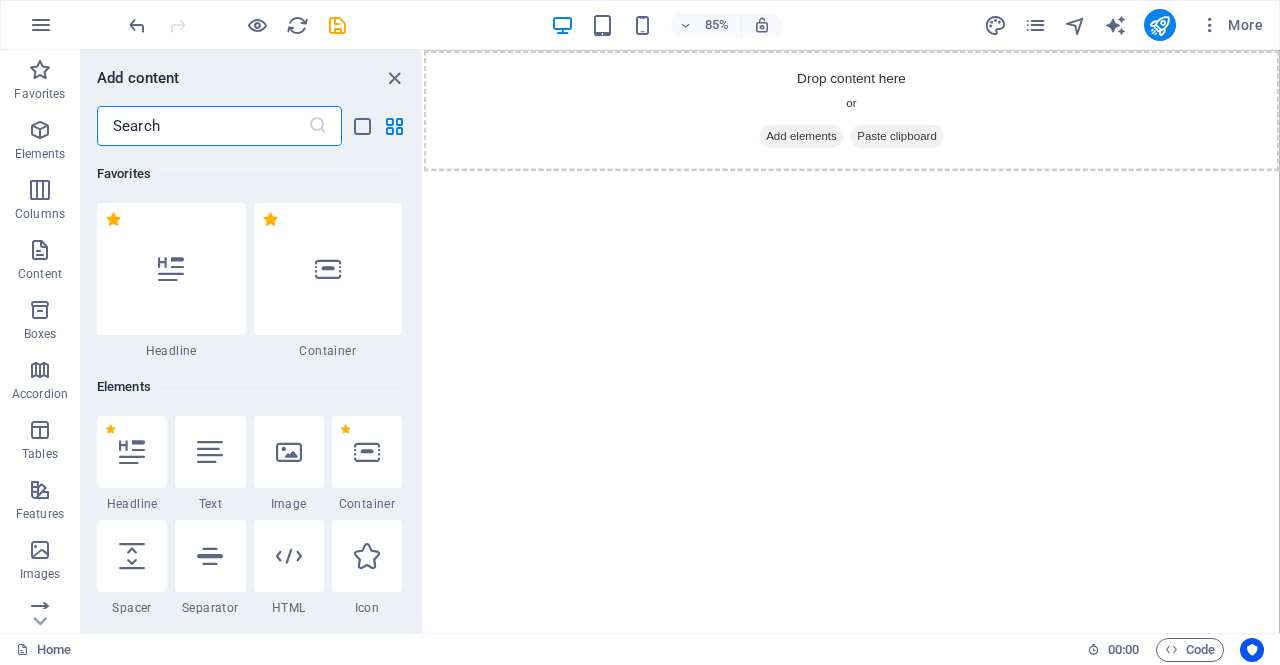 click at bounding box center [328, 269] 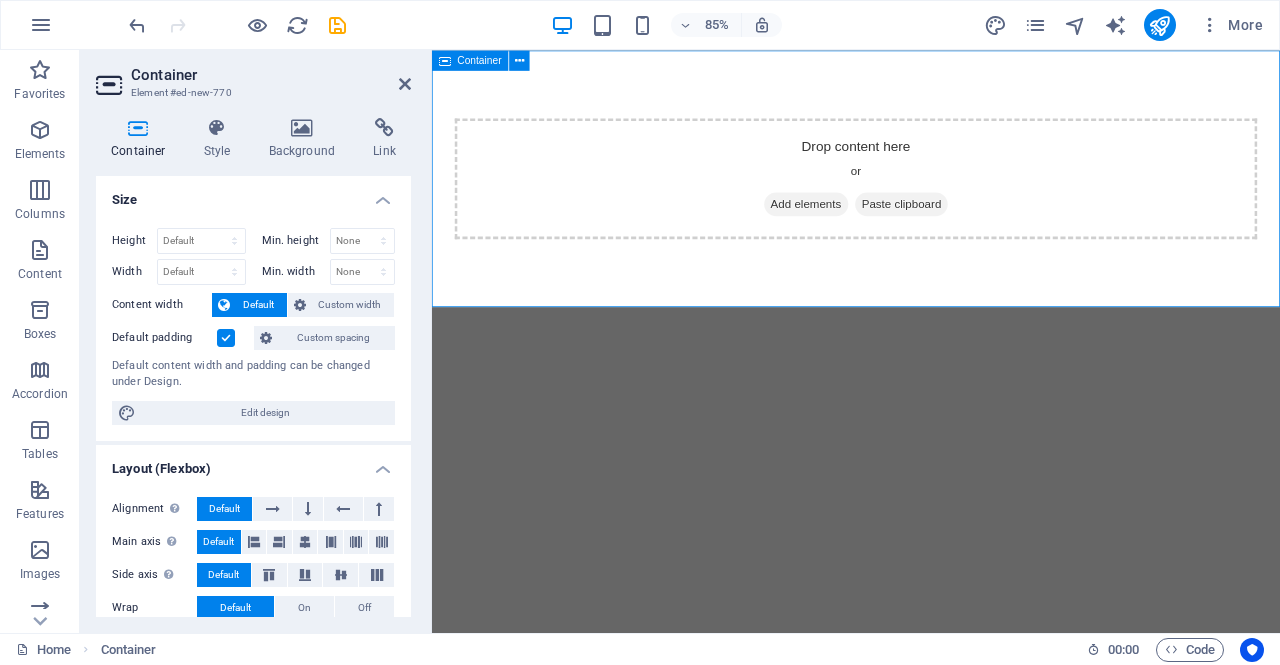 click on "Add elements" at bounding box center (872, 231) 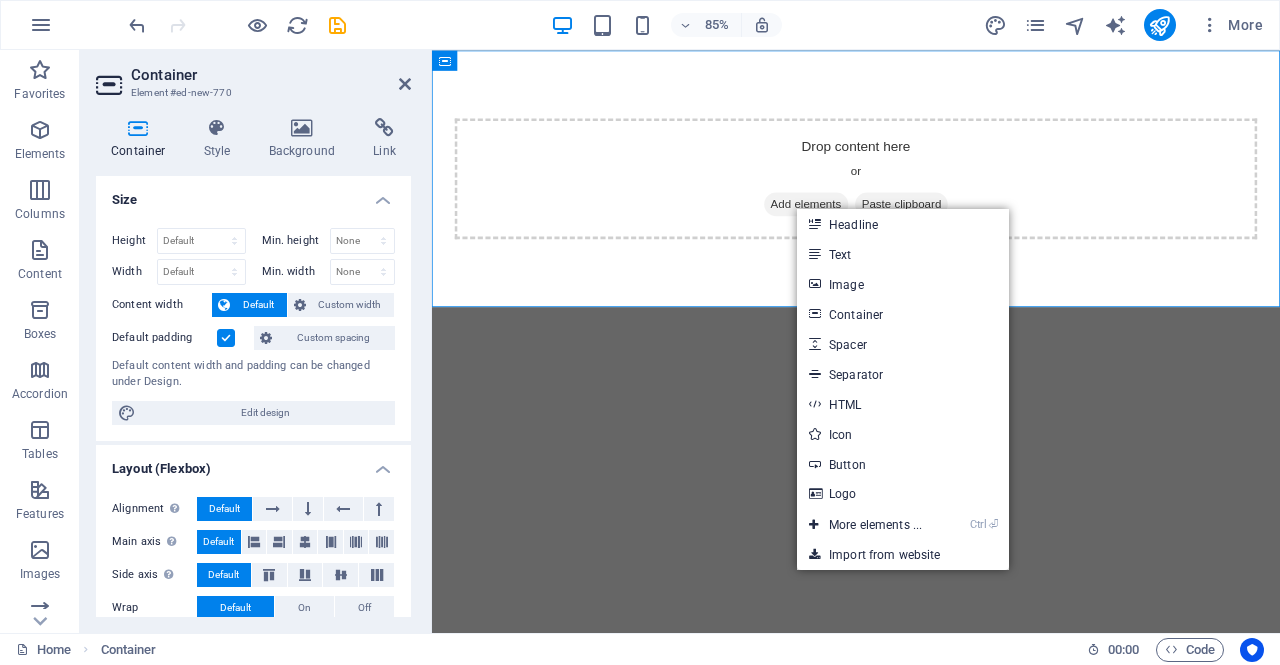 click on "Image" at bounding box center [903, 284] 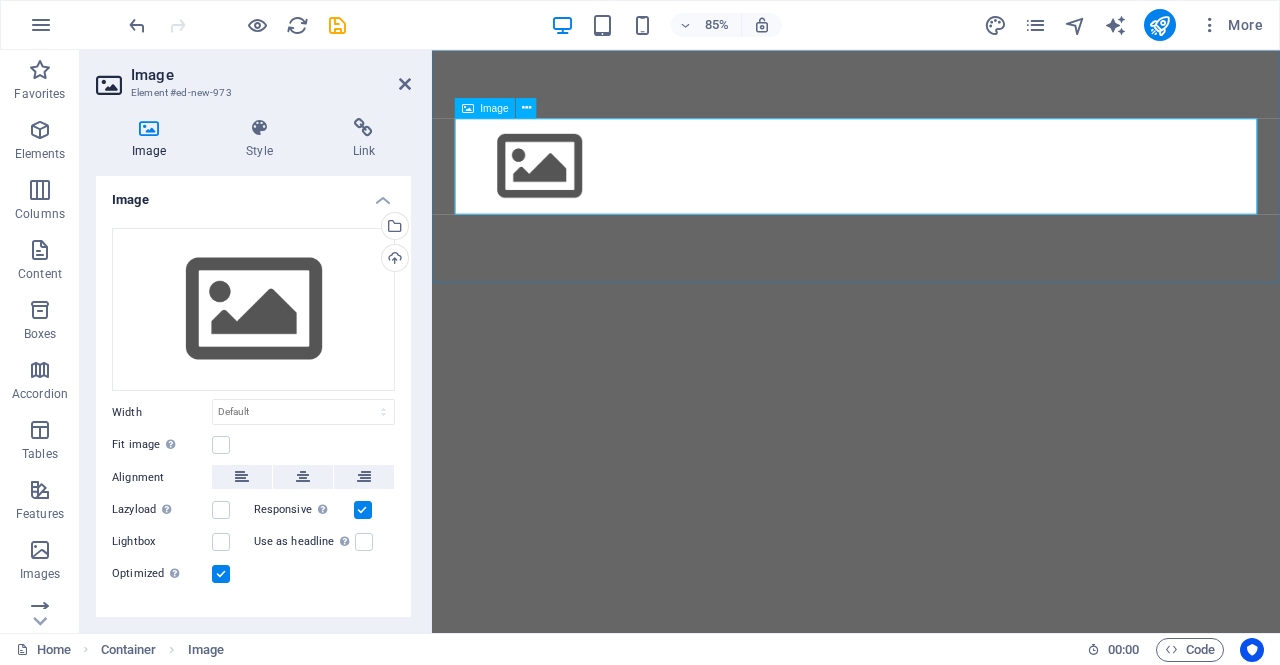 click at bounding box center [931, 186] 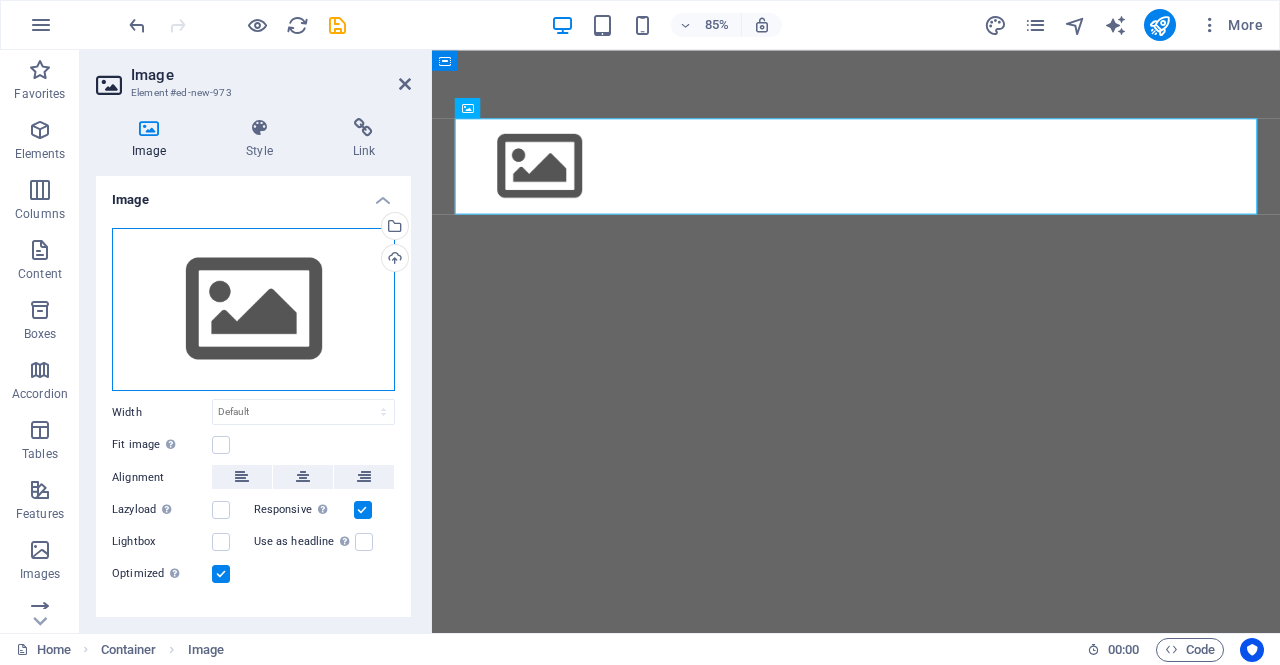 click on "Drag files here, click to choose files or select files from Files or our free stock photos & videos" at bounding box center (253, 310) 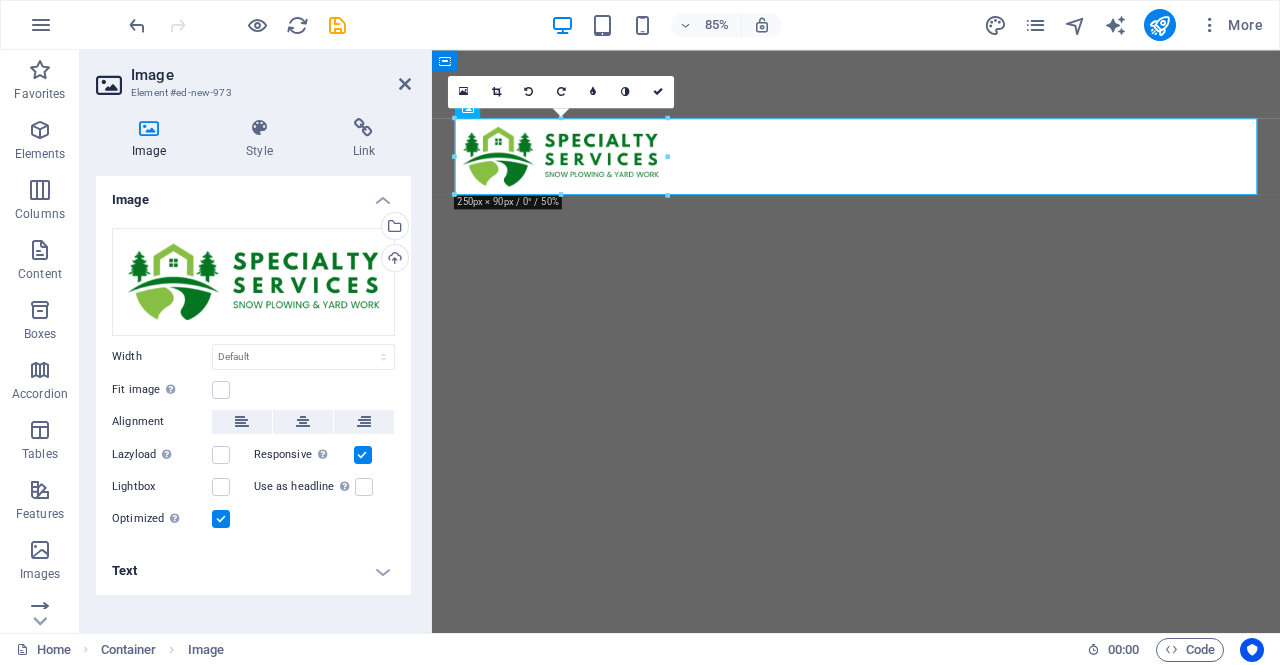 click on "Fit image Automatically fit image to a fixed width and height" at bounding box center [162, 390] 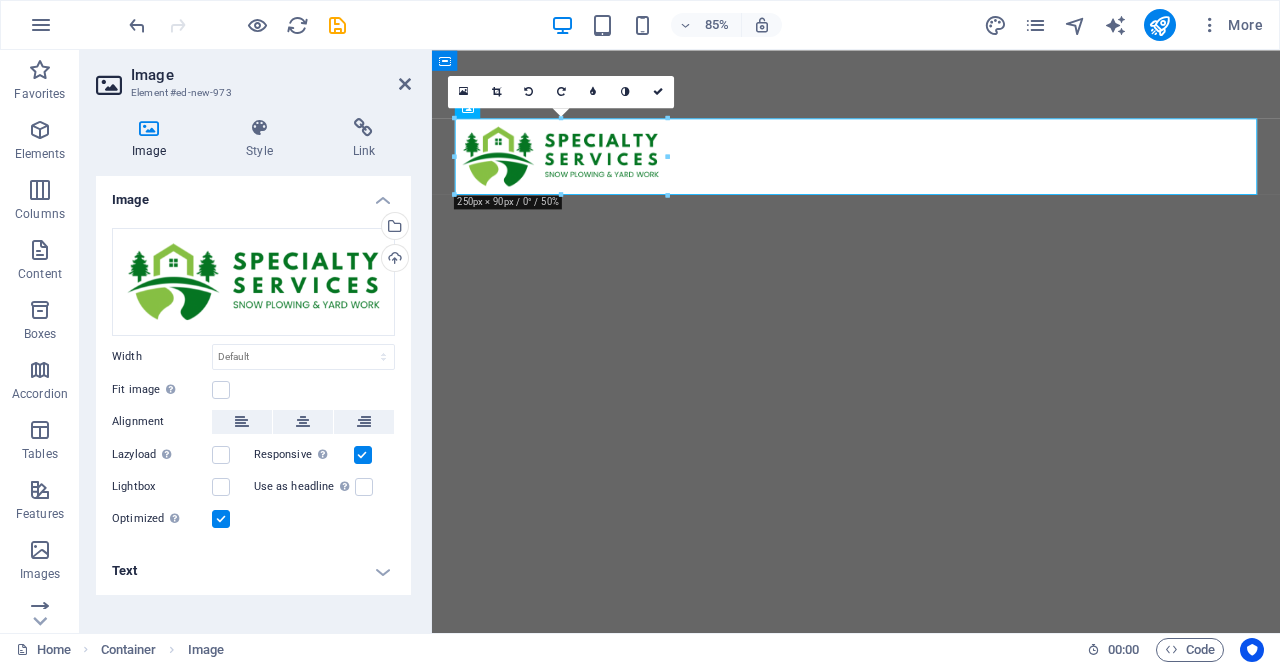 click on "Fit image Automatically fit image to a fixed width and height" at bounding box center (0, 0) 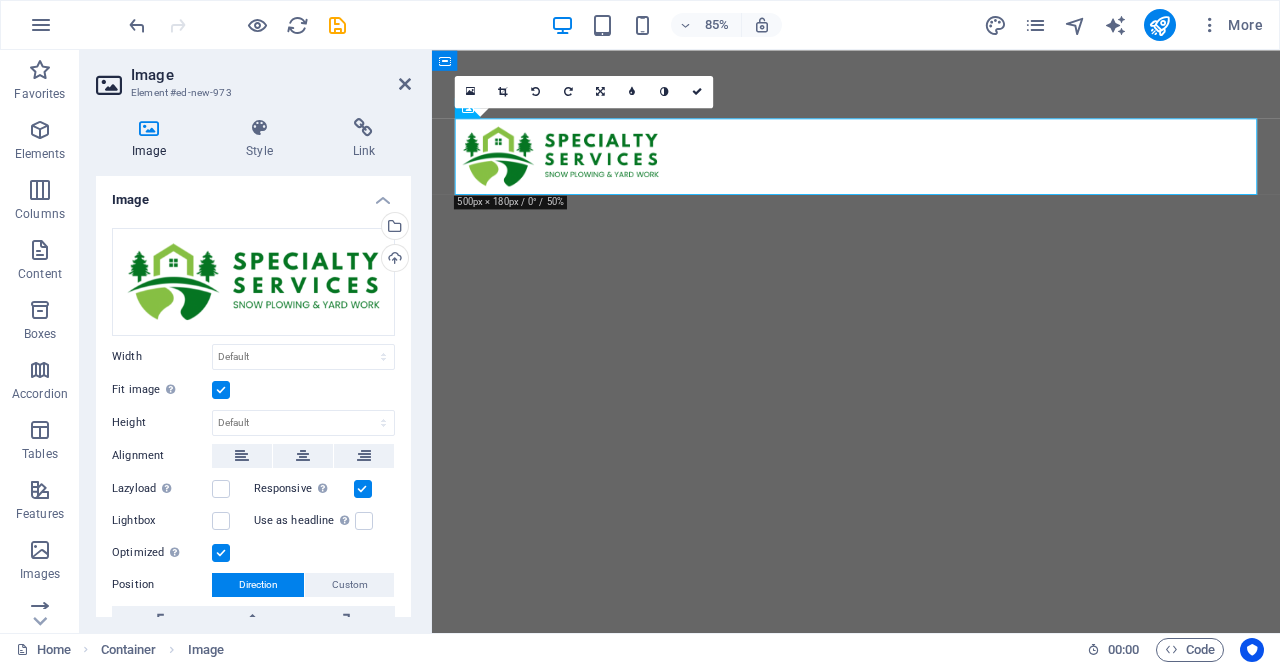 click at bounding box center (221, 390) 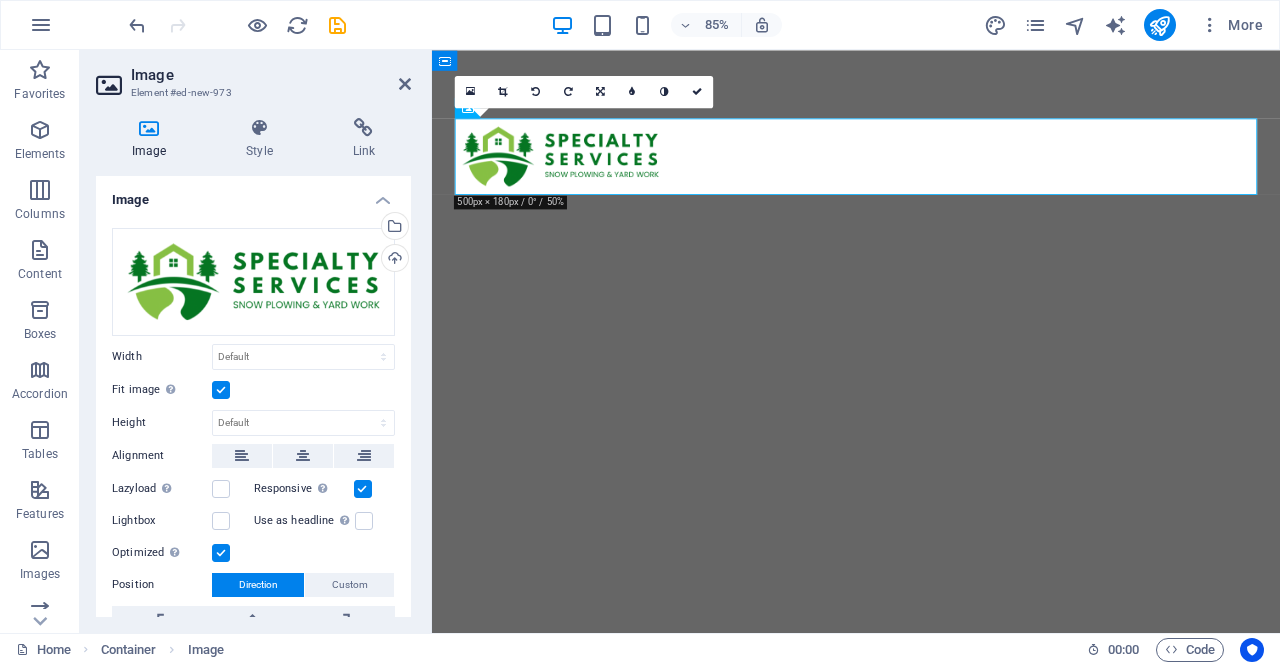 click on "Fit image Automatically fit image to a fixed width and height" at bounding box center [0, 0] 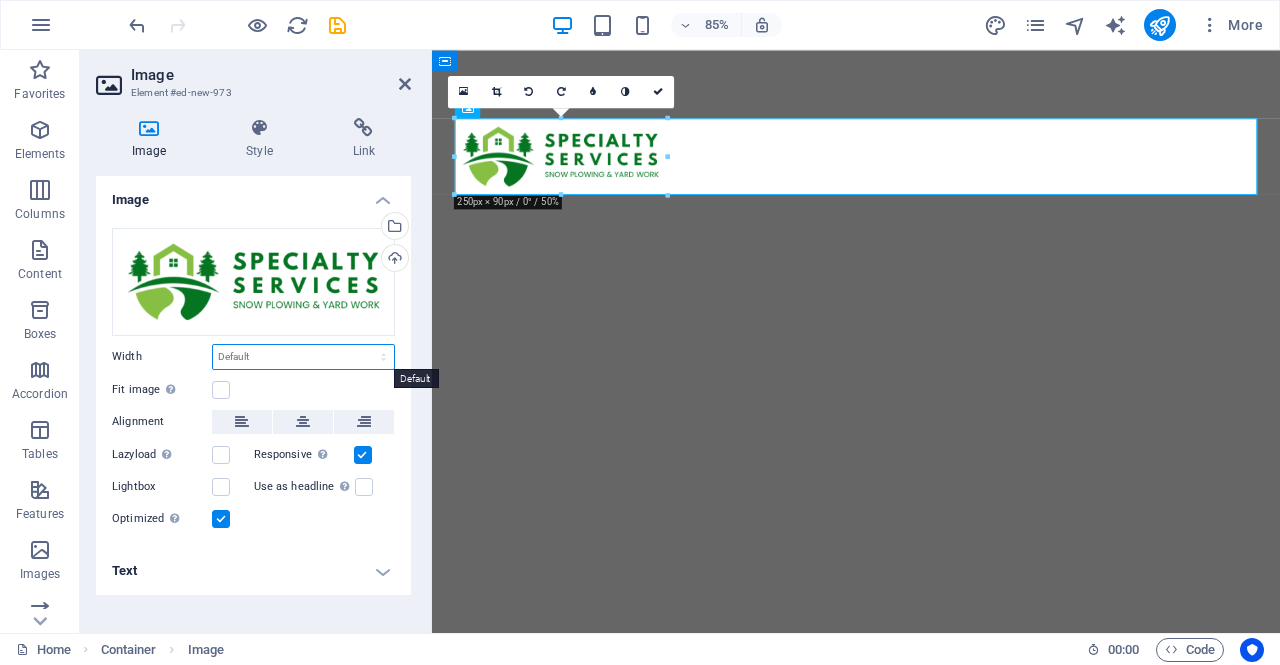 click on "Default auto px rem % em vh vw" at bounding box center (303, 357) 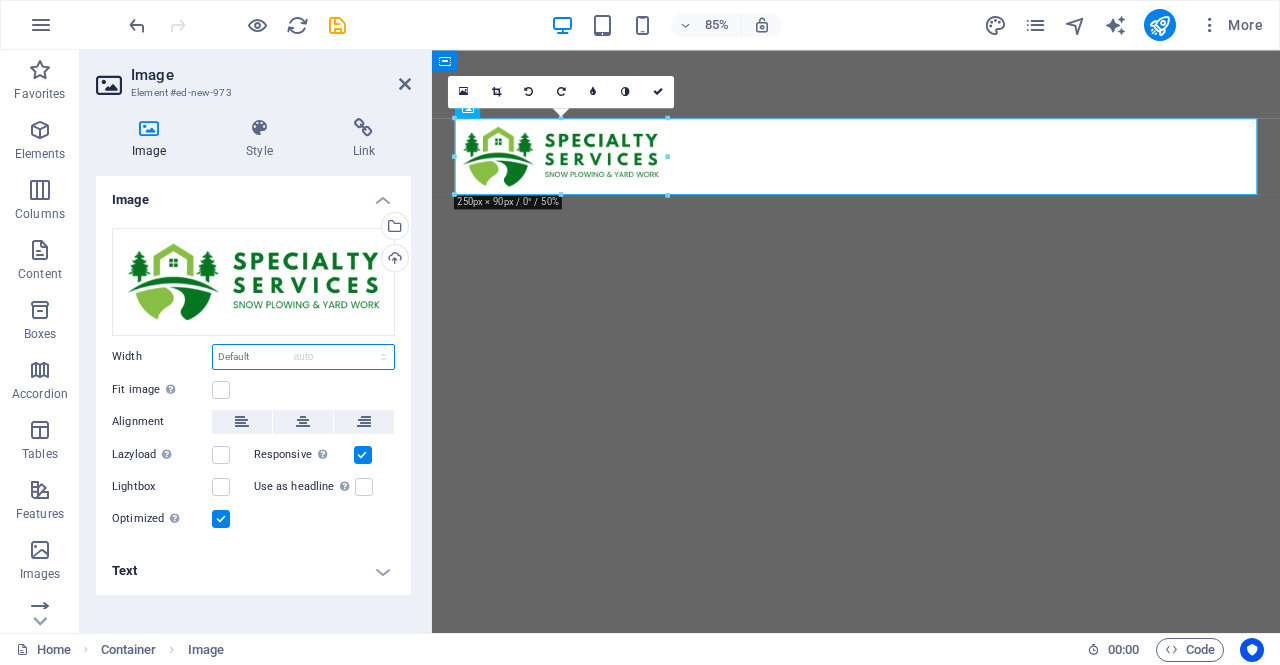 click on "Default auto px rem % em vh vw" at bounding box center [303, 357] 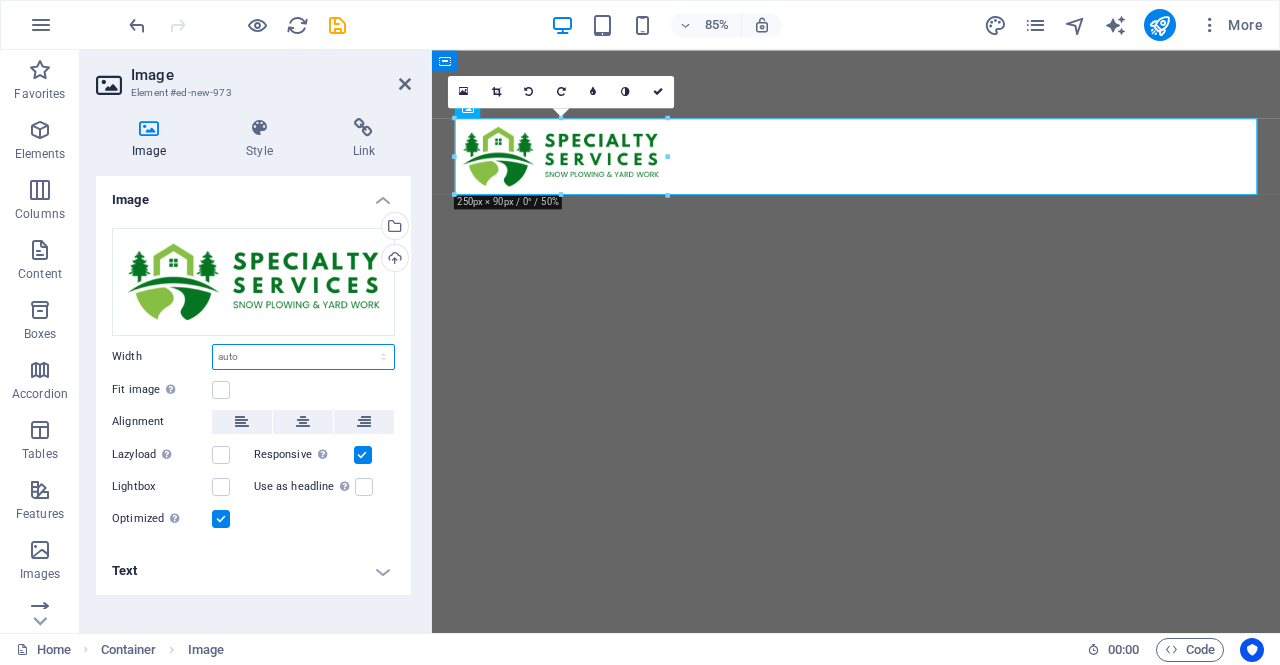 click on "Default auto px rem % em vh vw" at bounding box center [303, 357] 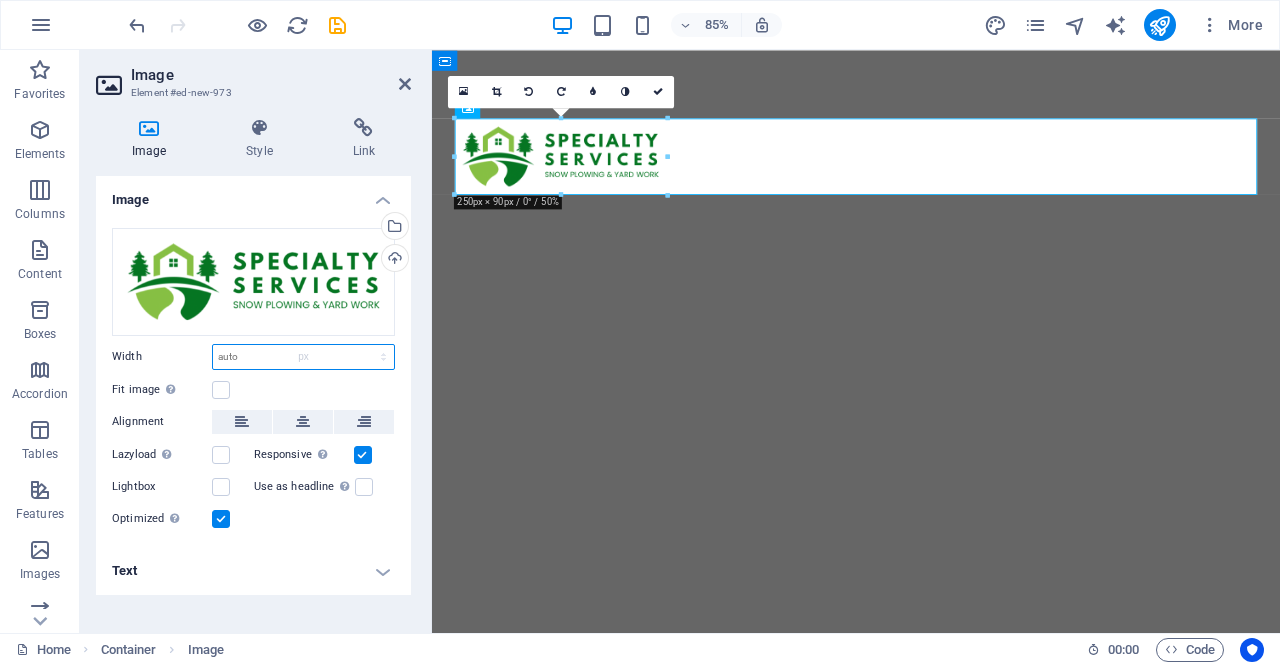 click on "Default auto px rem % em vh vw" at bounding box center (303, 357) 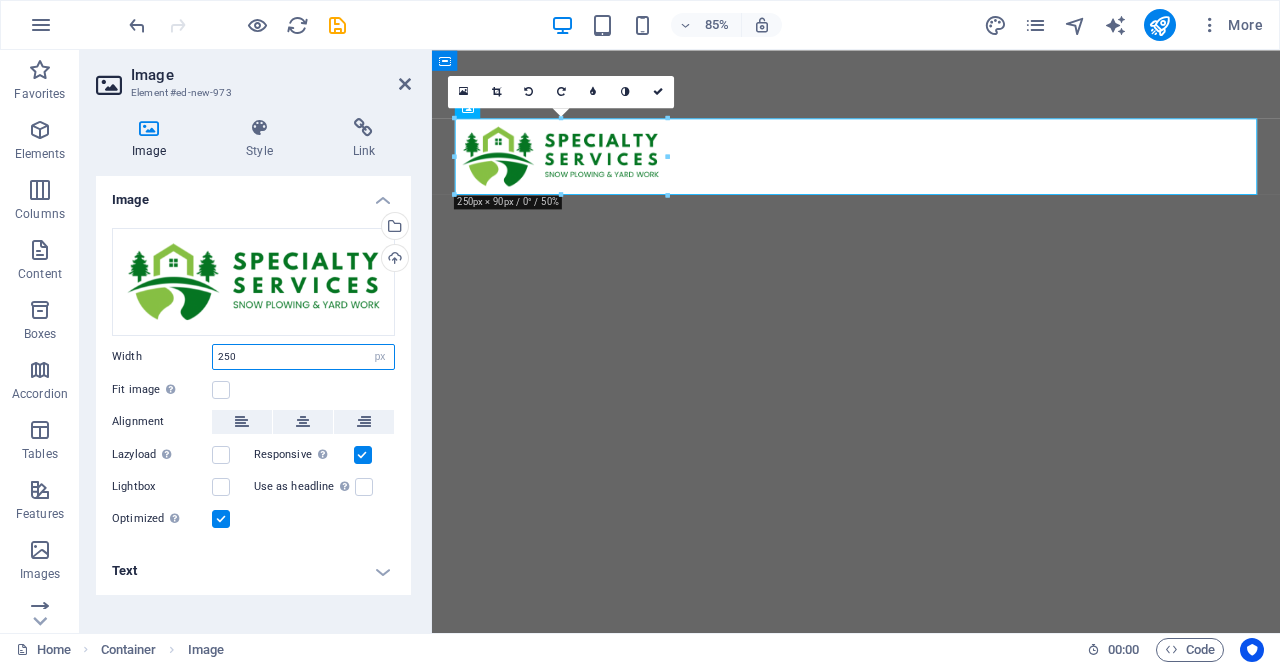 click on "Default auto px rem % em vh vw" at bounding box center [380, 357] 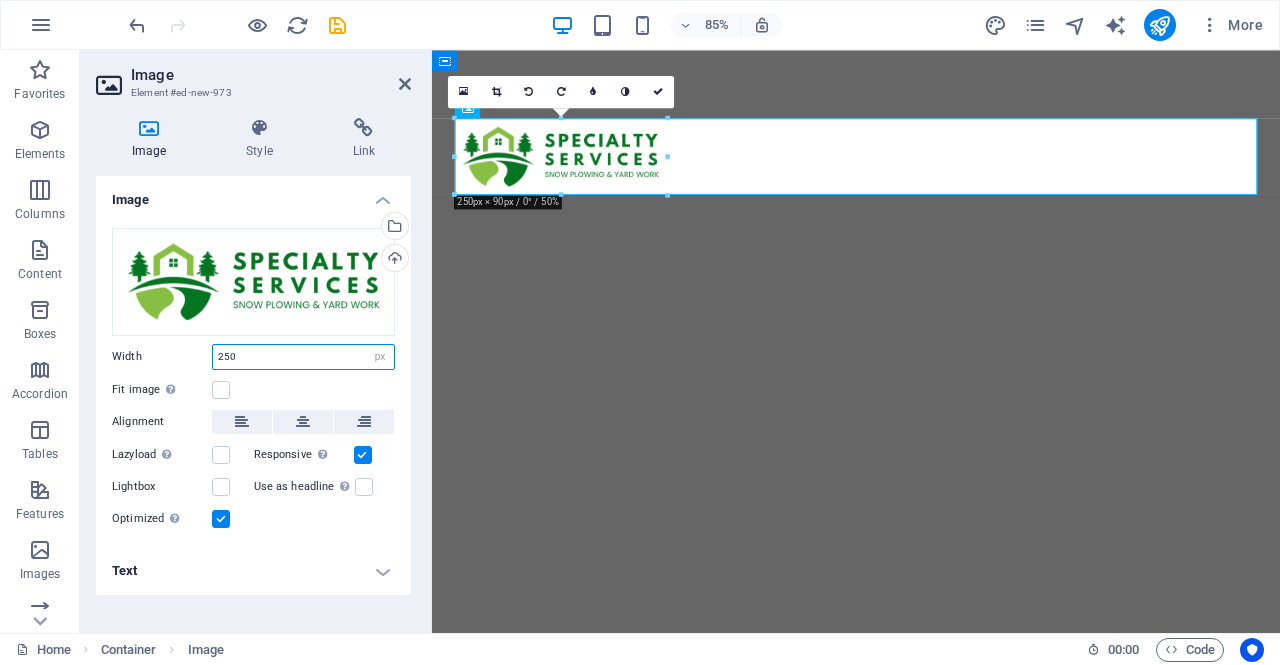 select on "%" 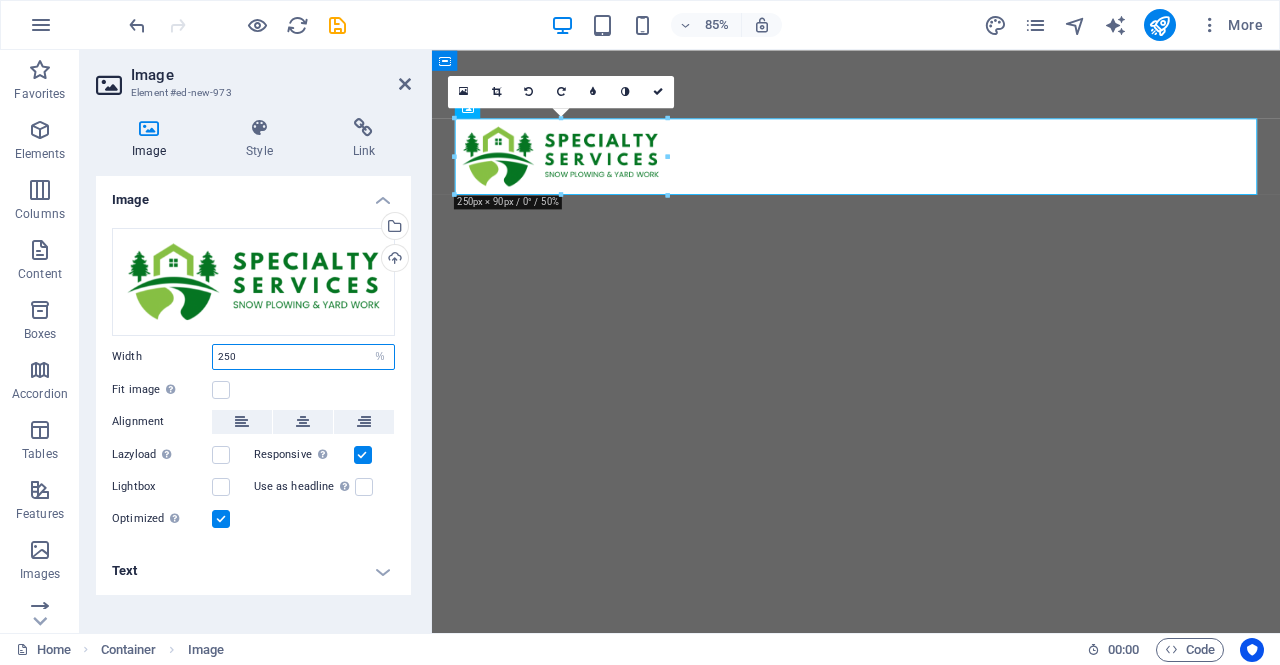 click on "Default auto px rem % em vh vw" at bounding box center [380, 357] 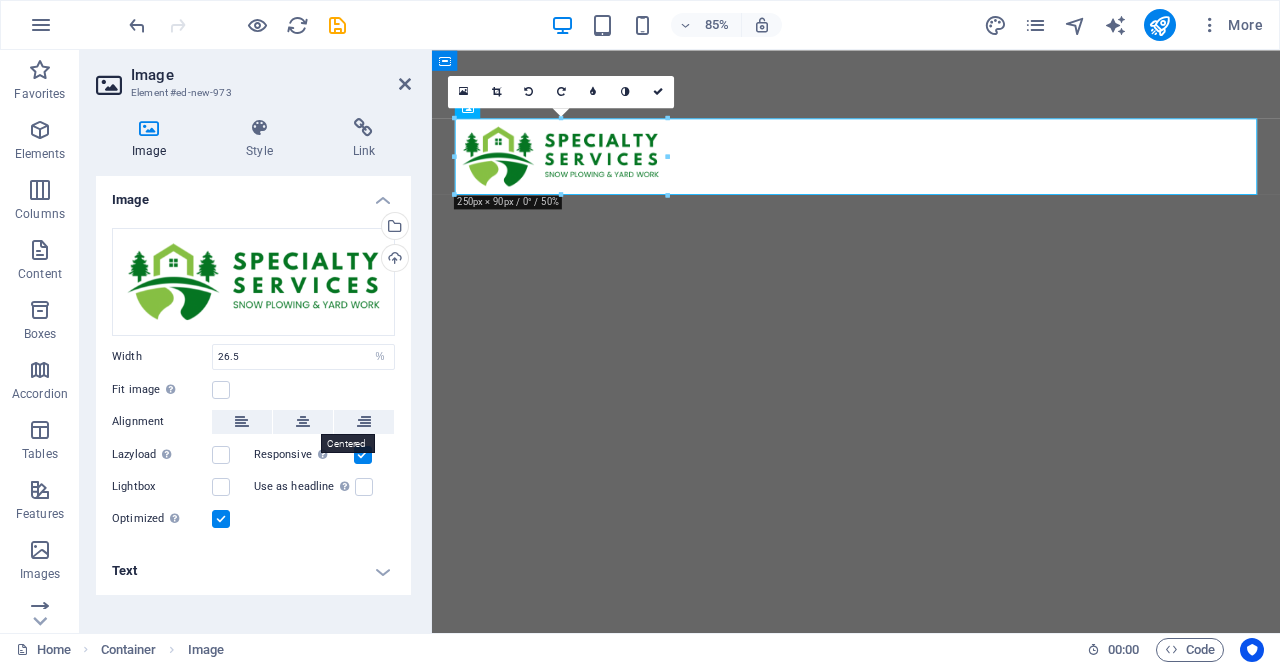 click at bounding box center [303, 422] 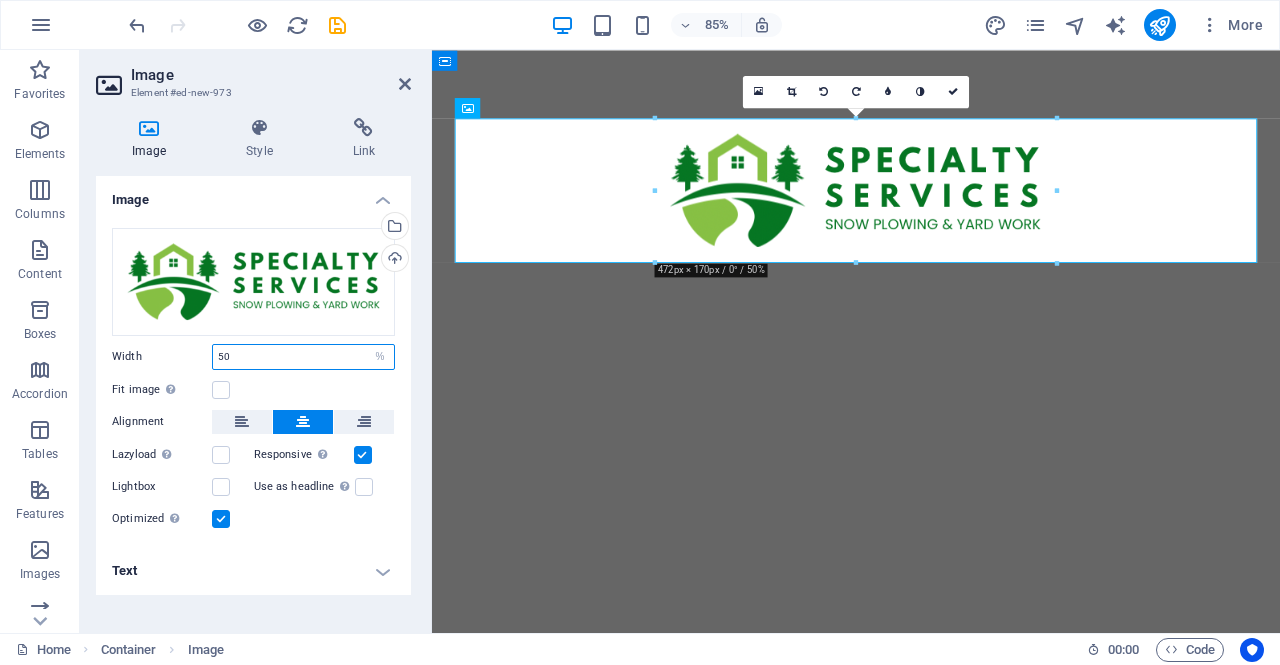 type on "50" 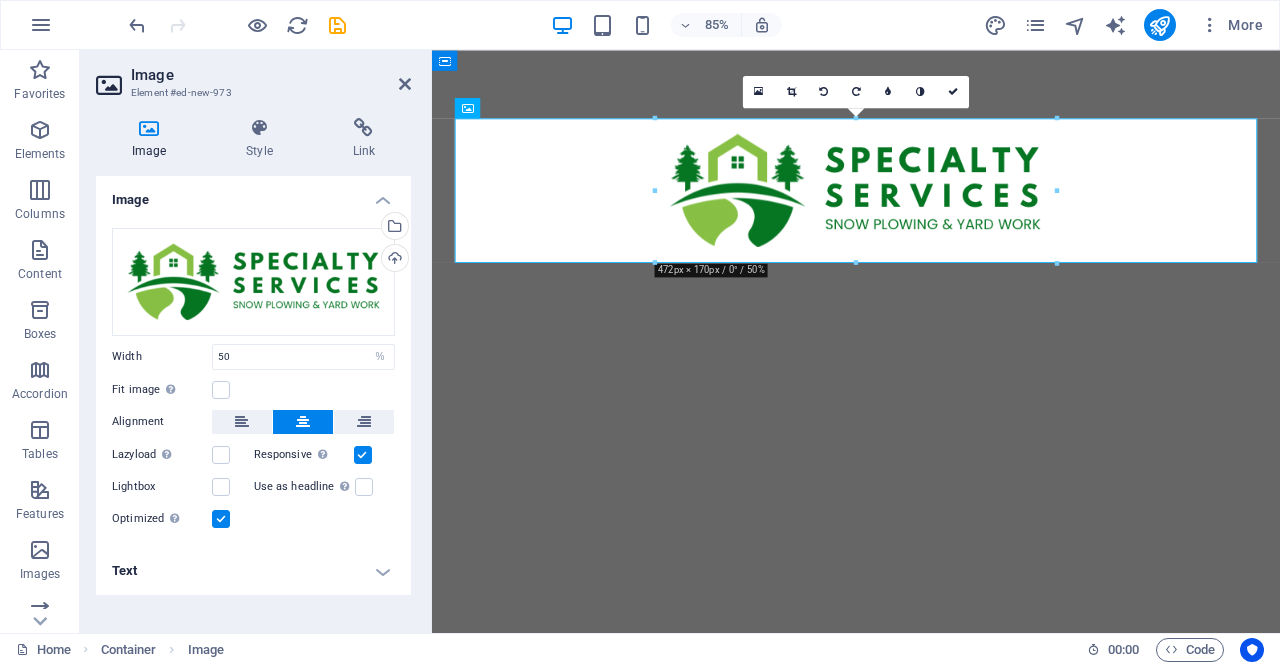 click on "Fit image Automatically fit image to a fixed width and height" at bounding box center [253, 390] 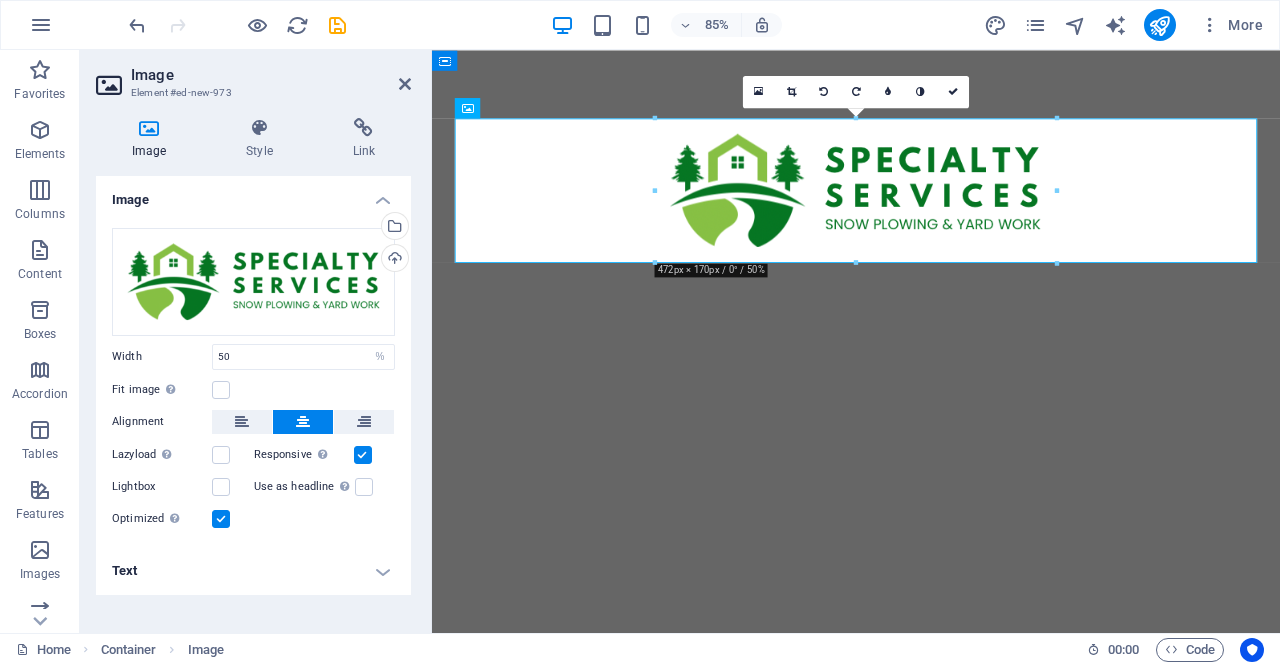 click on "Skip to main content" at bounding box center (931, 215) 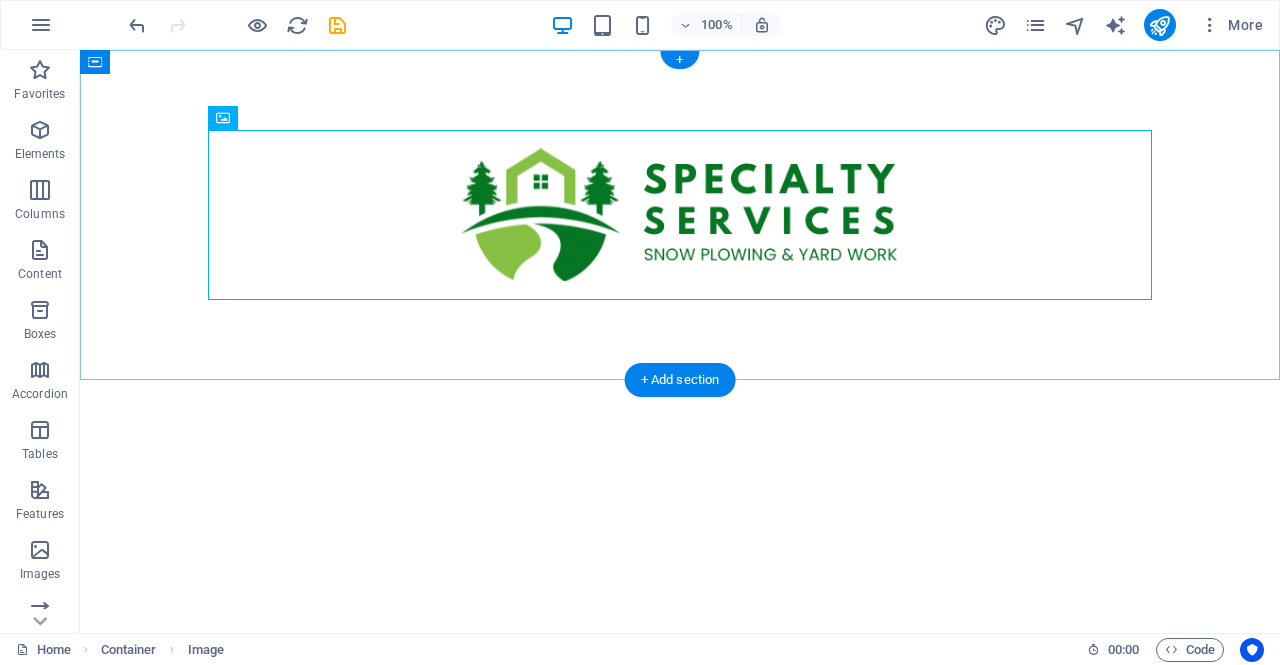 drag, startPoint x: 684, startPoint y: 378, endPoint x: 337, endPoint y: 437, distance: 351.9801 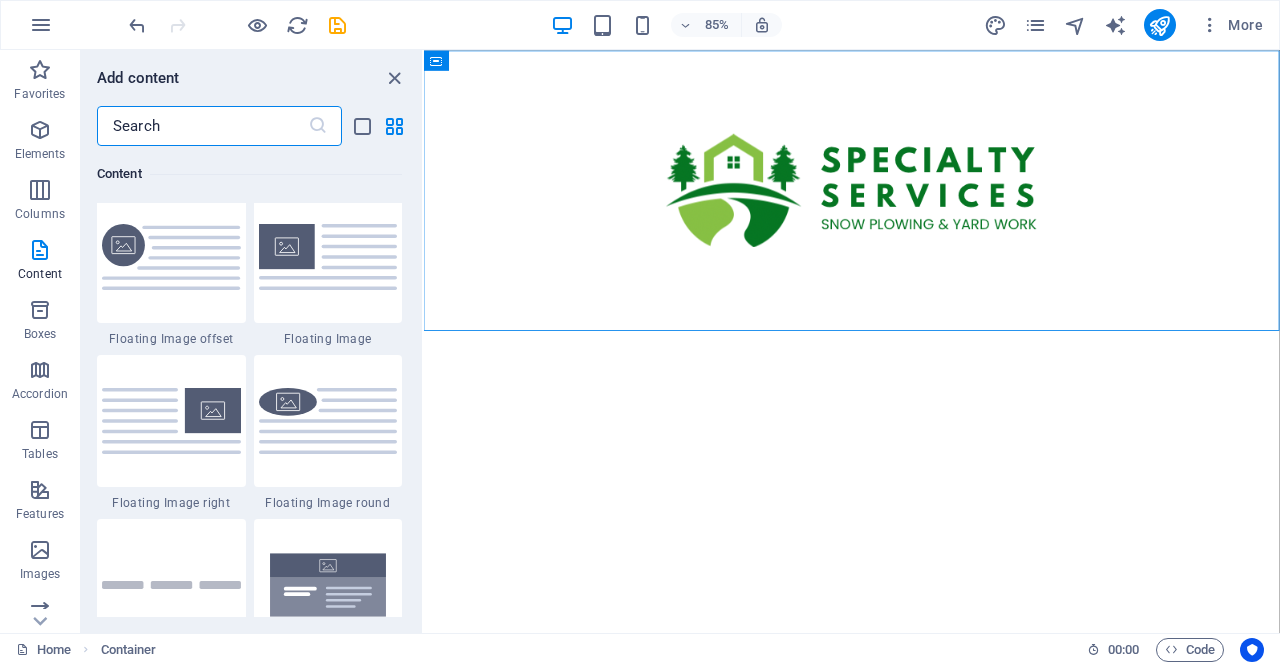 scroll, scrollTop: 4332, scrollLeft: 0, axis: vertical 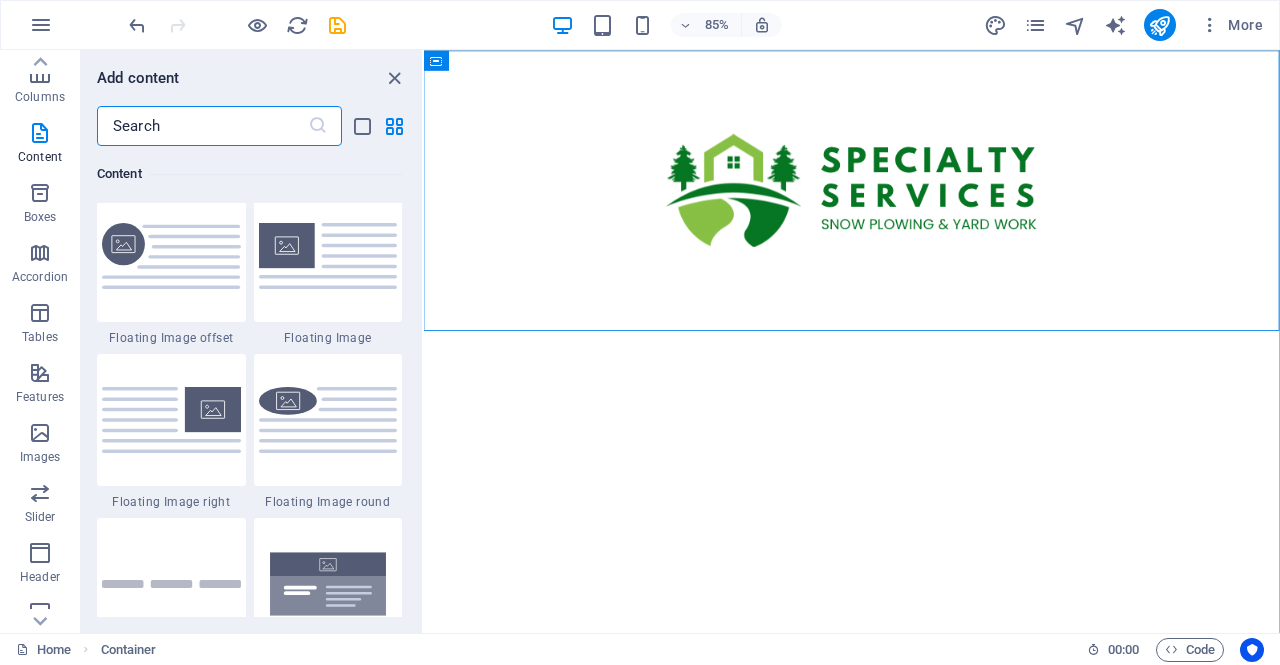 click on "Content" at bounding box center [40, 157] 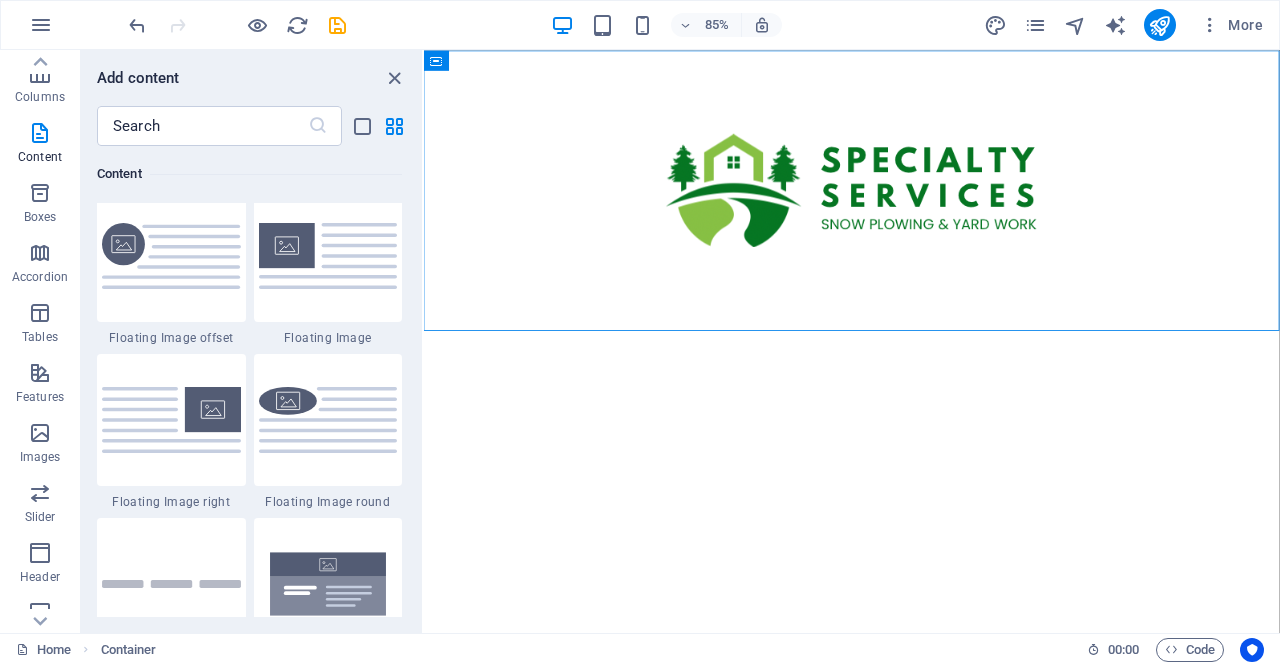 click at bounding box center [40, 133] 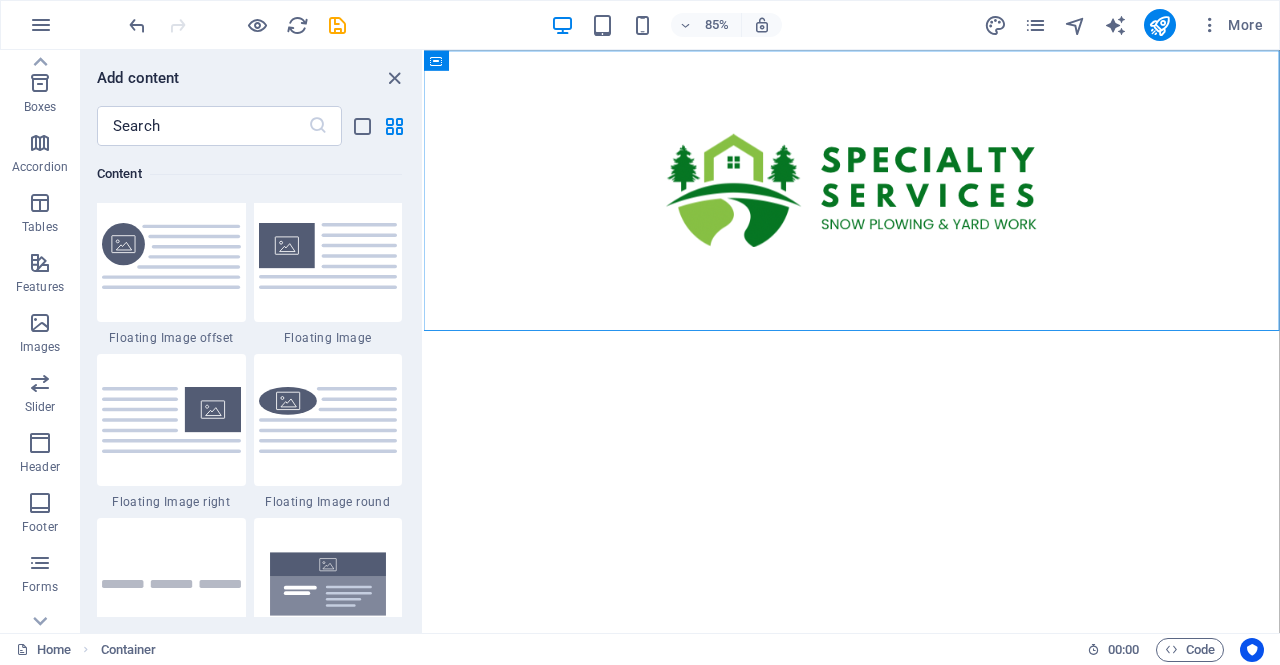 scroll, scrollTop: 317, scrollLeft: 0, axis: vertical 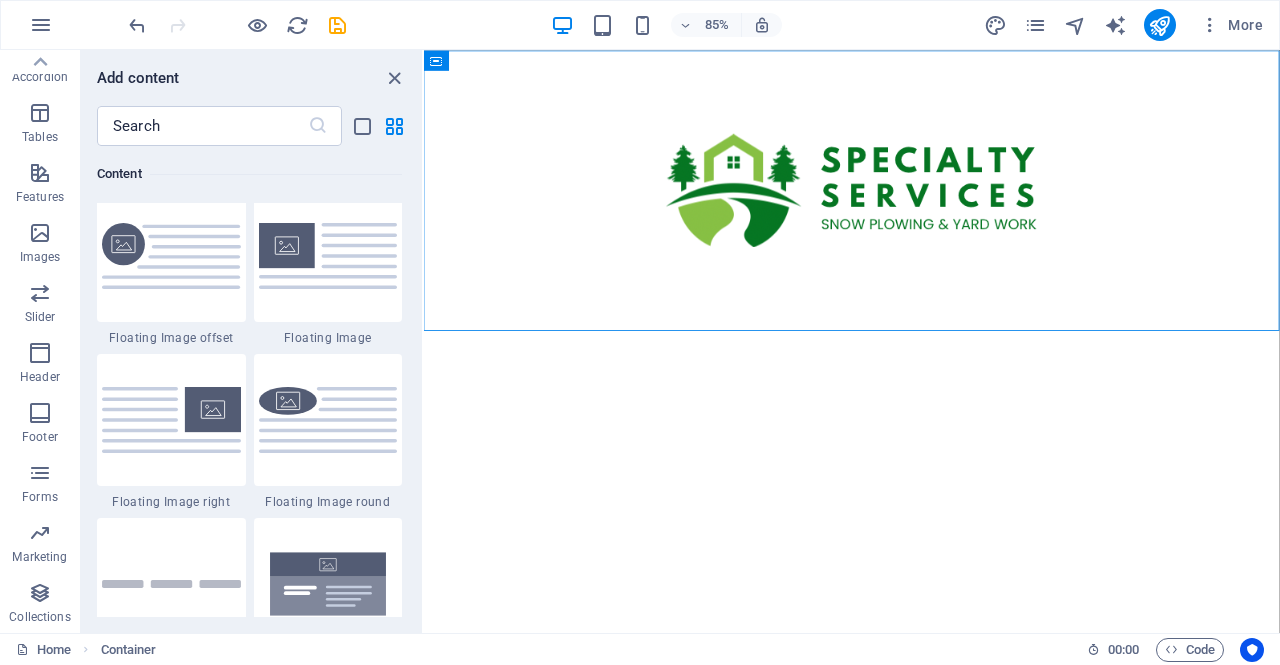 click at bounding box center (40, 533) 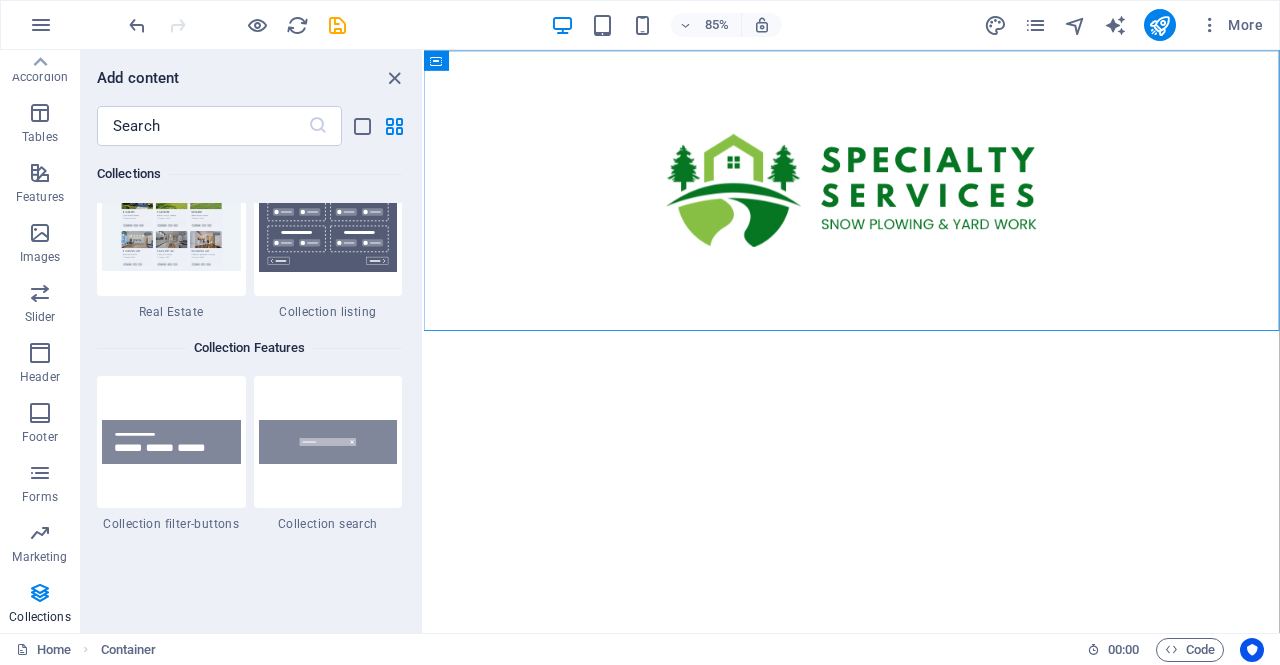 scroll, scrollTop: 18923, scrollLeft: 0, axis: vertical 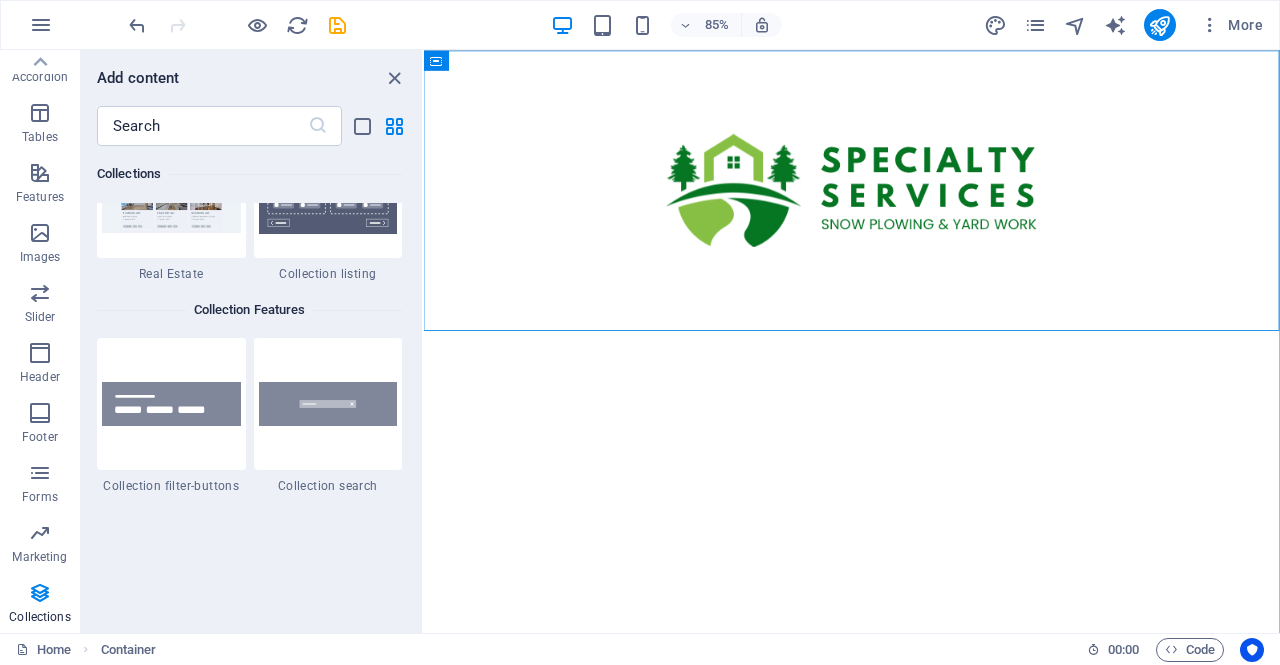 click on "Slider" at bounding box center (40, 305) 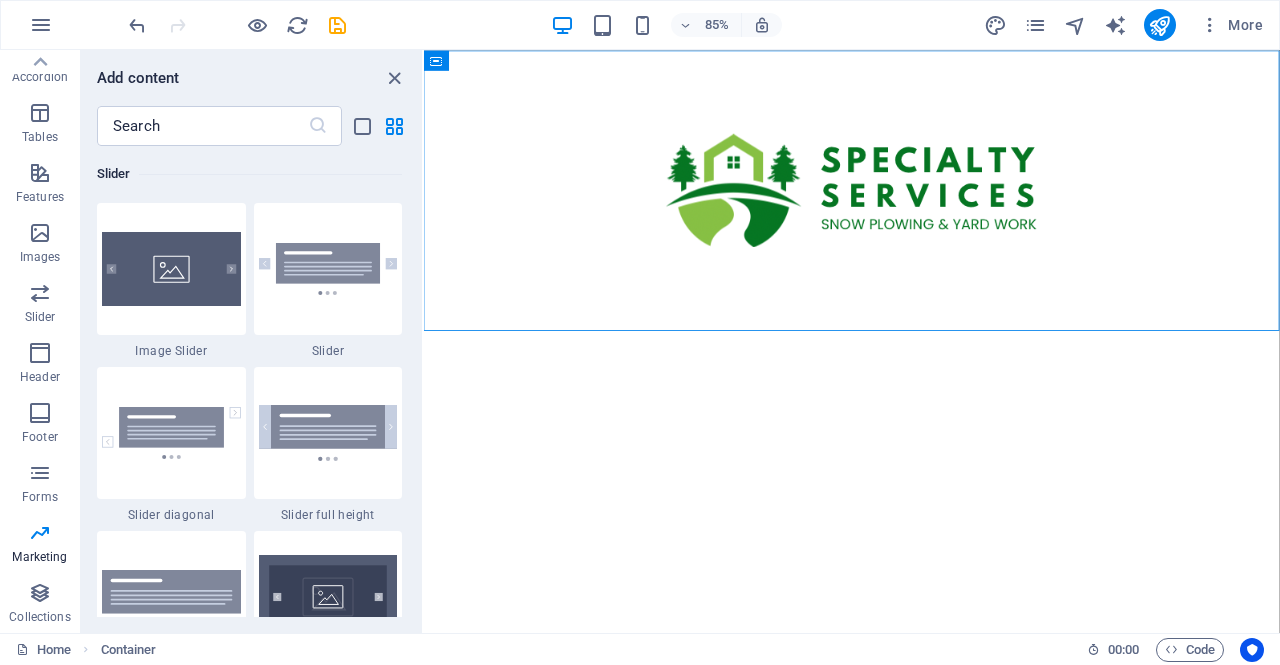 scroll, scrollTop: 11337, scrollLeft: 0, axis: vertical 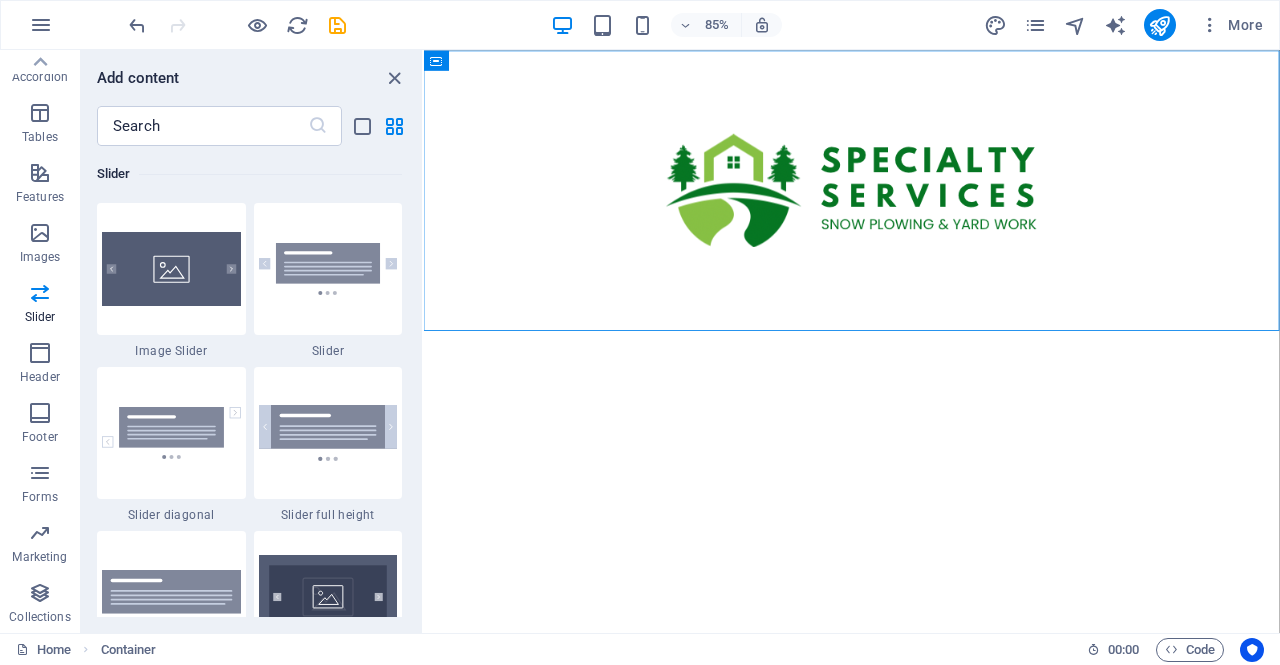 click at bounding box center [40, 413] 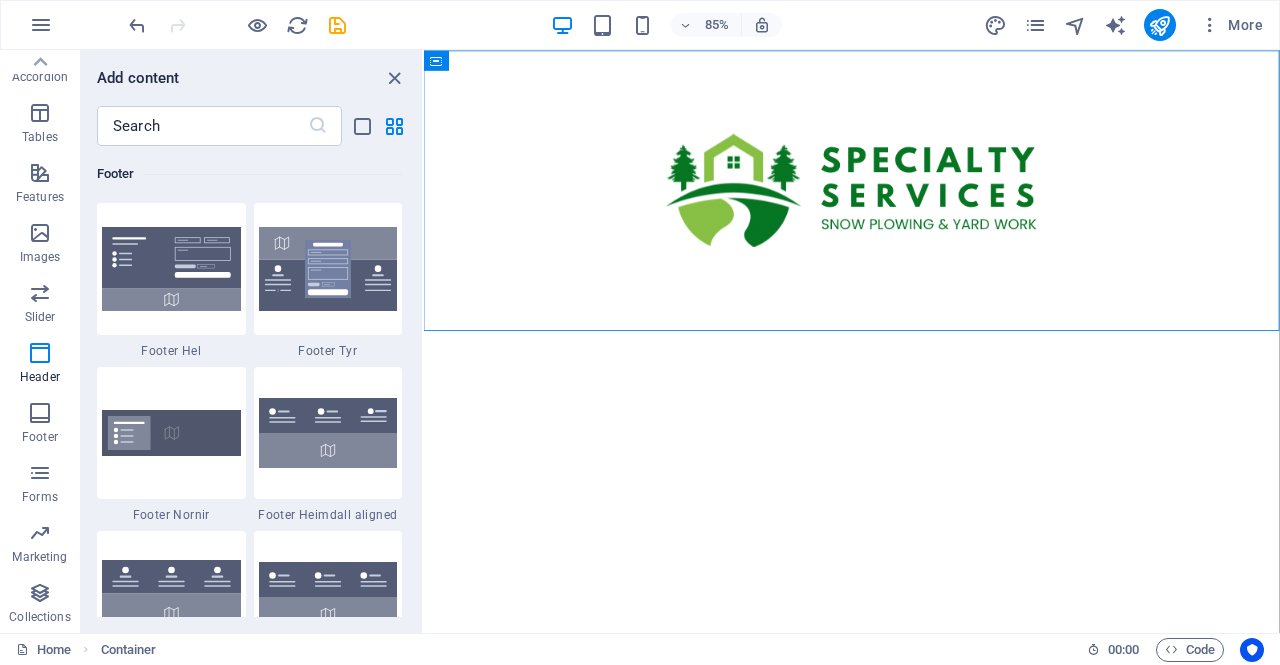 scroll, scrollTop: 13239, scrollLeft: 0, axis: vertical 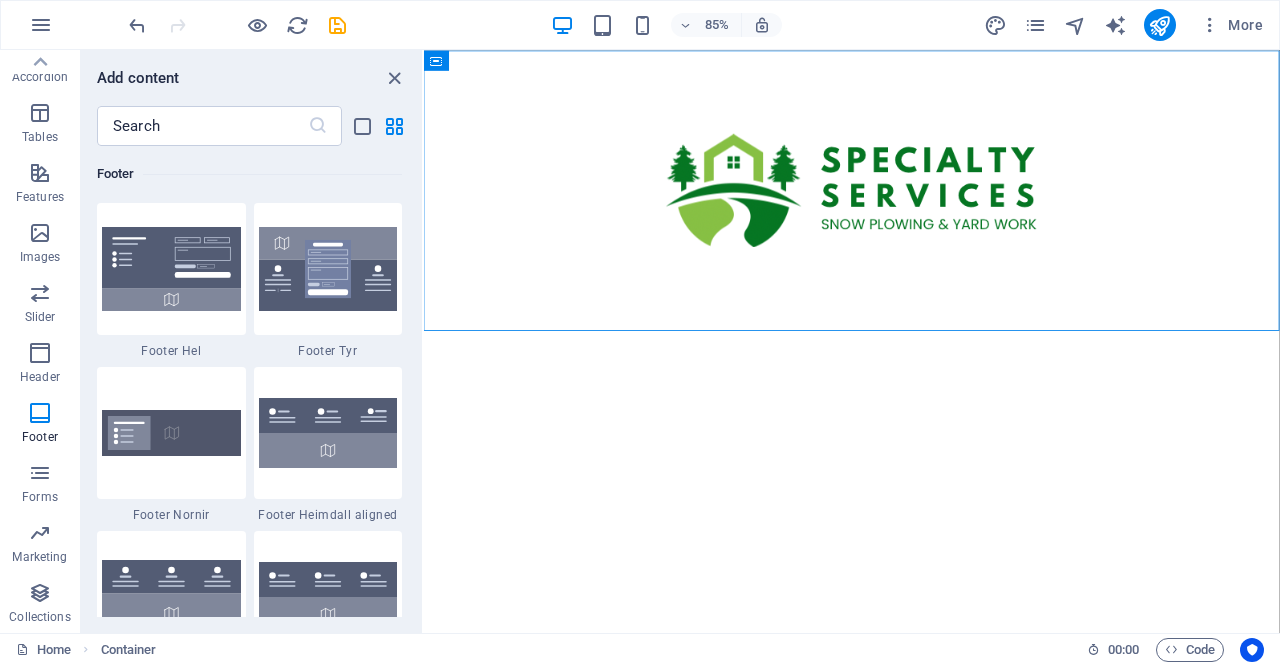 click at bounding box center [328, 269] 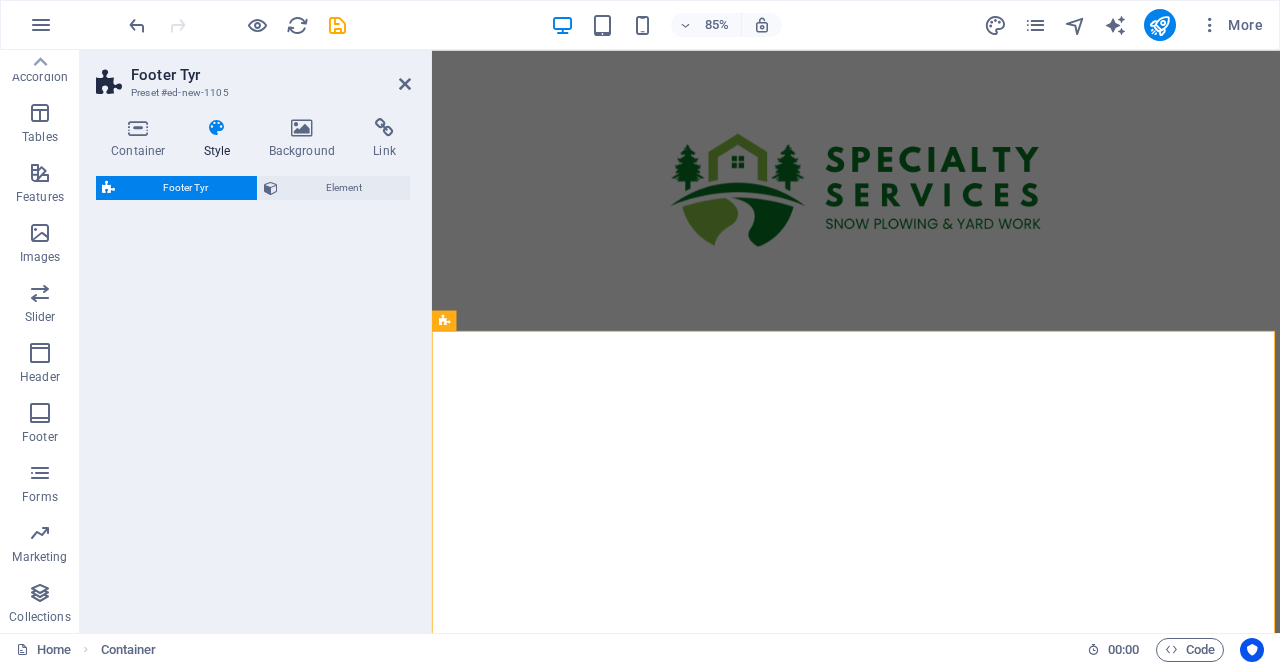 select on "rem" 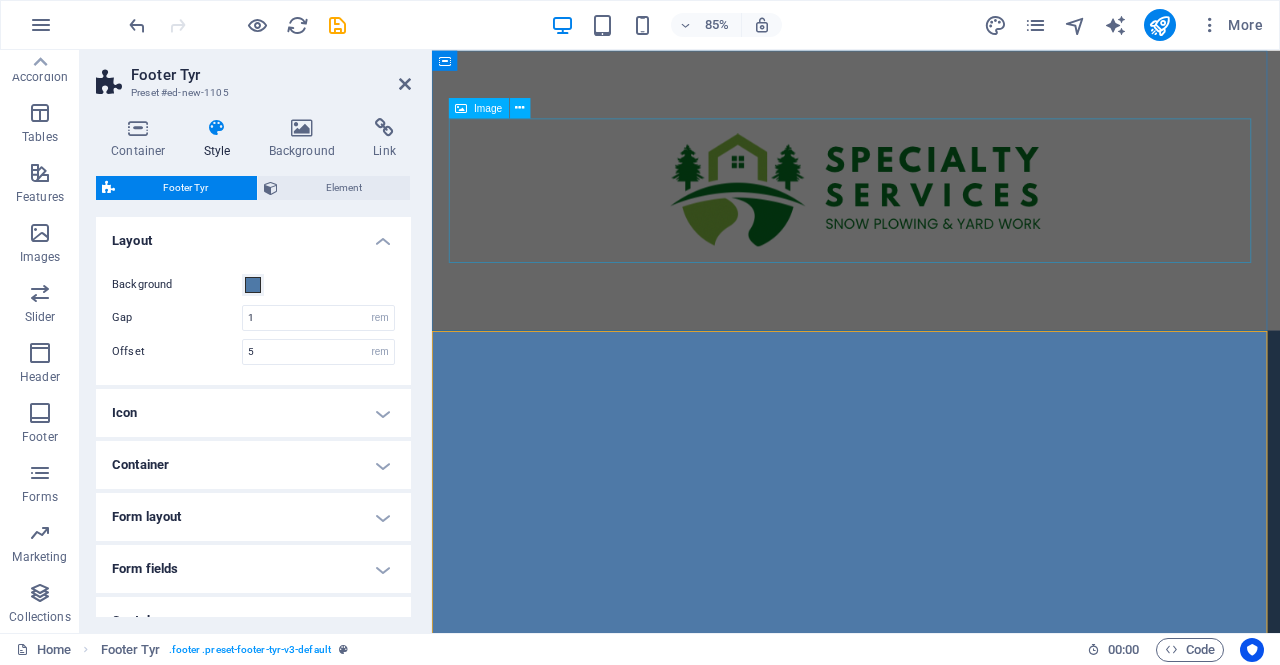 scroll, scrollTop: 0, scrollLeft: 0, axis: both 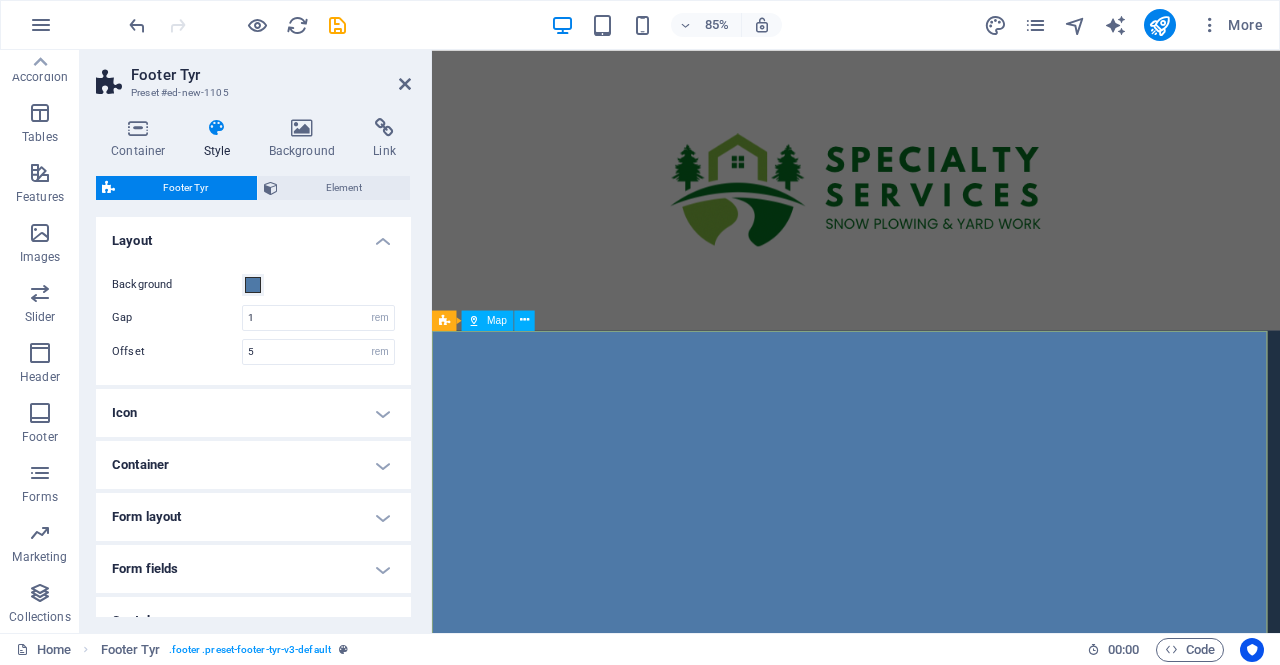 click at bounding box center (524, 320) 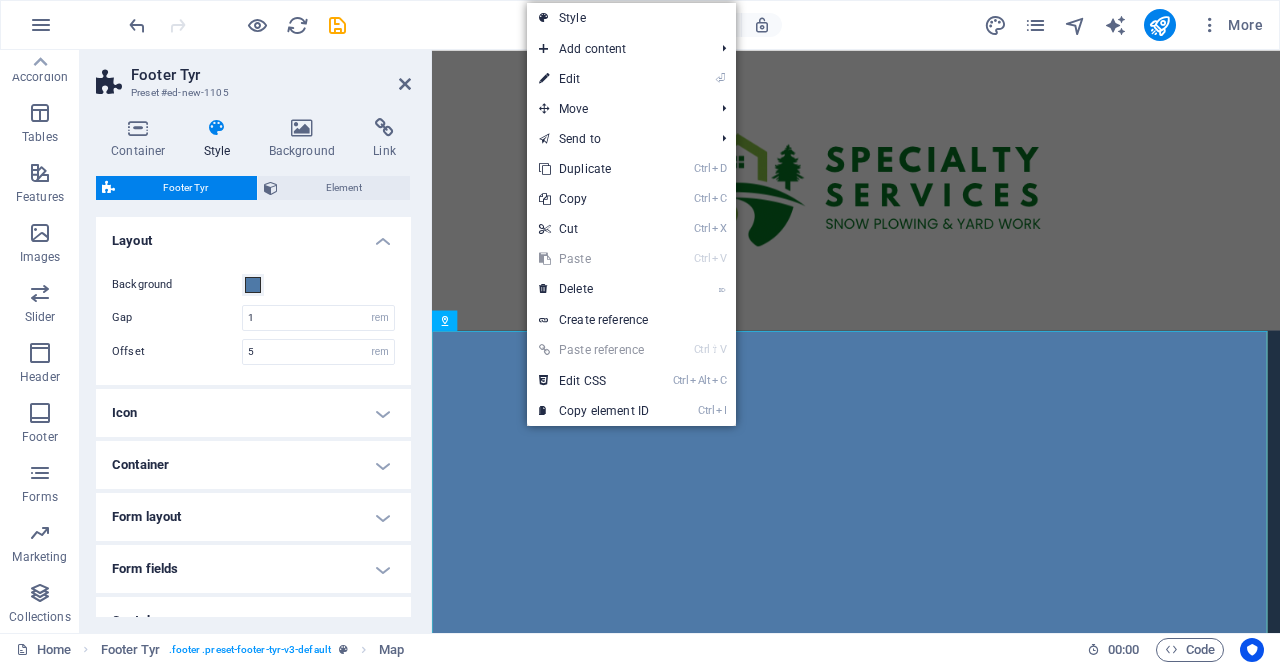 click on "⌦  Delete" at bounding box center [594, 289] 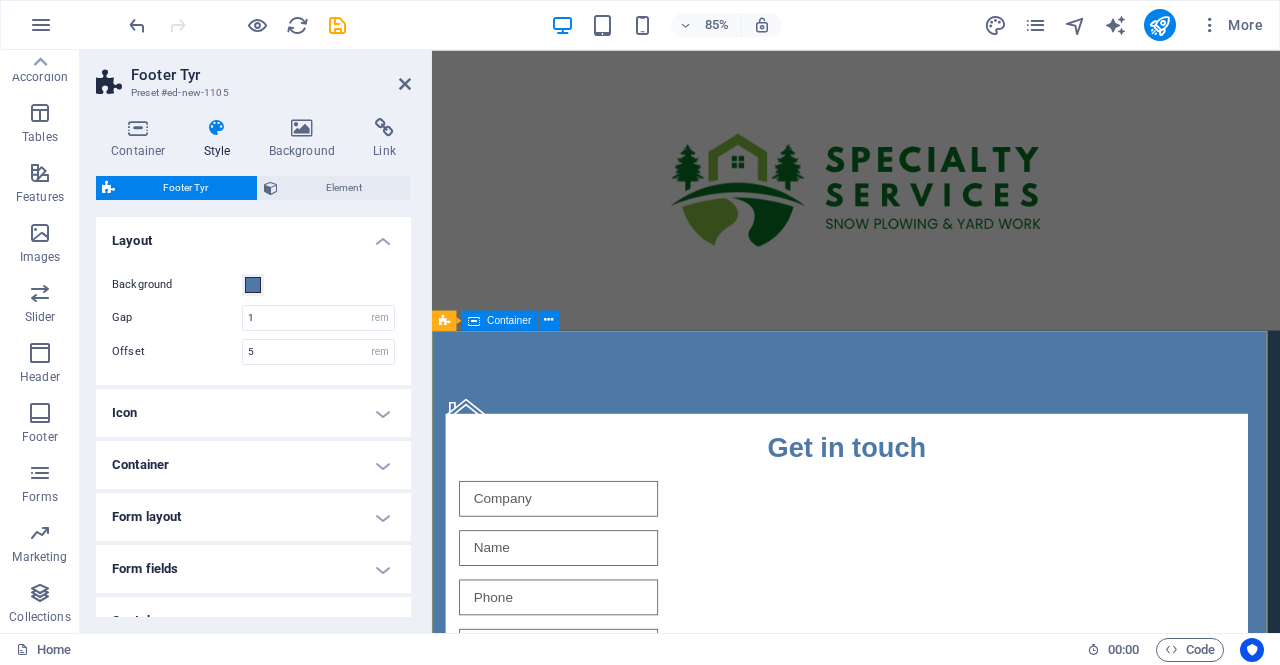 click at bounding box center (549, 320) 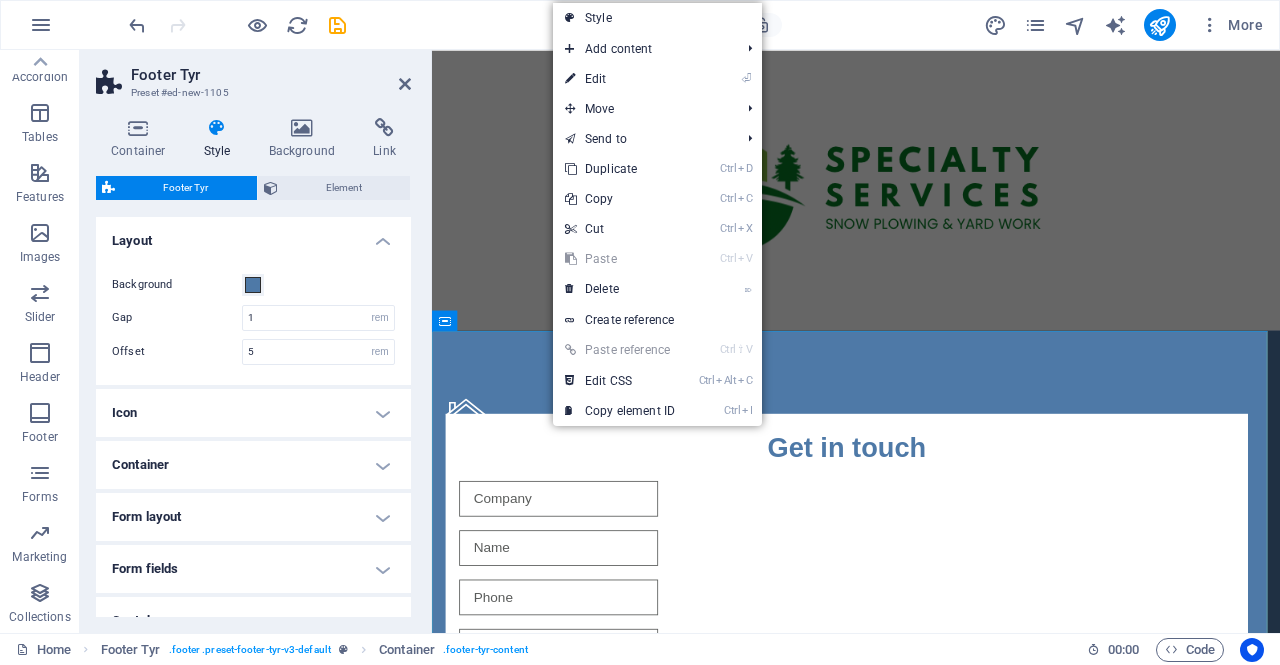 click on "⌦  Delete" at bounding box center [620, 289] 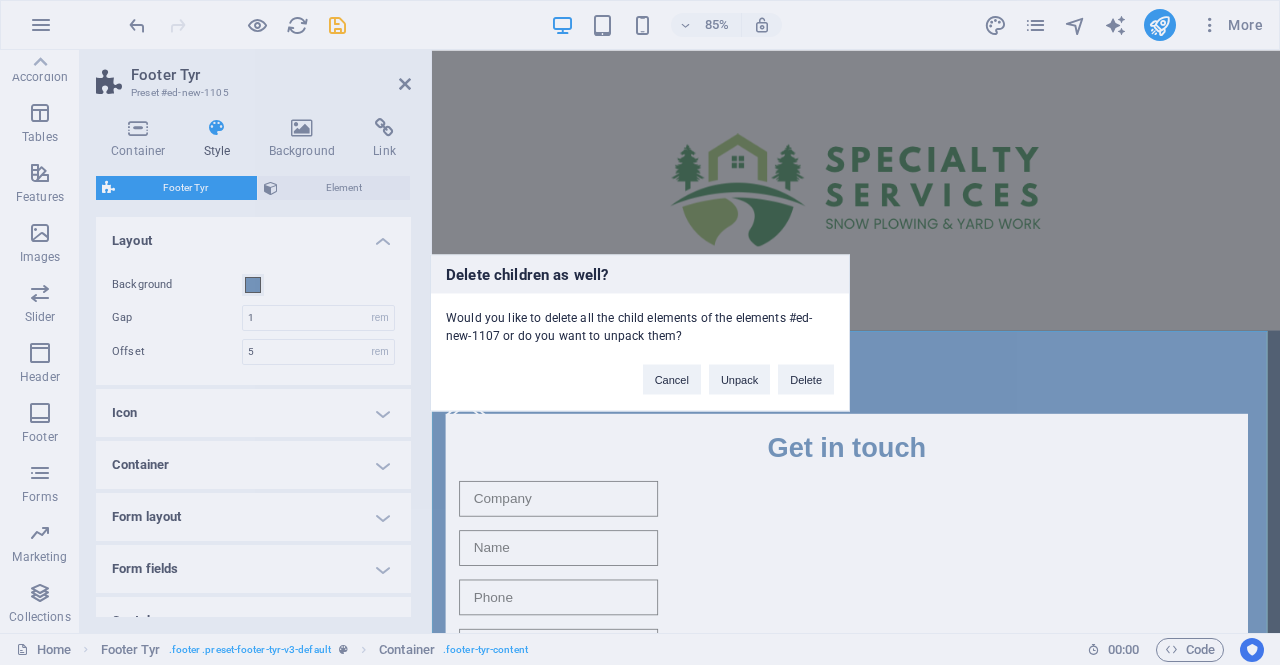 click on "Delete" at bounding box center (806, 379) 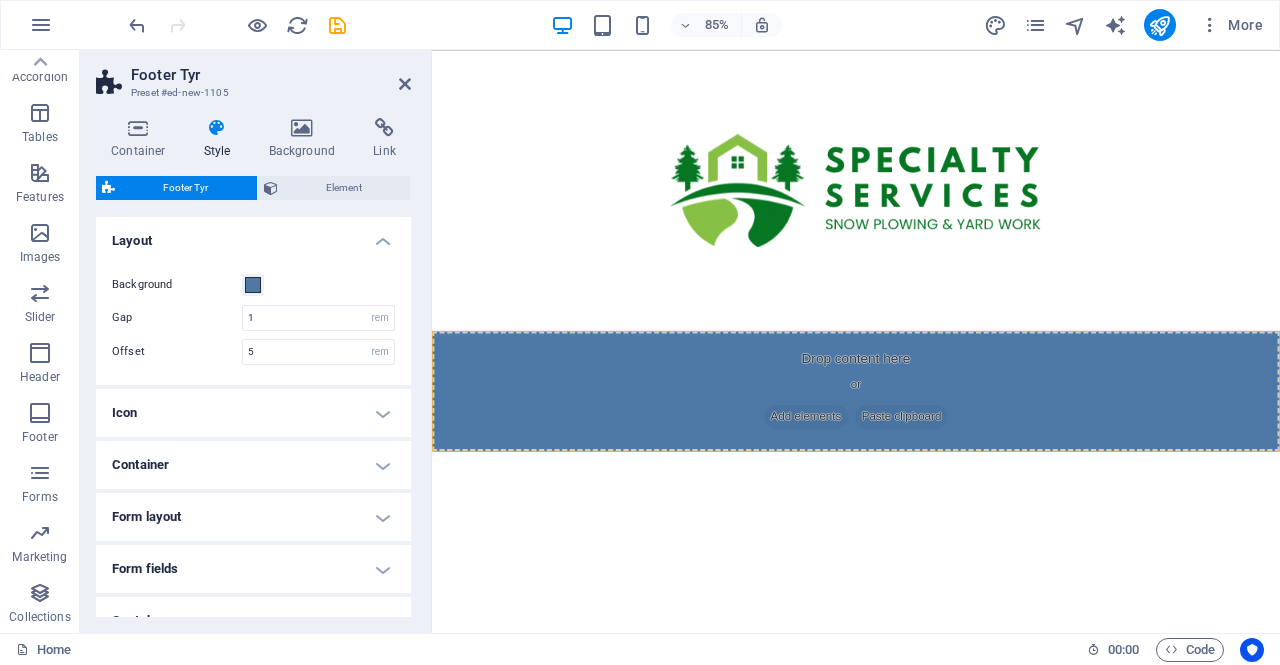 click at bounding box center (40, 413) 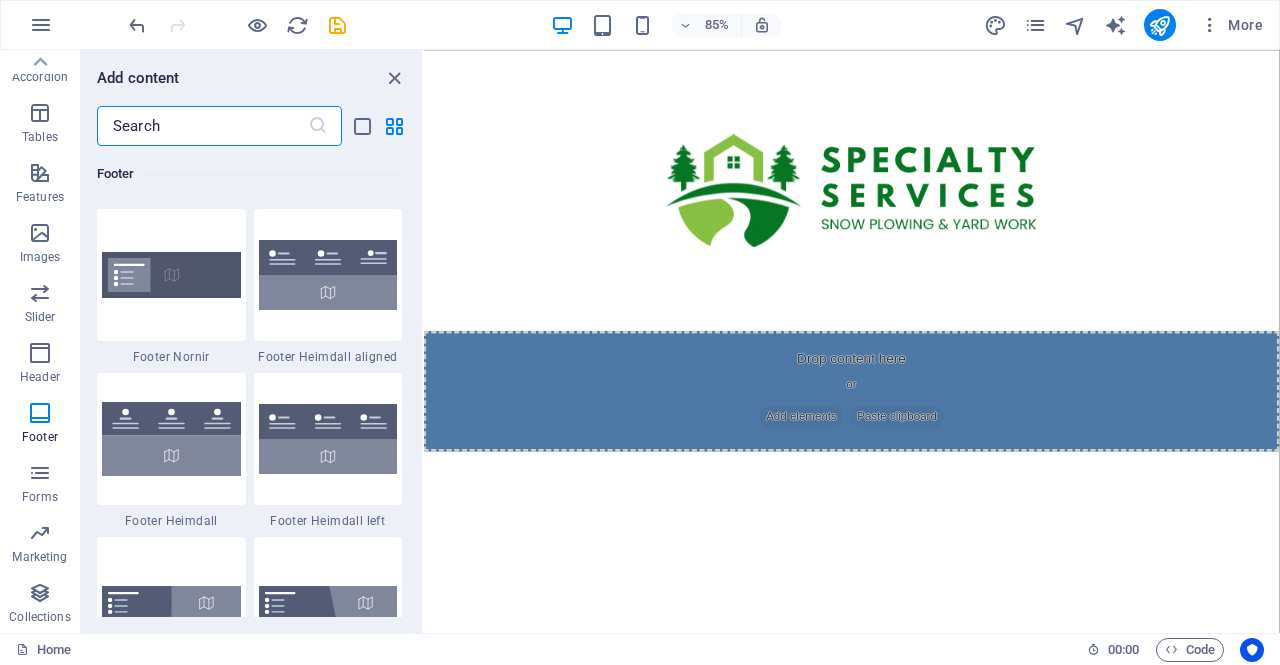 scroll, scrollTop: 13406, scrollLeft: 0, axis: vertical 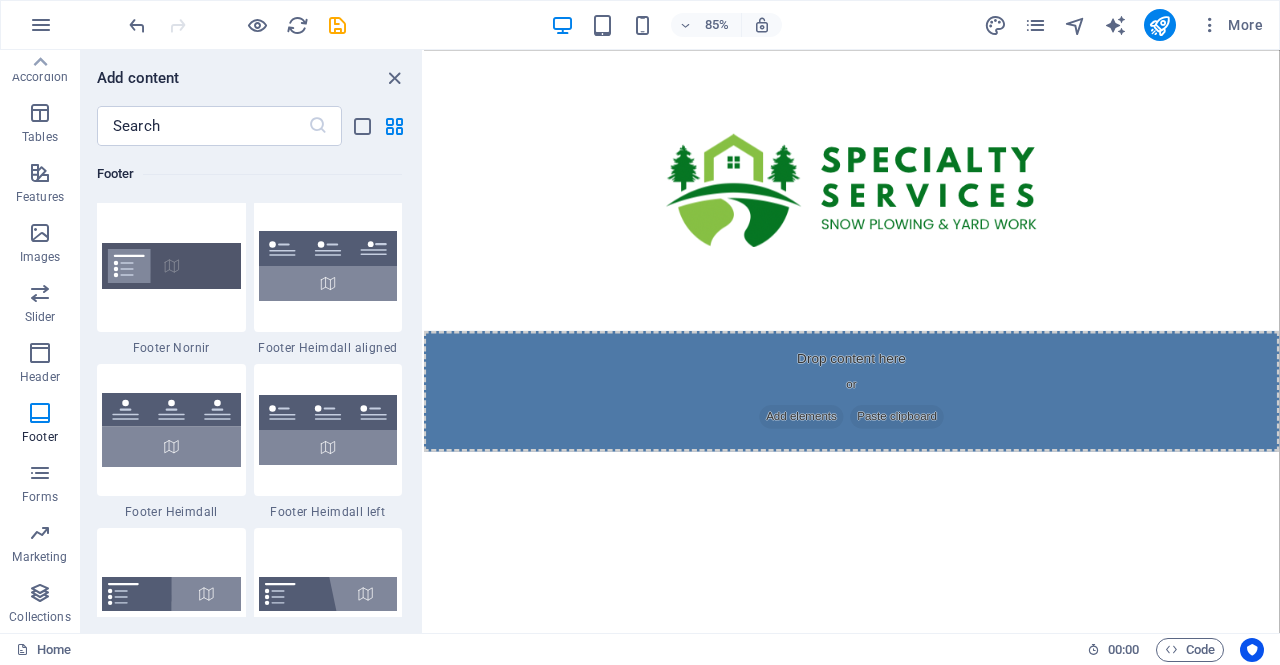 click at bounding box center [171, 266] 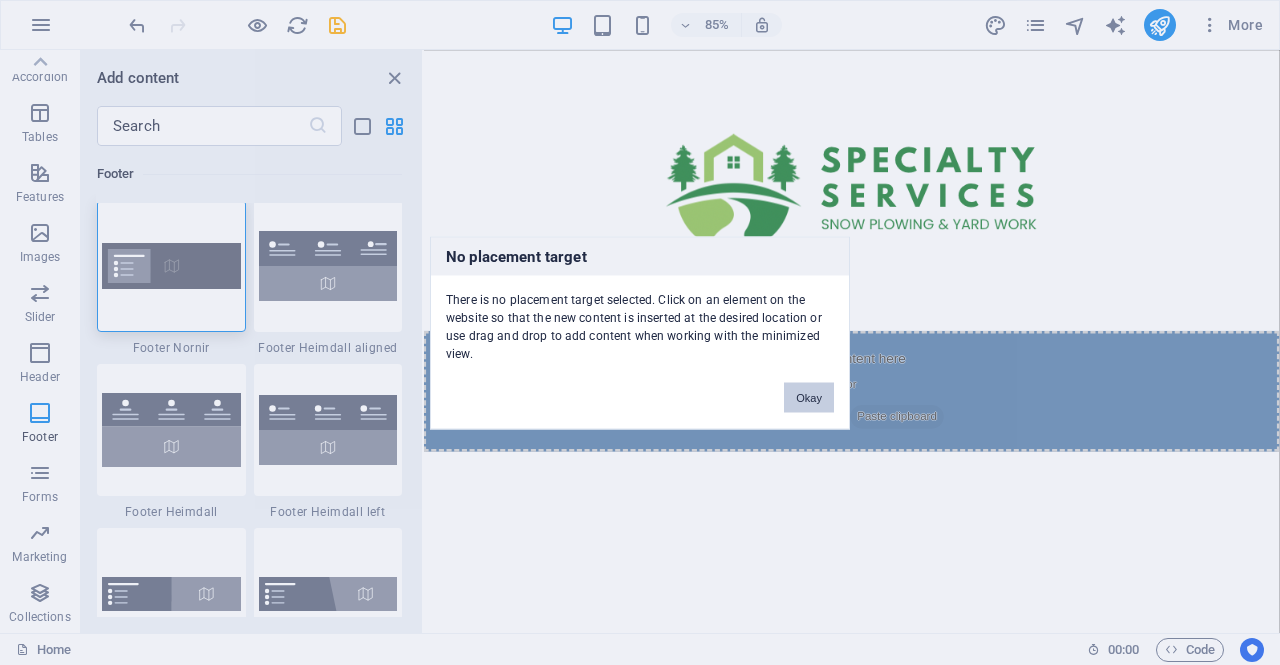 click on "Okay" at bounding box center (809, 397) 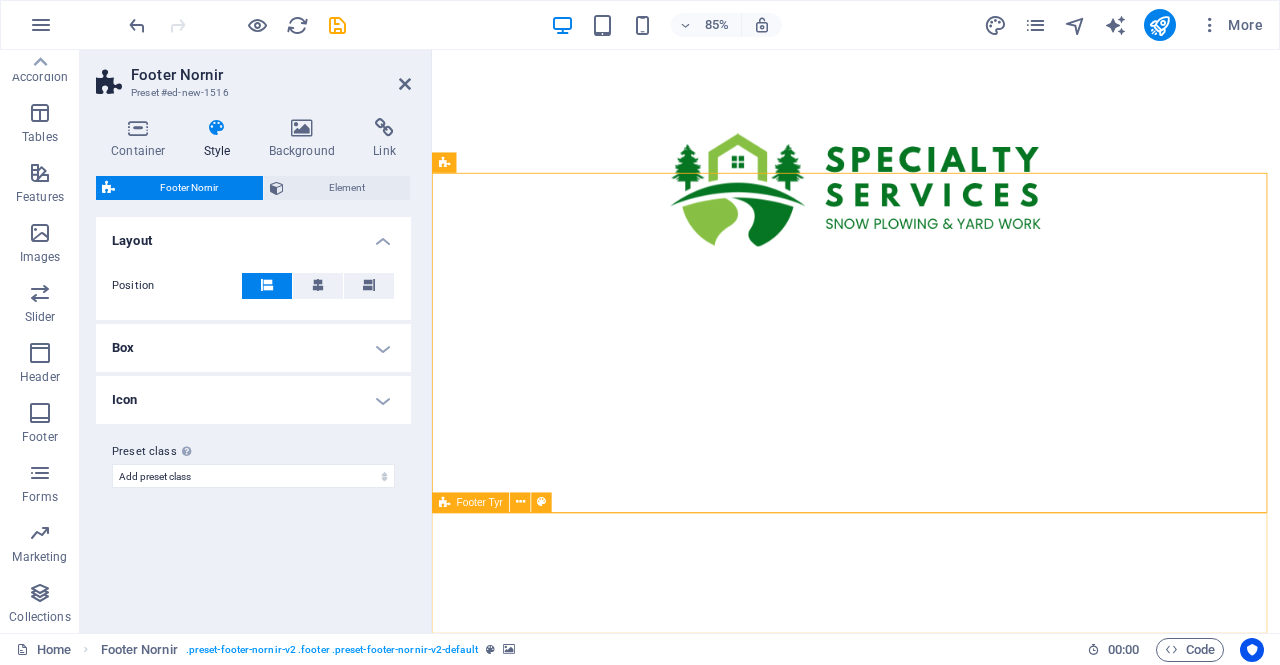 scroll, scrollTop: 186, scrollLeft: 0, axis: vertical 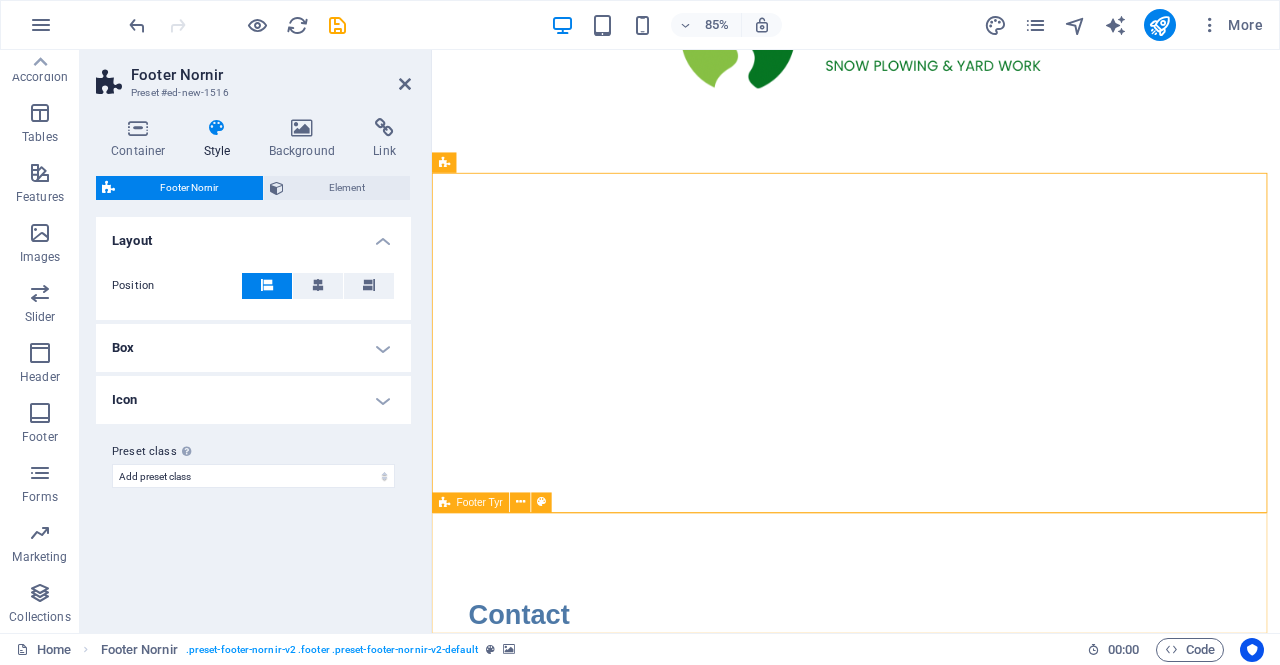click at bounding box center (520, 502) 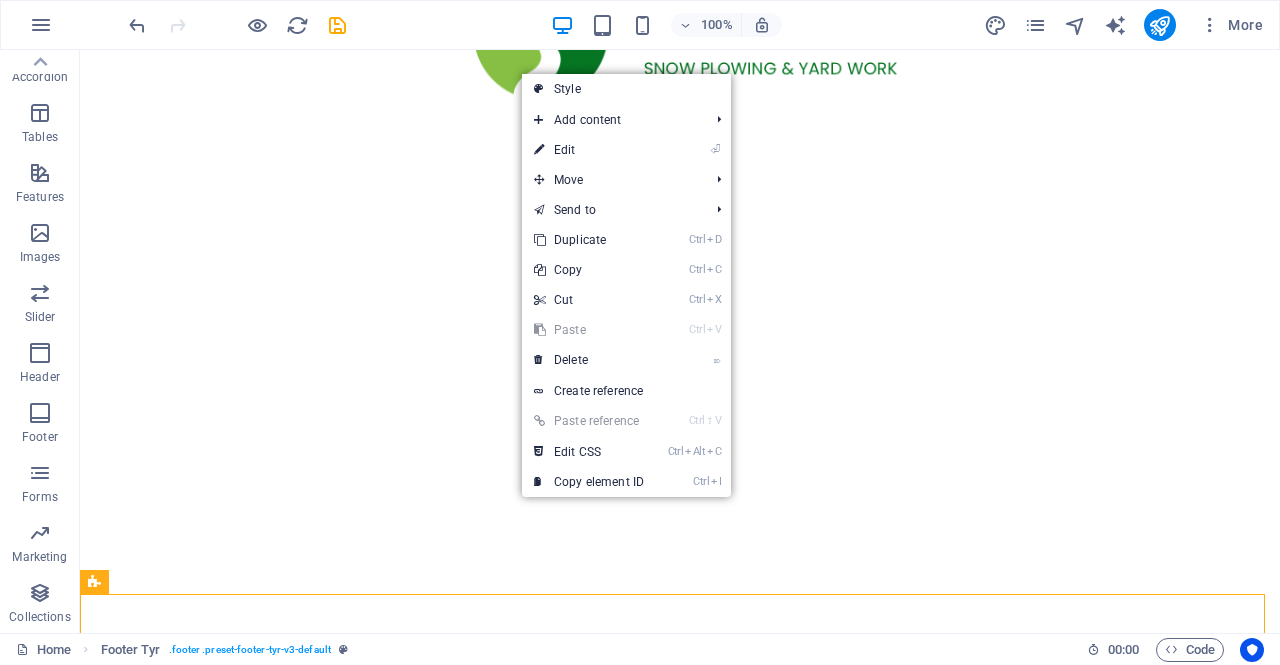 click on "⌦  Delete" at bounding box center (589, 360) 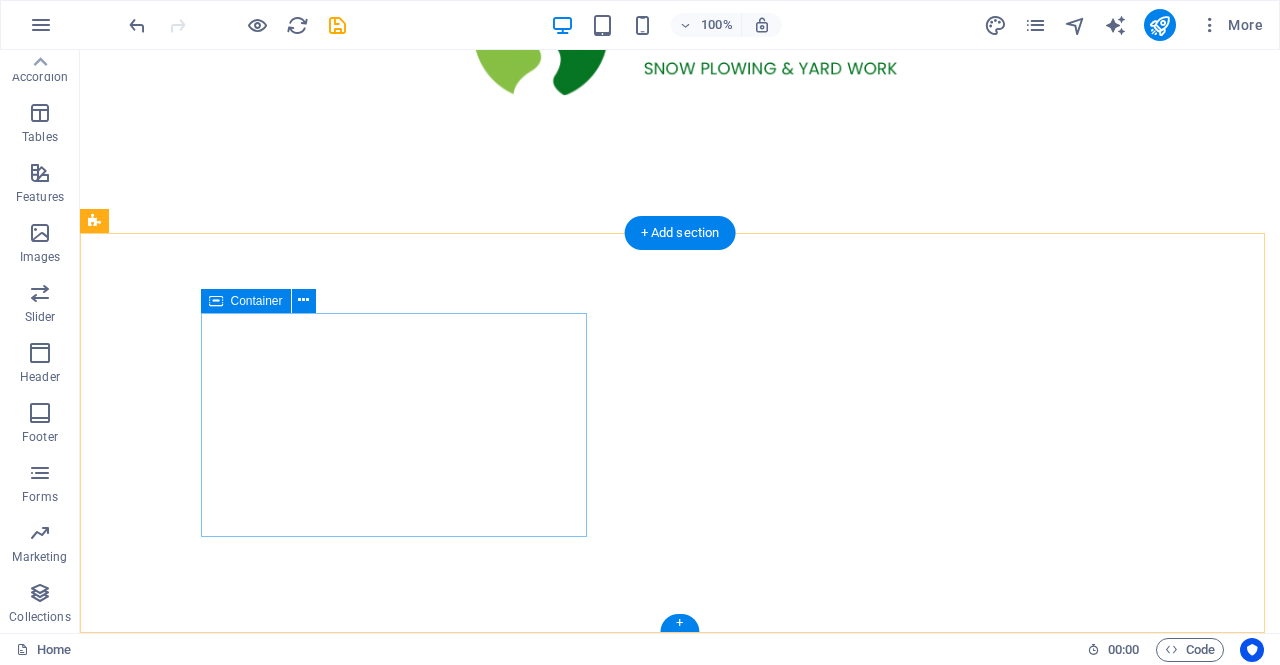 scroll, scrollTop: 147, scrollLeft: 0, axis: vertical 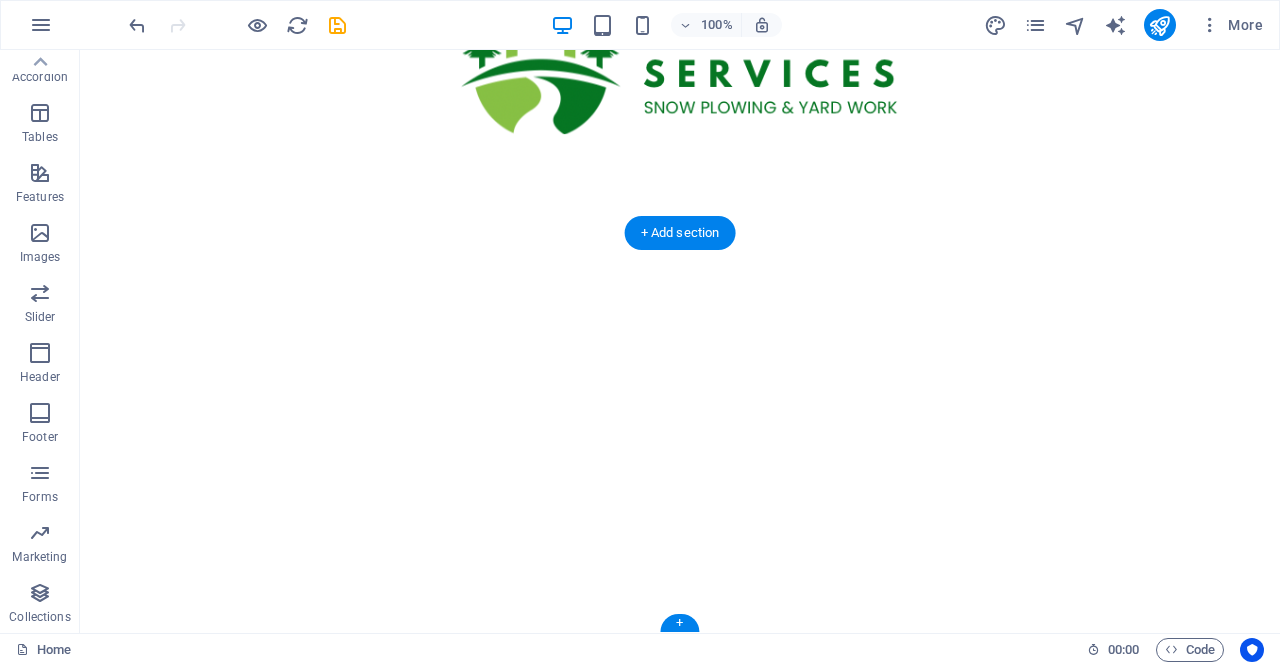 click at bounding box center (680, 433) 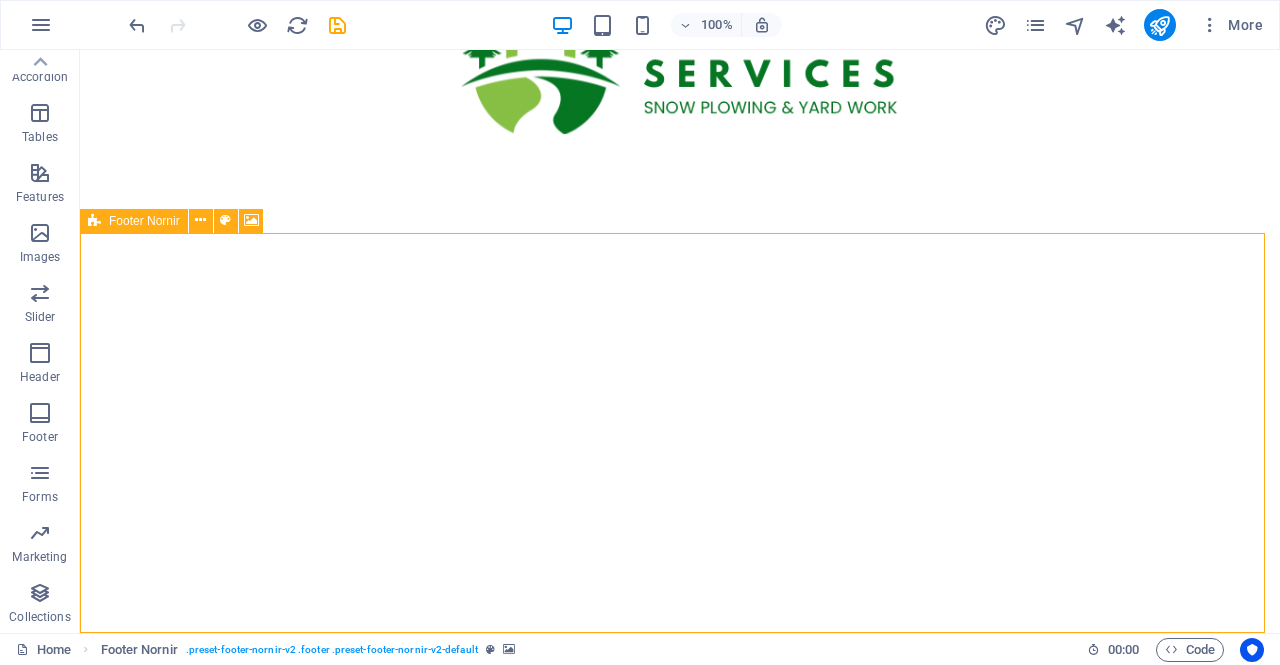 click at bounding box center [200, 220] 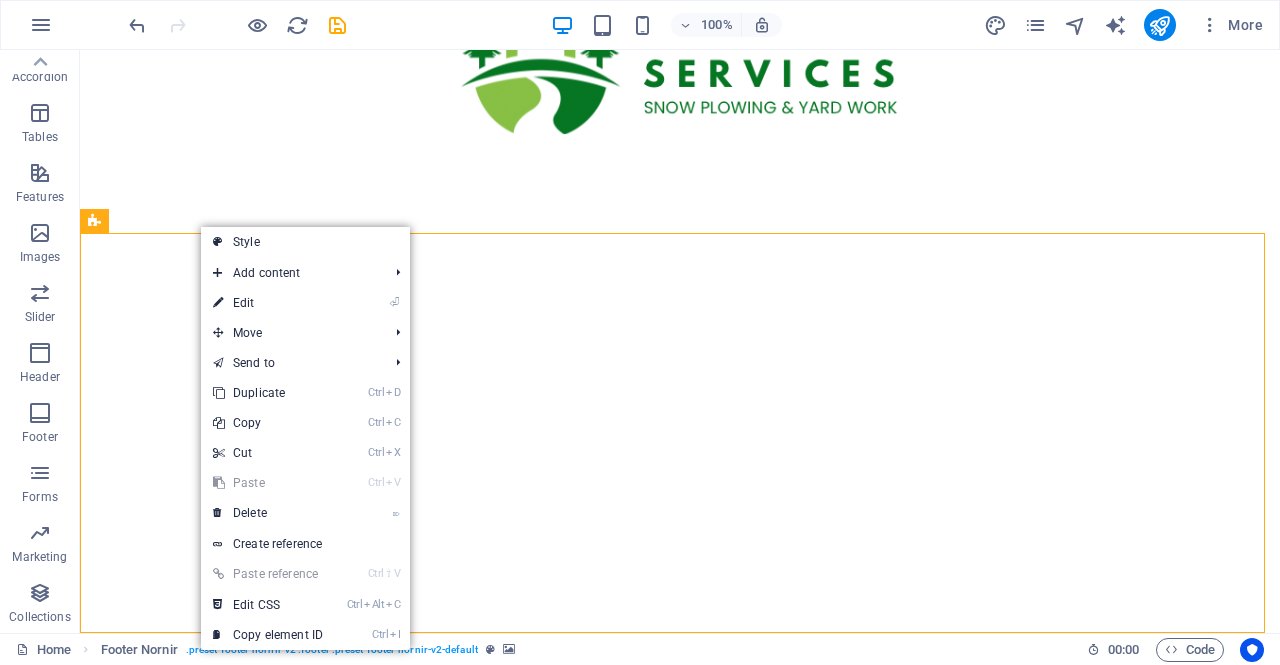 click on "⌦  Delete" at bounding box center (268, 513) 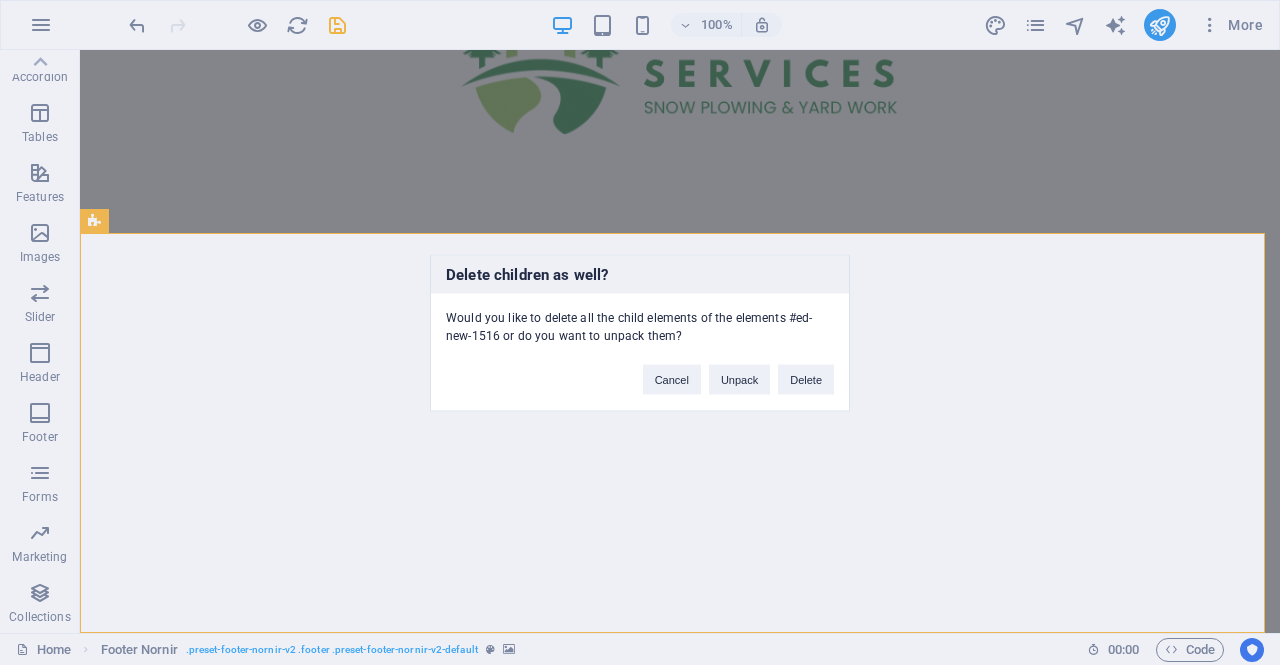click on "Delete" at bounding box center [806, 379] 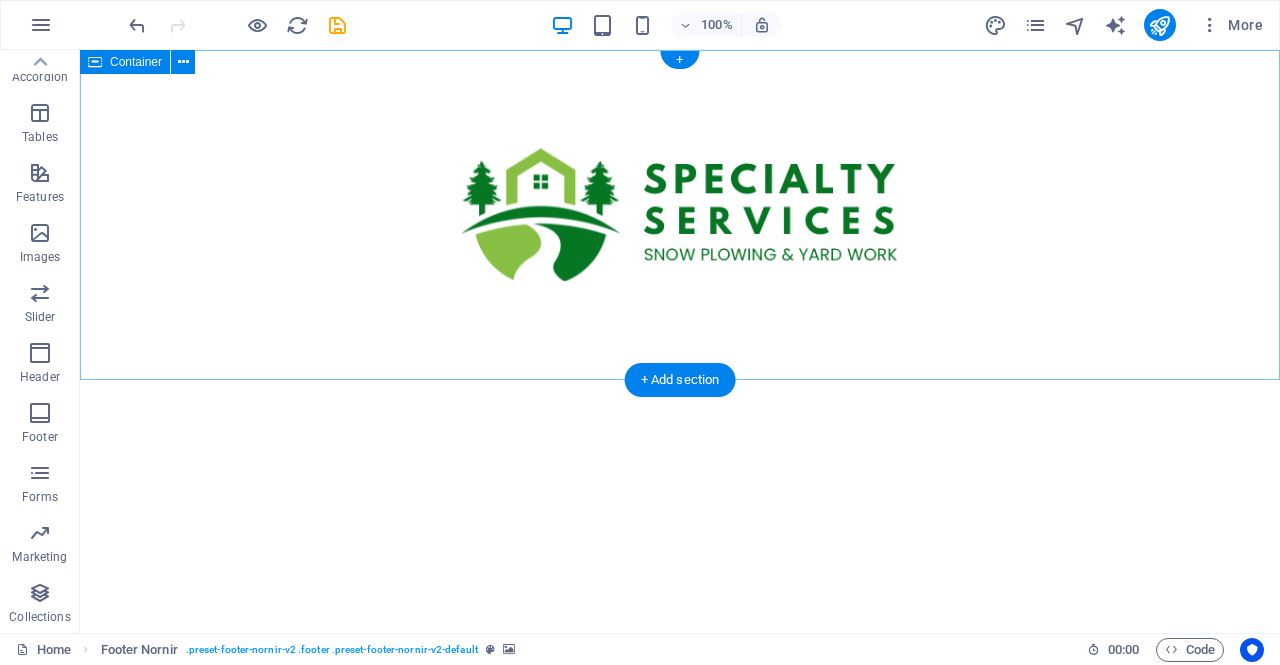 scroll, scrollTop: 0, scrollLeft: 0, axis: both 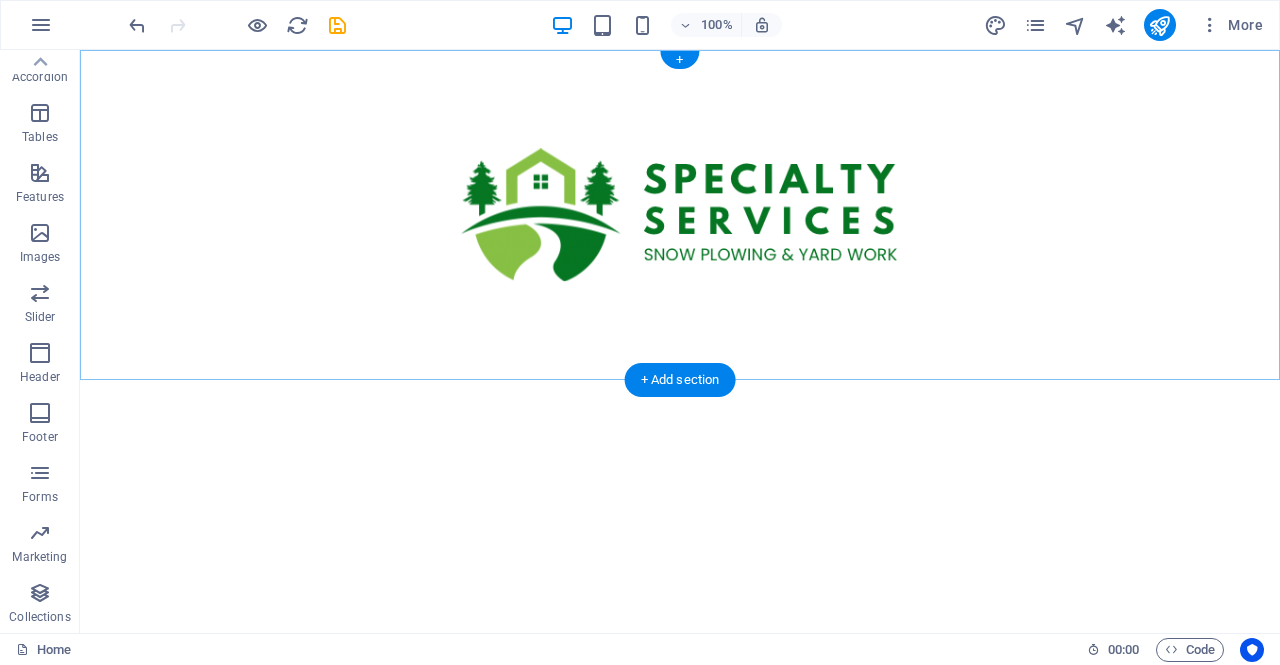 click on "+ Add section" at bounding box center (680, 380) 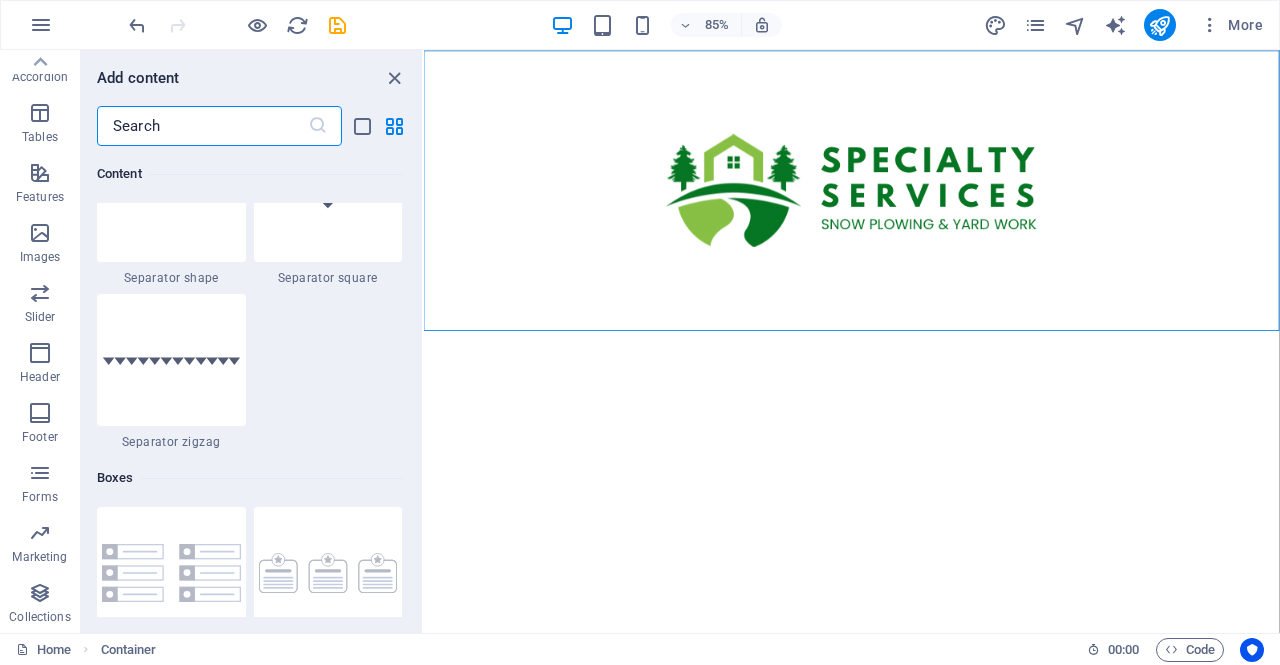 scroll, scrollTop: 5599, scrollLeft: 0, axis: vertical 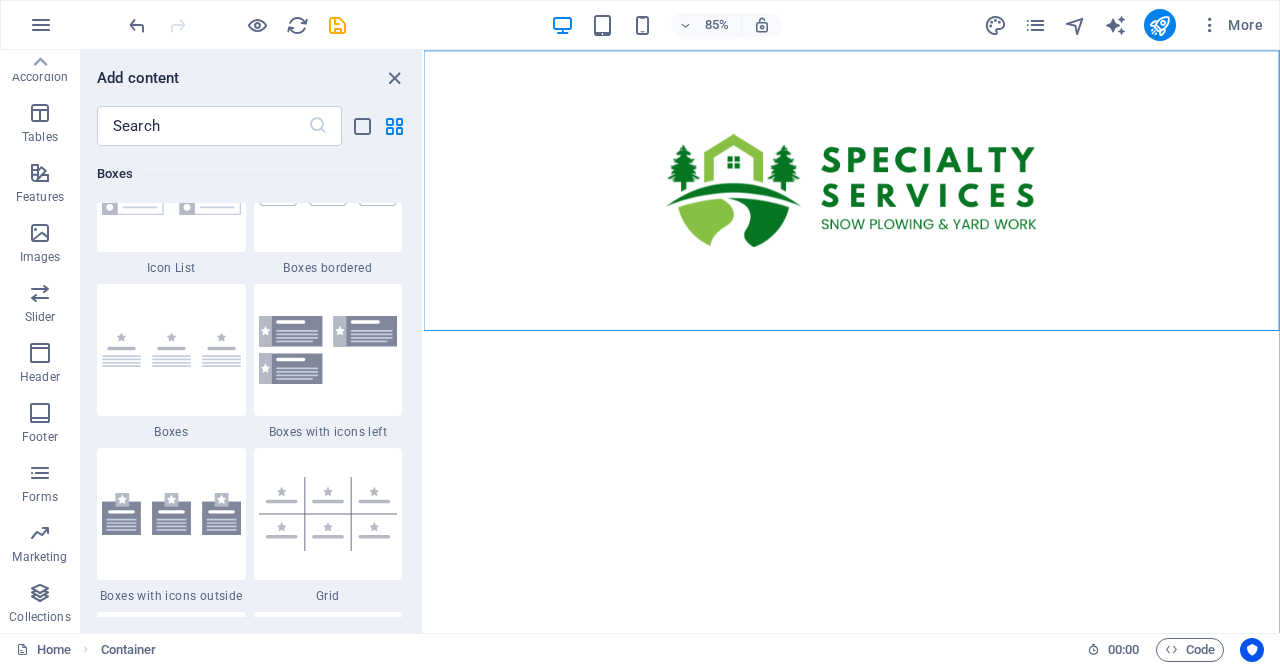 click on "Footer" at bounding box center (40, 425) 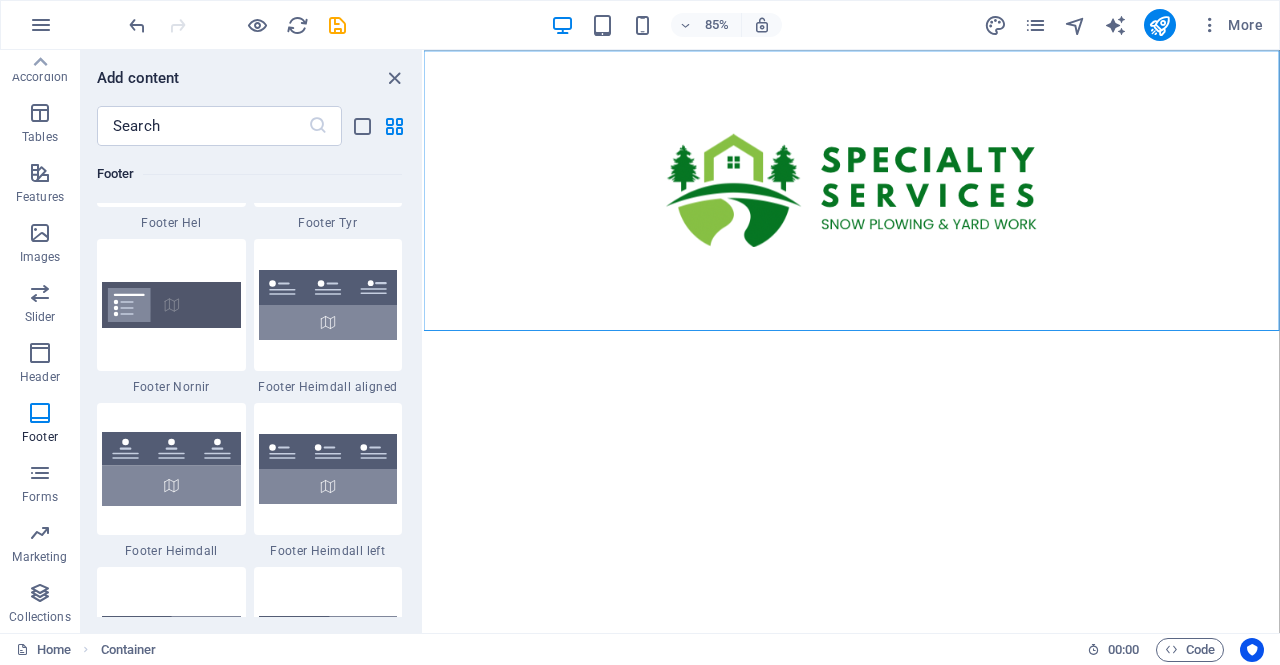 scroll, scrollTop: 13372, scrollLeft: 0, axis: vertical 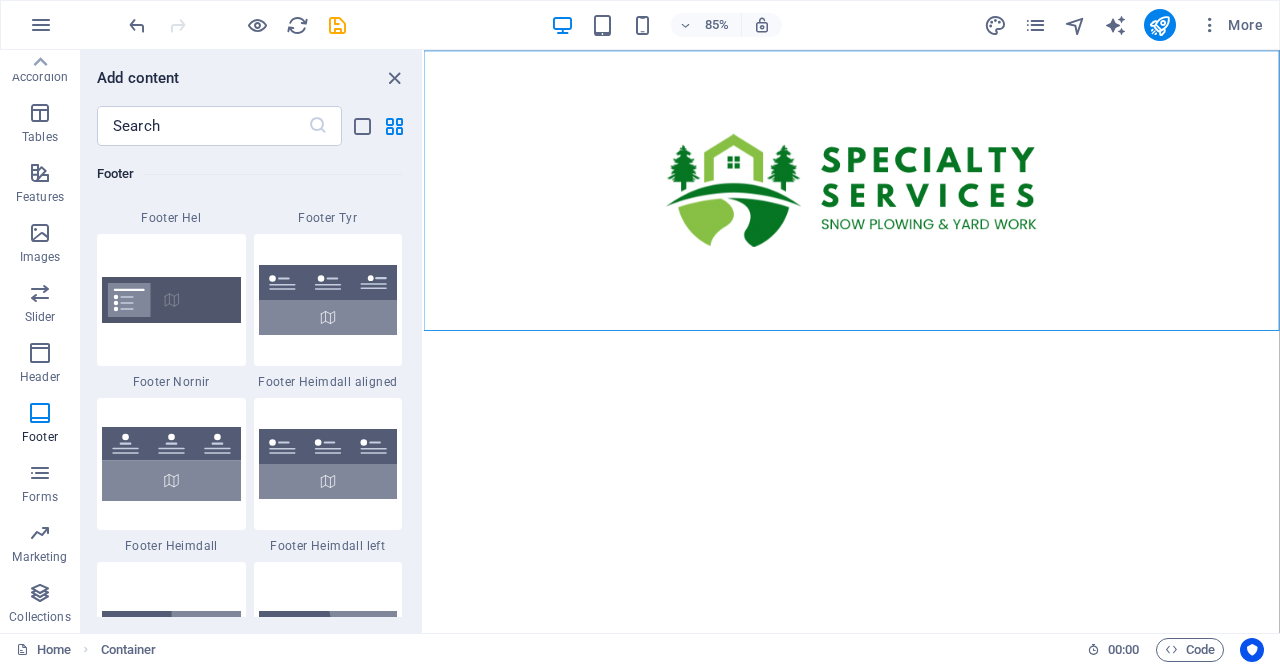 click at bounding box center [171, 299] 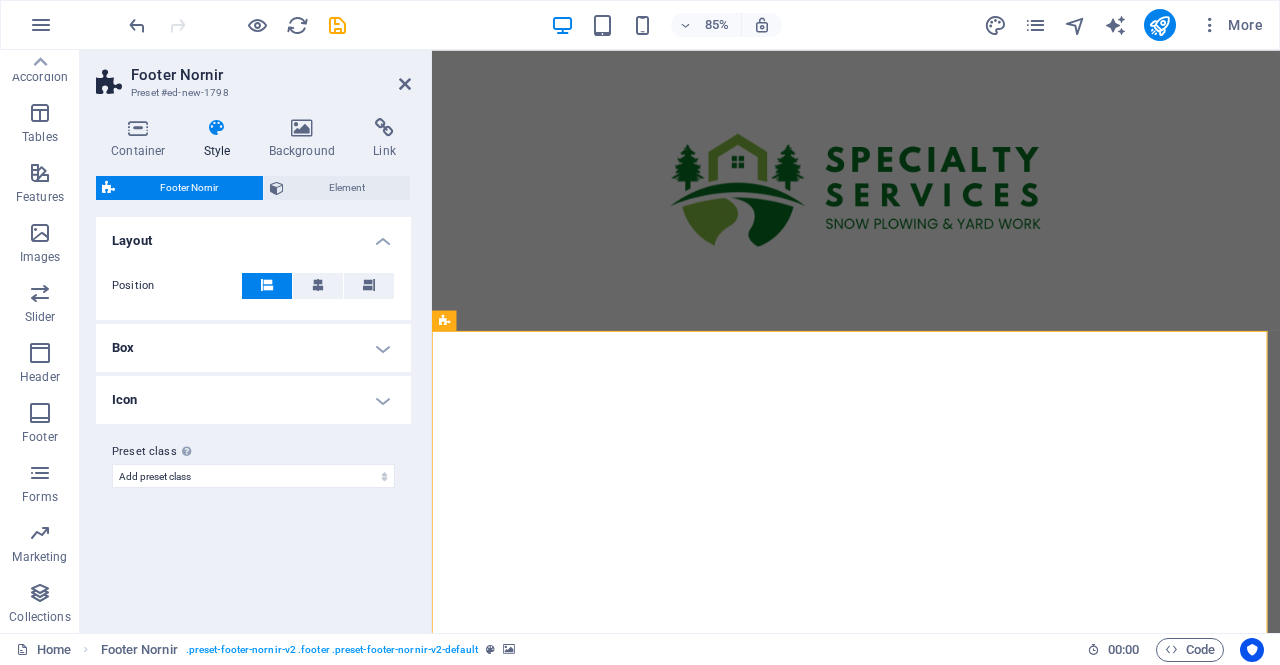 click on "Element" at bounding box center (347, 188) 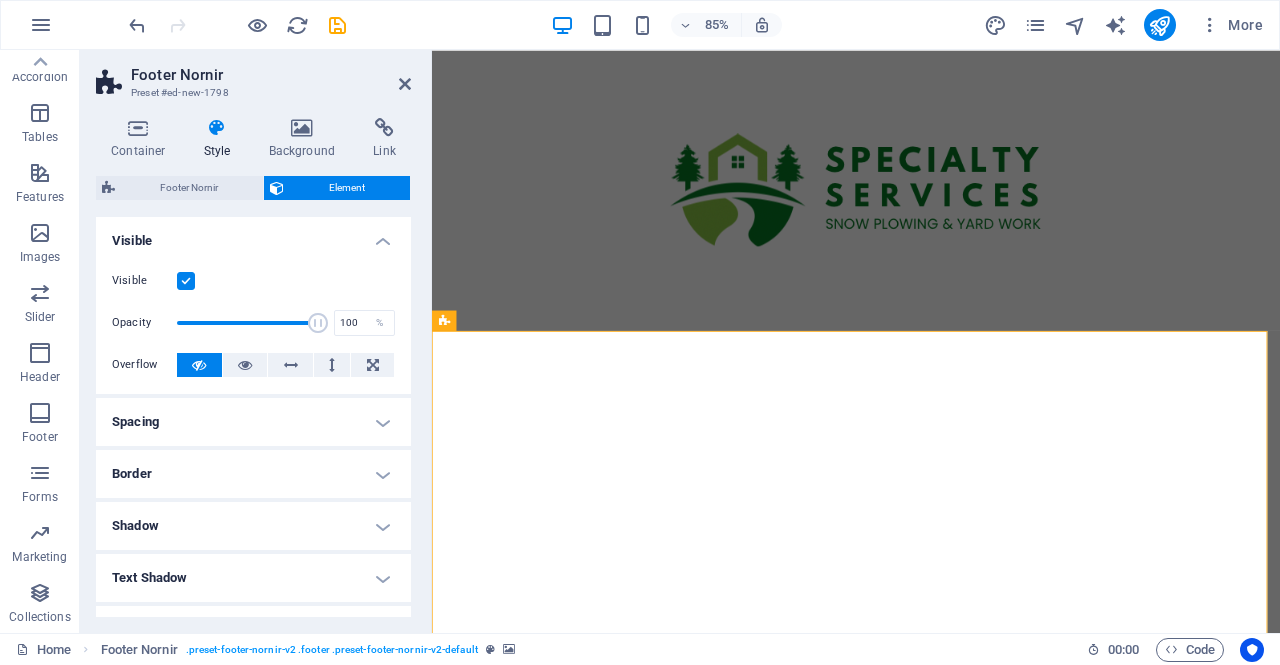 click at bounding box center (931, 580) 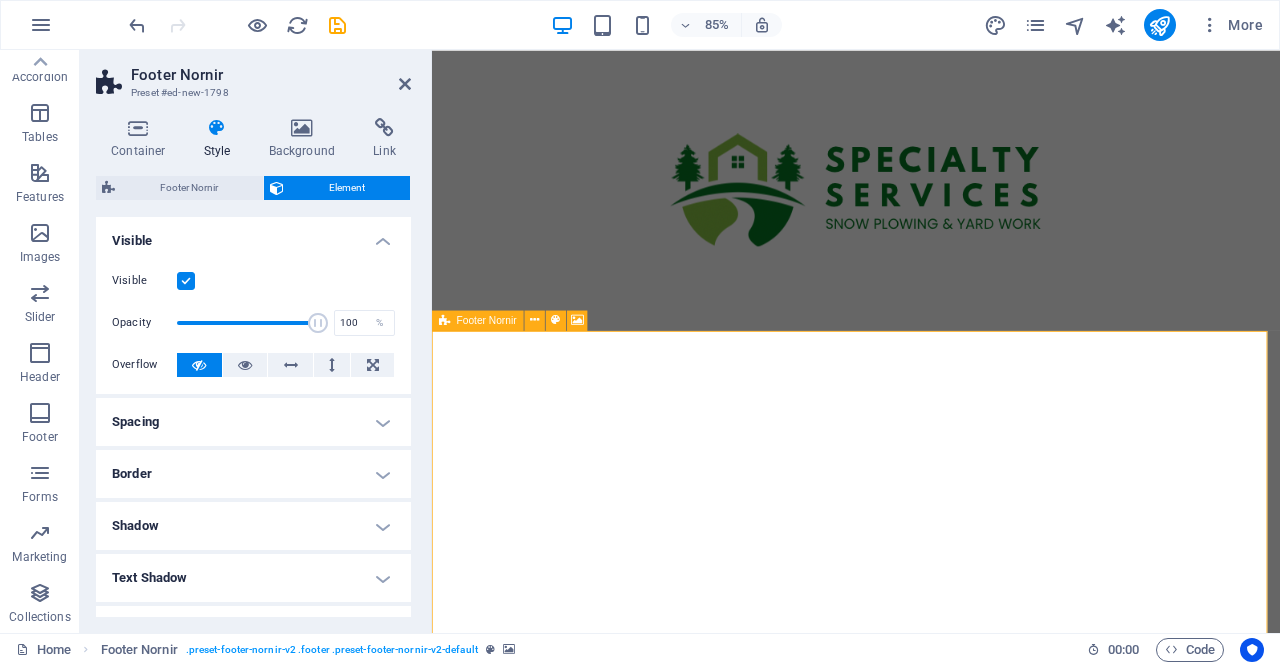 click at bounding box center [444, 320] 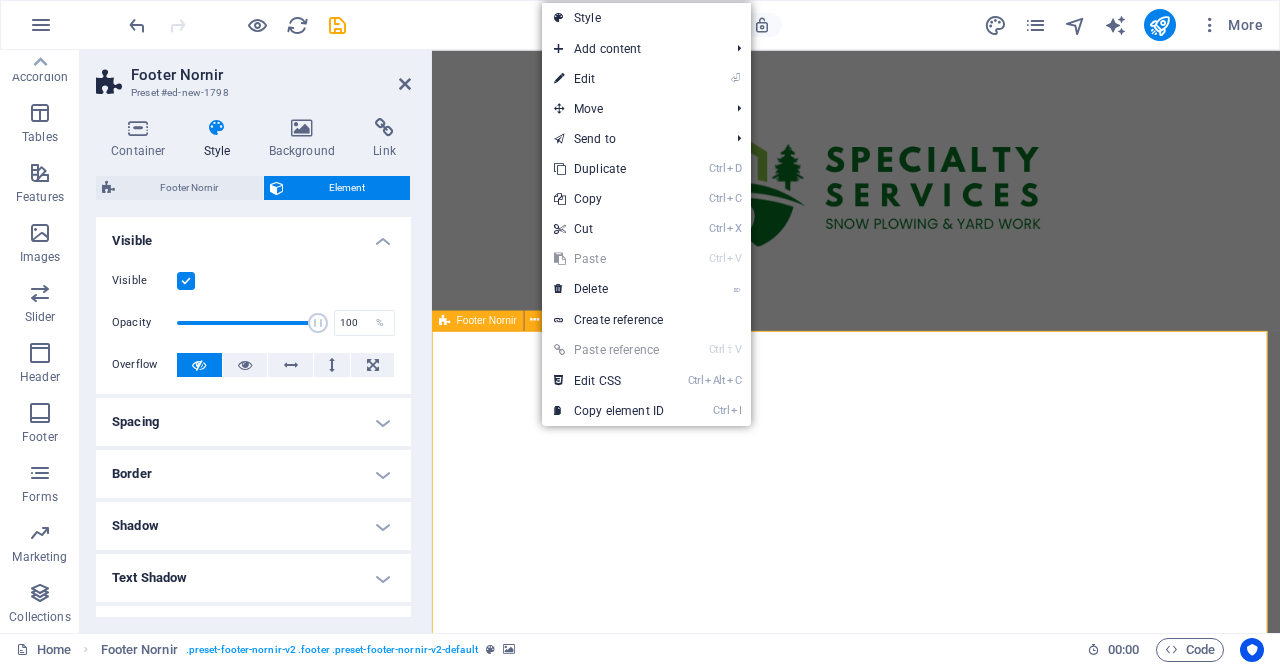 click at bounding box center (534, 320) 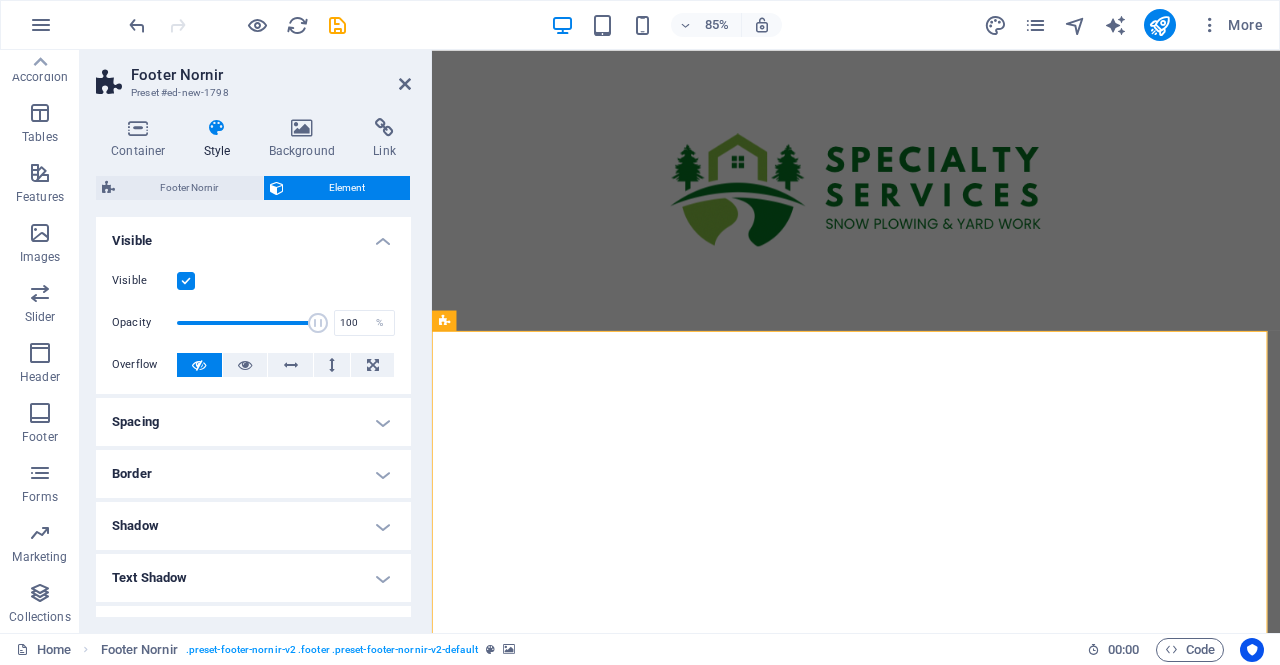 click at bounding box center (931, 580) 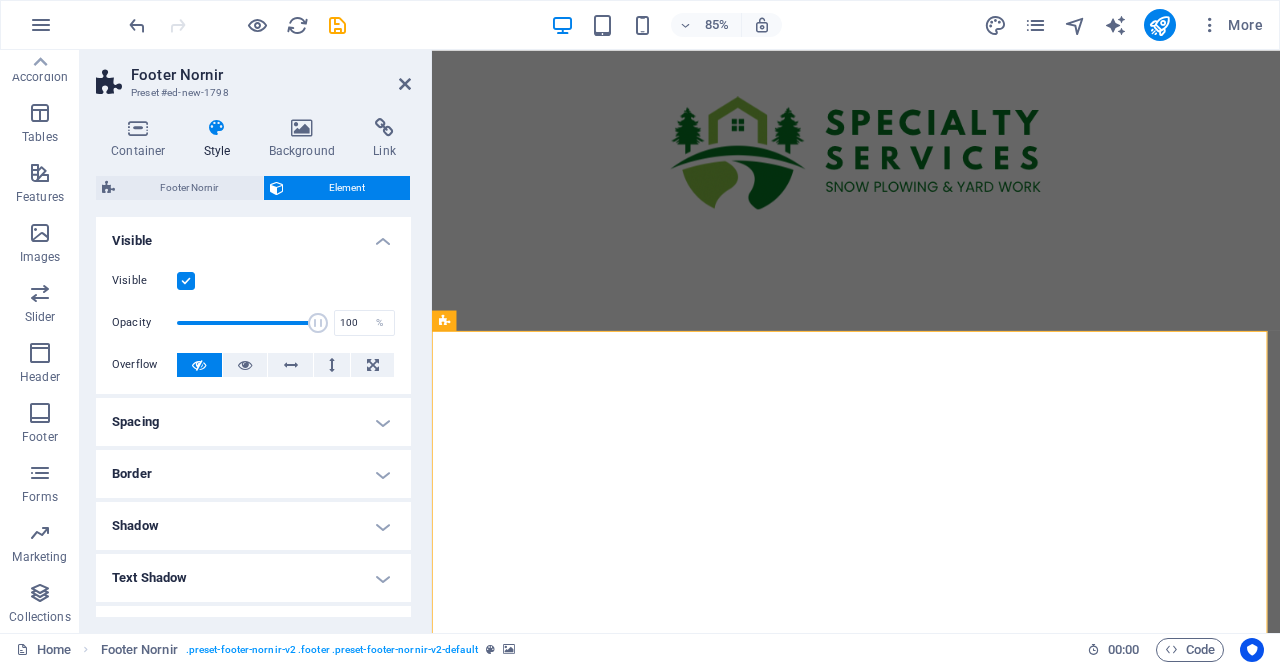 scroll, scrollTop: 0, scrollLeft: 0, axis: both 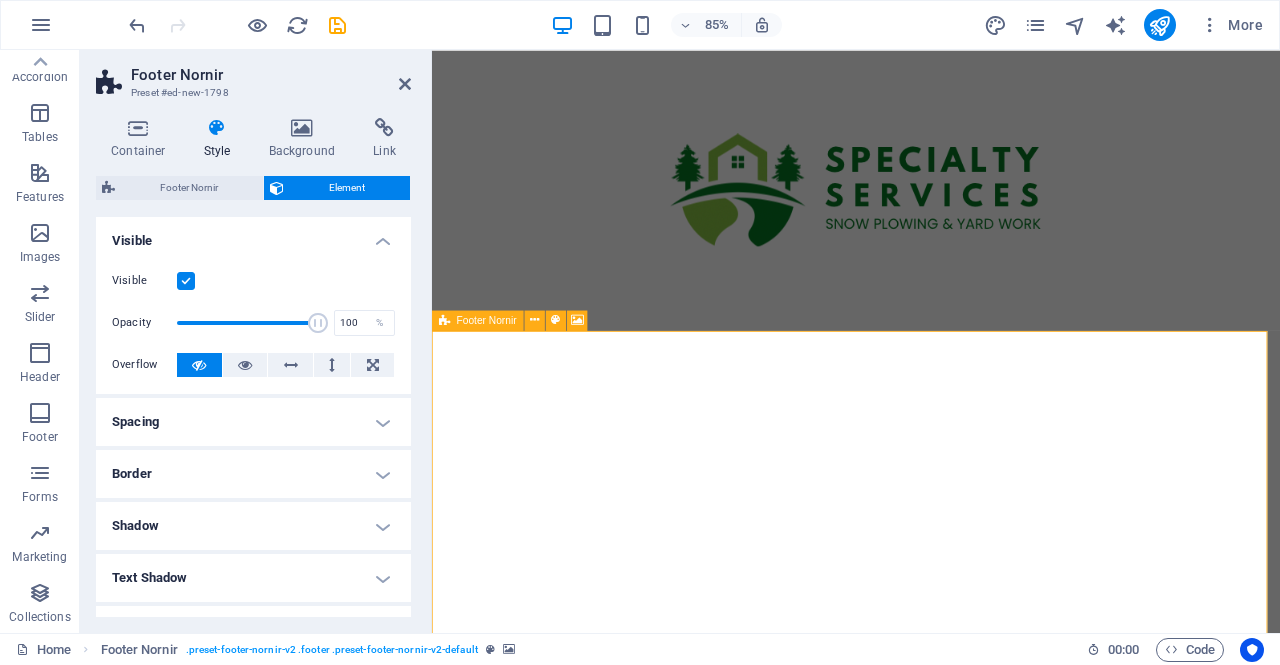 click at bounding box center [534, 320] 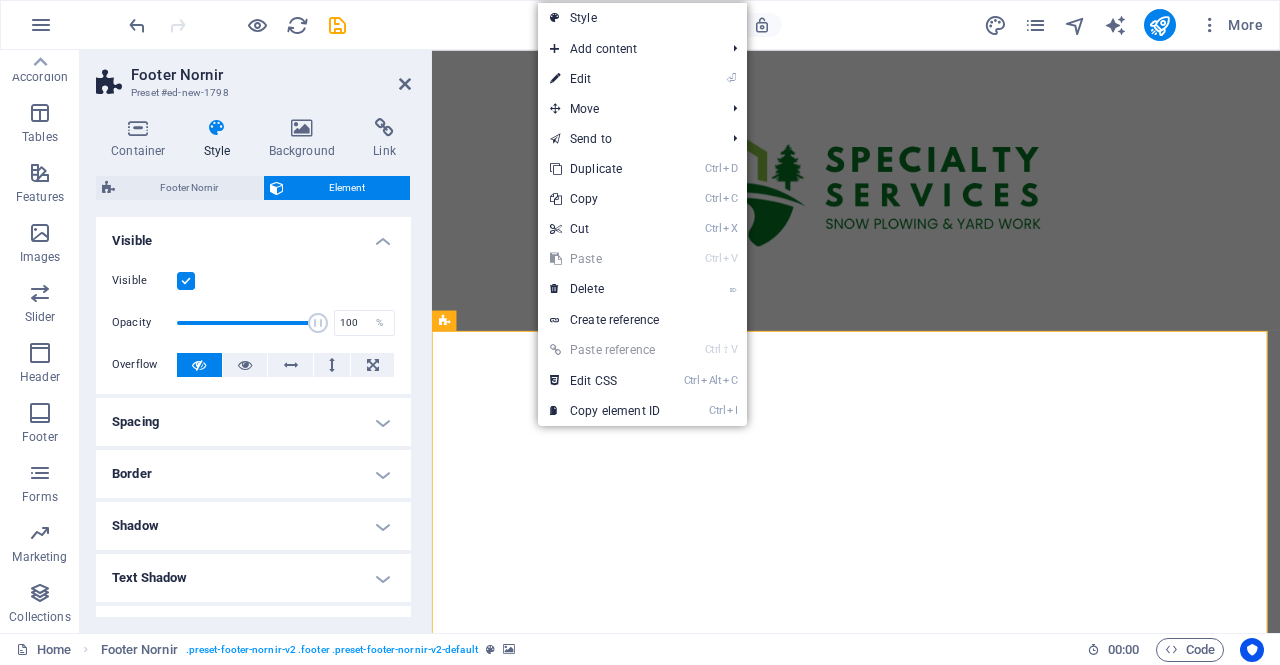 click on "⌦  Delete" at bounding box center (605, 289) 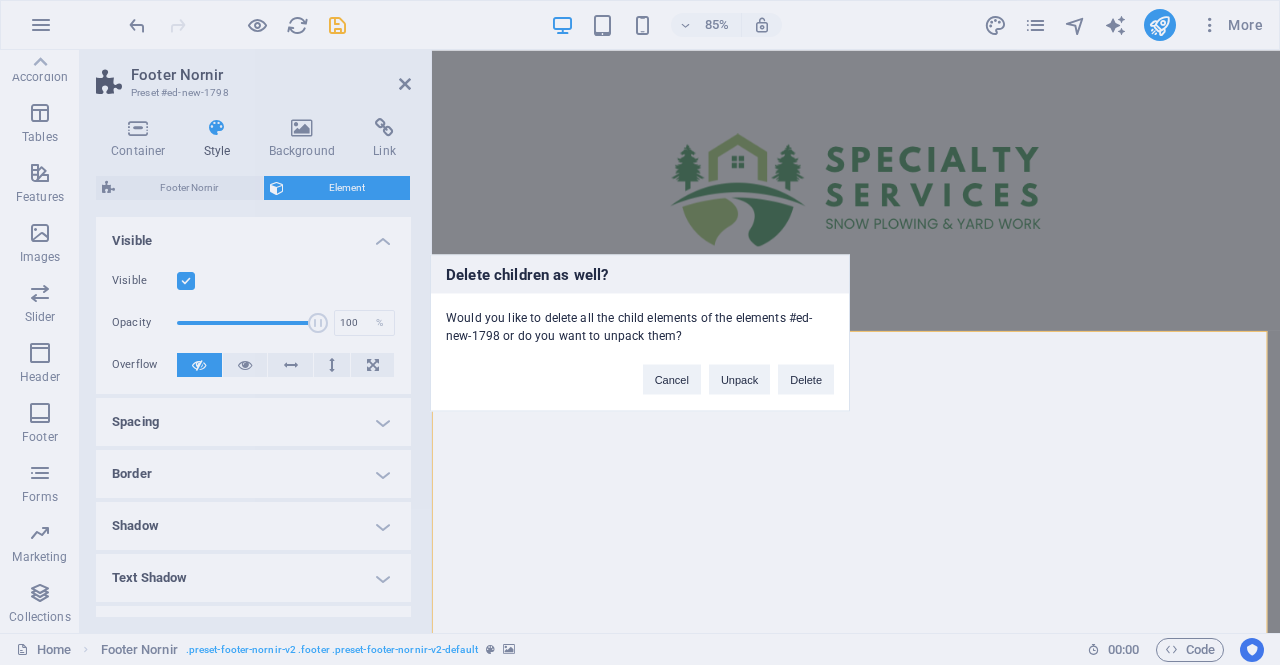 click on "Delete" at bounding box center [806, 379] 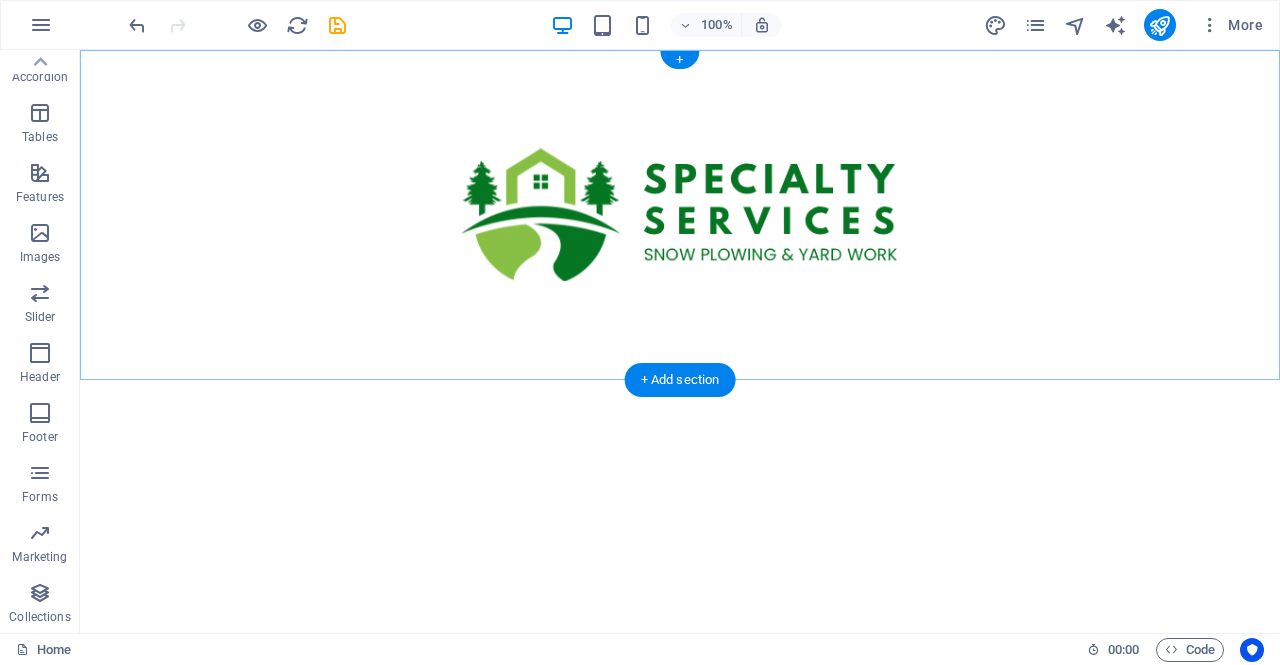 click on "+ Add section" at bounding box center (680, 380) 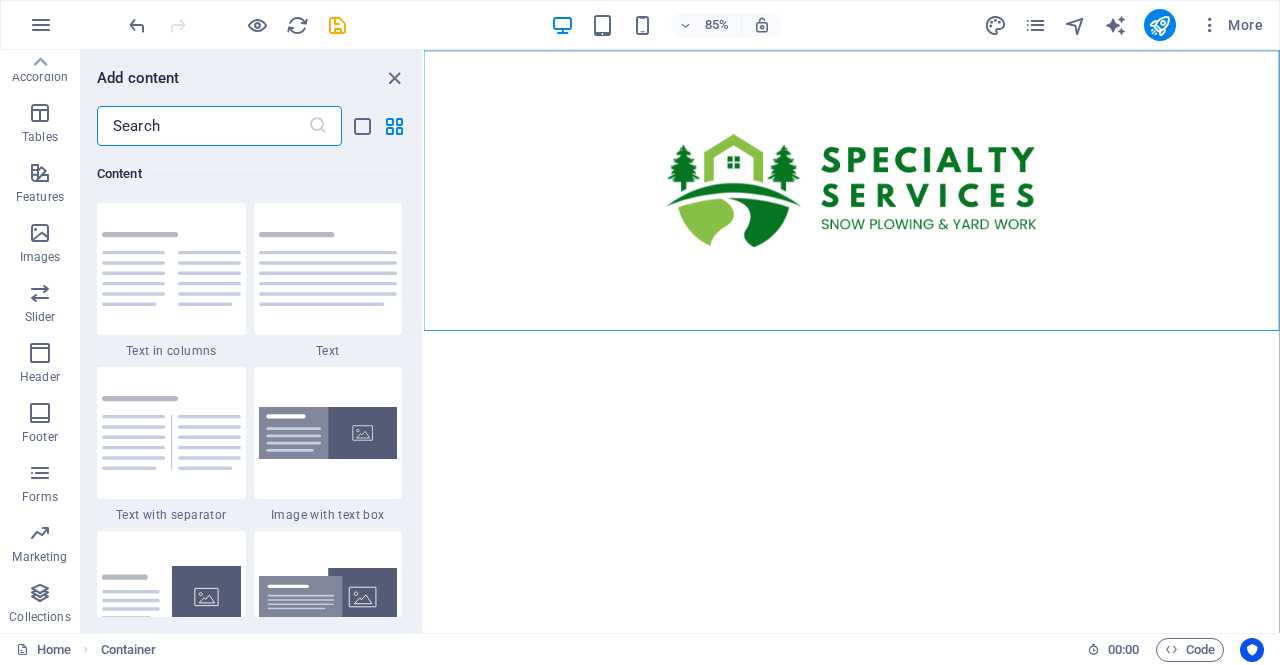 click at bounding box center (40, 413) 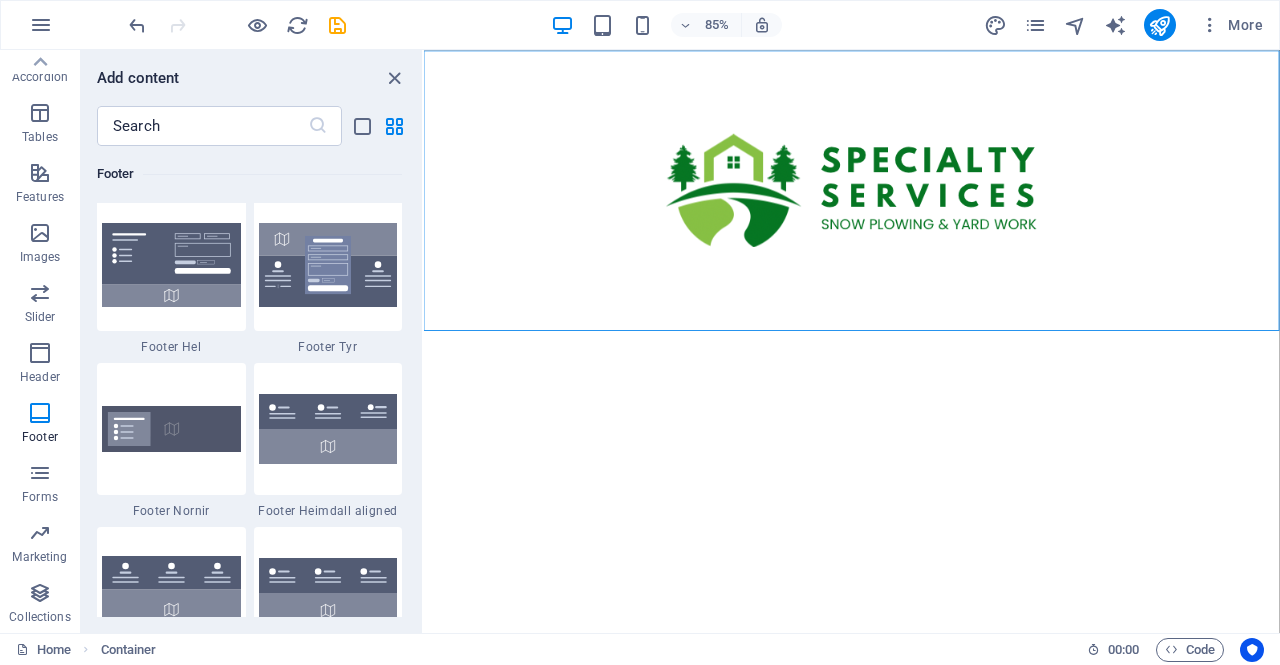 scroll, scrollTop: 13239, scrollLeft: 0, axis: vertical 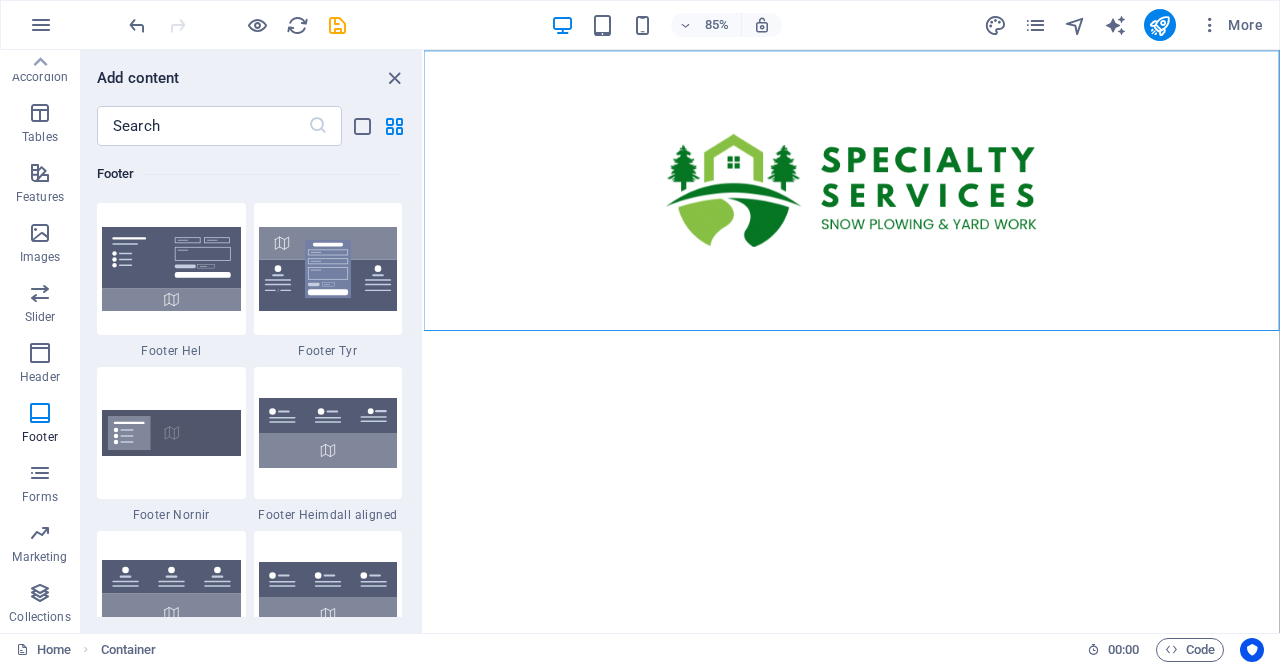 click at bounding box center (171, 269) 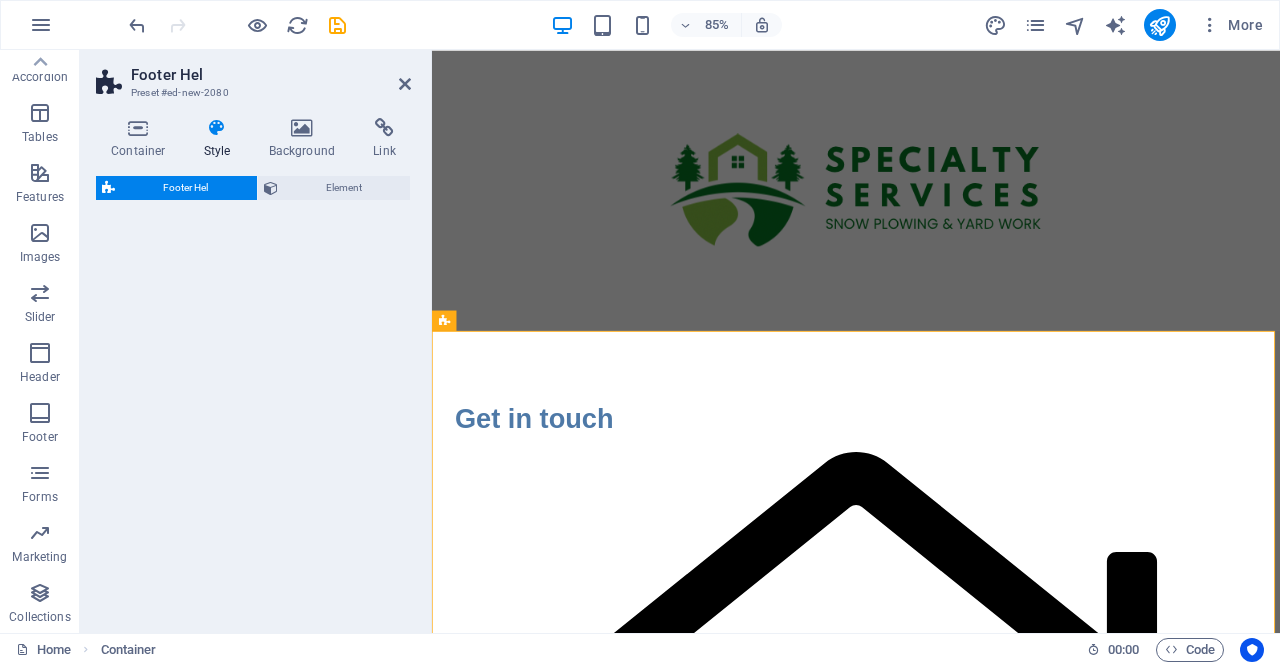 select on "%" 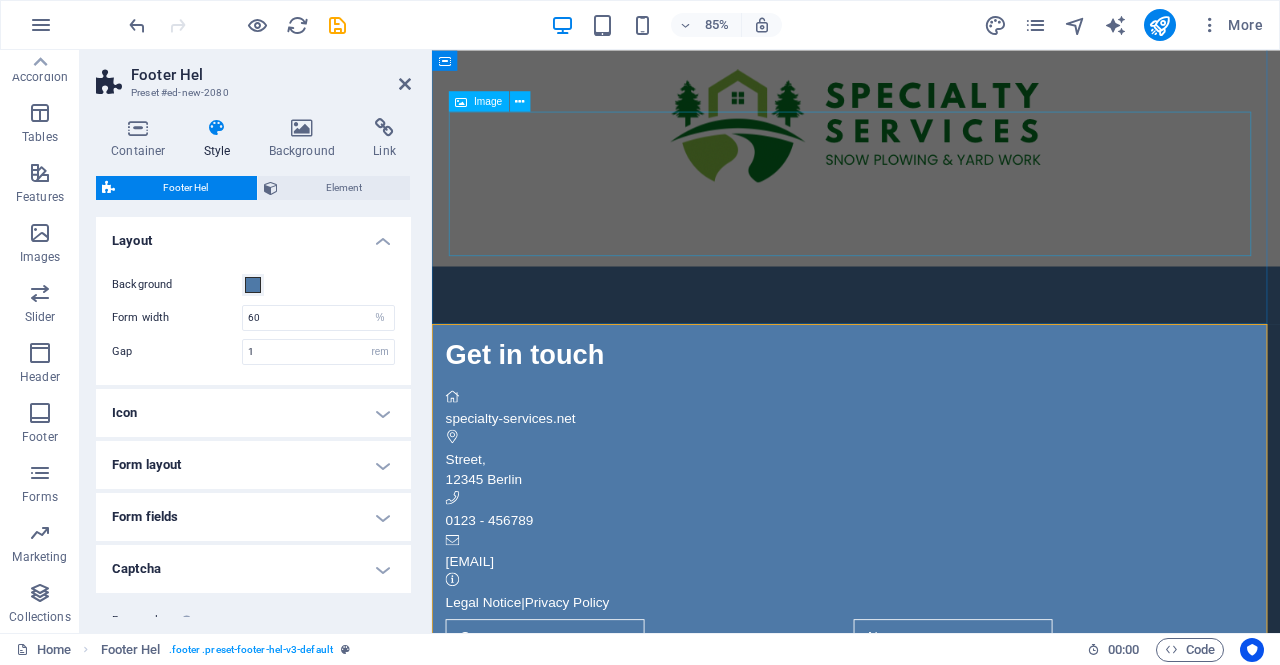 scroll, scrollTop: 0, scrollLeft: 0, axis: both 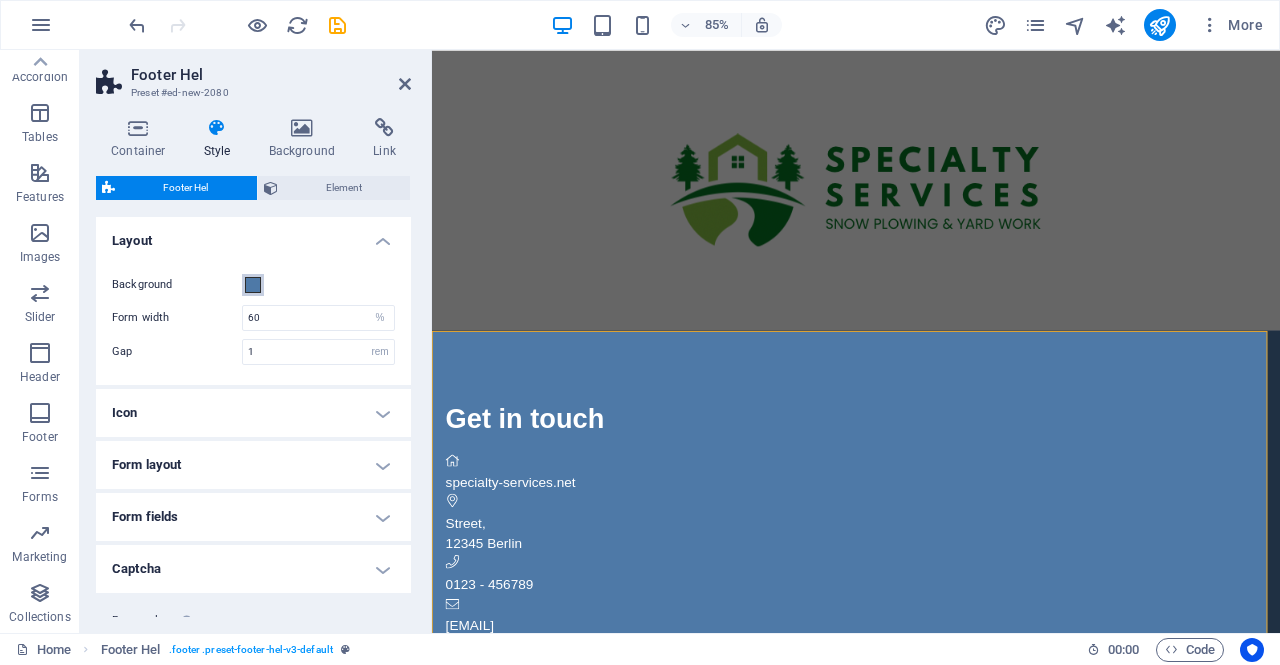 click at bounding box center [253, 285] 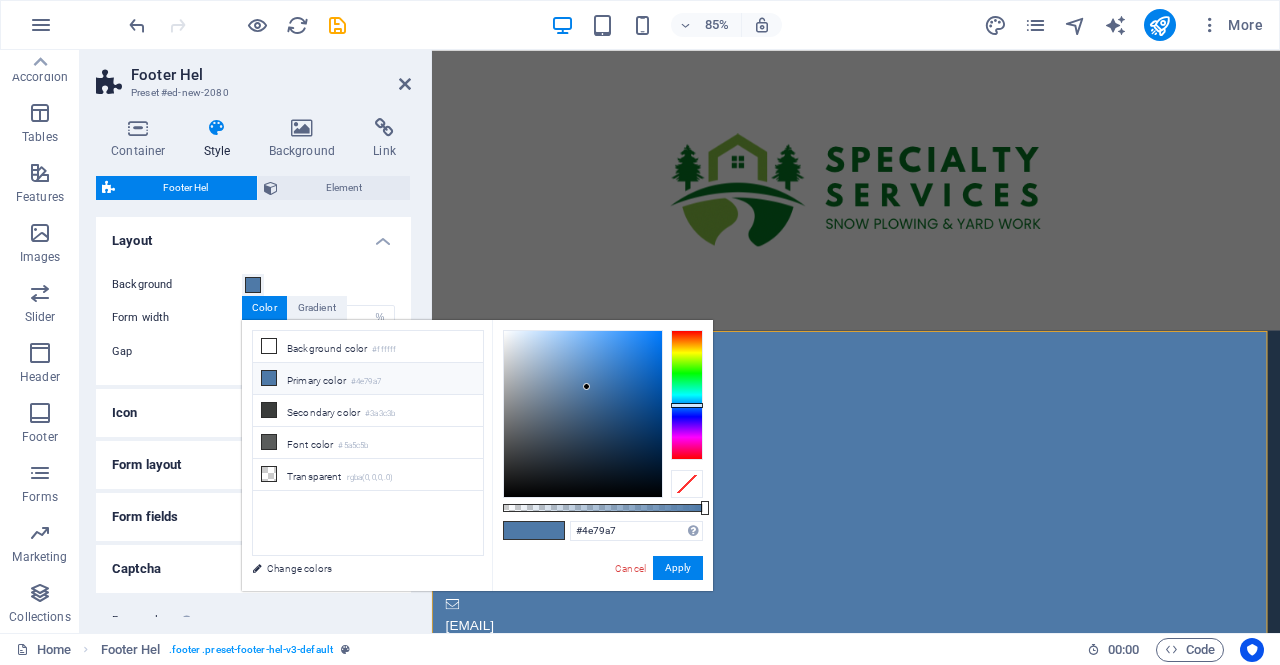 click at bounding box center [269, 346] 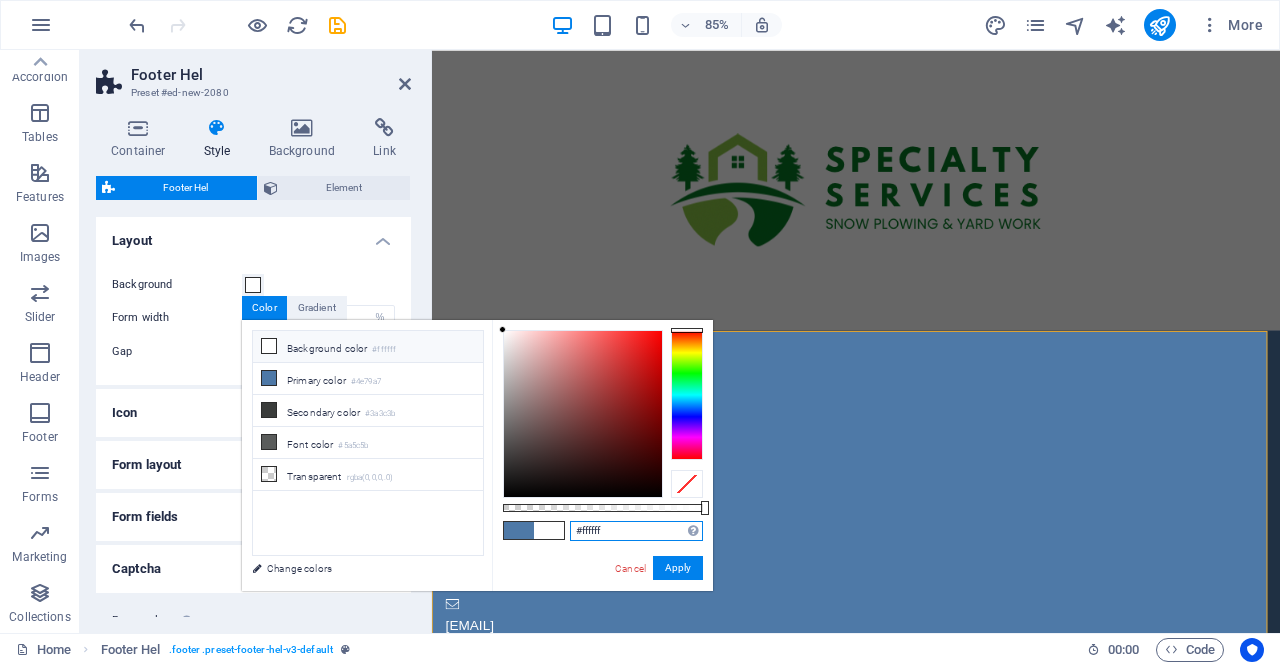 click on "#ffffff" at bounding box center (636, 531) 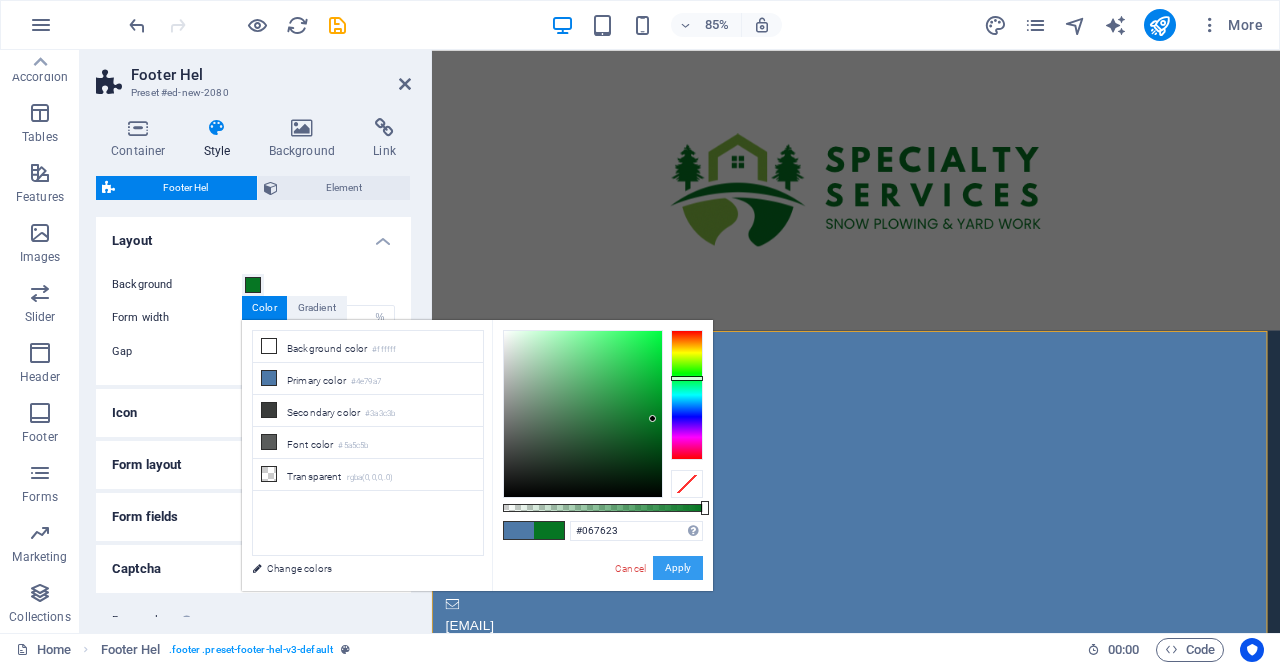 click on "Apply" at bounding box center (678, 568) 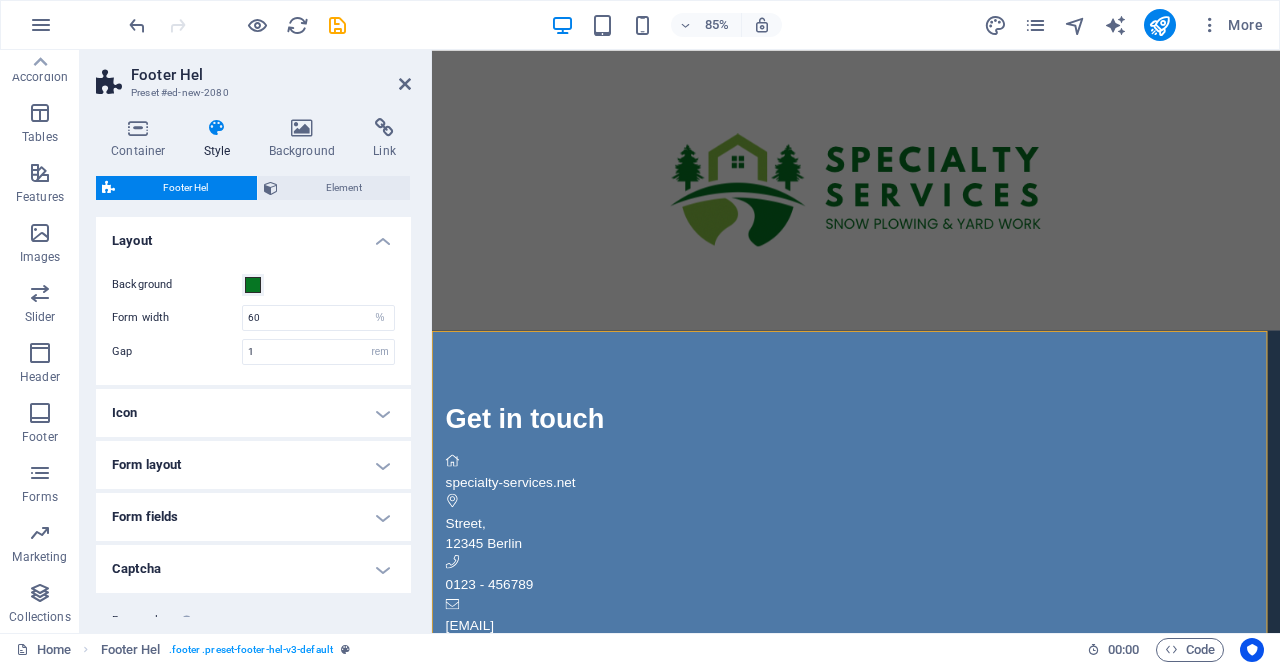 click on "Background Form width 60 px rem % vh vw Gap 1 px rem % vh vw" at bounding box center [253, 319] 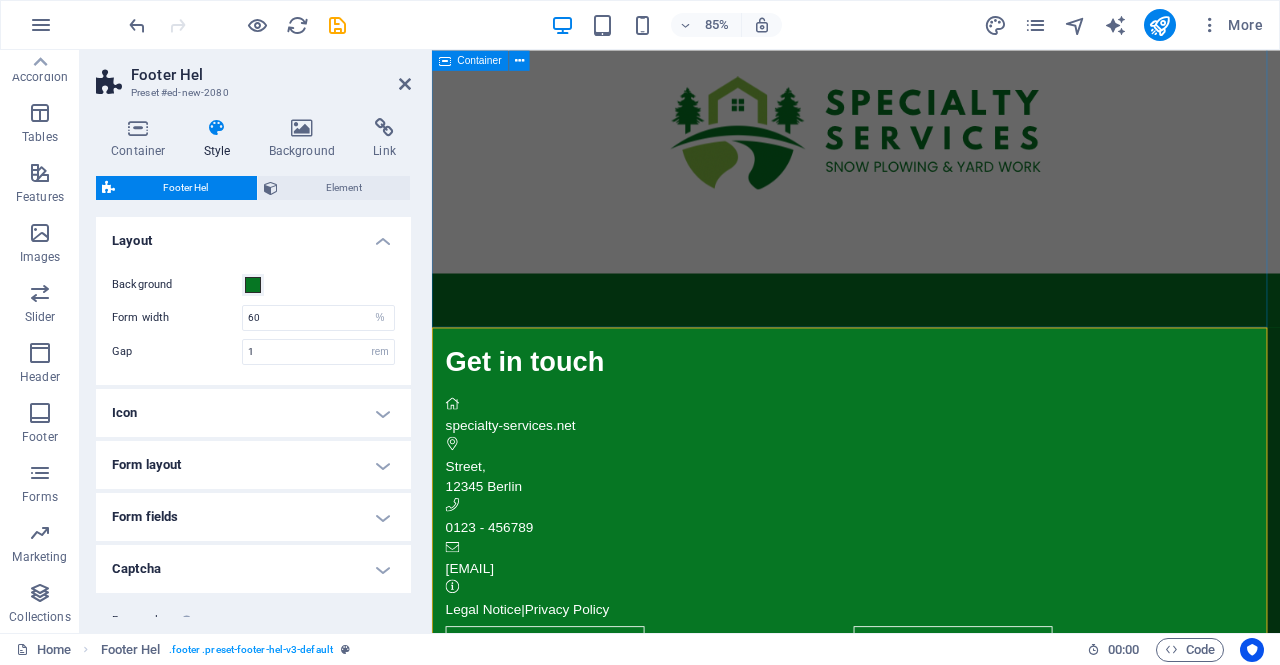 scroll, scrollTop: 0, scrollLeft: 0, axis: both 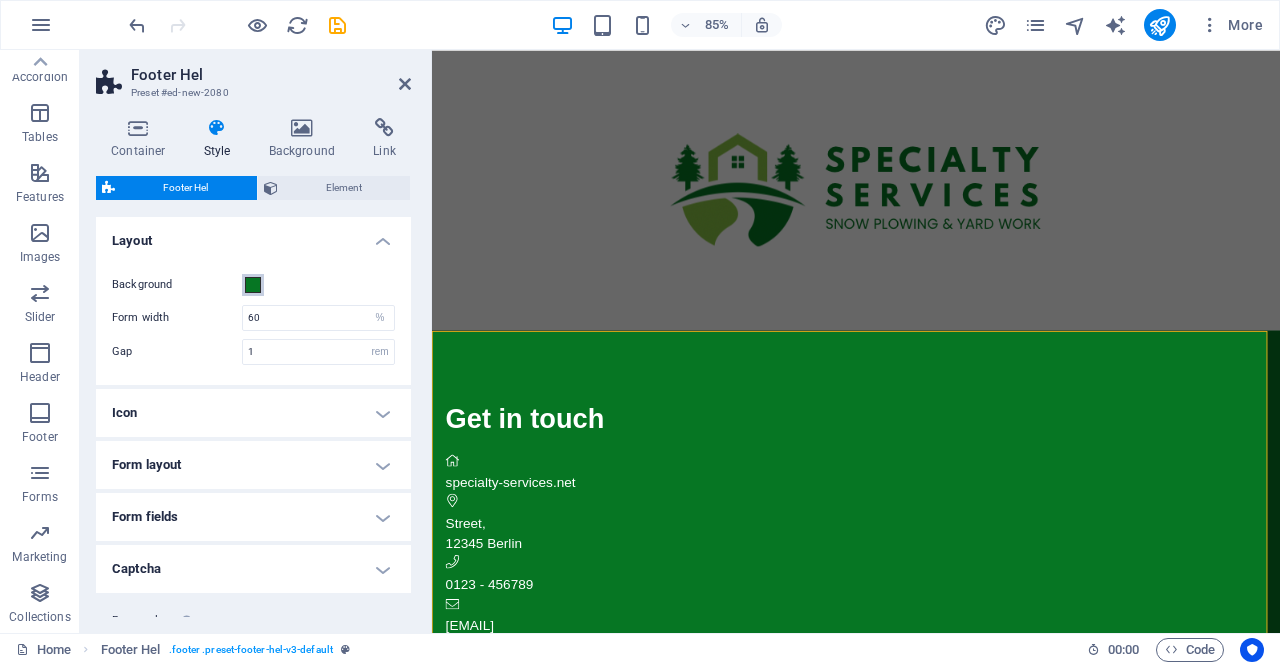 click at bounding box center (253, 285) 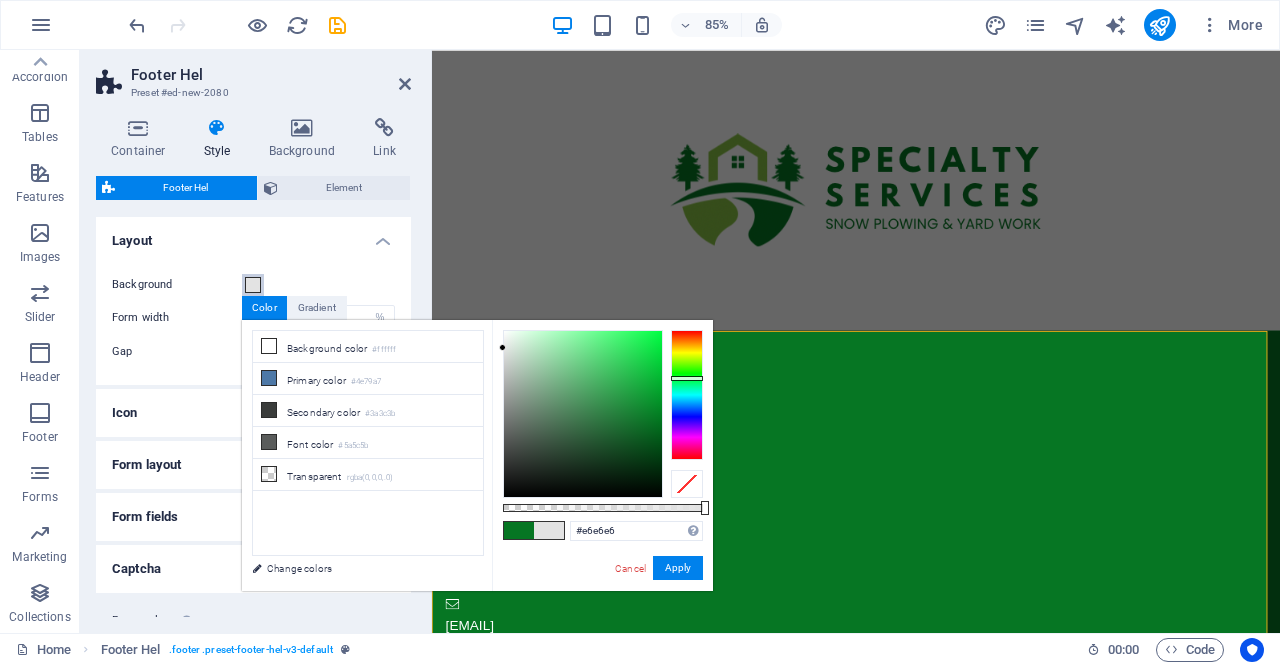 type on "#e7e7e7" 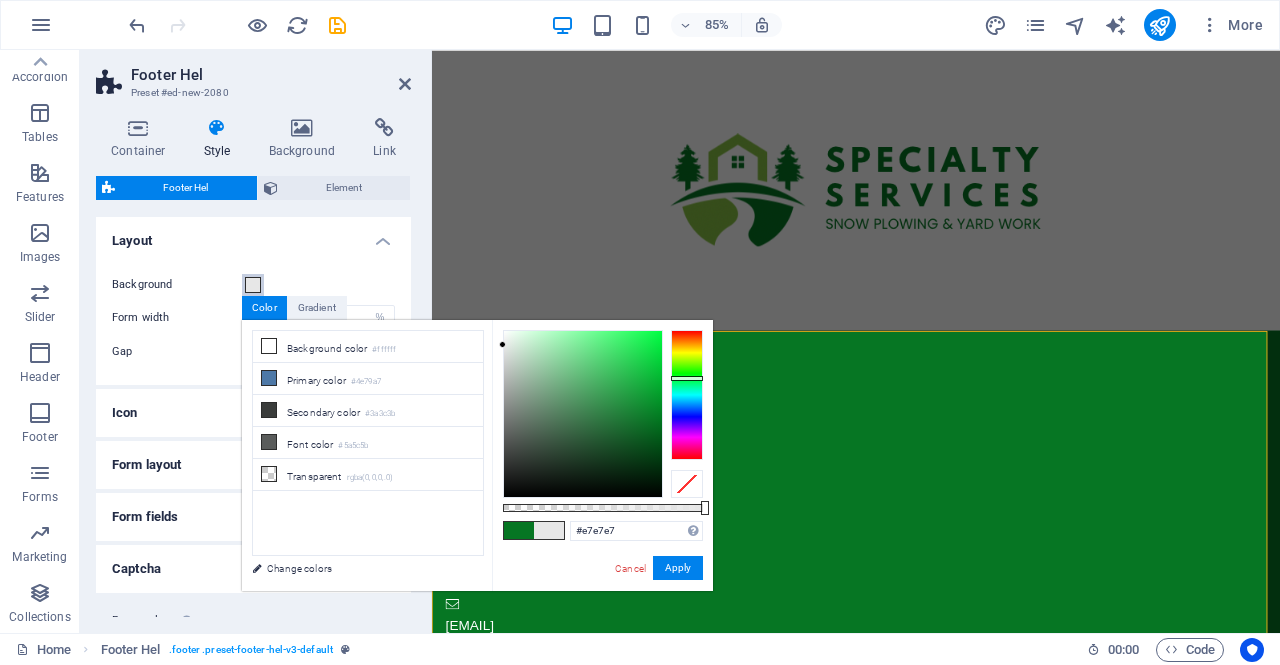 drag, startPoint x: 529, startPoint y: 363, endPoint x: 467, endPoint y: 355, distance: 62.514 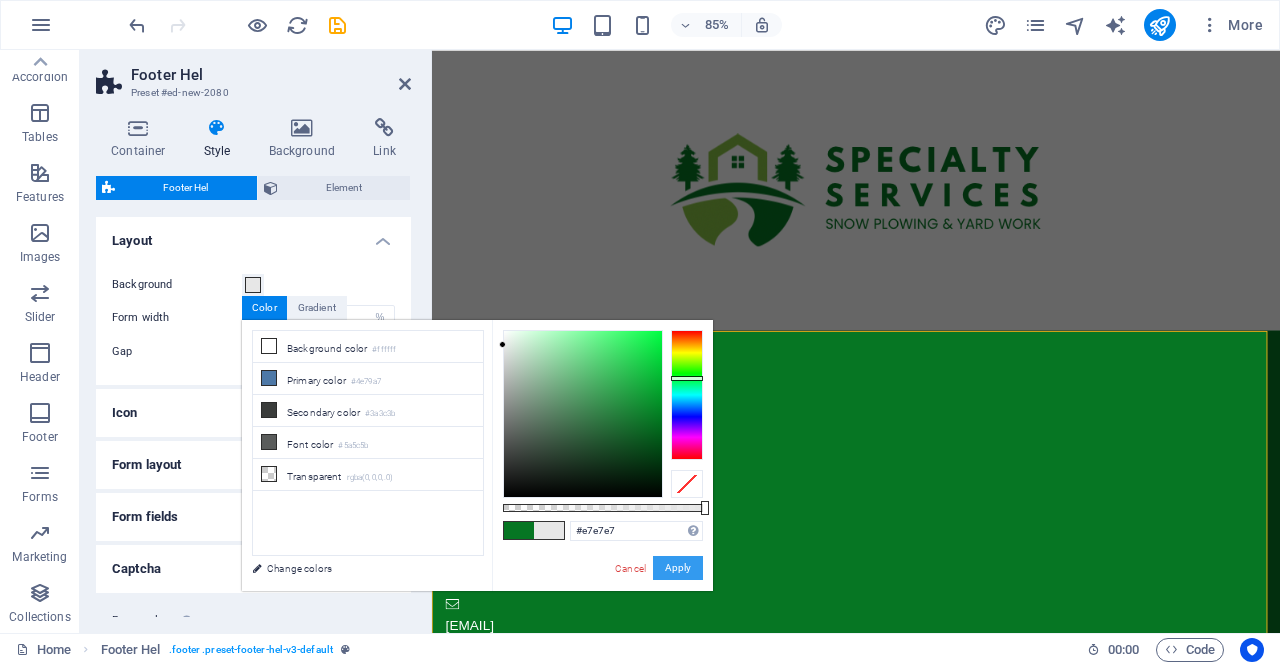 click on "Apply" at bounding box center (678, 568) 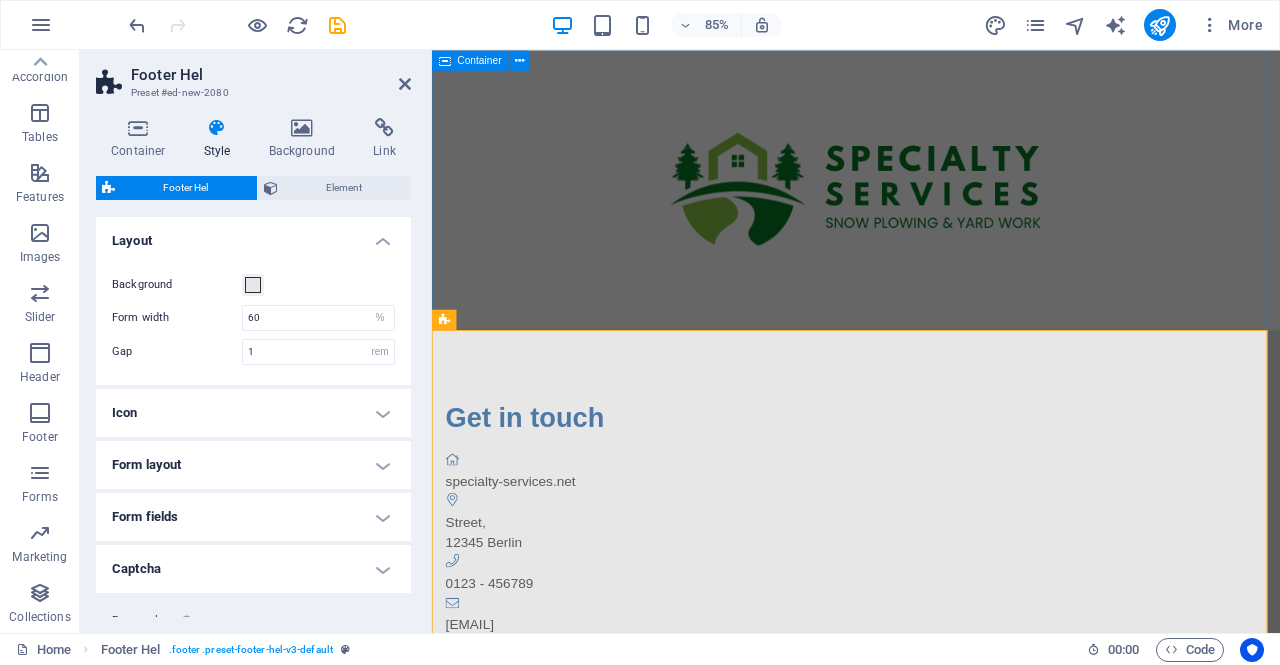 scroll, scrollTop: 0, scrollLeft: 0, axis: both 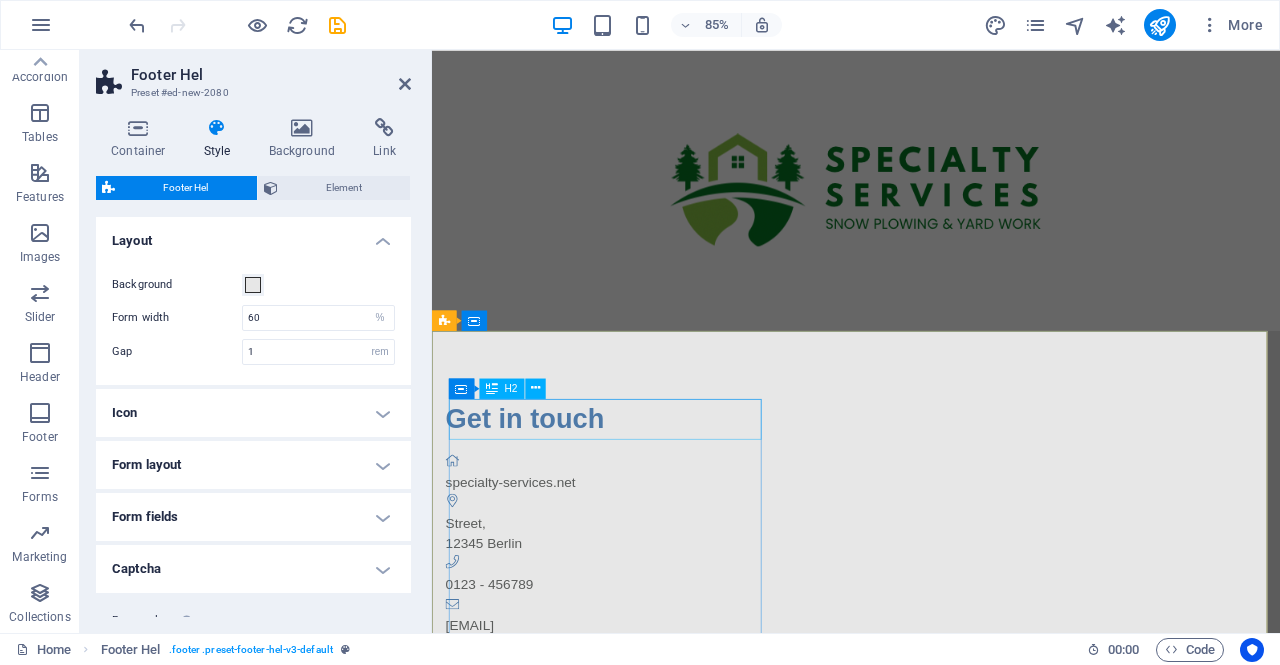 click on "Get in touch" at bounding box center [920, 484] 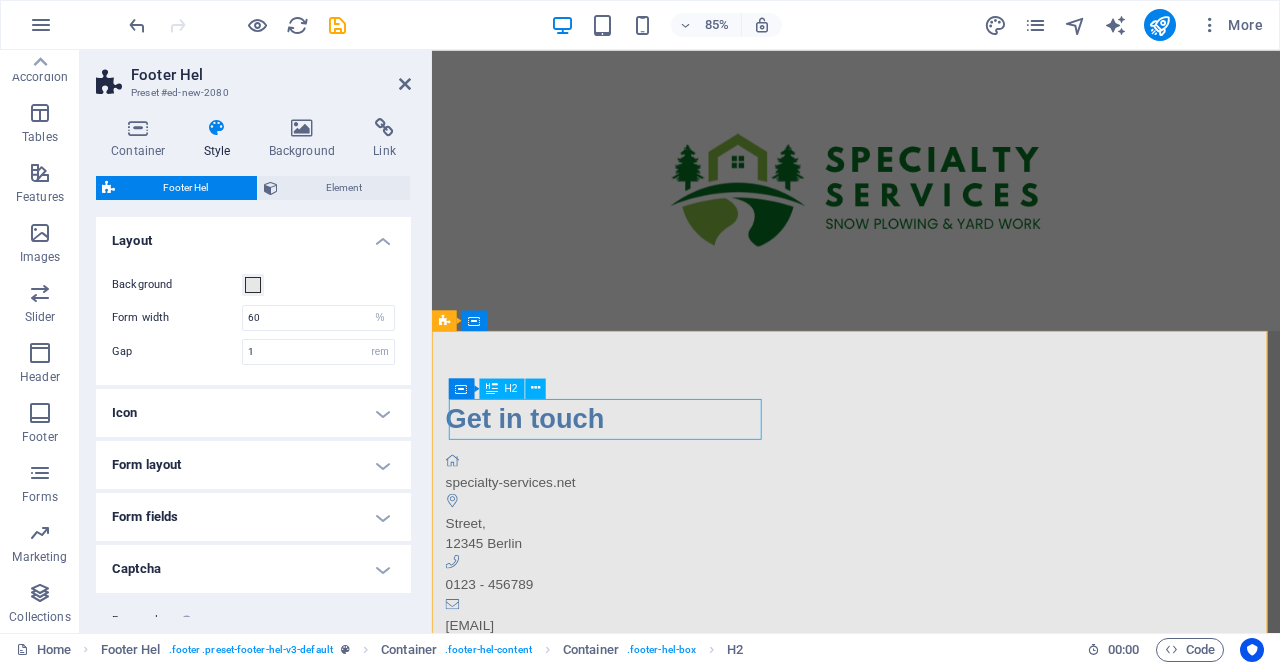 click on "Get in touch" at bounding box center (920, 484) 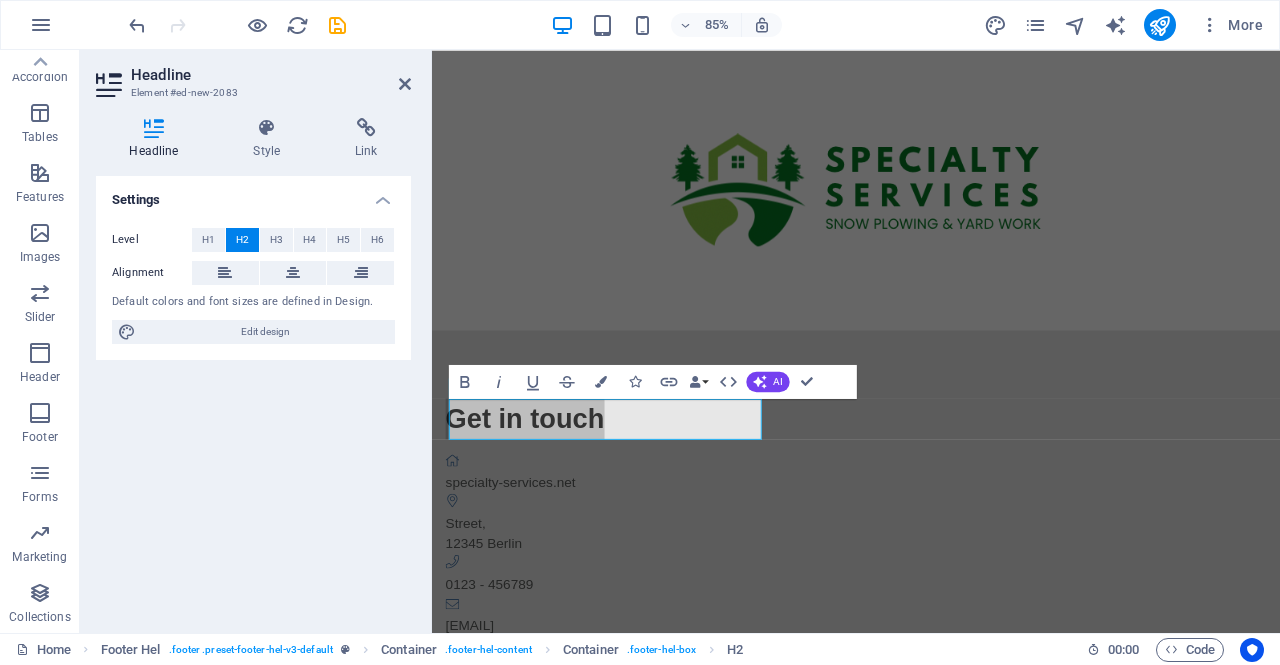 click at bounding box center [601, 381] 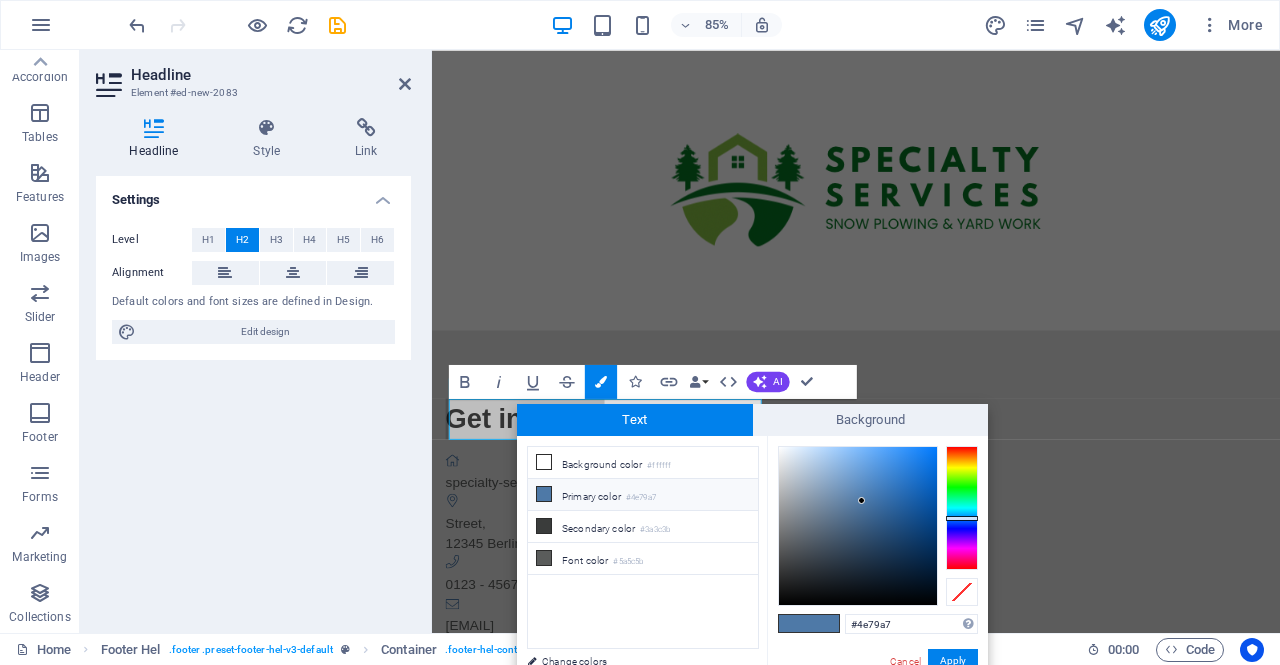 click on "Edit design" at bounding box center (265, 332) 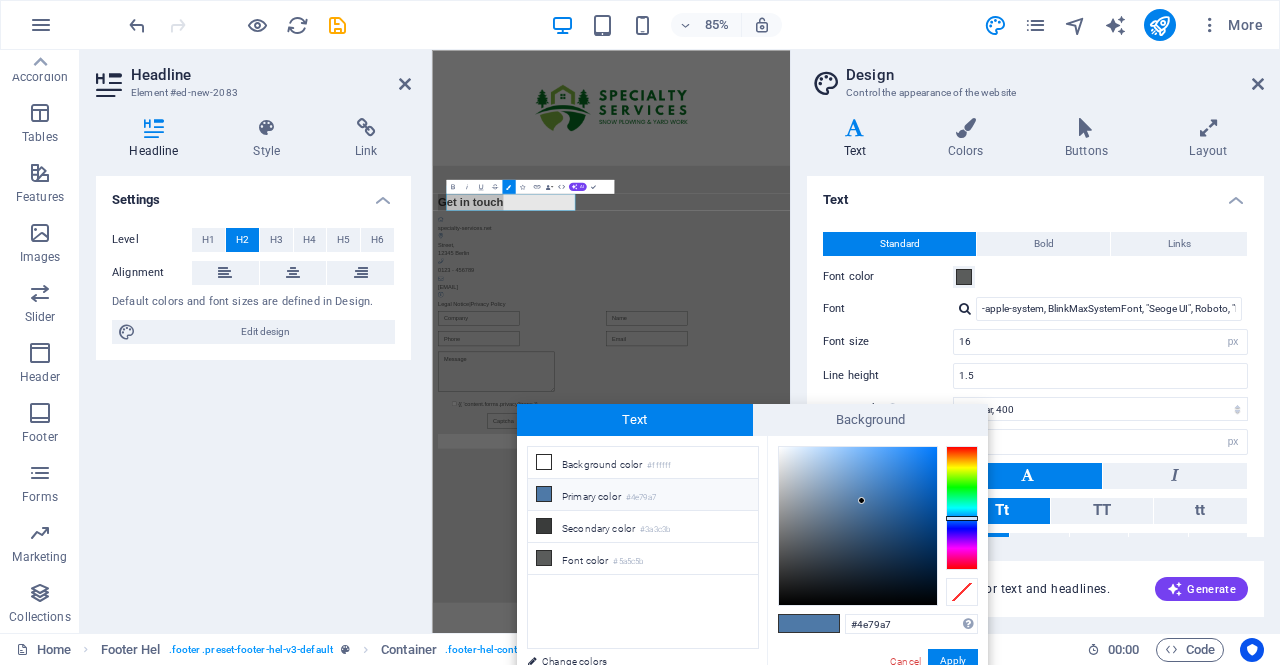 click on "Cancel" at bounding box center [905, 661] 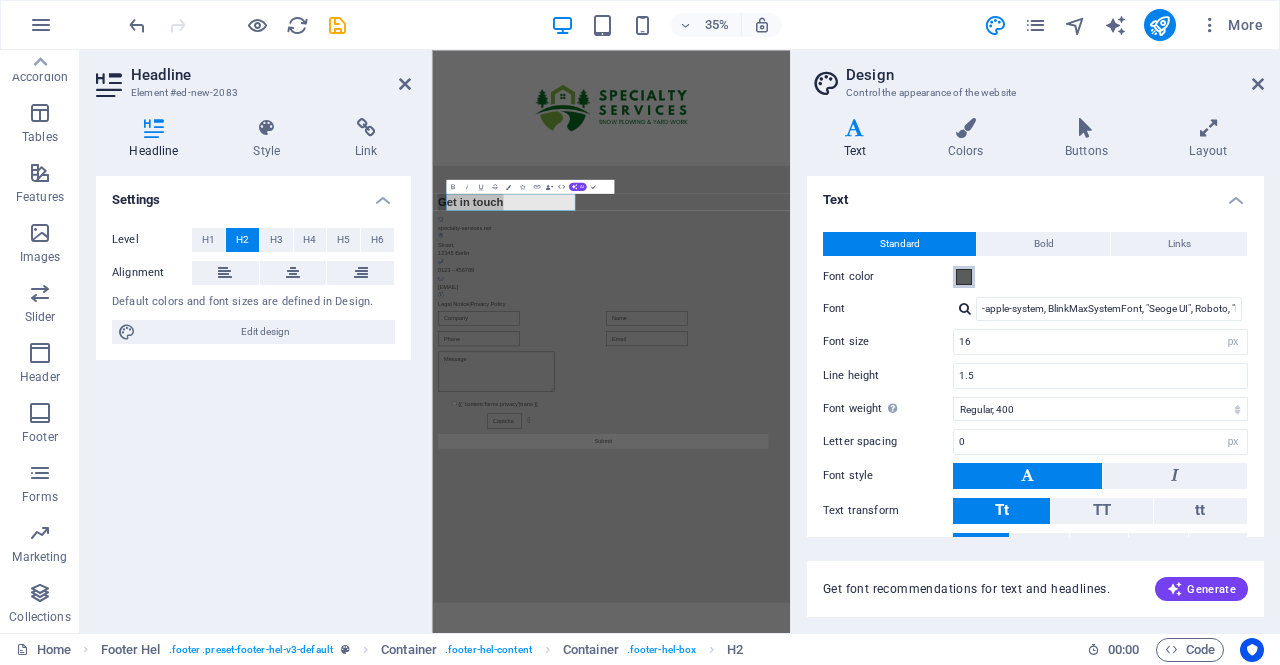 click at bounding box center (964, 277) 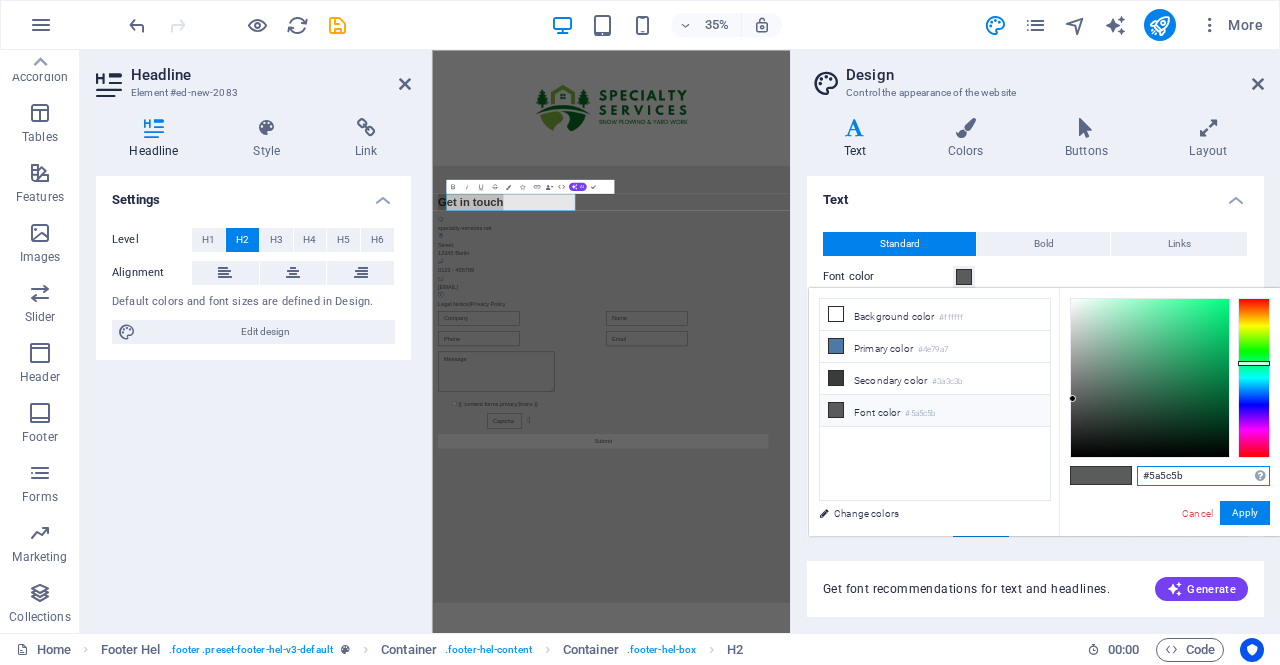 click on "#5a5c5b" at bounding box center [1203, 476] 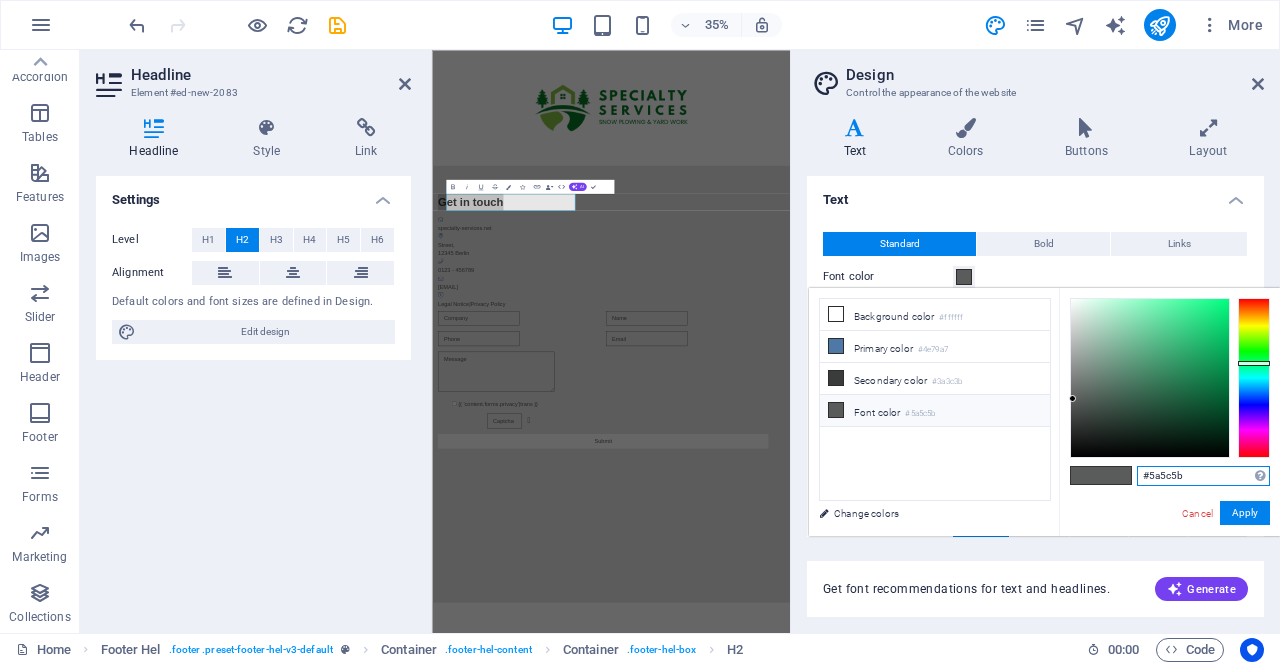 click on "#5a5c5b" at bounding box center (1203, 476) 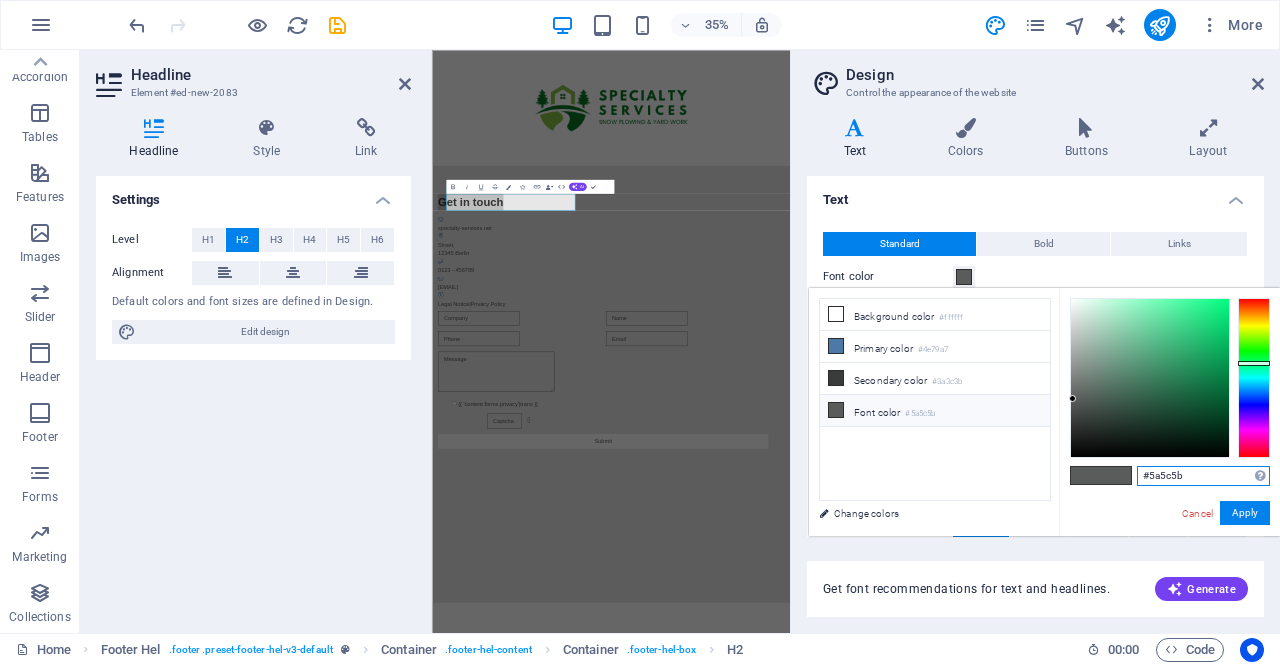 paste on "#067623" 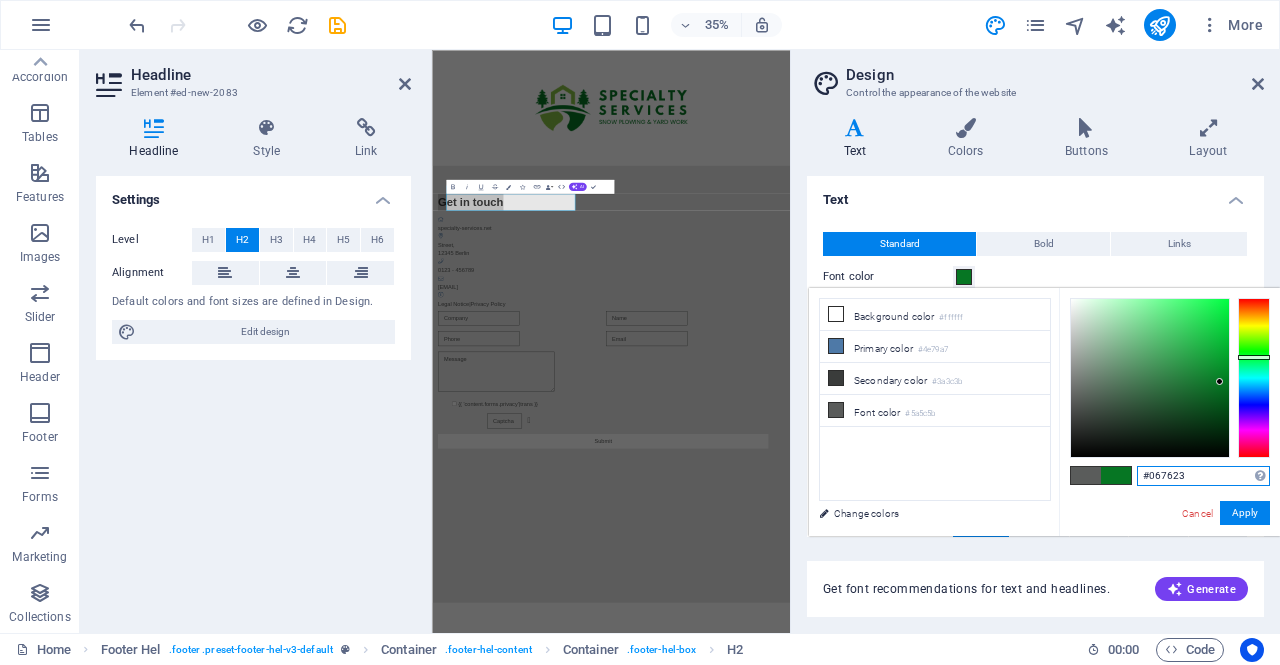 type on "#067623" 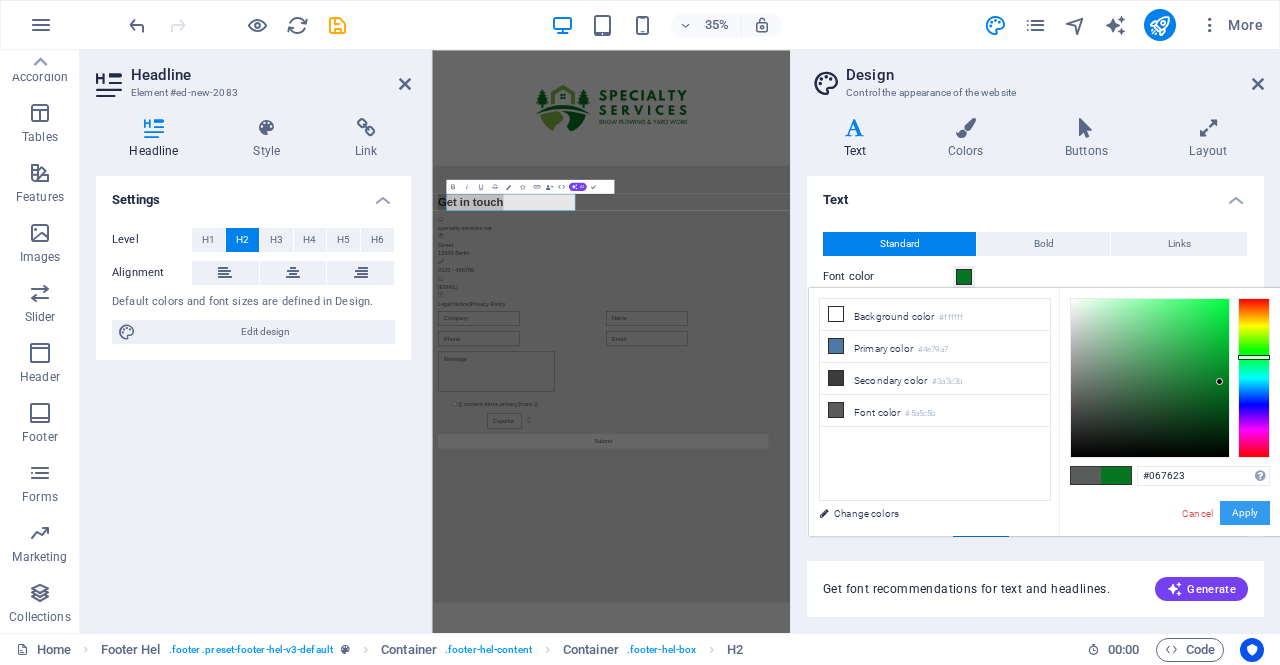 click on "Apply" at bounding box center [1245, 513] 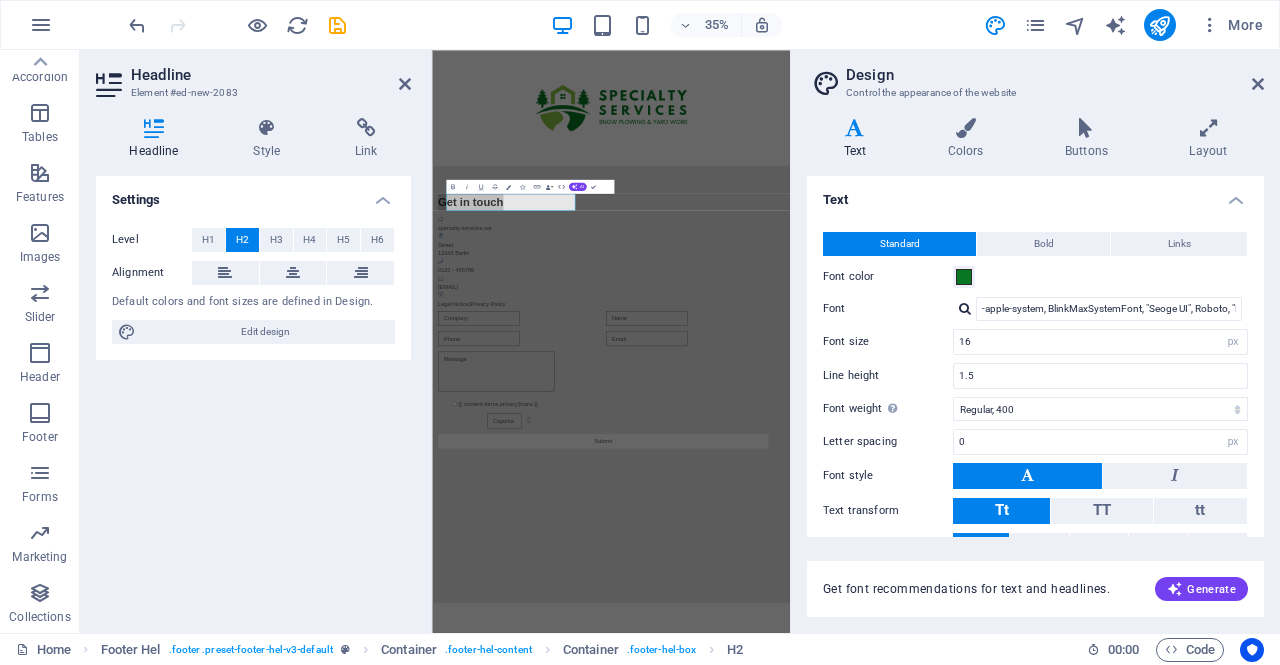 scroll, scrollTop: 95, scrollLeft: 0, axis: vertical 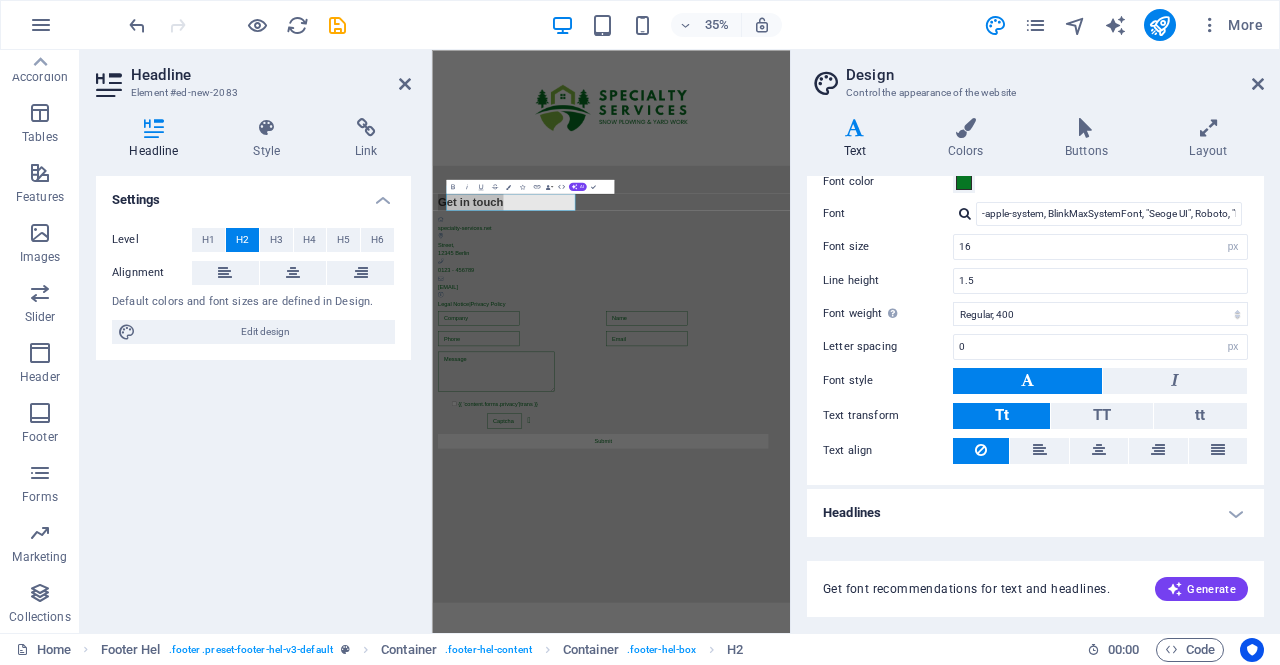 click on "Headlines" at bounding box center [1035, 513] 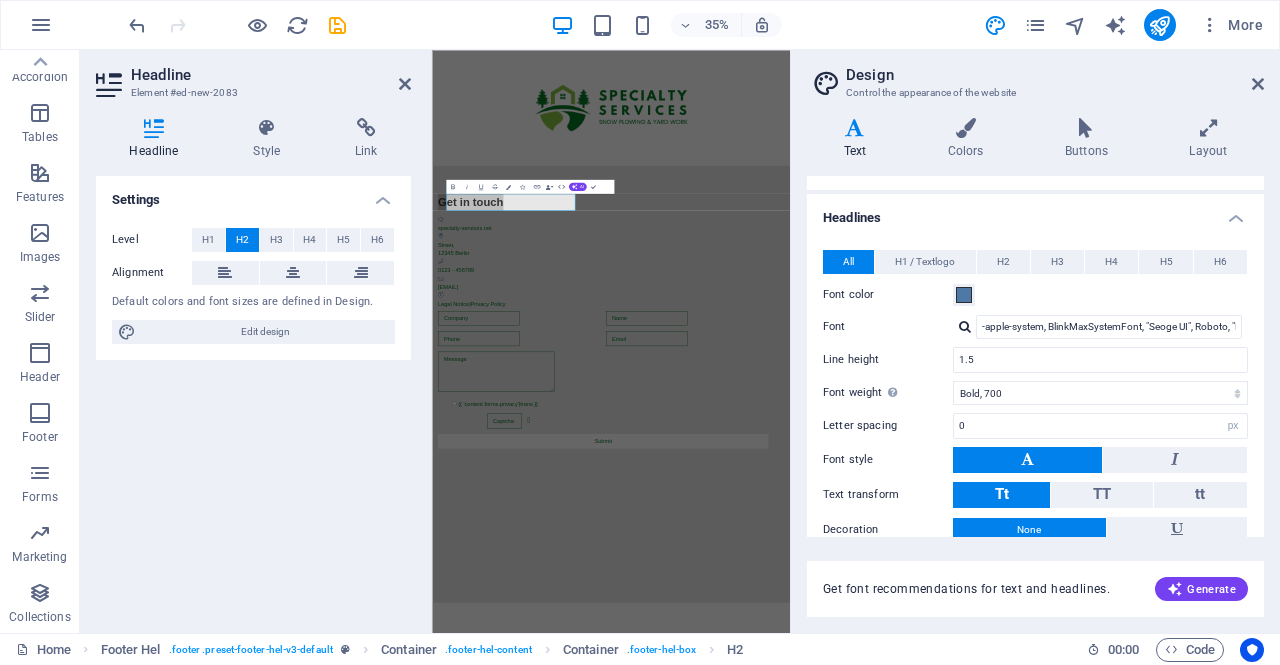 scroll, scrollTop: 395, scrollLeft: 0, axis: vertical 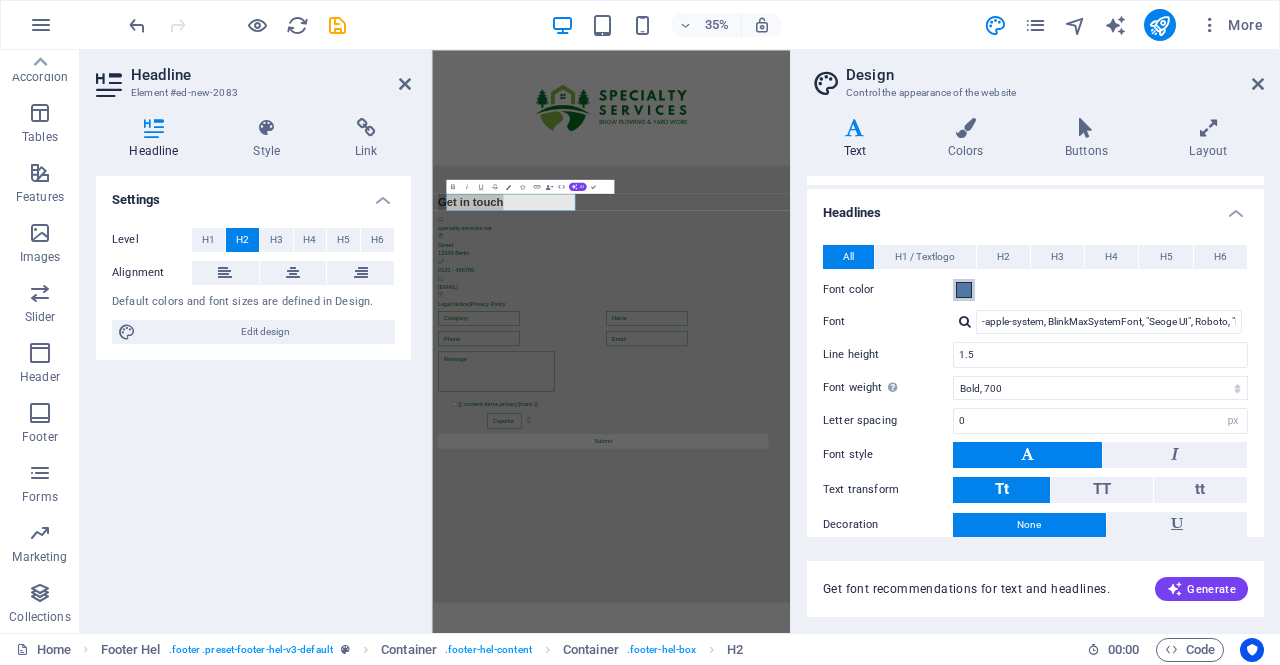 click on "Font color" at bounding box center [964, 290] 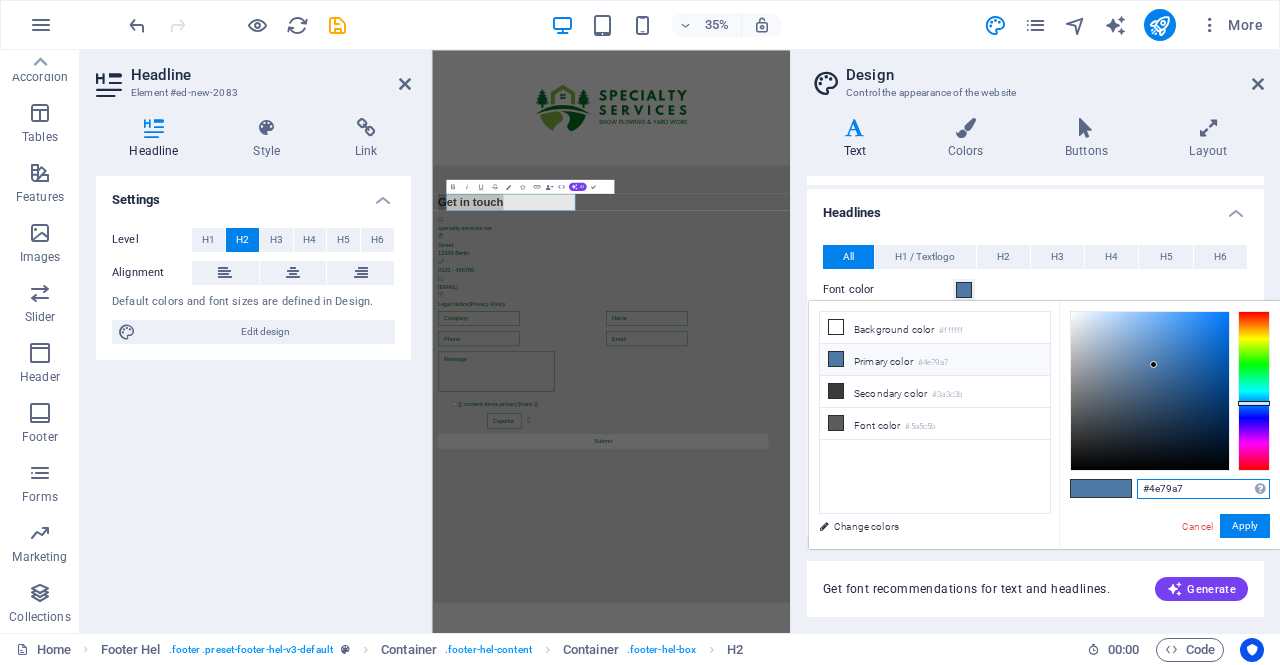 click on "#4e79a7" at bounding box center [1203, 489] 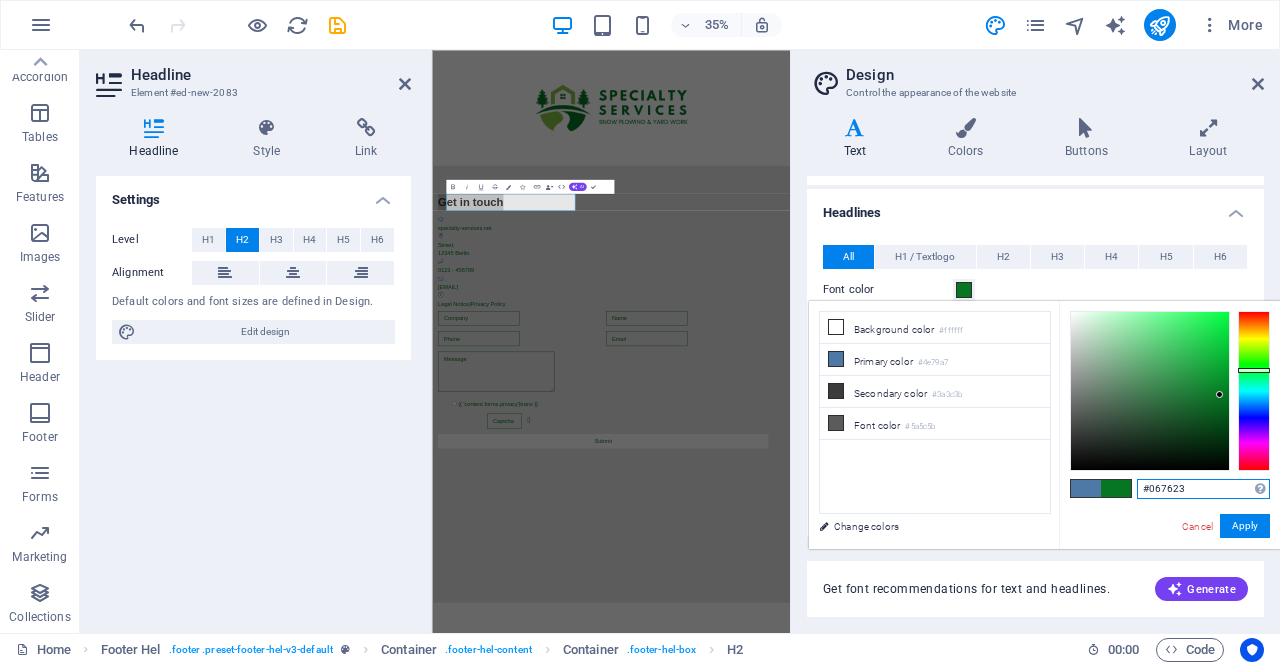 type on "#067623" 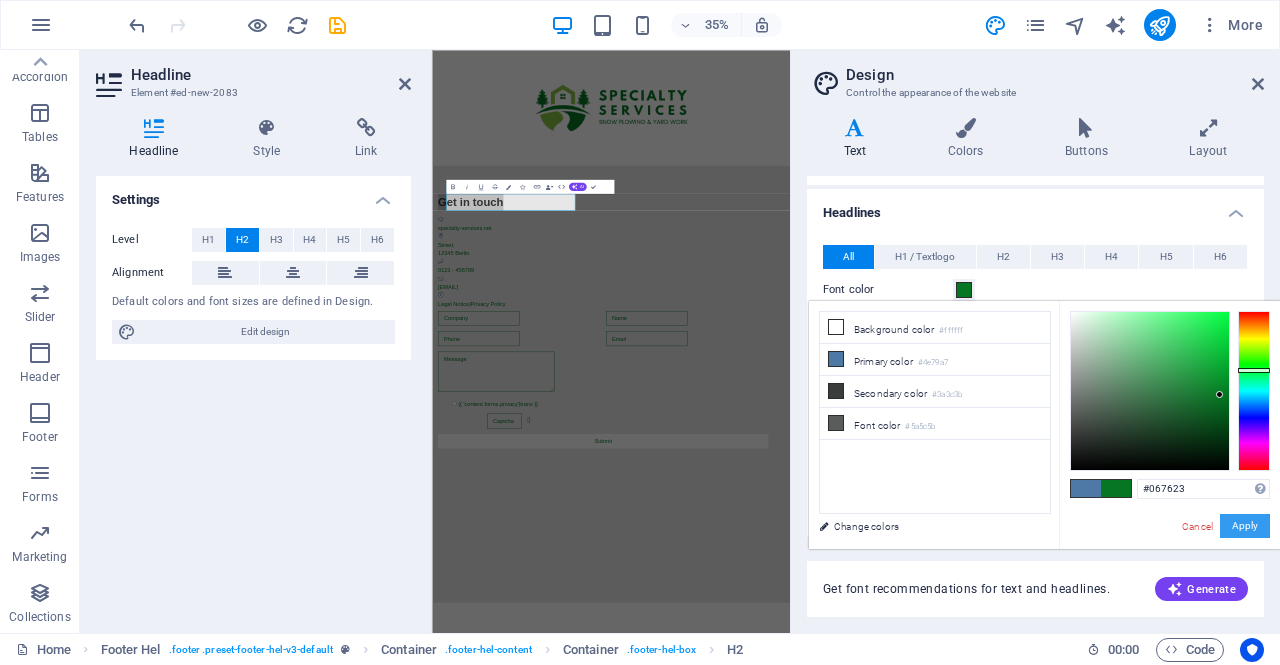click on "Apply" at bounding box center (1245, 526) 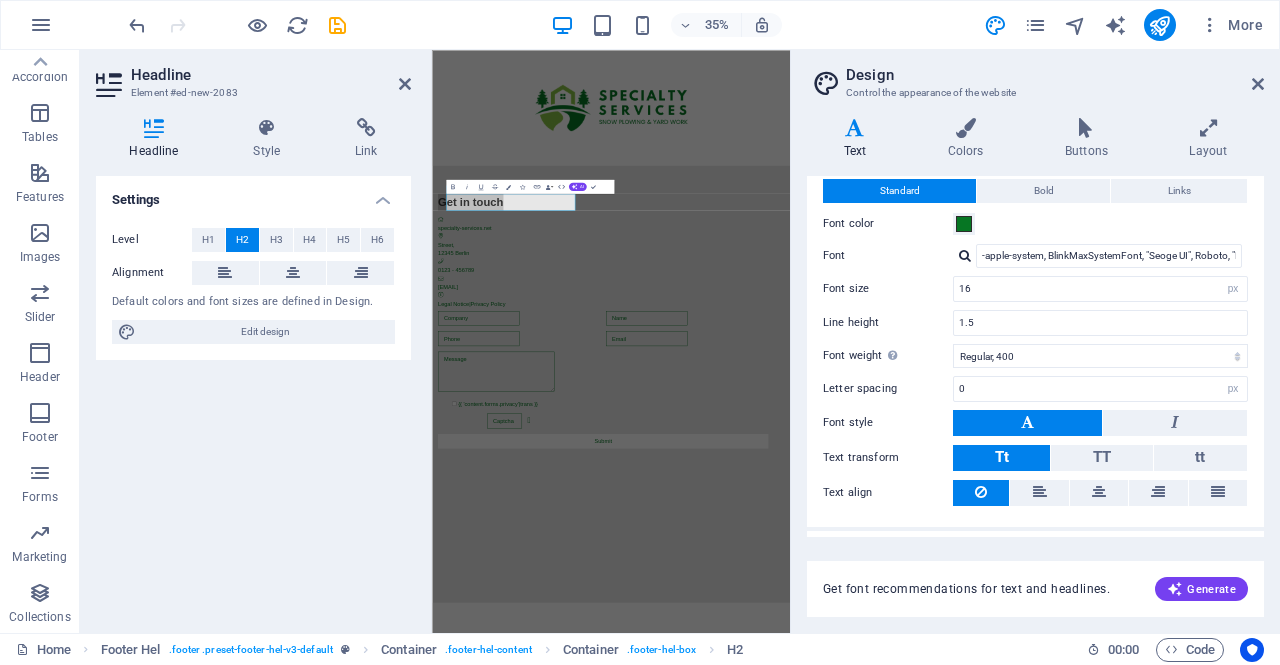 scroll, scrollTop: 0, scrollLeft: 0, axis: both 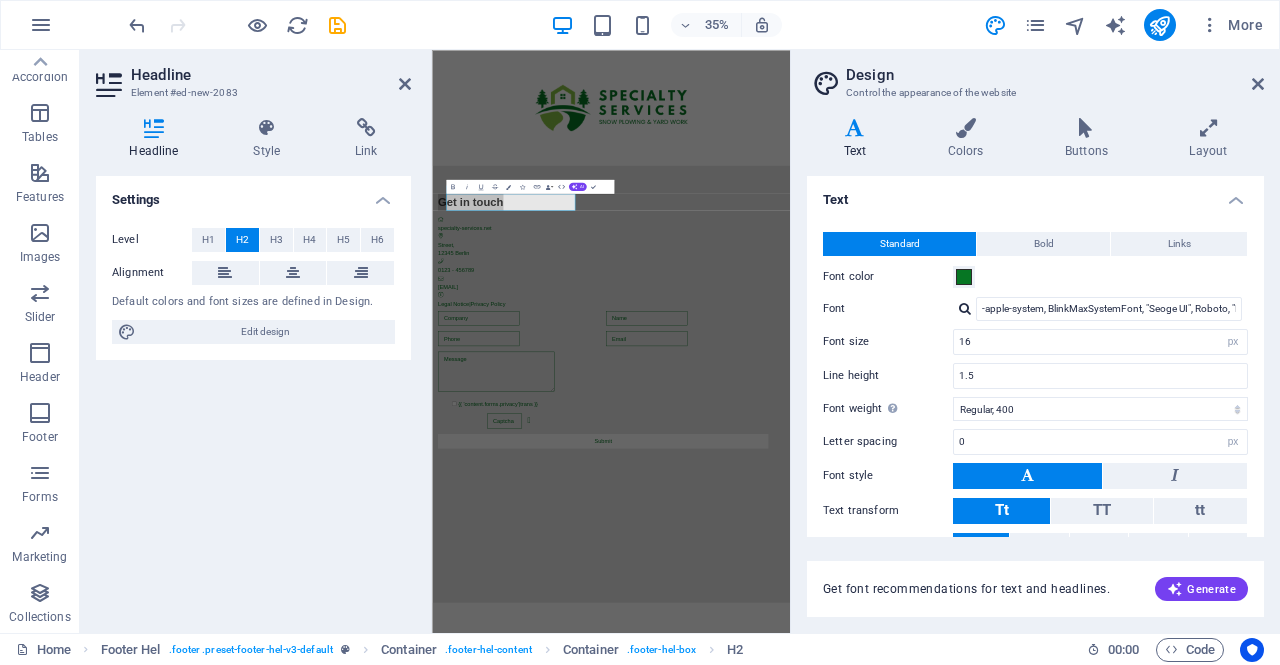 click on "Colors" at bounding box center (969, 139) 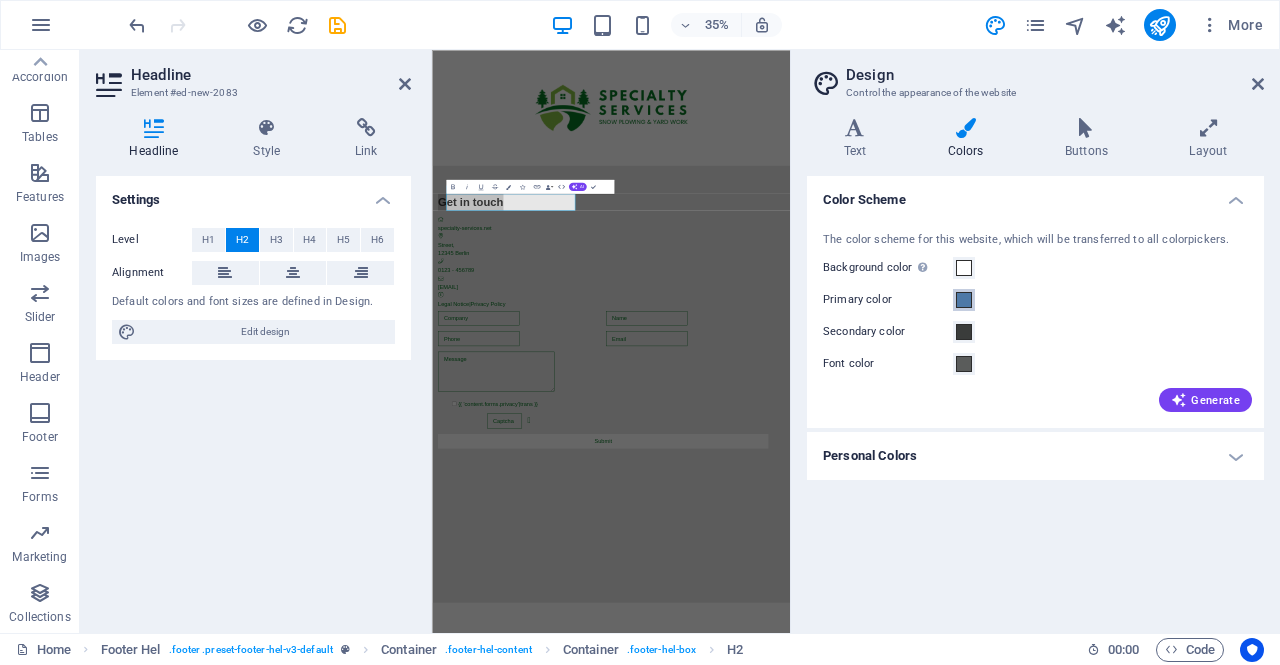 click at bounding box center (964, 300) 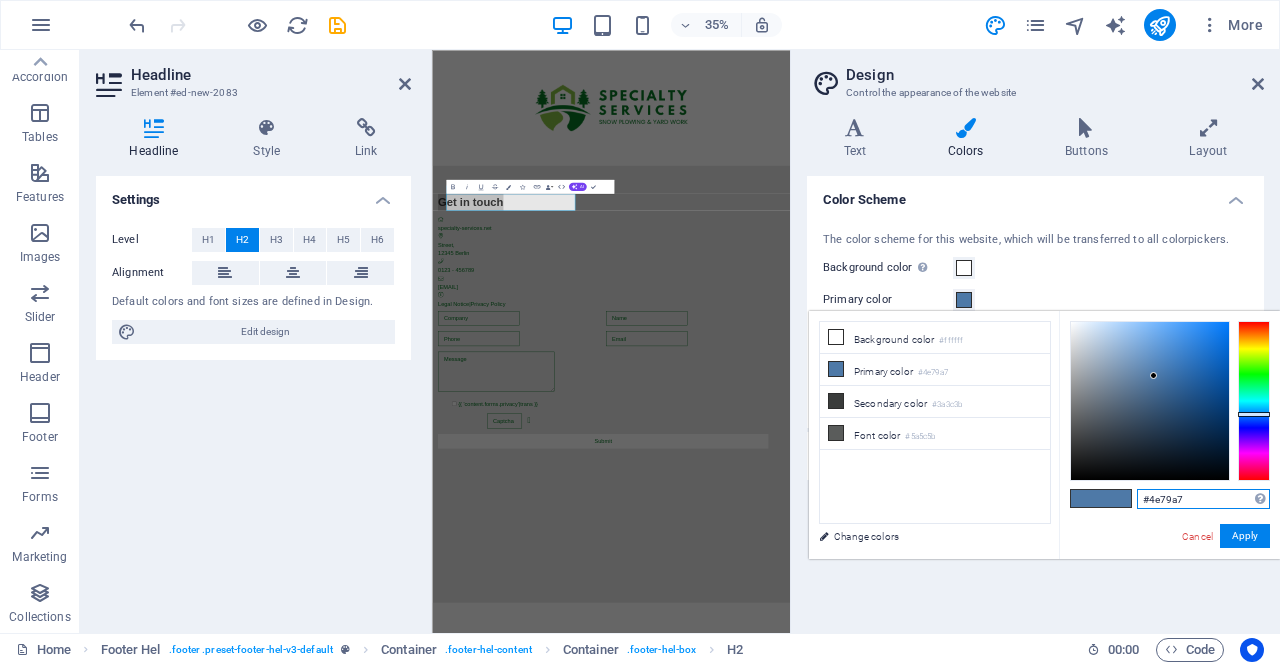 click on "#4e79a7" at bounding box center [1203, 499] 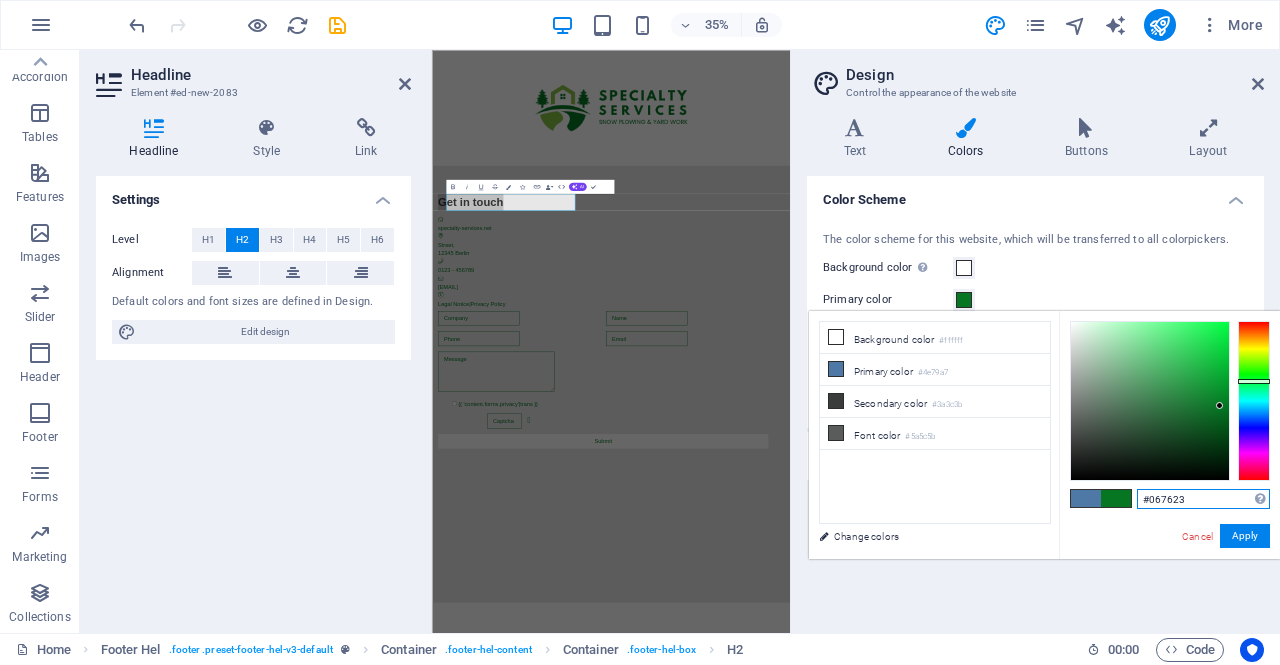 type on "#067623" 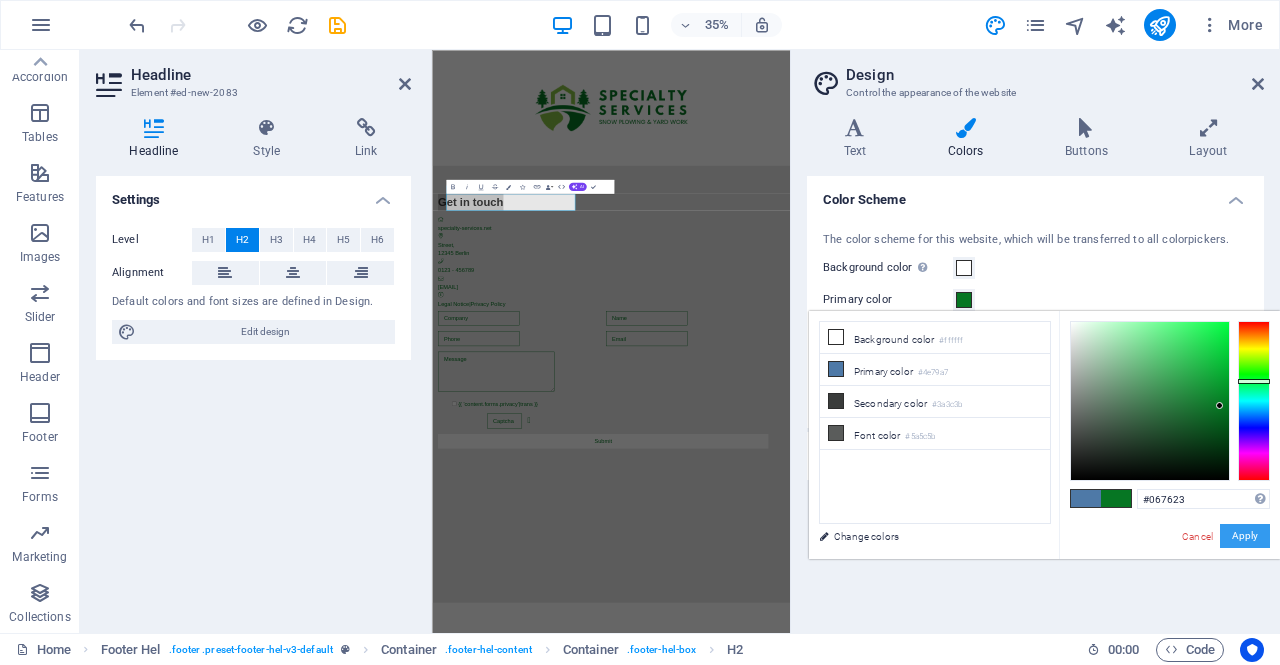 click on "Apply" at bounding box center [1245, 536] 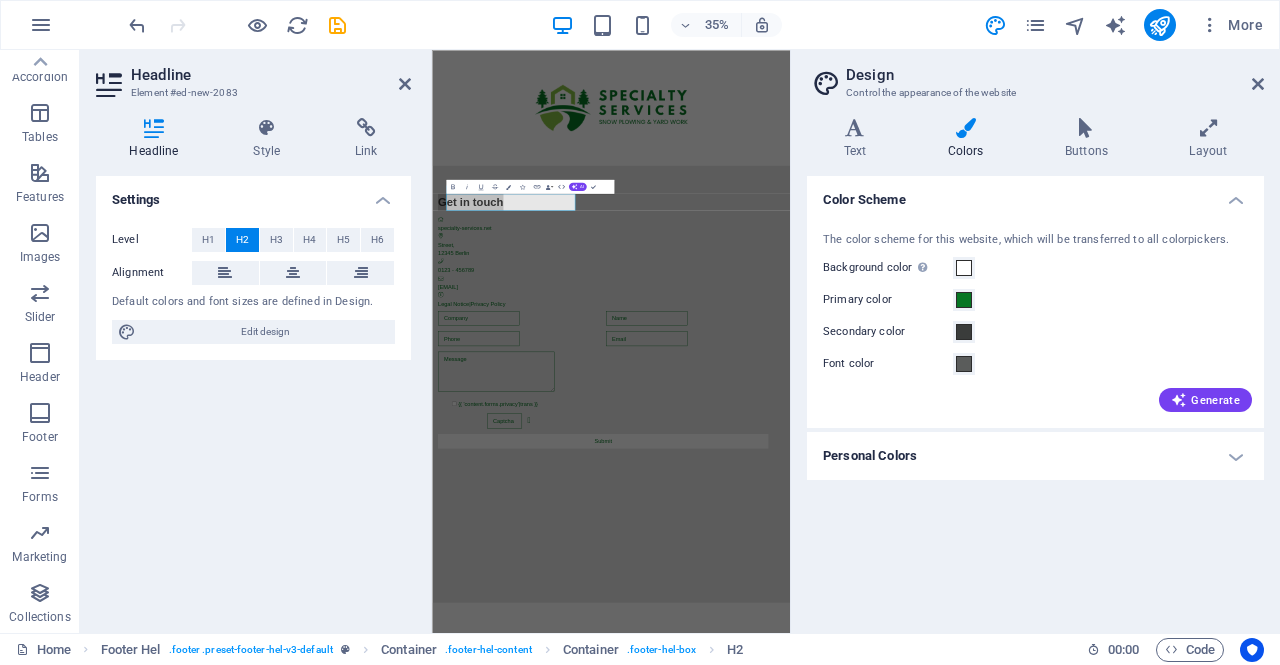 click on "Text" at bounding box center [859, 139] 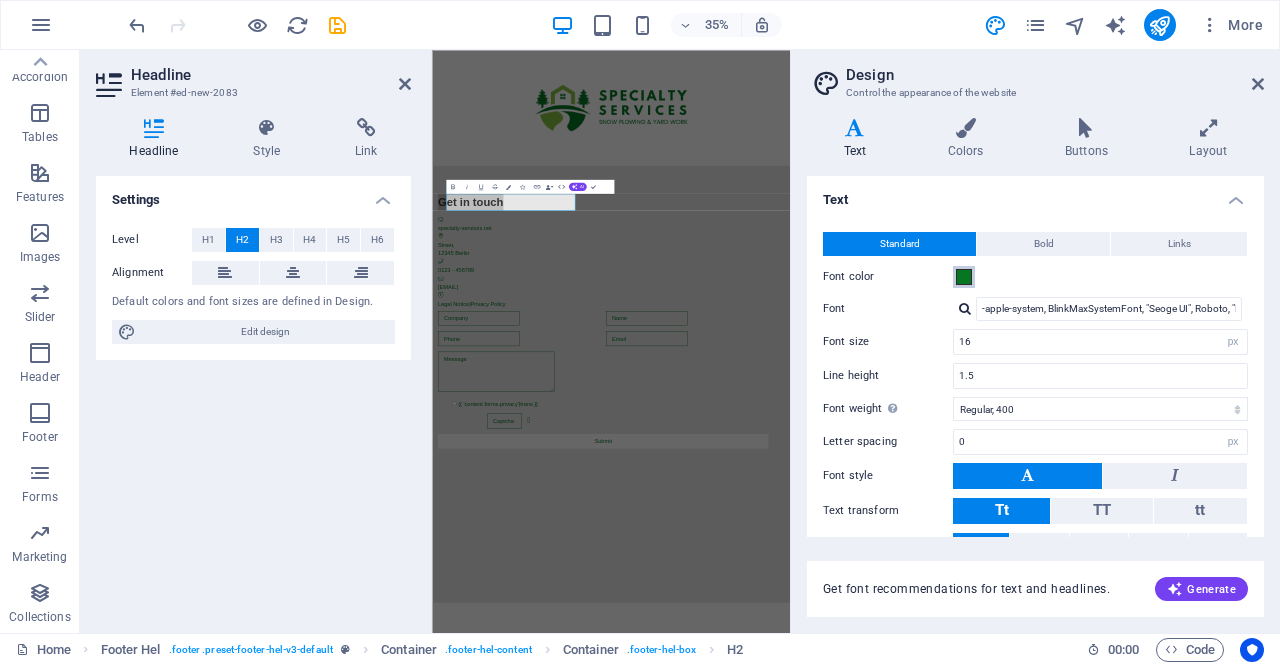 click at bounding box center [964, 277] 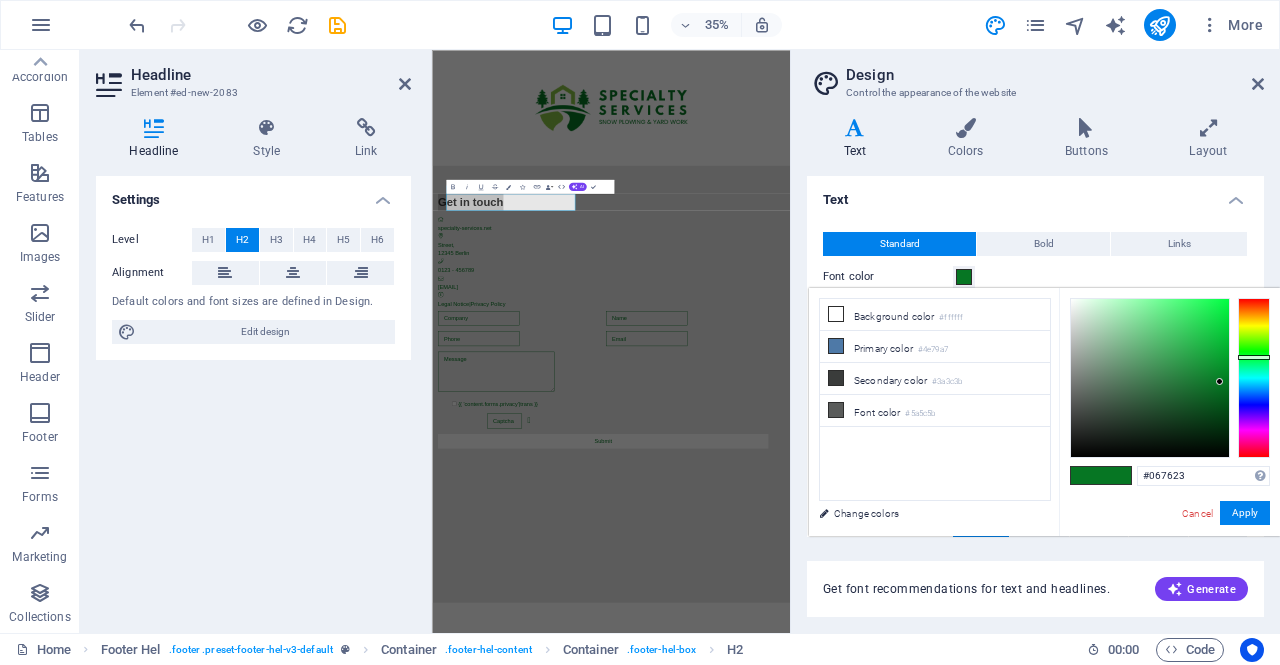 click on "Primary color
#4e79a7" at bounding box center [935, 347] 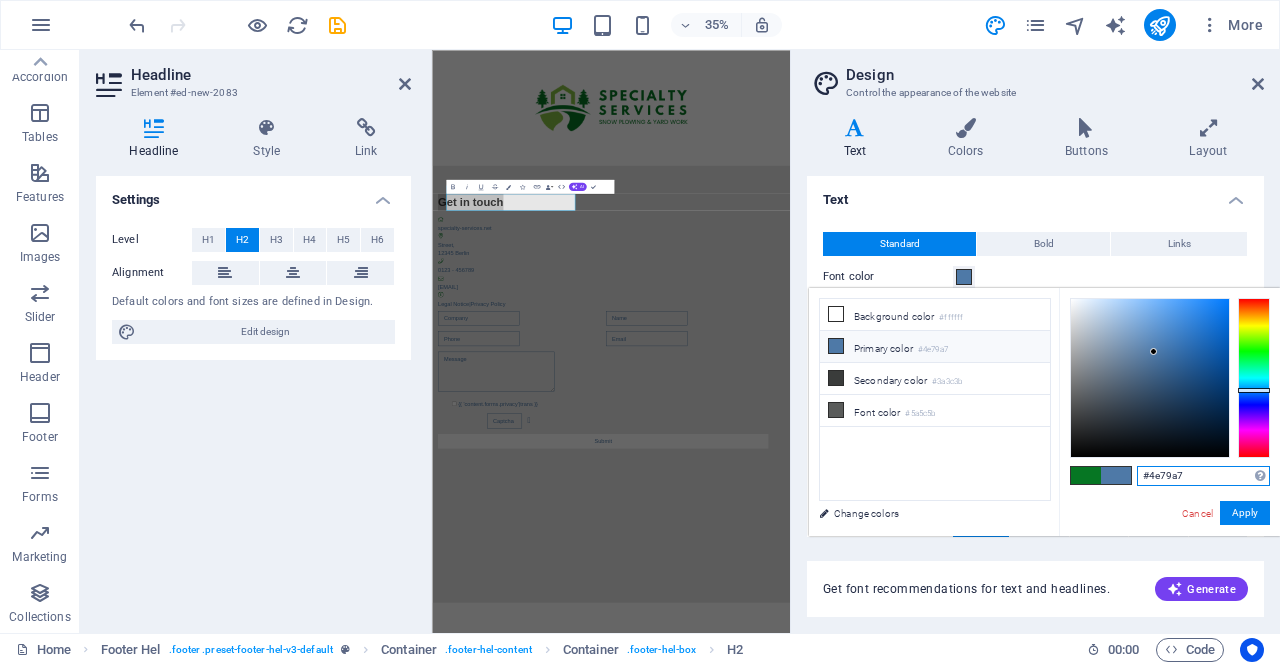 click on "#4e79a7" at bounding box center [1203, 476] 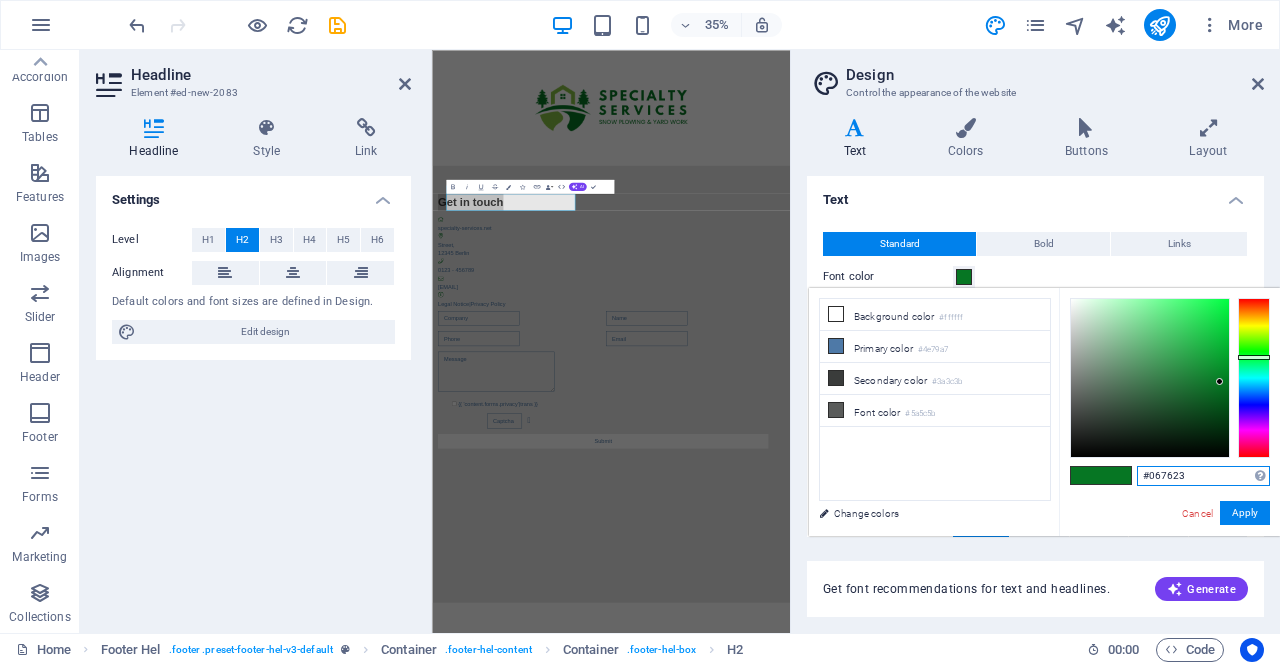 type on "#067623" 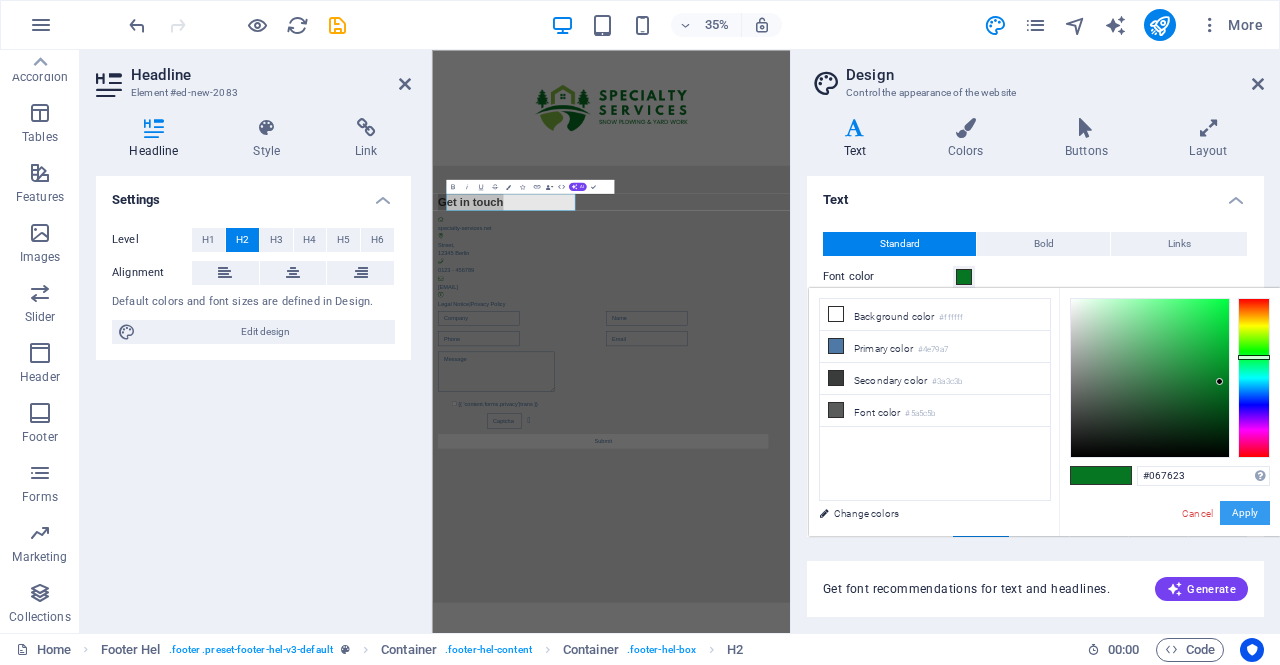 click on "Apply" at bounding box center (1245, 513) 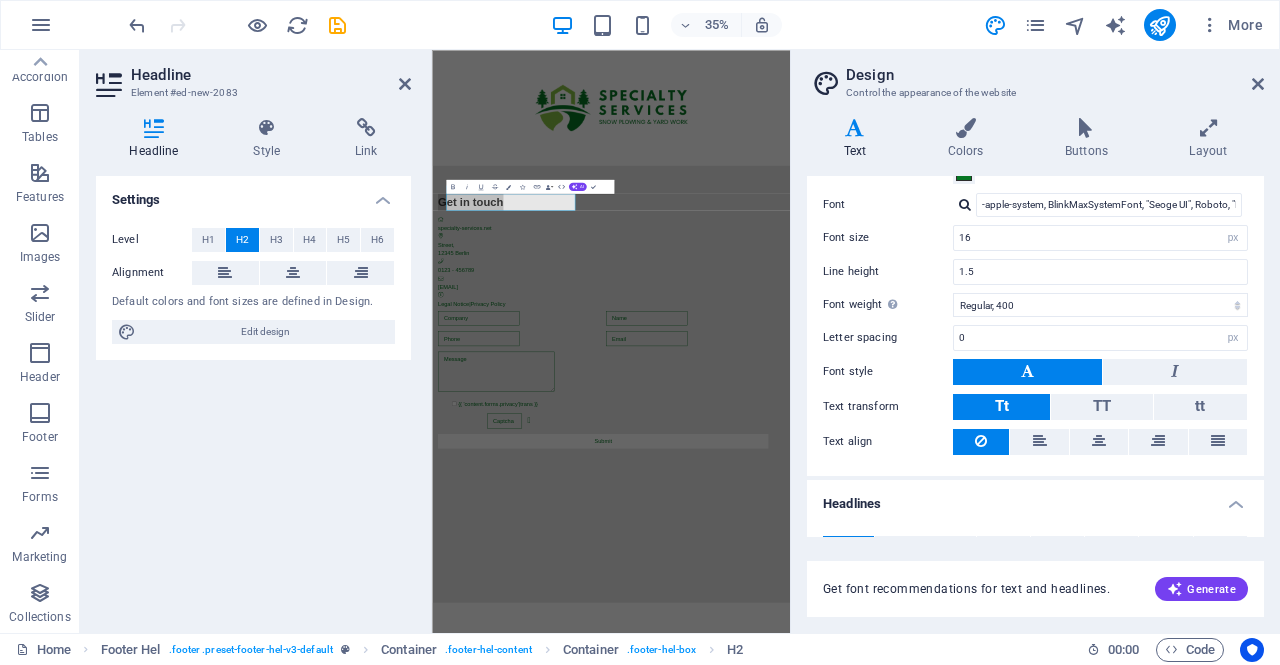 scroll, scrollTop: 0, scrollLeft: 0, axis: both 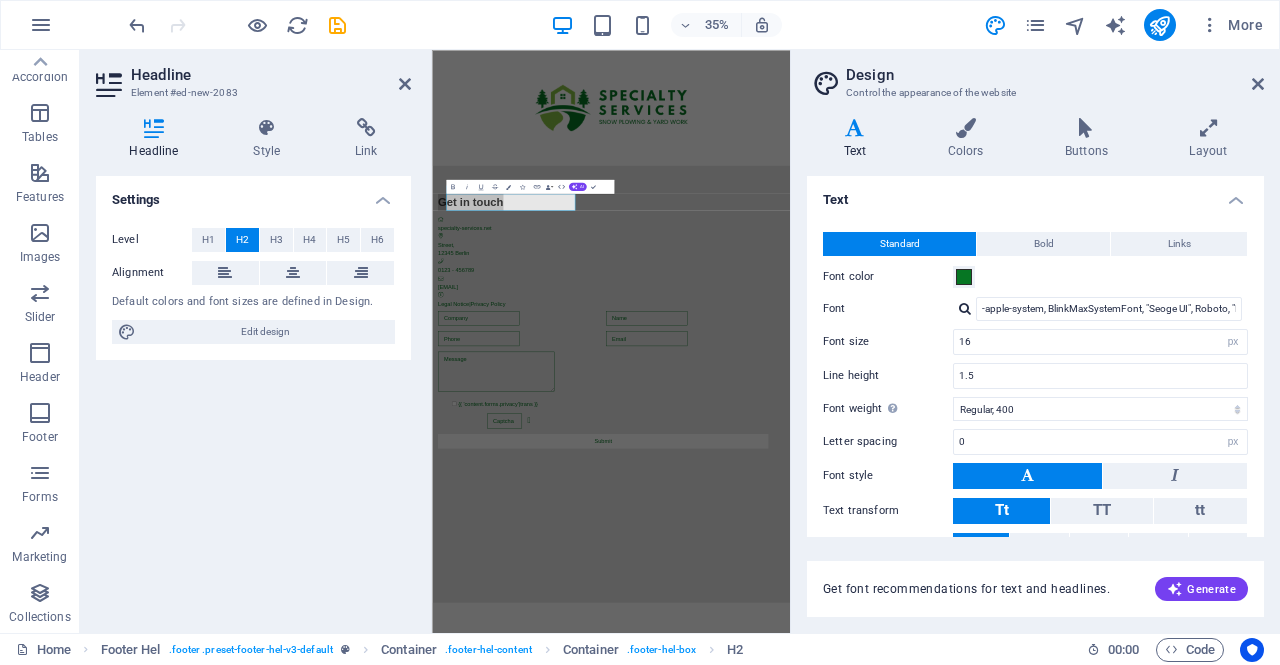 click at bounding box center [1258, 84] 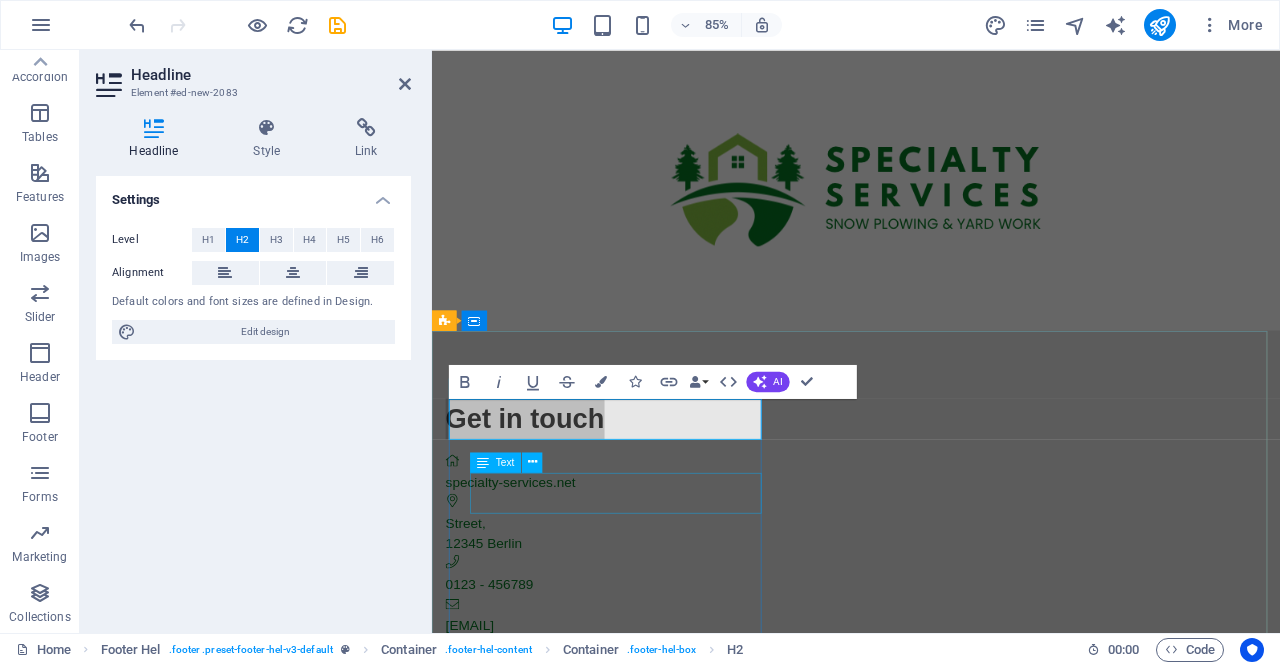 click on "Street , 12345   Berlin" at bounding box center (920, 619) 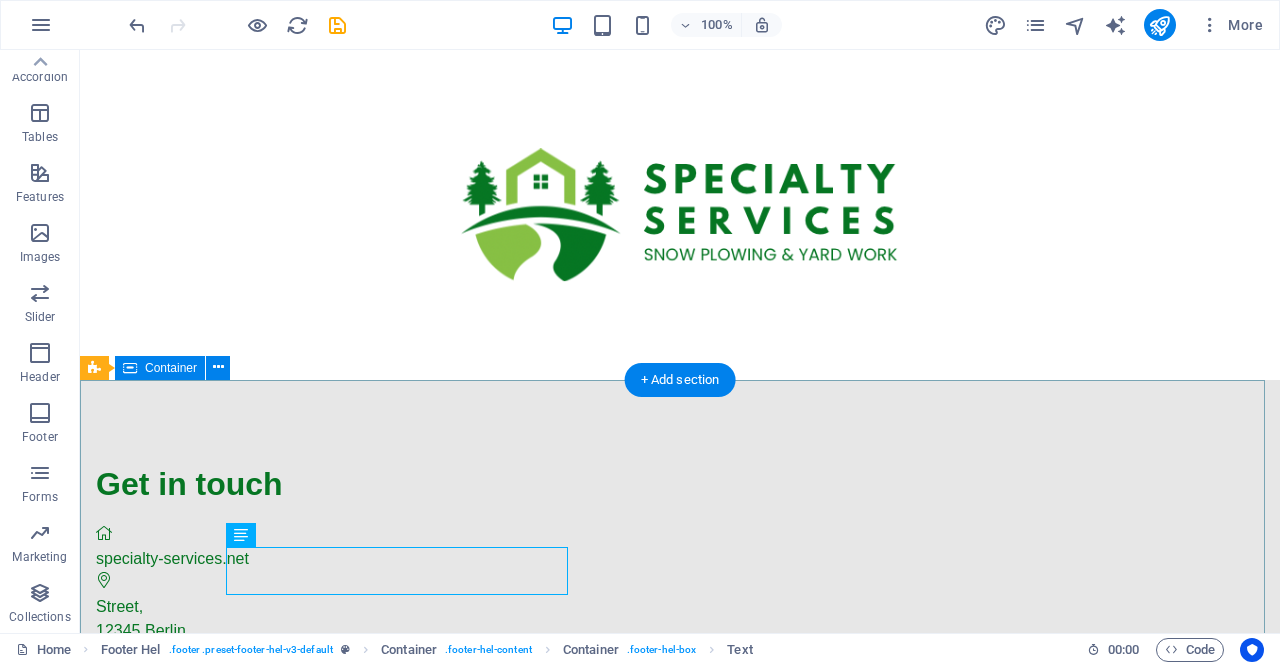 click on "Get in touch specialty-services.net Street , 12345   Berlin 0123 - 456789 5ee10a82f415fe94eb975b13f706b8@cpanel.local Legal Notice  |  Privacy Policy   {{ 'content.forms.privacy'|trans }} Unreadable? Load new Submit" at bounding box center [680, 824] 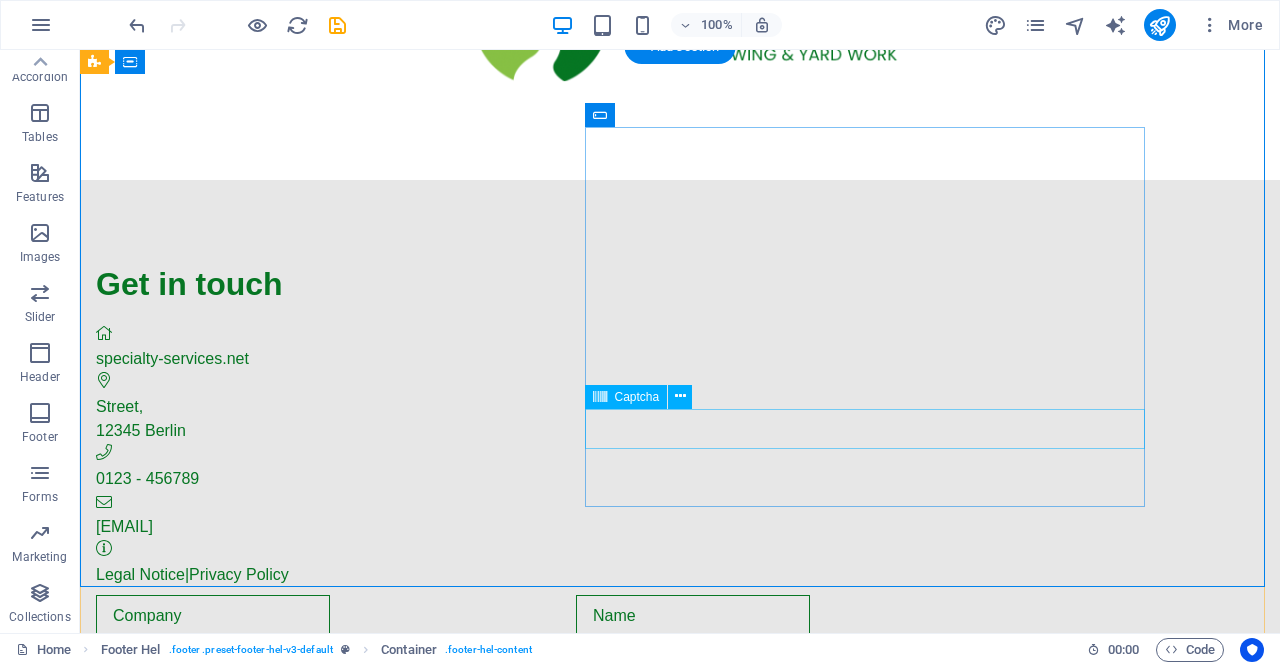 scroll, scrollTop: 333, scrollLeft: 0, axis: vertical 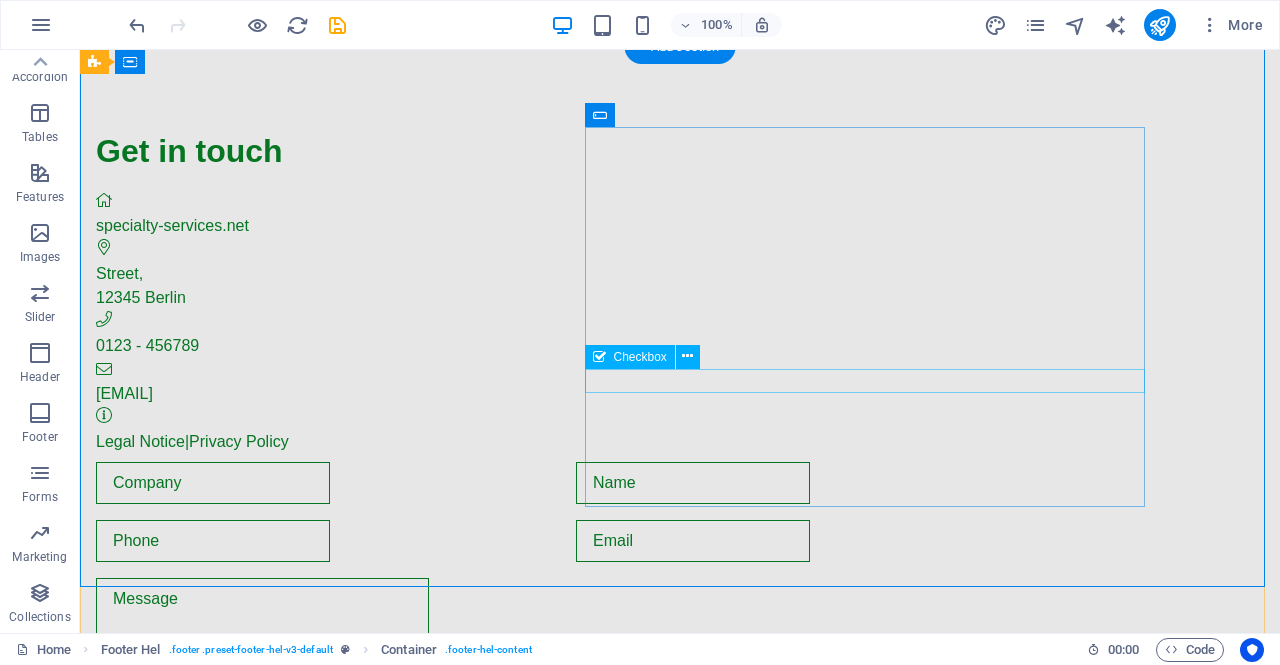 click on "{{ 'content.forms.privacy'|trans }}" at bounding box center (568, 727) 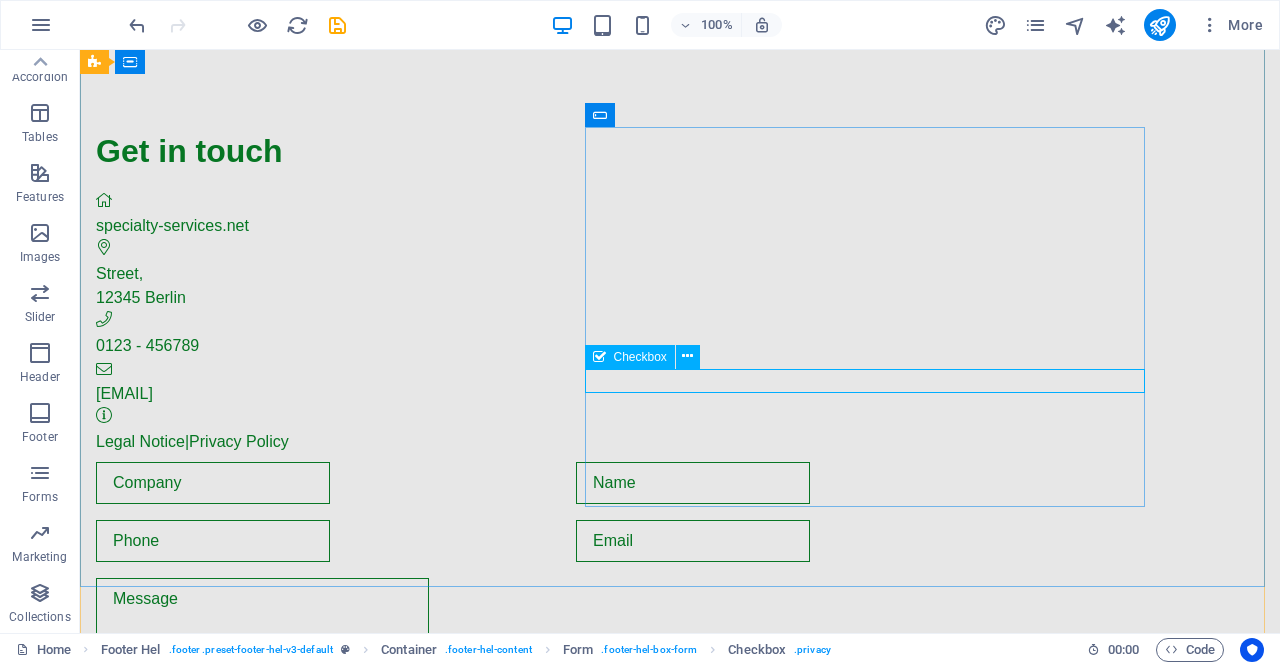 click at bounding box center [687, 356] 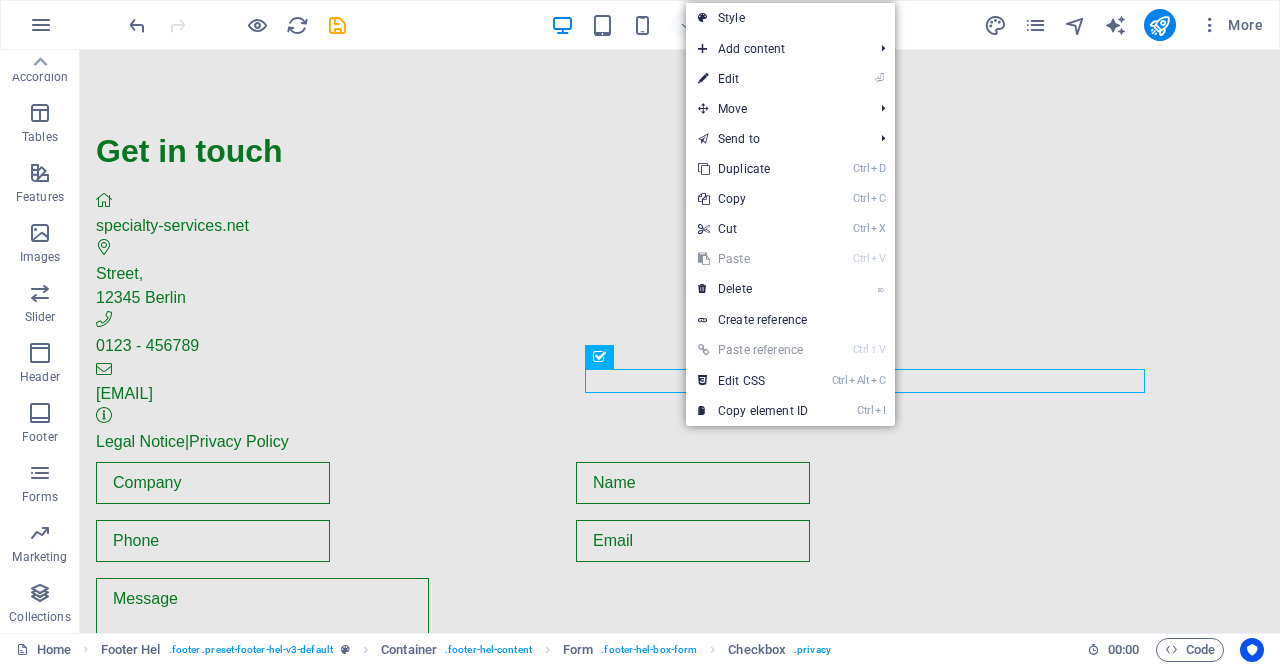 click on "⏎  Edit" at bounding box center [753, 79] 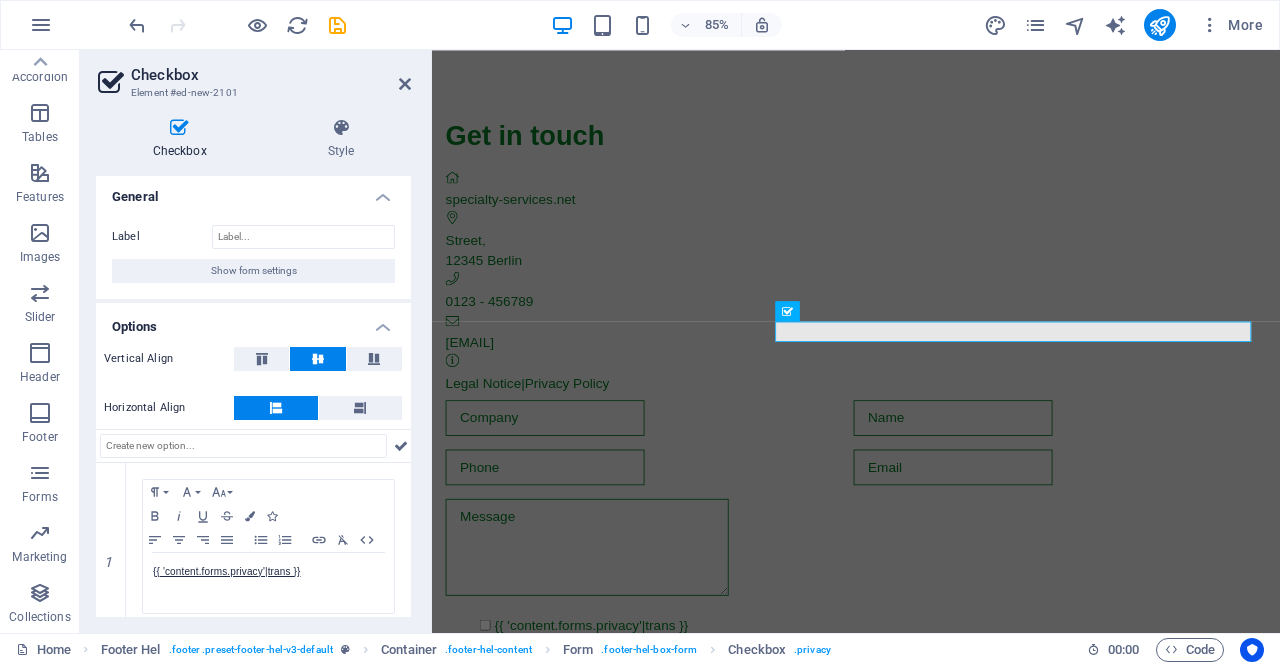 scroll, scrollTop: 0, scrollLeft: 0, axis: both 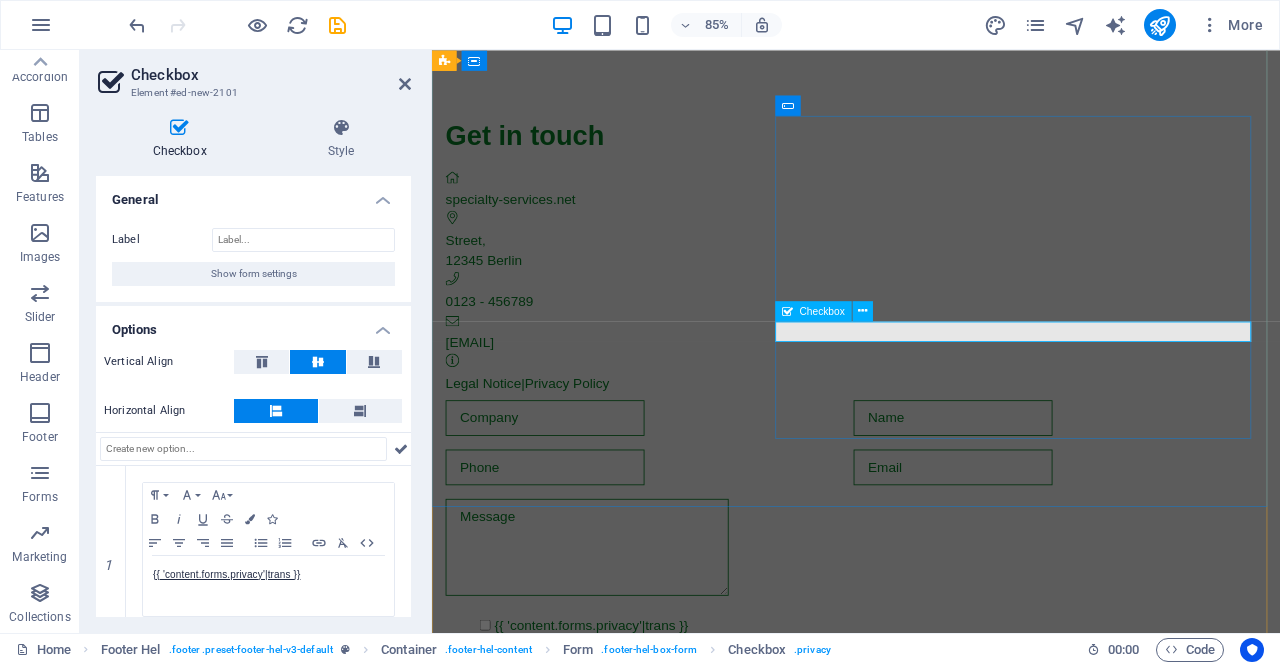 click at bounding box center [862, 311] 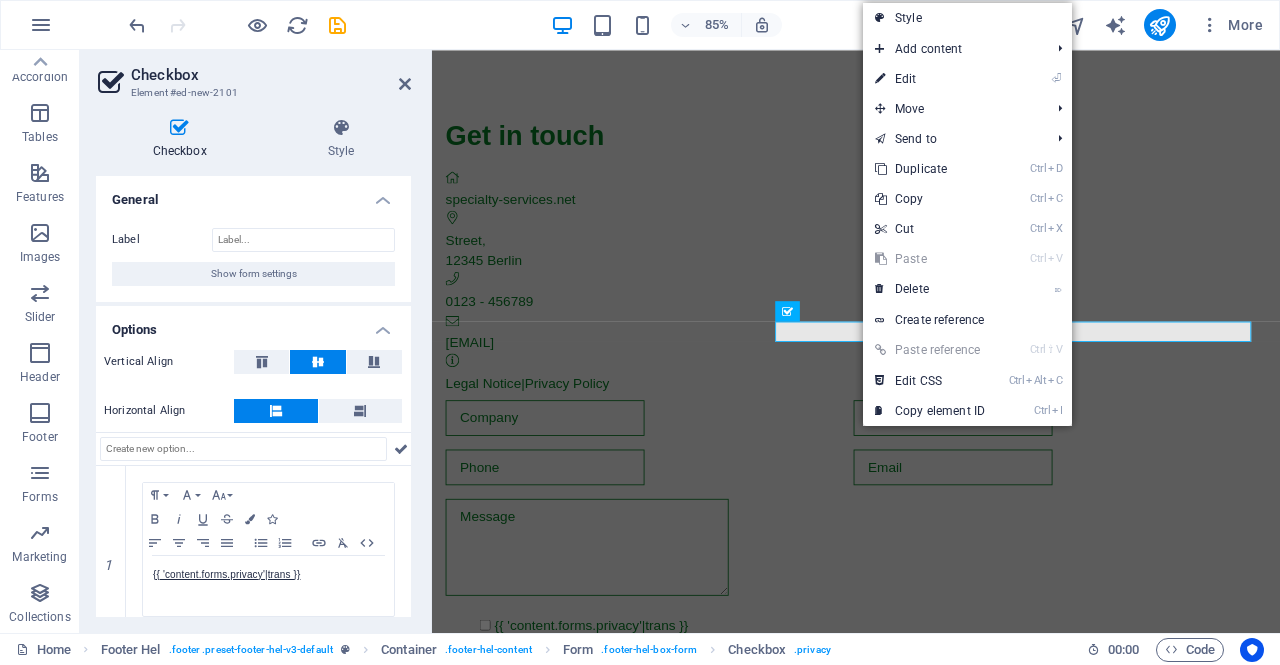 click on "⌦  Delete" at bounding box center (930, 289) 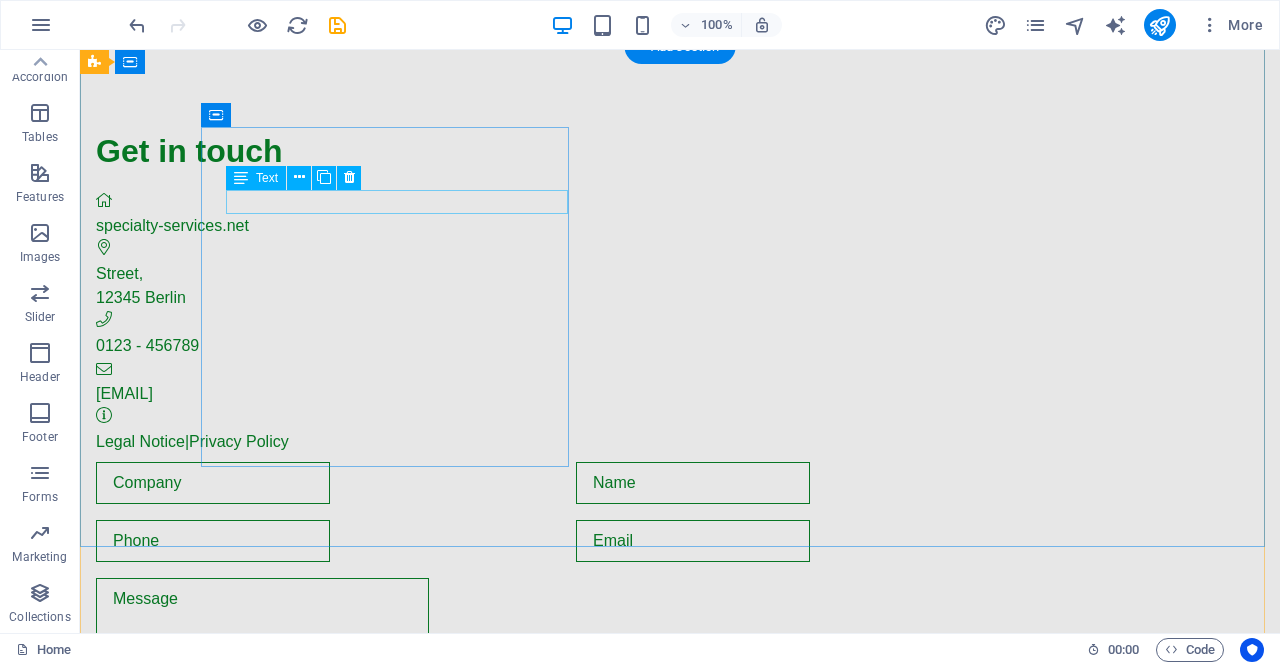 click on "specialty-services.net" at bounding box center (172, 225) 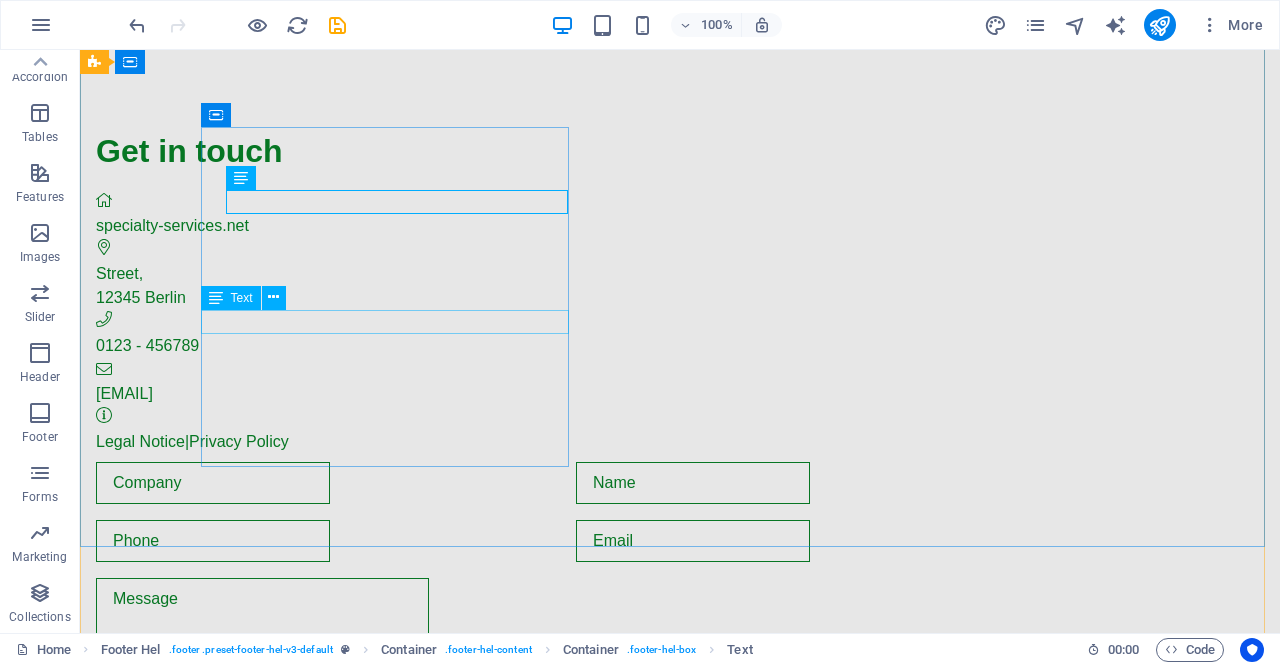click on "Text" at bounding box center (250, 298) 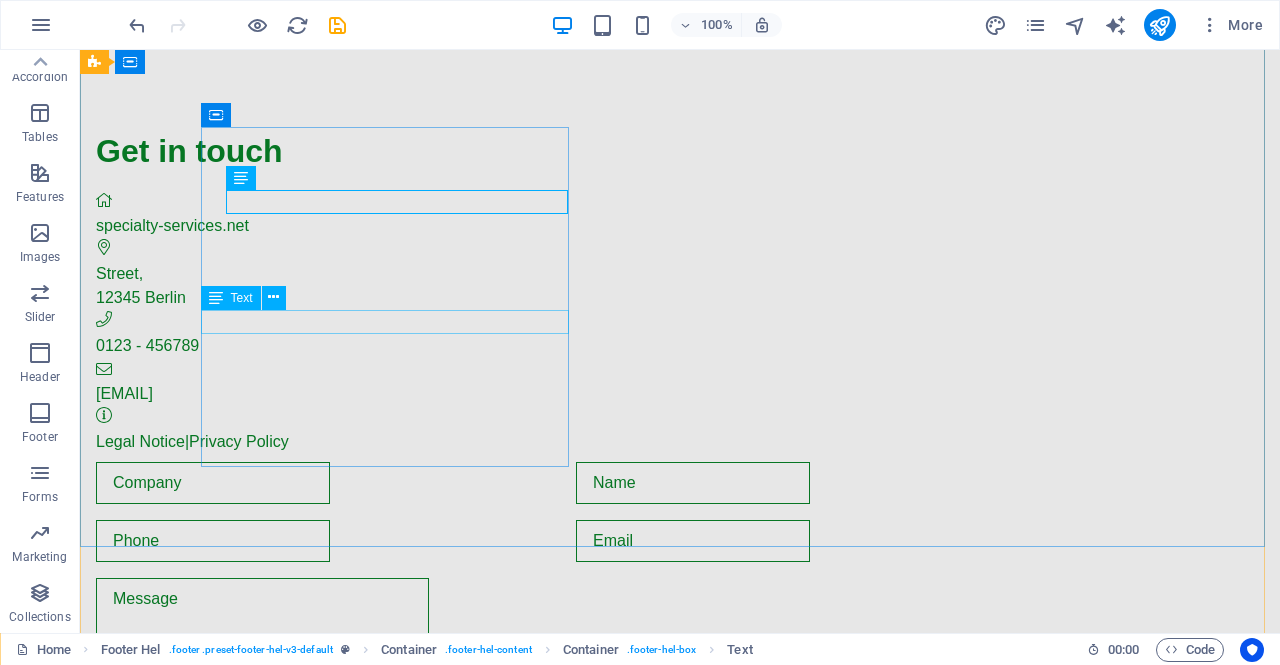 click at bounding box center (273, 297) 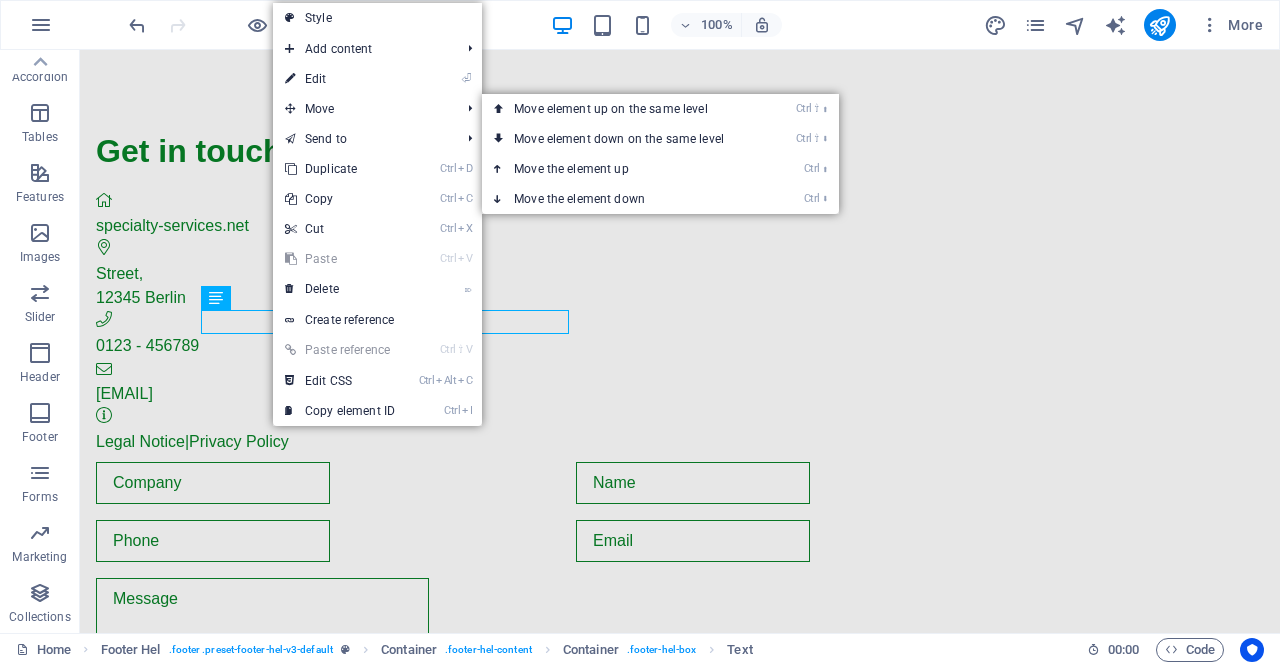 click on "⏎  Edit" at bounding box center [340, 79] 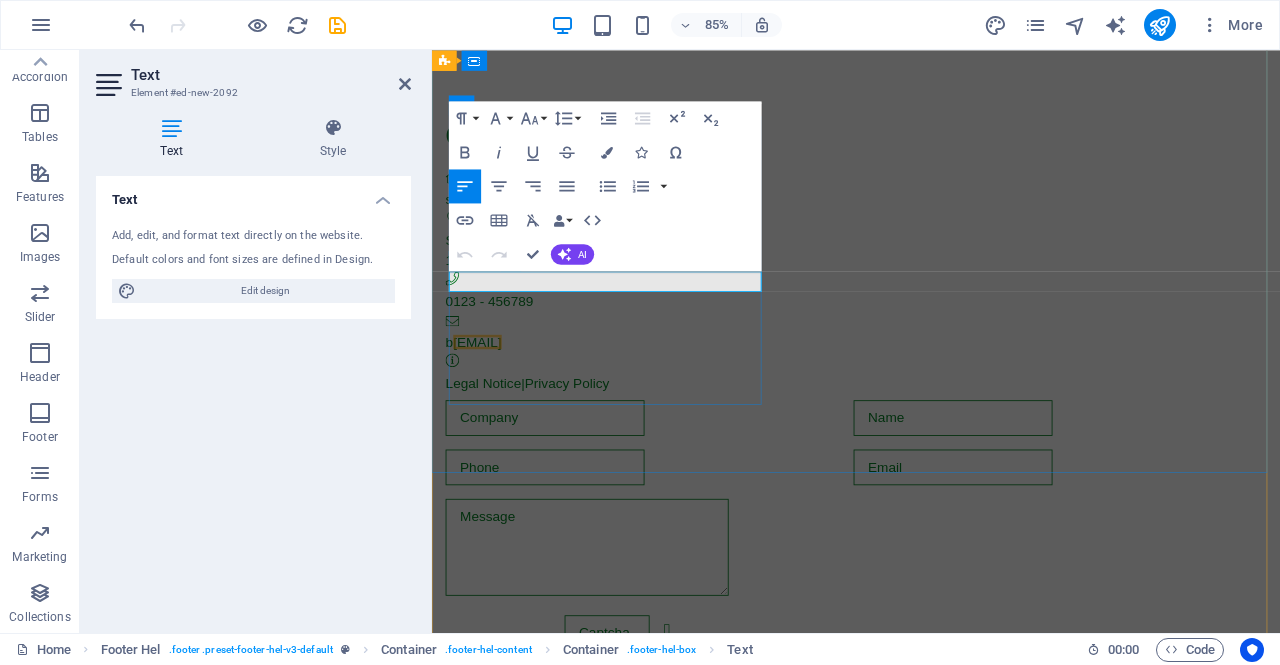 type 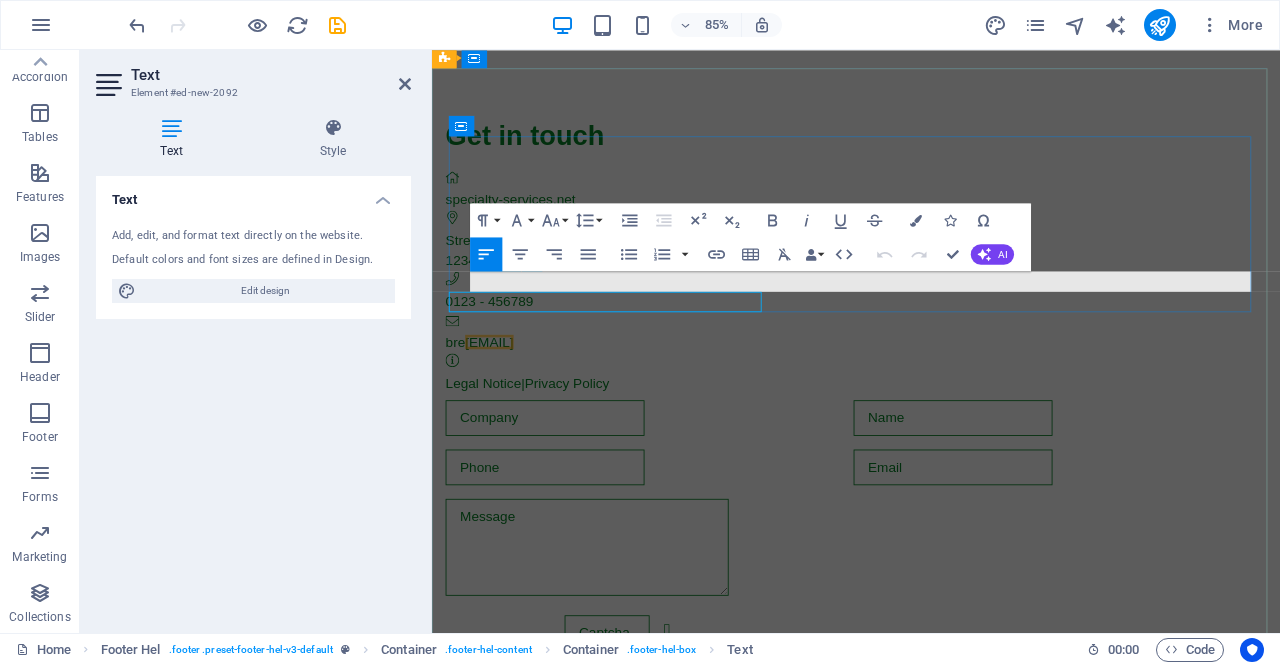 scroll, scrollTop: 309, scrollLeft: 0, axis: vertical 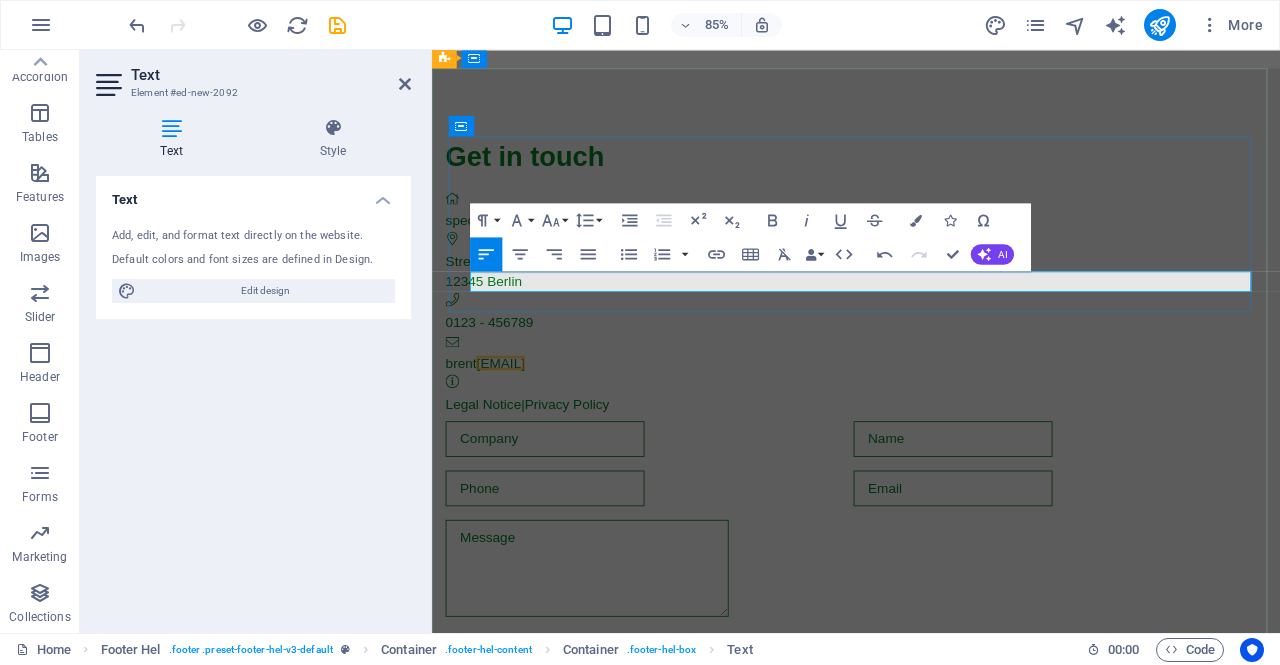 click on "brent 5ee10a82f415fe94eb975b13f706b8@cpanel.local" at bounding box center [920, 418] 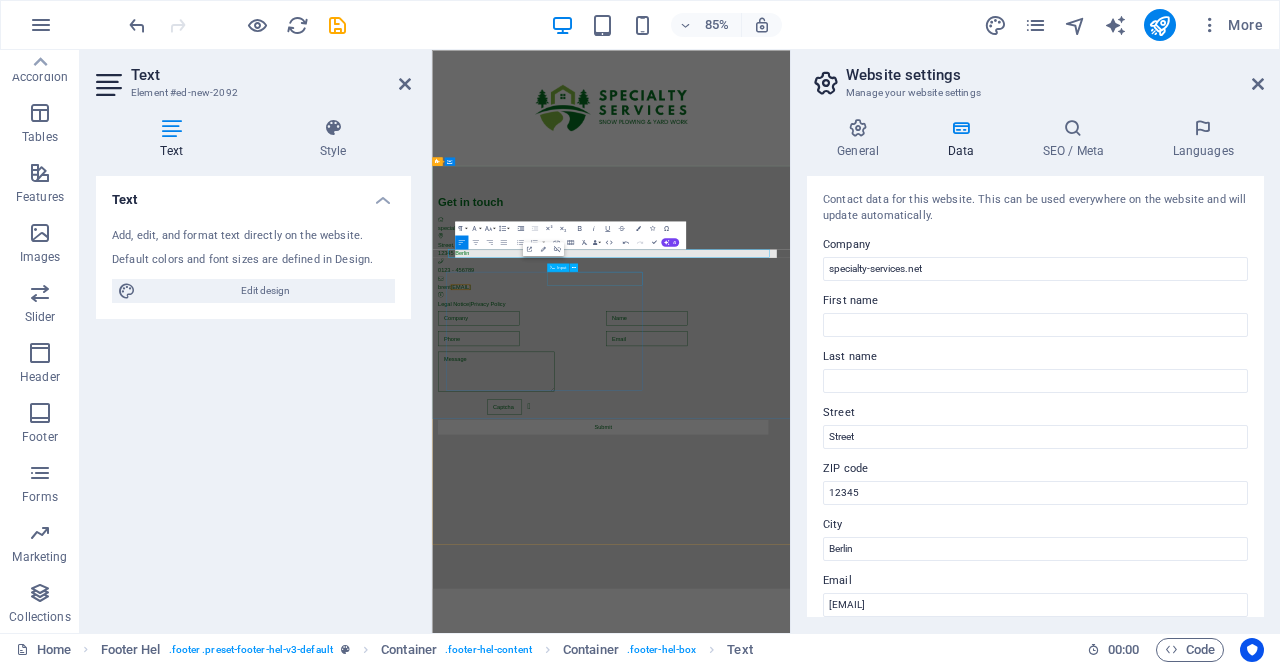scroll, scrollTop: 0, scrollLeft: 0, axis: both 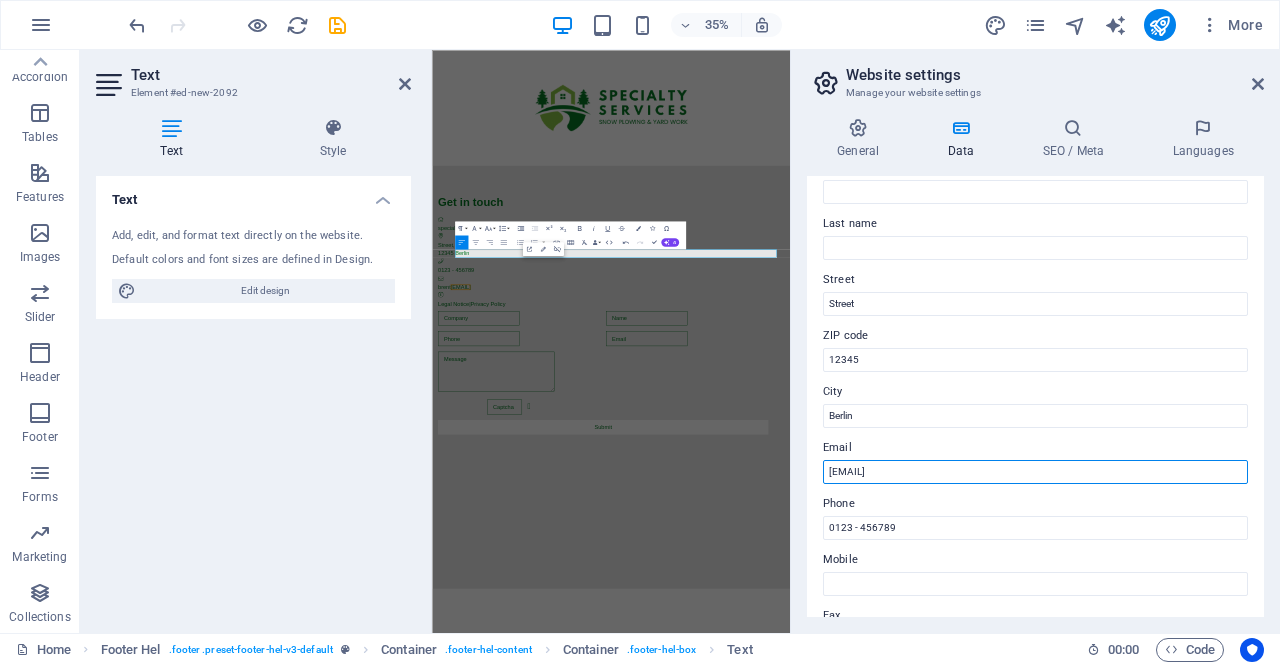 click on "5ee10a82f415fe94eb975b13f706b8@cpanel.local" at bounding box center (1035, 472) 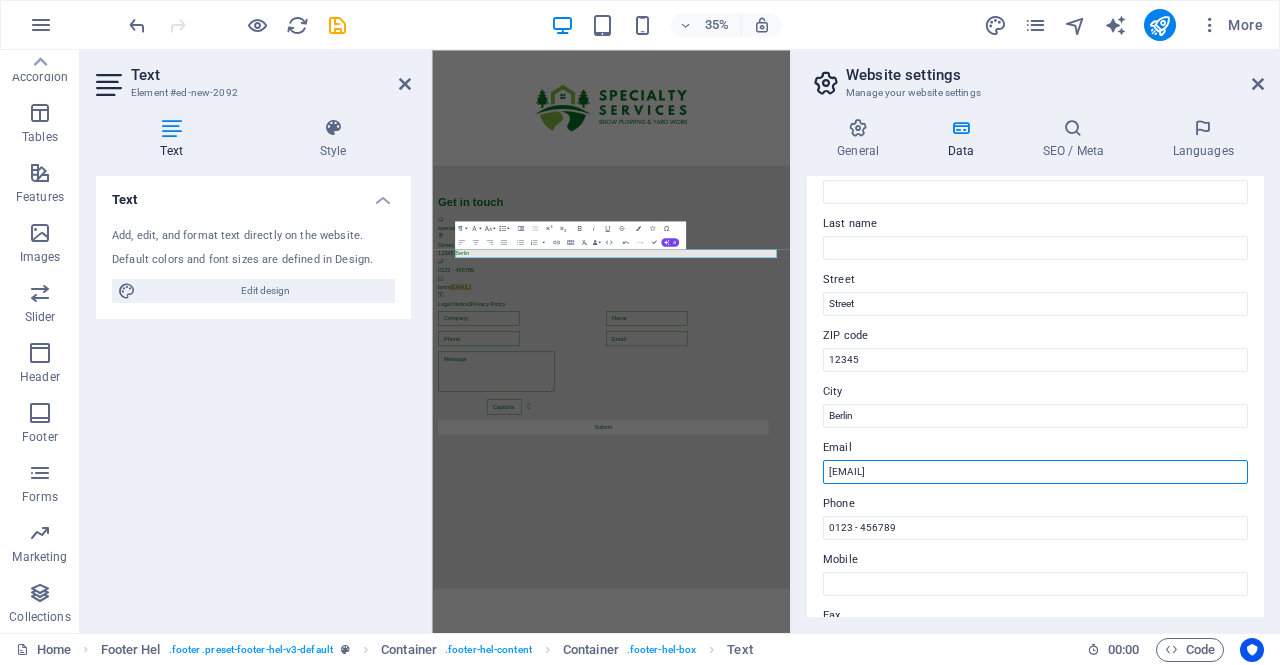 click on "5ee10a82f415fe94eb975b13f706b8@cpanel.local" at bounding box center [1035, 472] 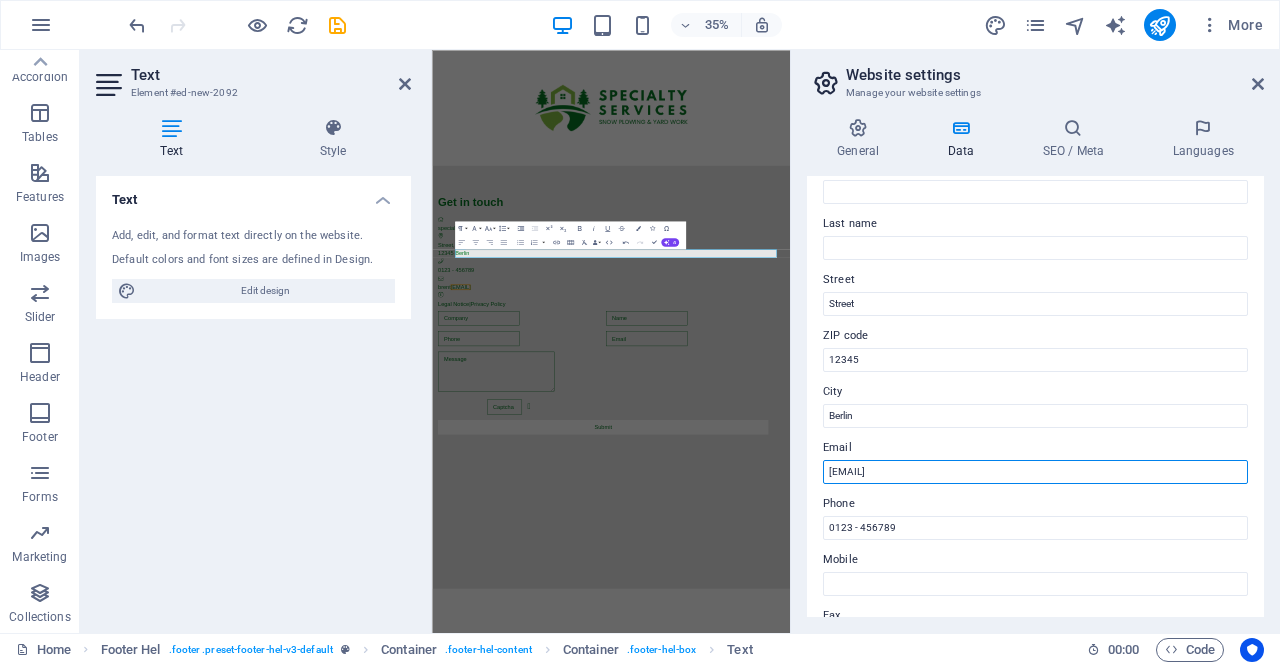 type on "brent@specialty-services.net" 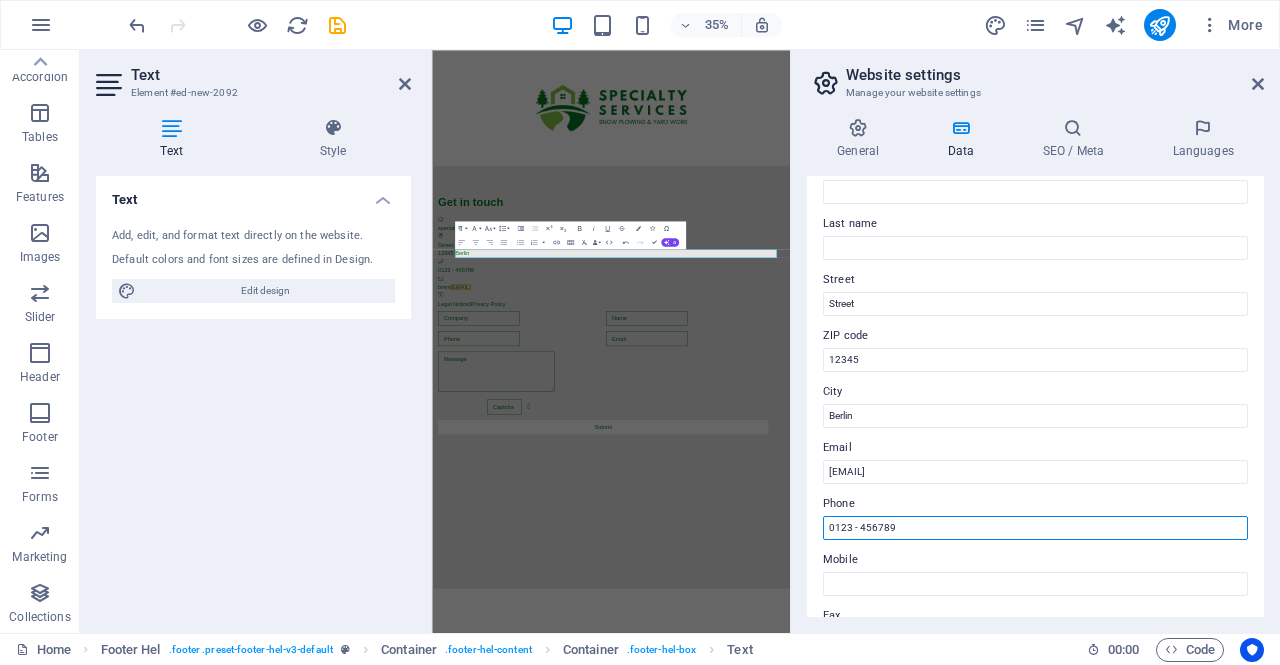drag, startPoint x: 1336, startPoint y: 571, endPoint x: 1429, endPoint y: 1407, distance: 841.1569 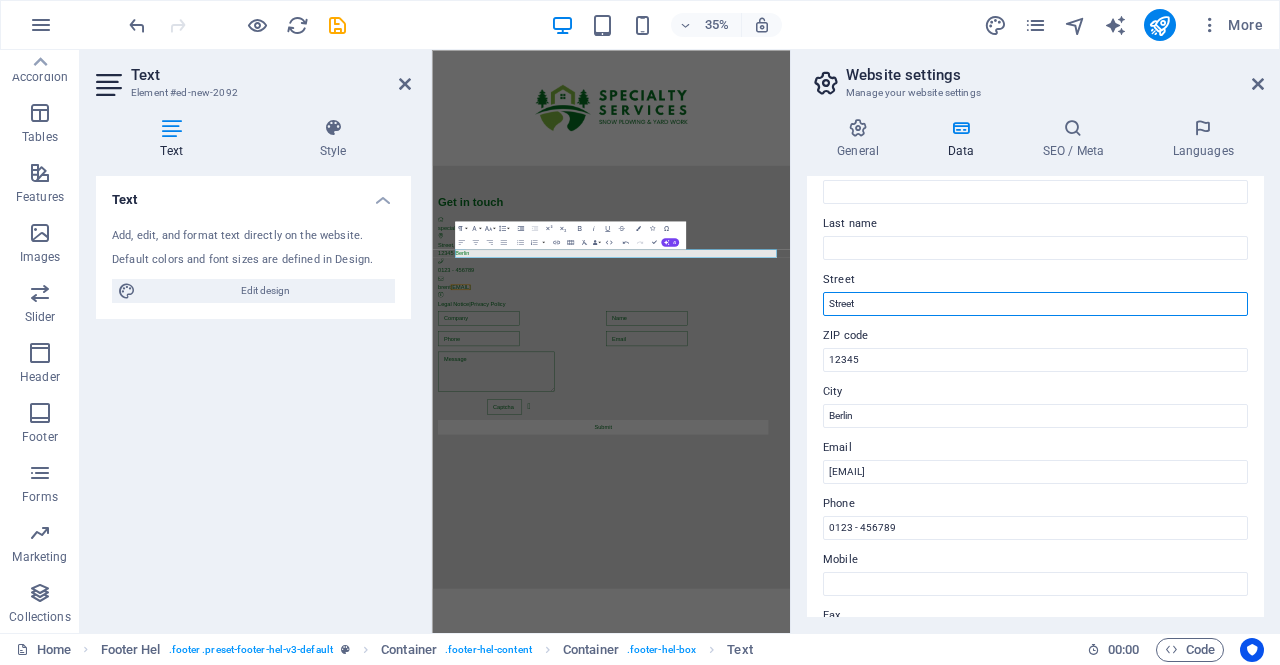 click on "Street" at bounding box center [1035, 304] 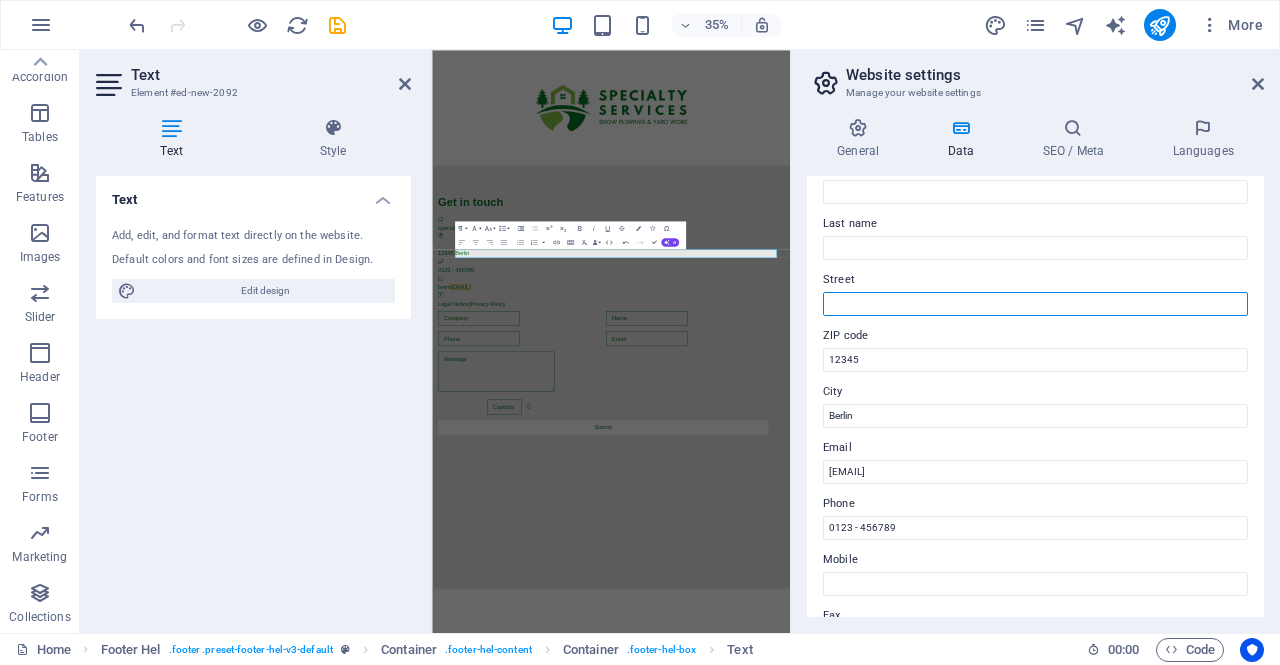 type 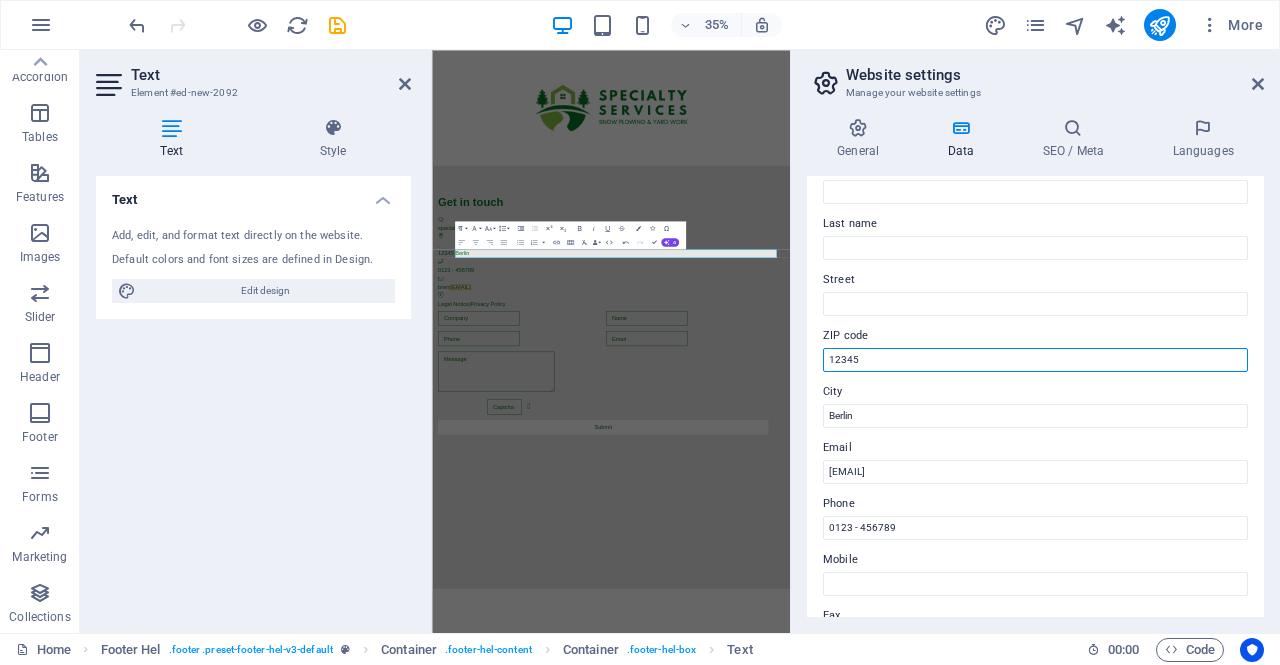 click on "12345" at bounding box center (1035, 360) 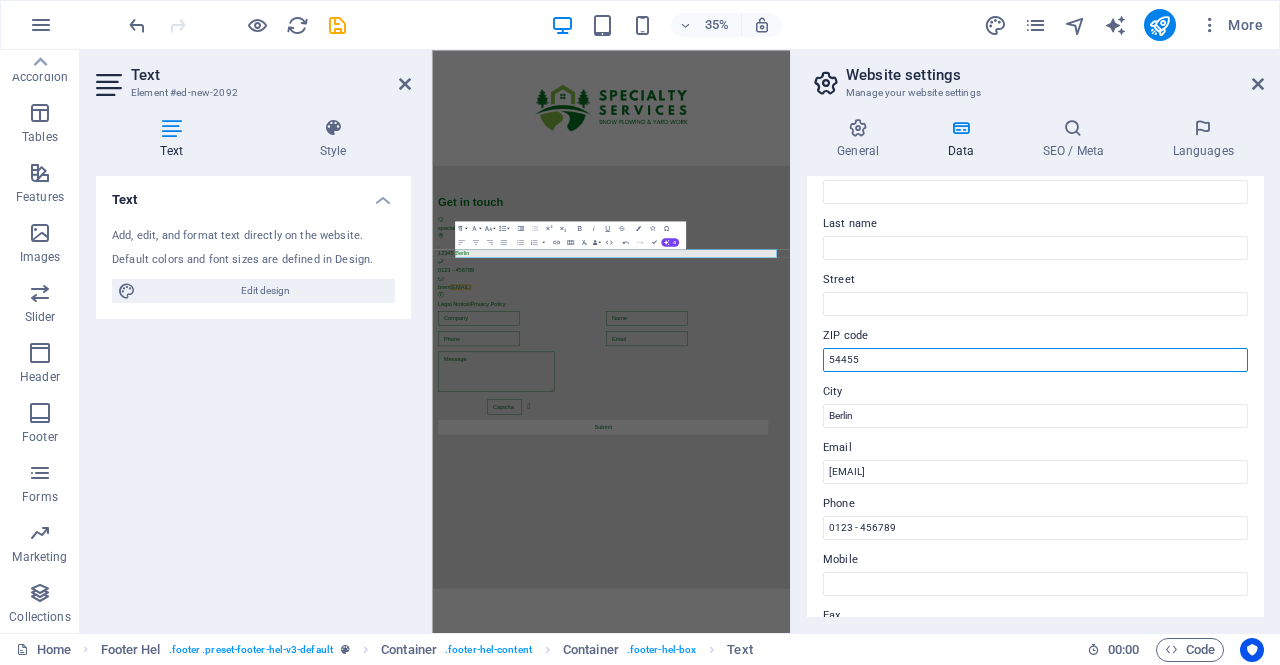 type on "54455" 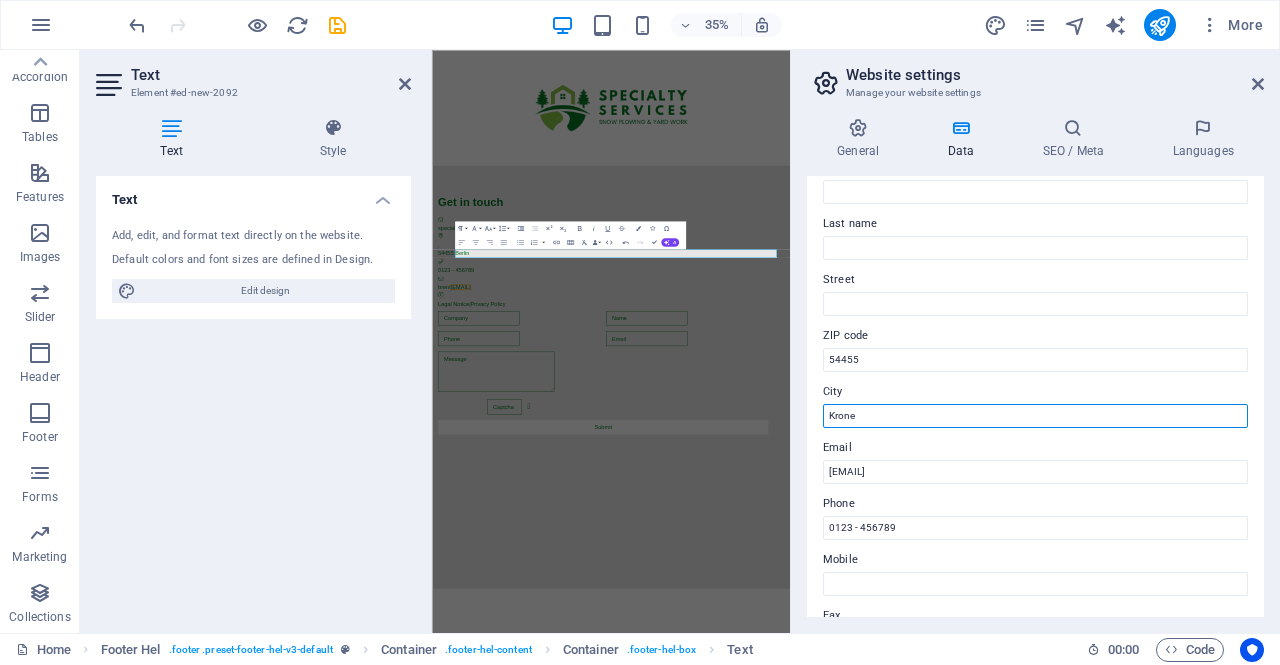 type on "Kronen" 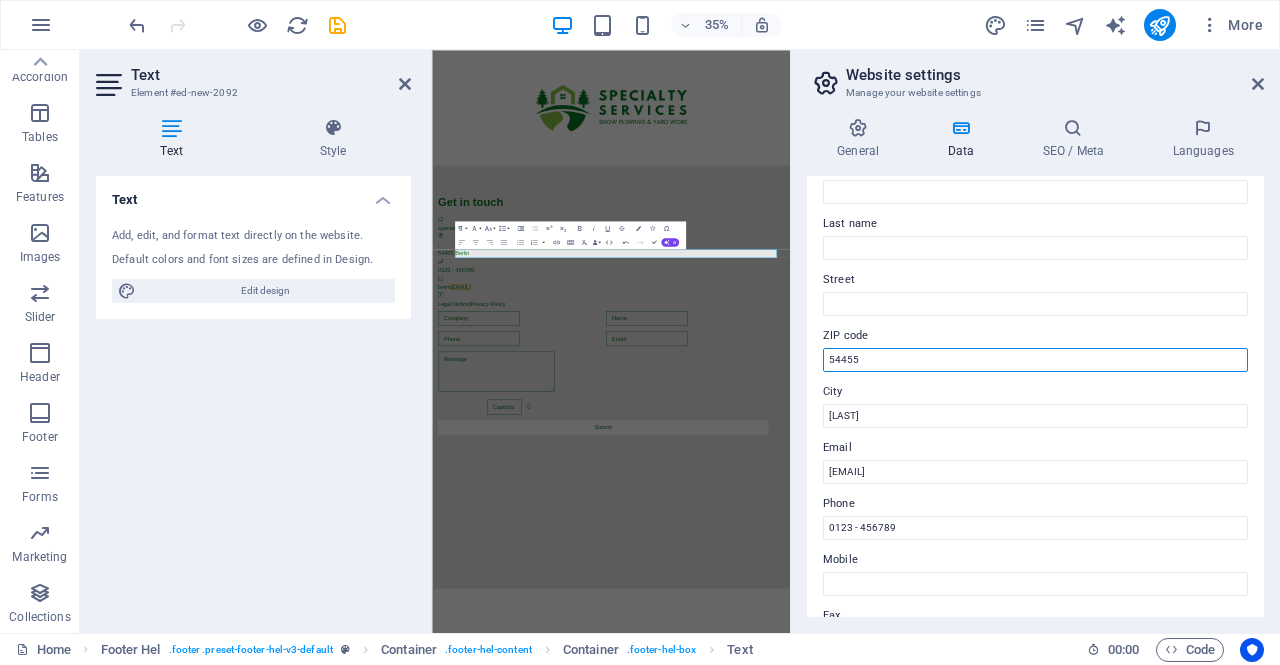 click on "54455" at bounding box center (1035, 360) 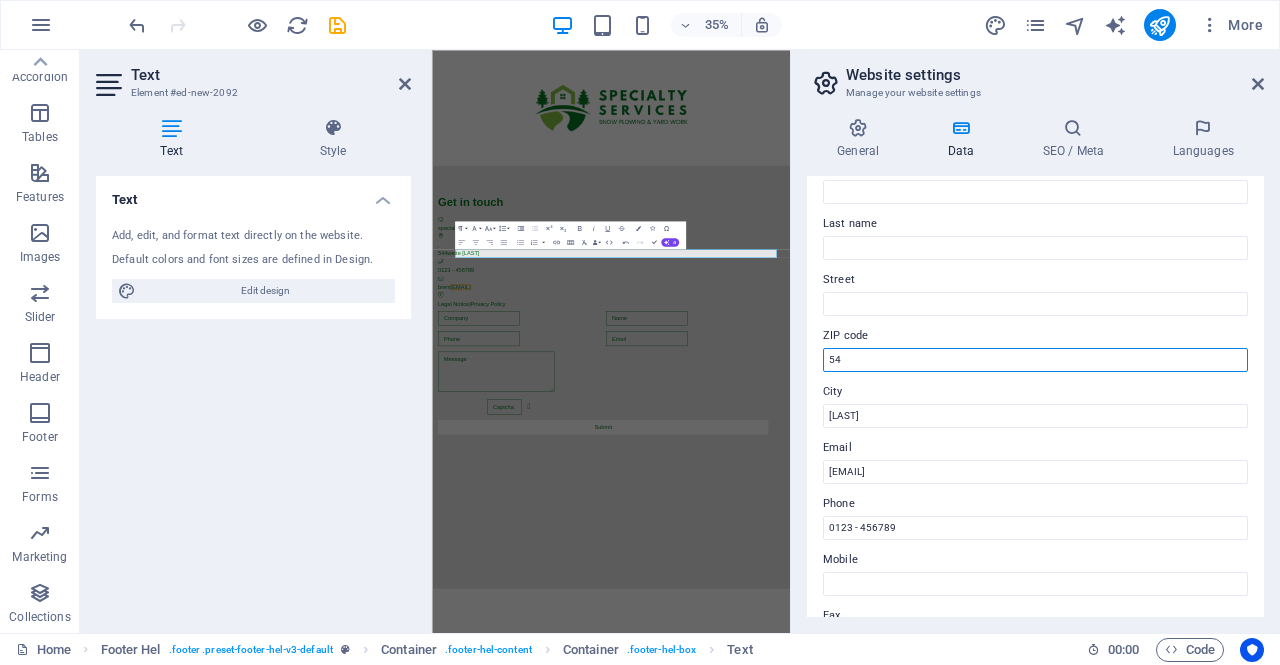 type on "5" 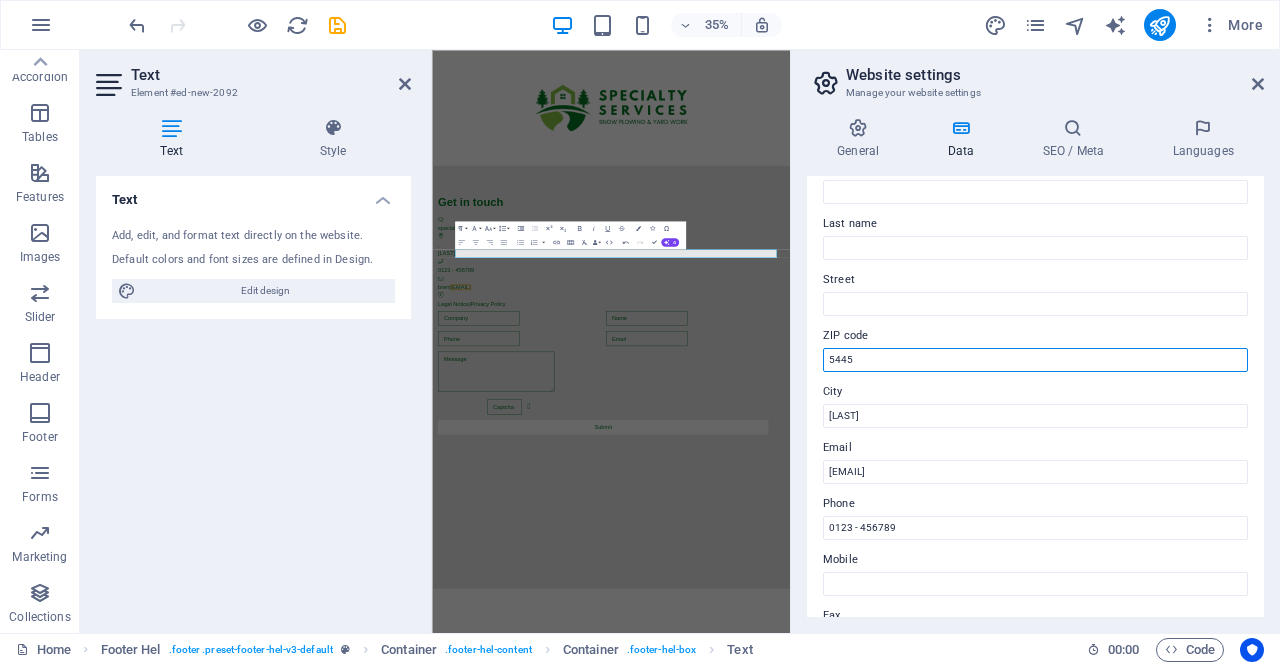 type on "54455" 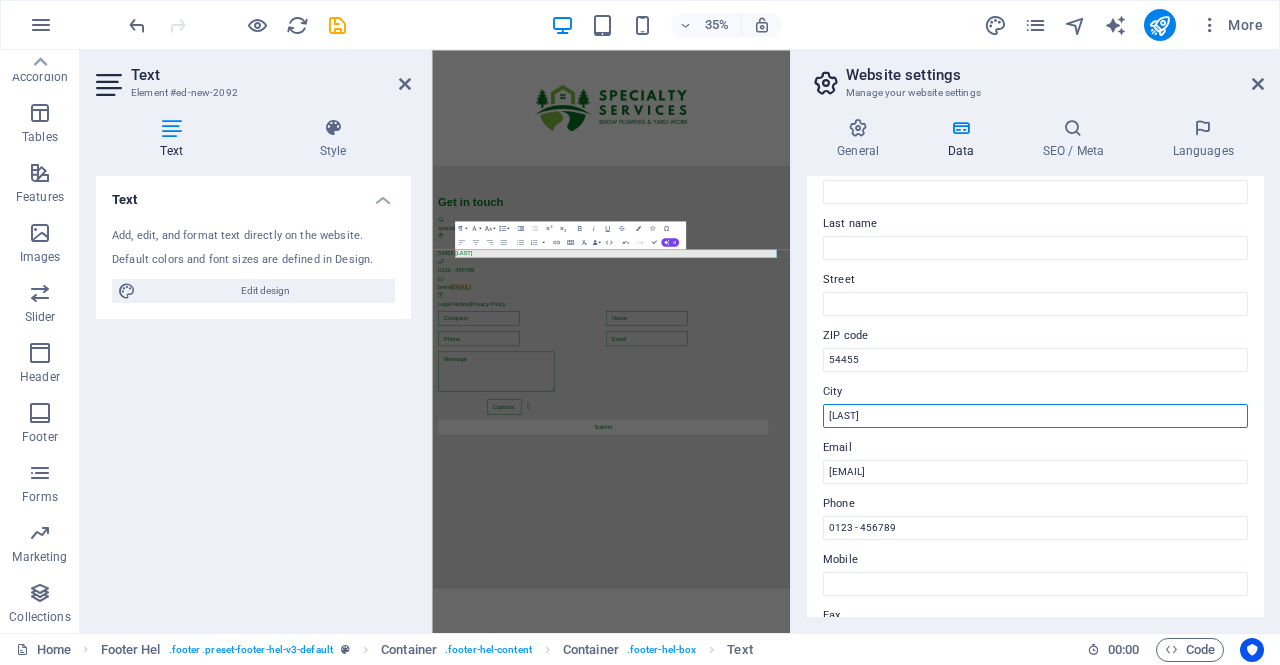 type on "Kronenwetter" 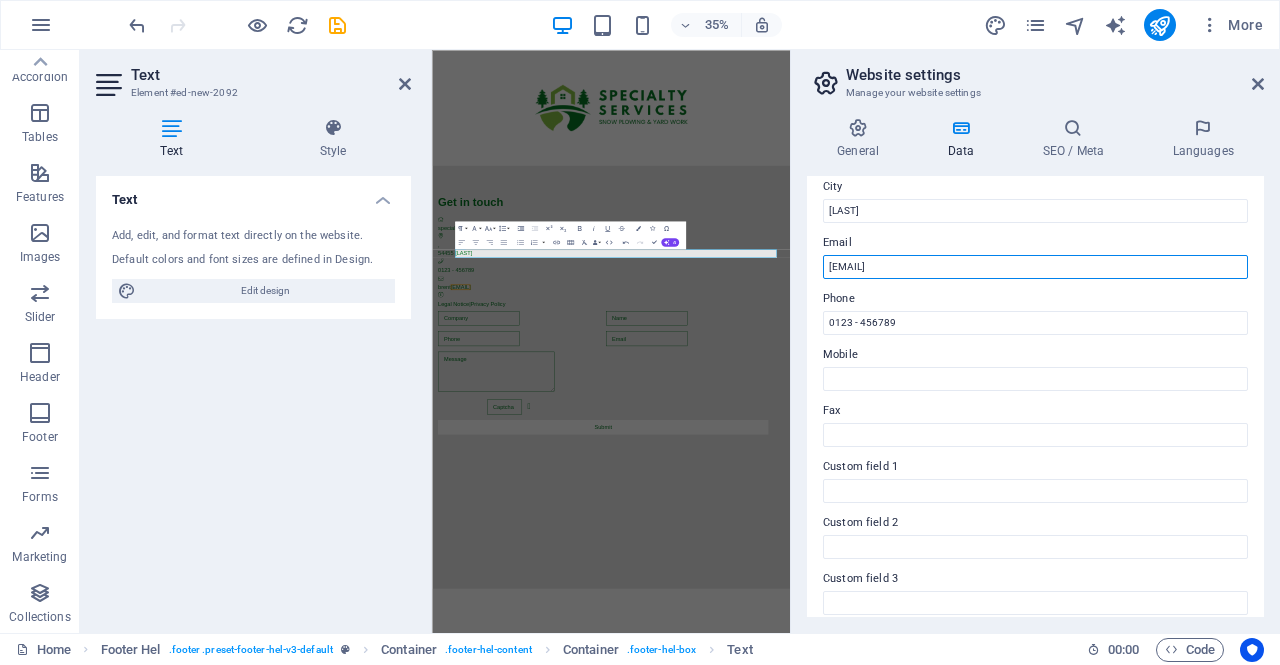scroll, scrollTop: 367, scrollLeft: 0, axis: vertical 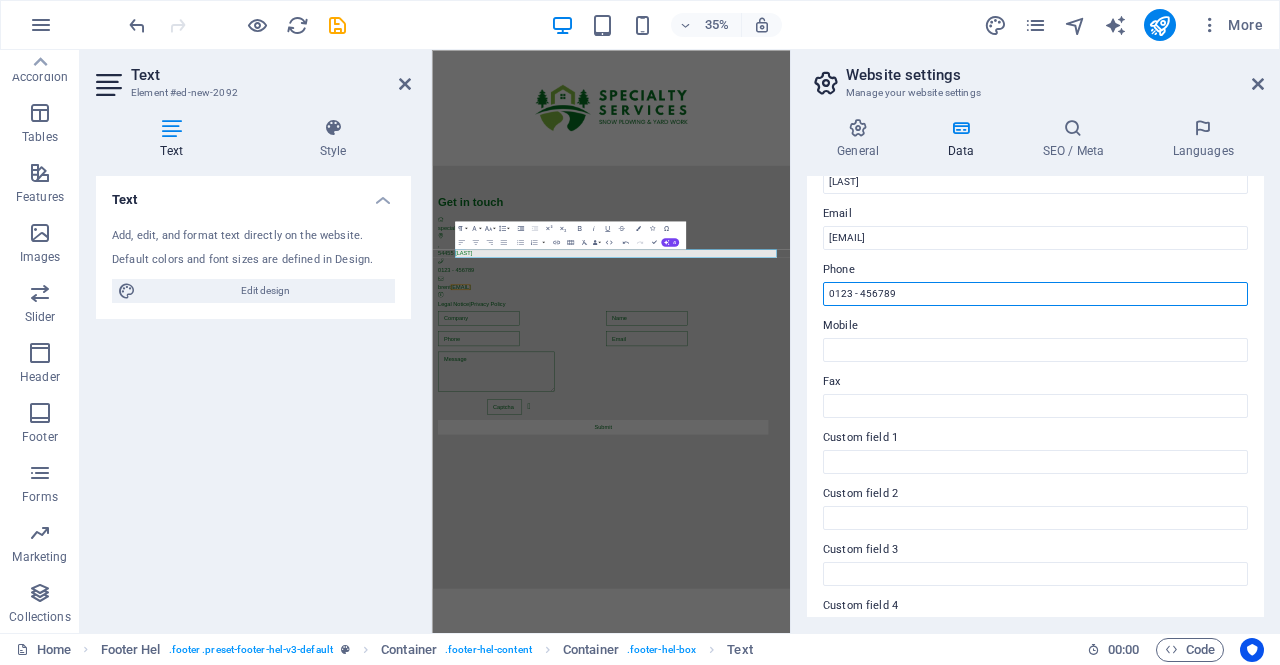 click on "0123 - 456789" at bounding box center [1035, 294] 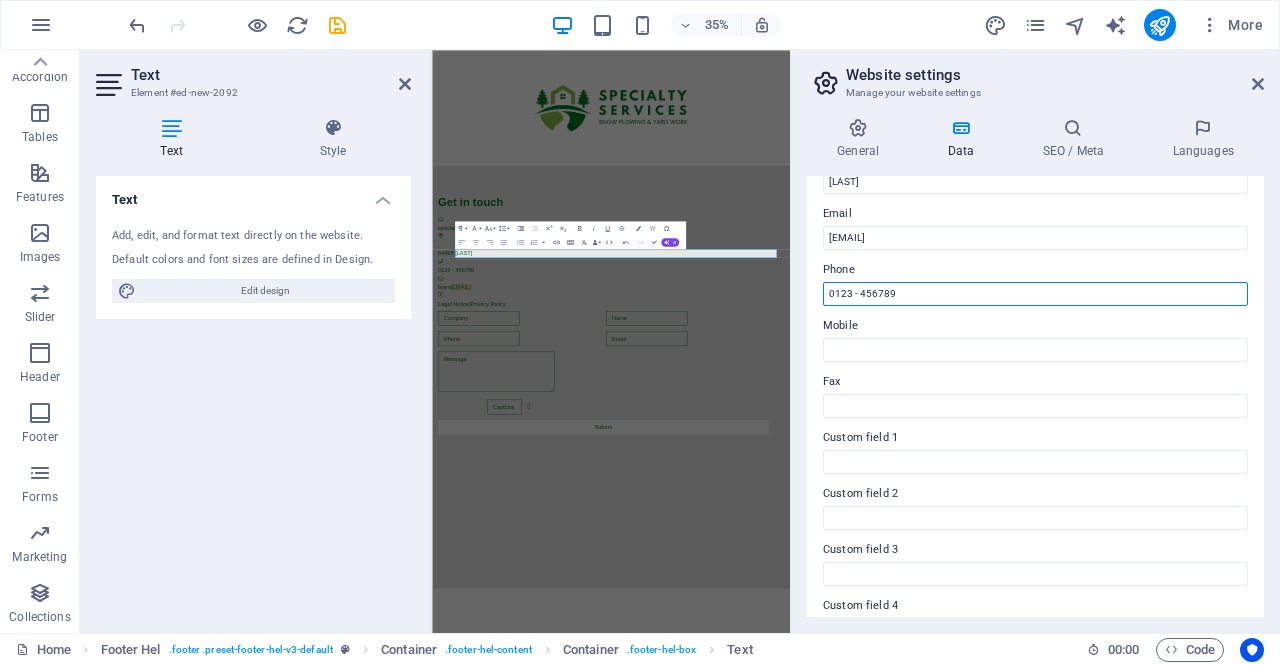 click on "0123 - 456789" at bounding box center [1035, 294] 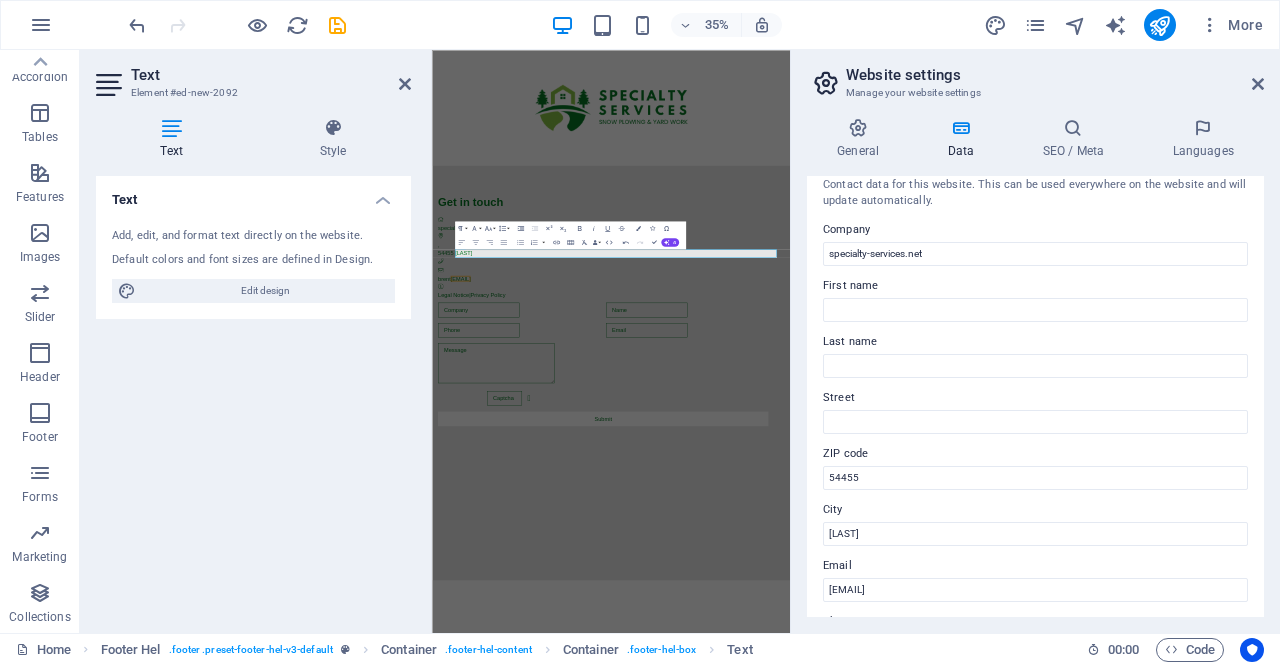 scroll, scrollTop: 0, scrollLeft: 0, axis: both 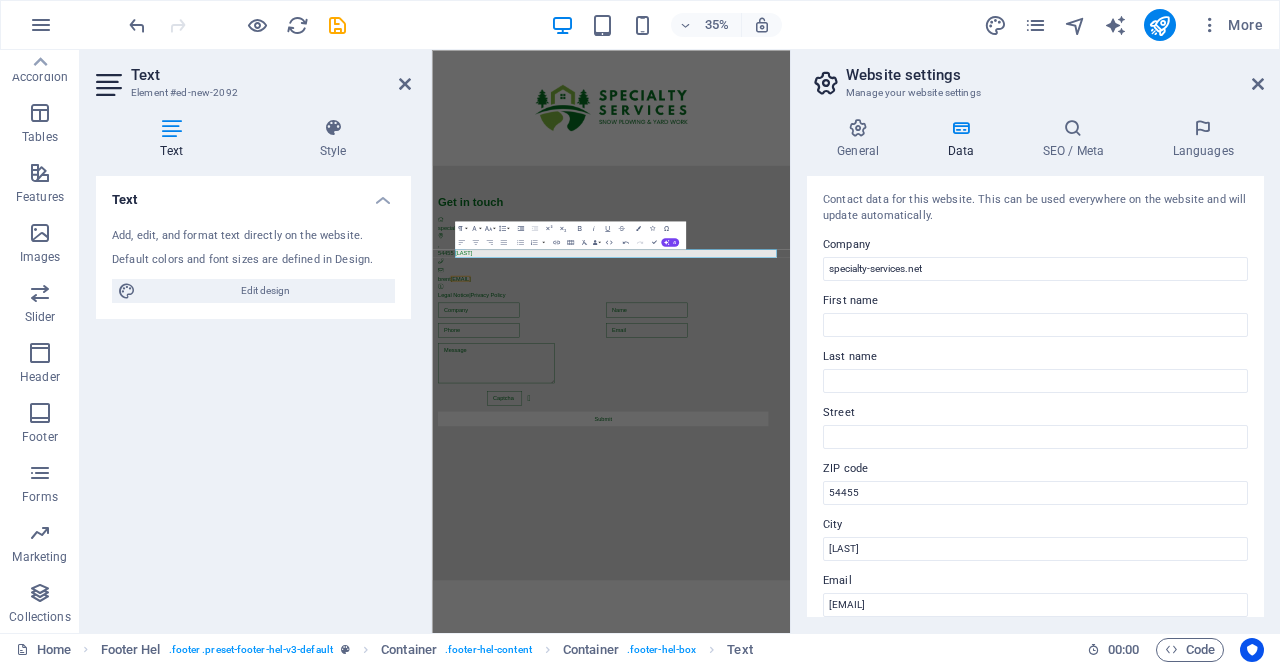 type 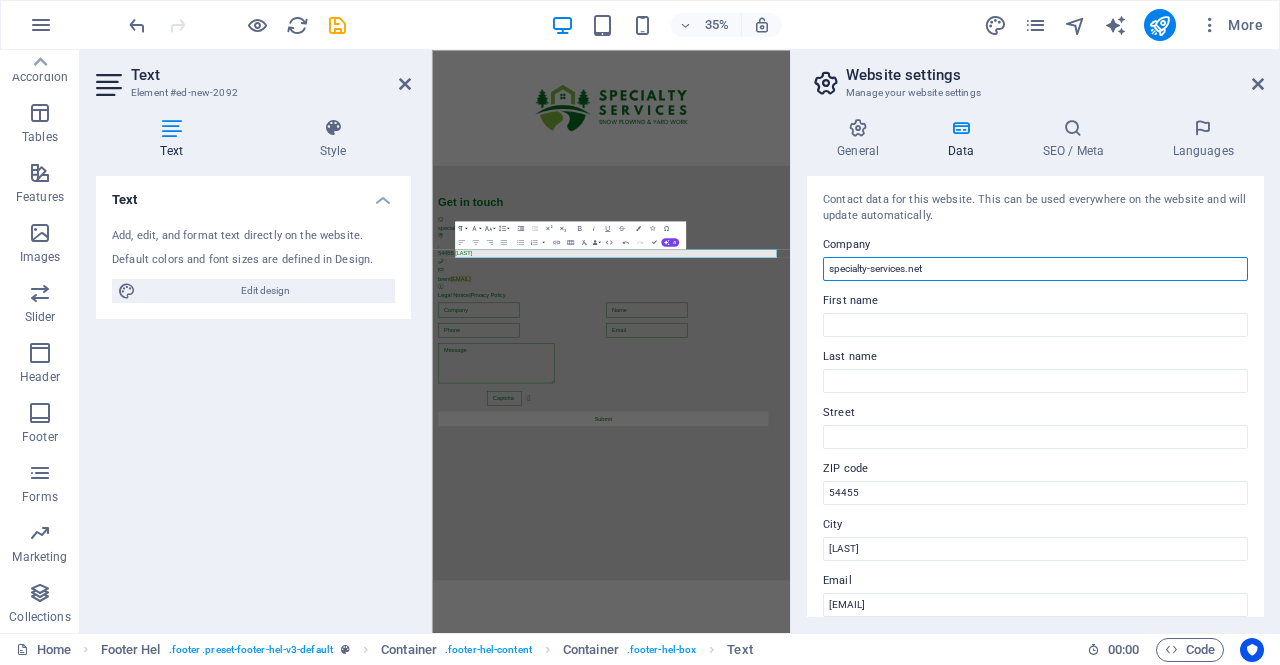 click on "specialty-services.net" at bounding box center (1035, 269) 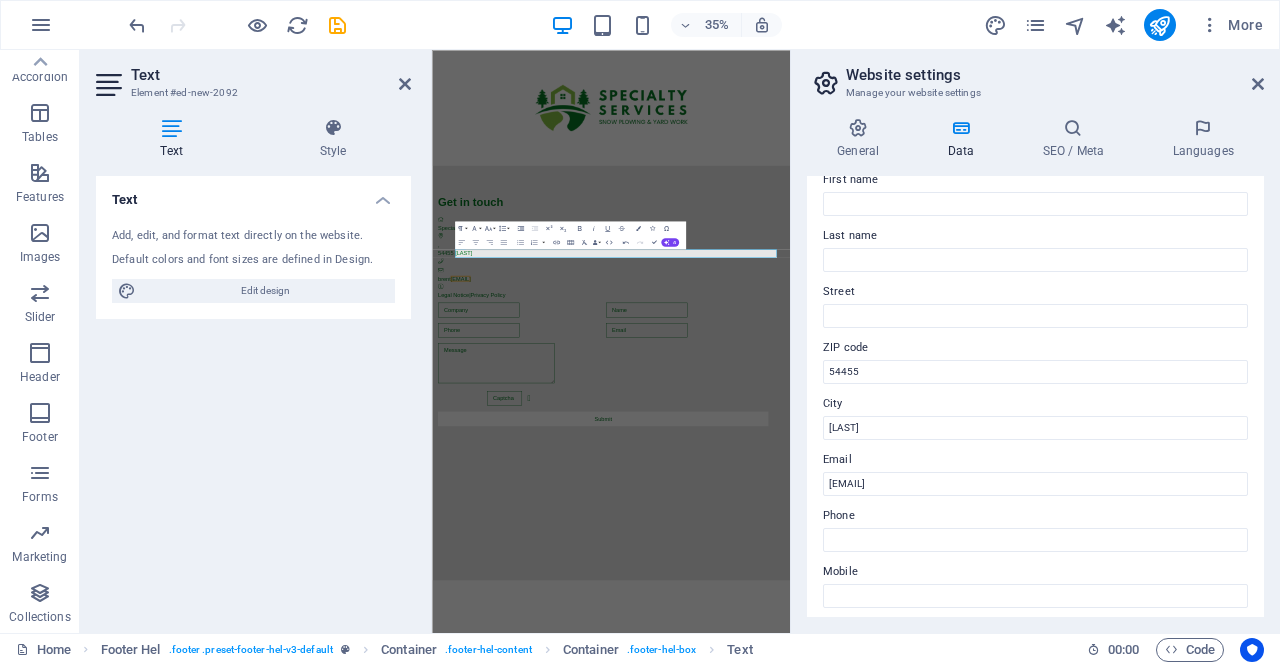 scroll, scrollTop: 0, scrollLeft: 0, axis: both 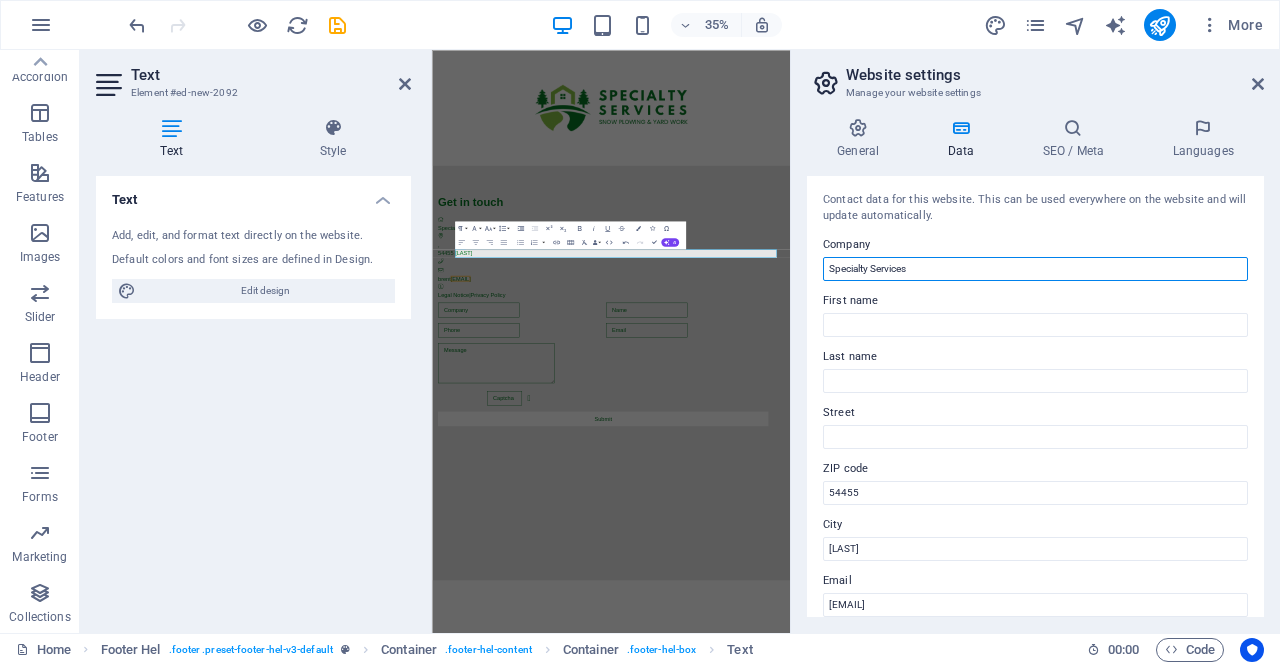 type on "Specialty Services" 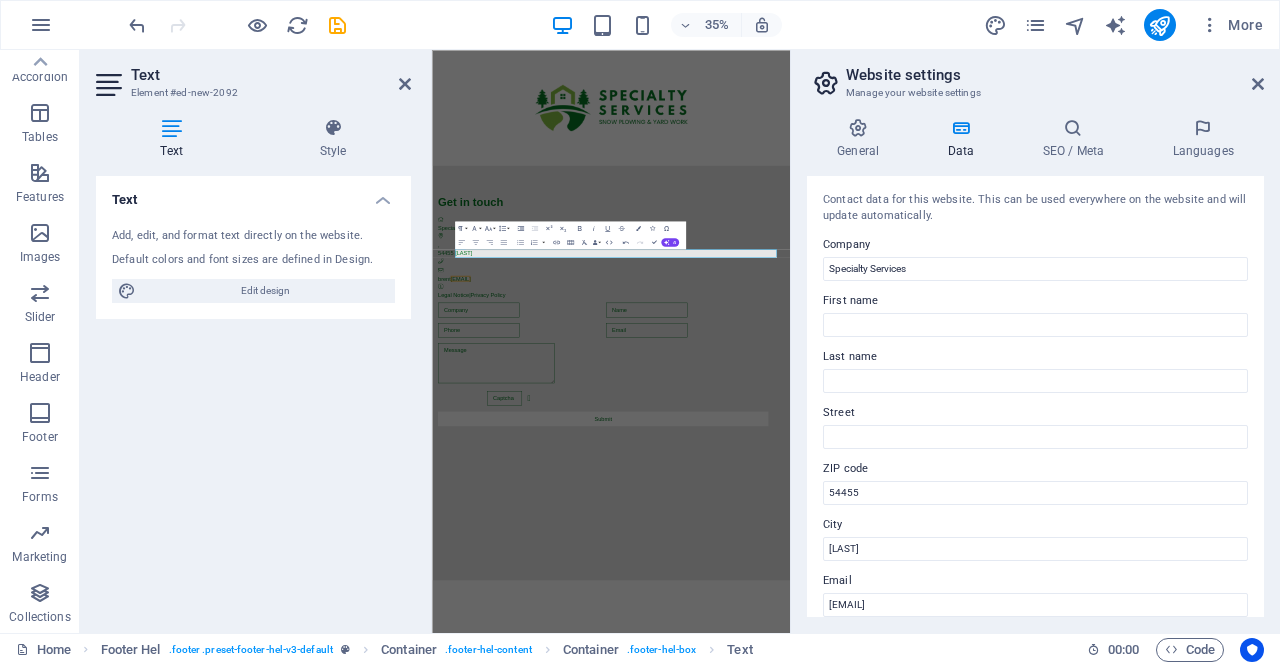 click at bounding box center [858, 128] 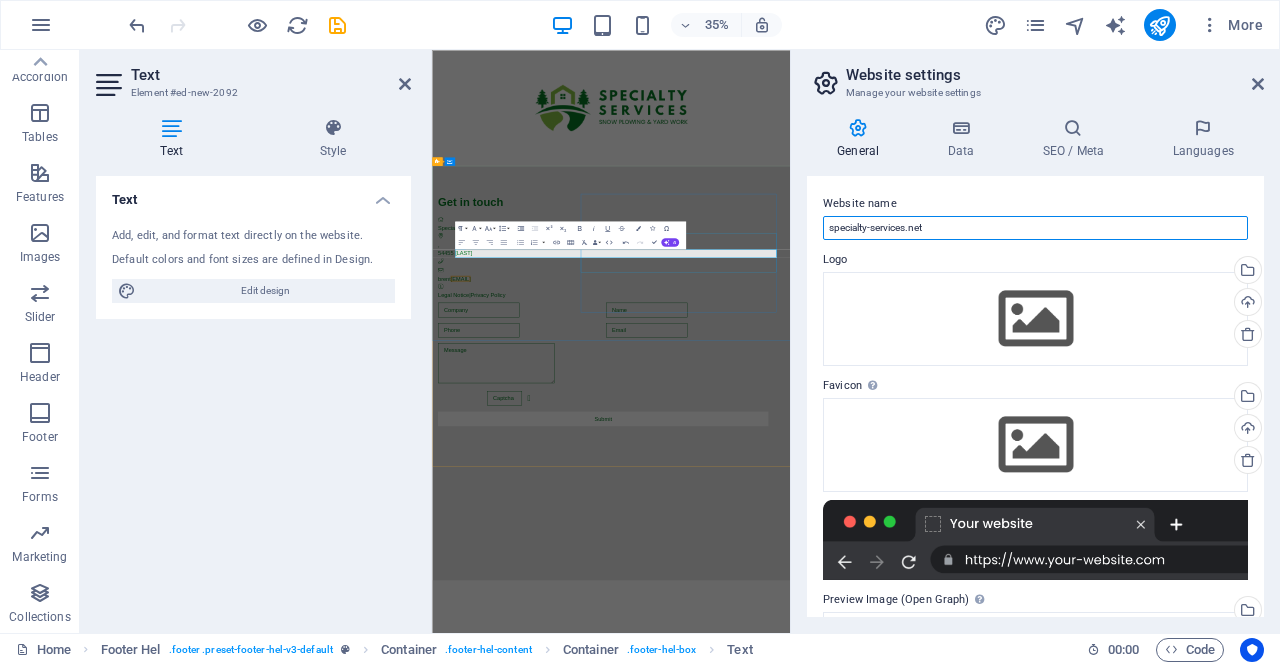drag, startPoint x: 1383, startPoint y: 278, endPoint x: 1303, endPoint y: 598, distance: 329.84845 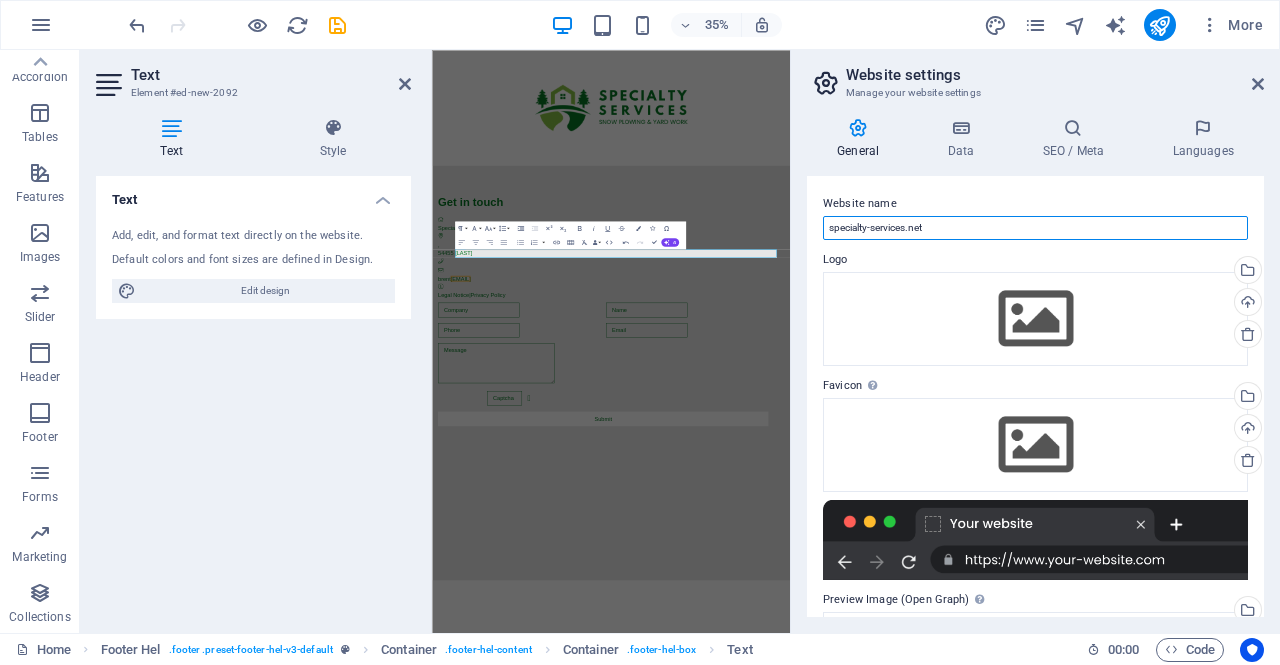 click on "specialty-services.net" at bounding box center (1035, 228) 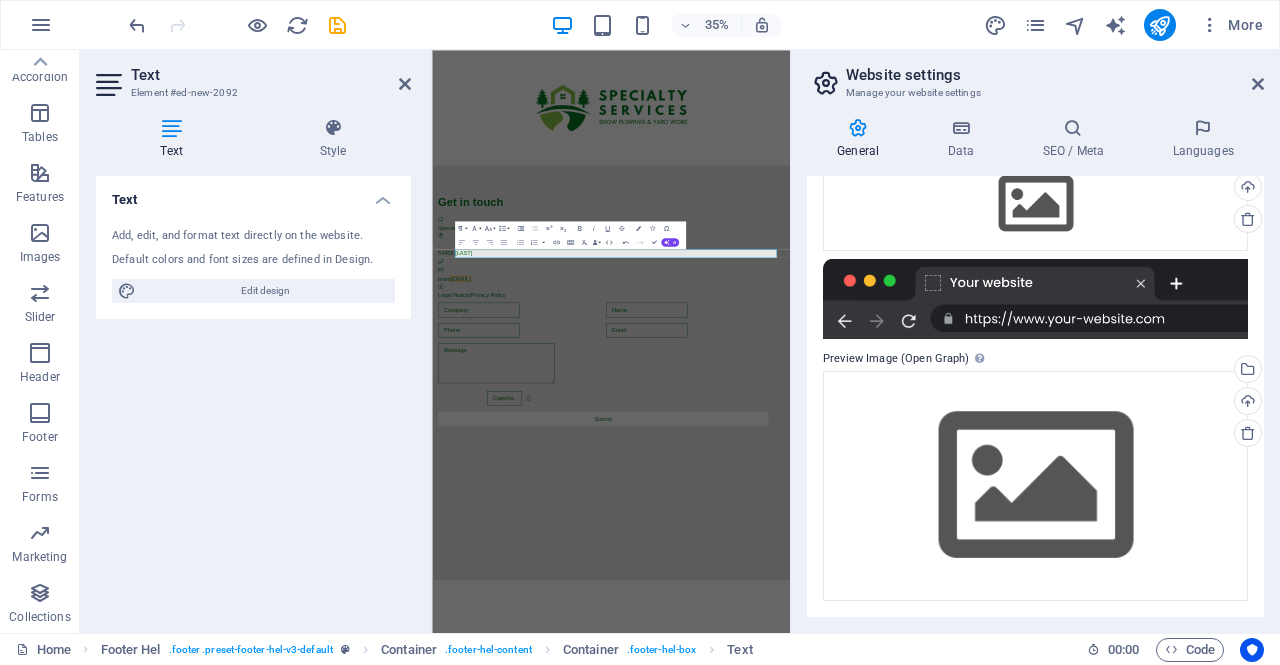 scroll, scrollTop: 0, scrollLeft: 0, axis: both 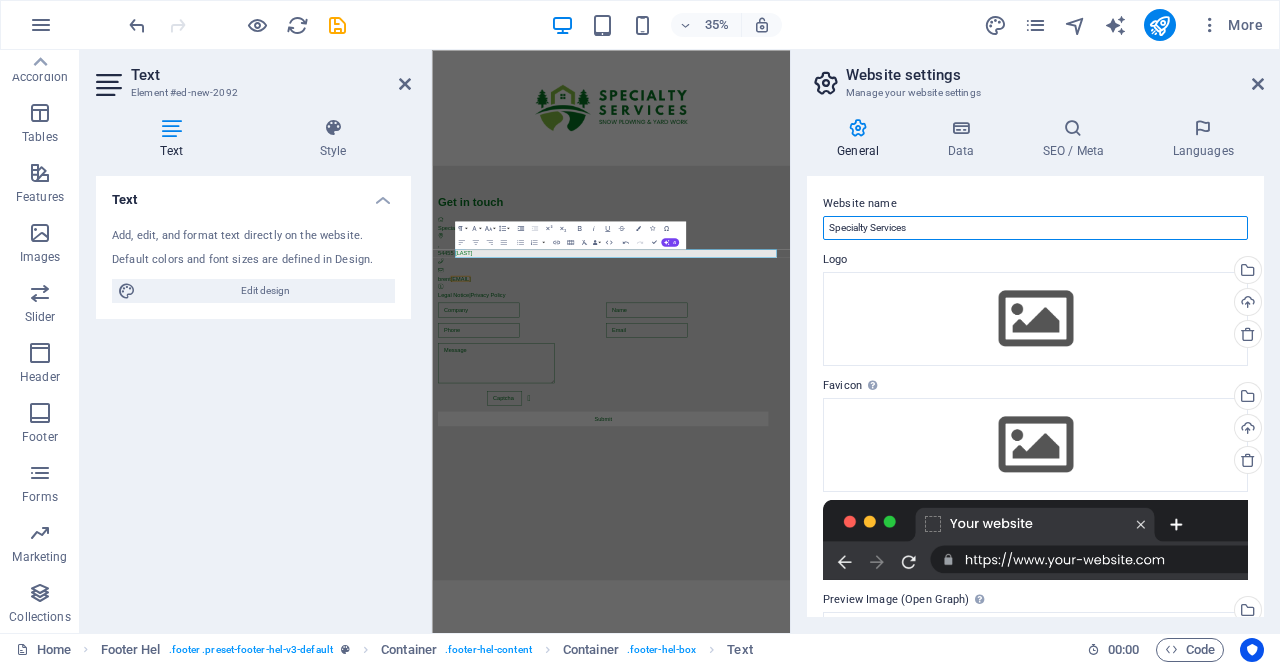type on "Specialty Services" 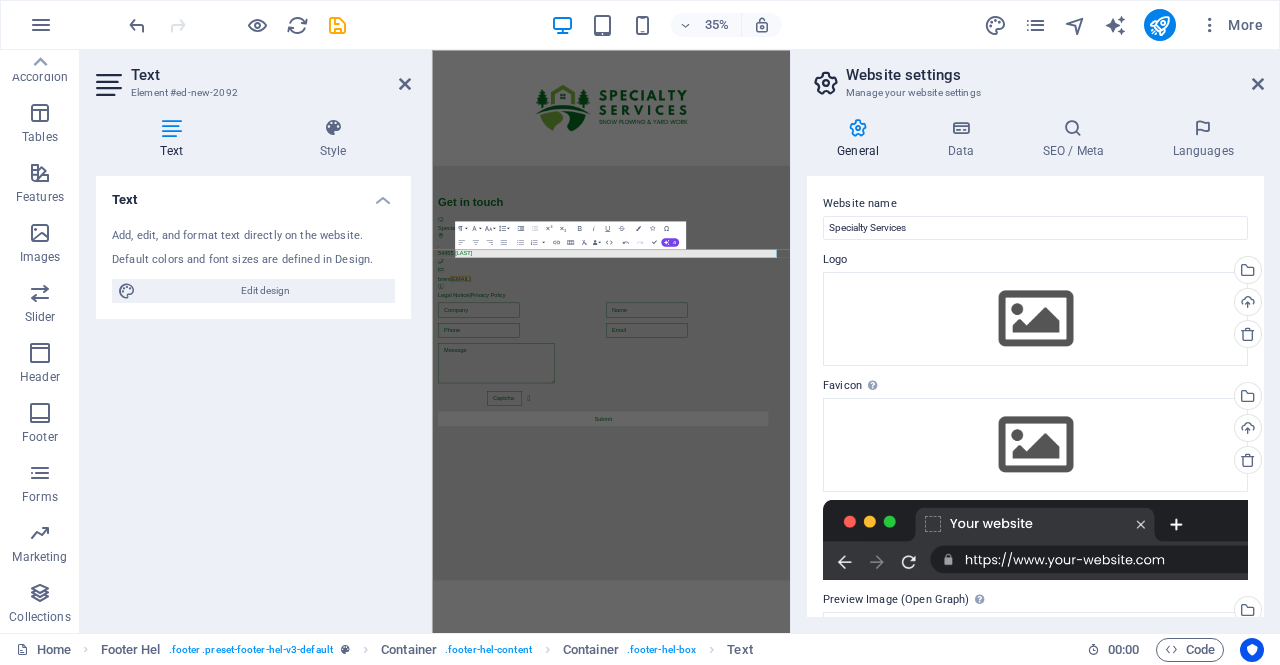 click at bounding box center [1203, 128] 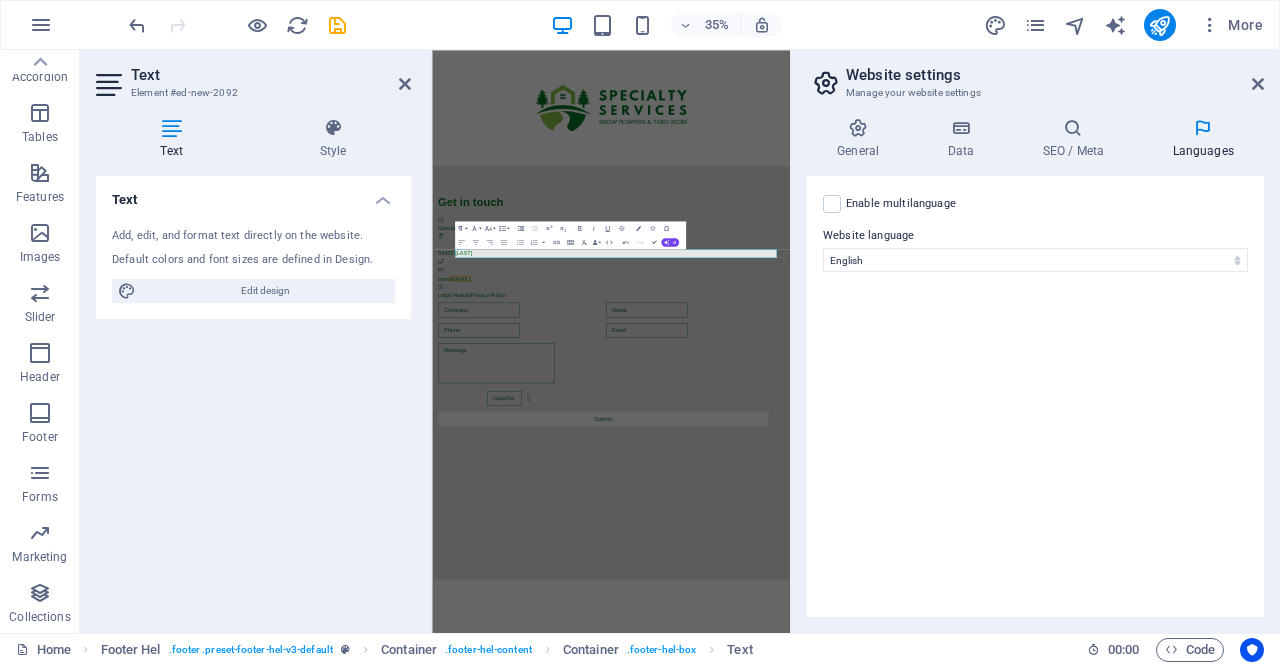 click at bounding box center [1258, 84] 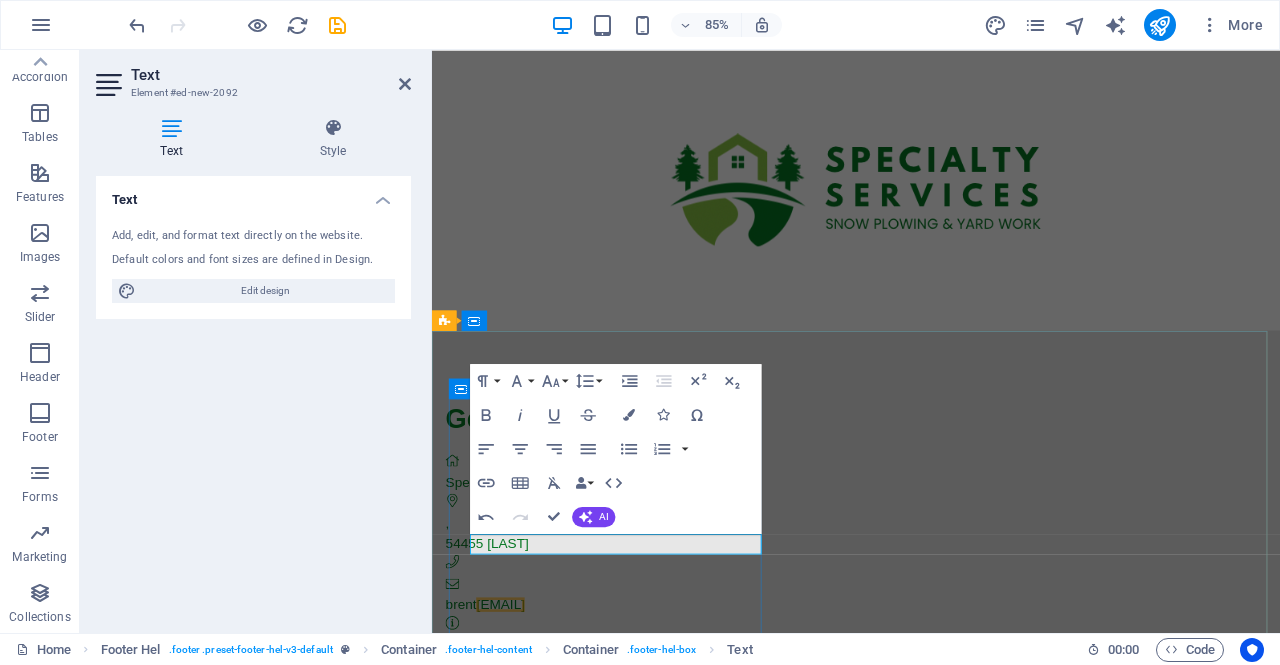 click on "brent brent@specialty-services.net" at bounding box center [920, 703] 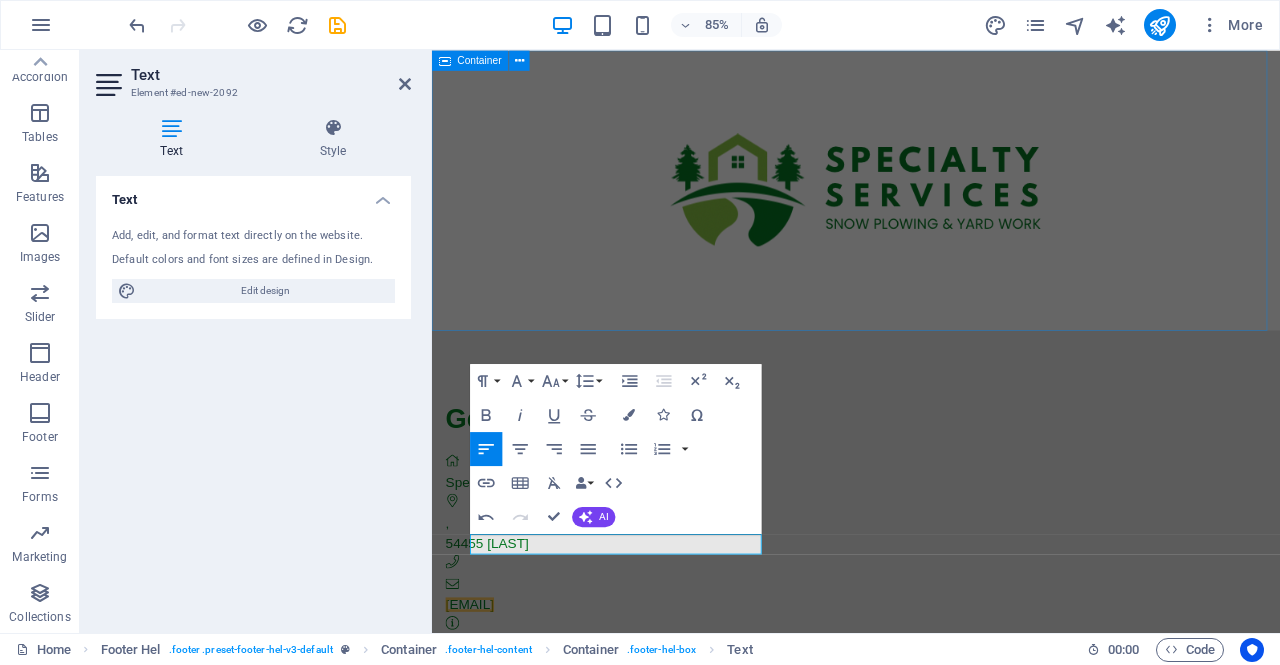 click at bounding box center (931, 215) 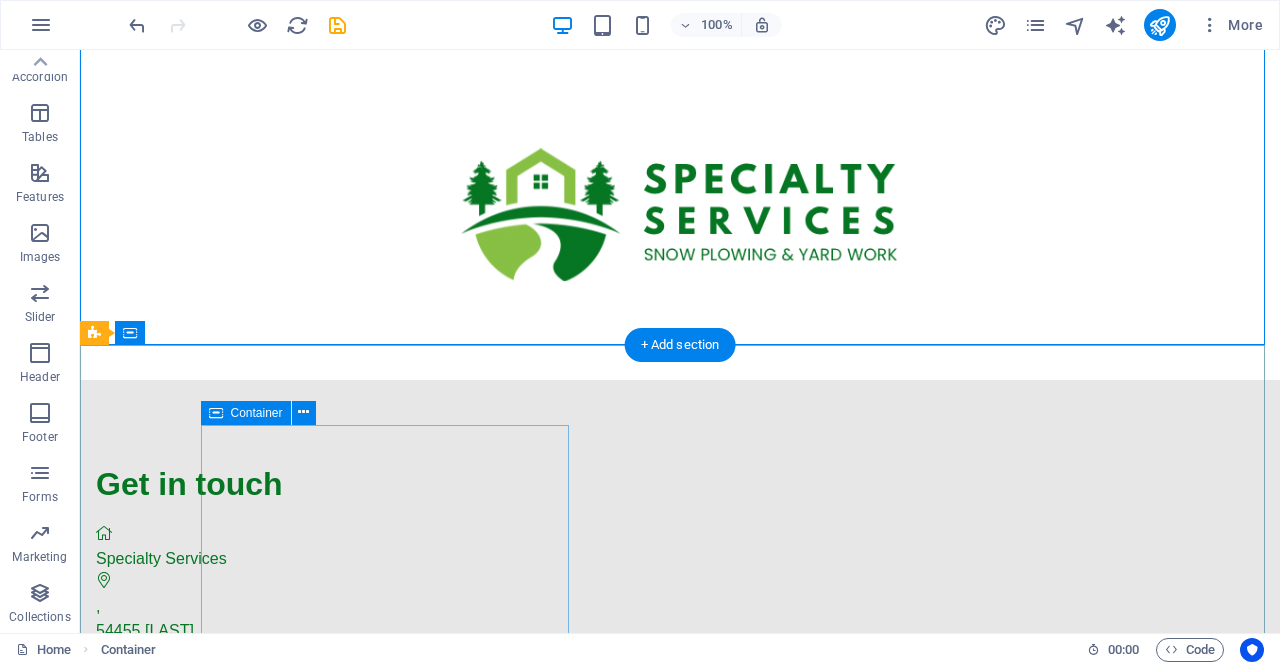 scroll, scrollTop: 133, scrollLeft: 0, axis: vertical 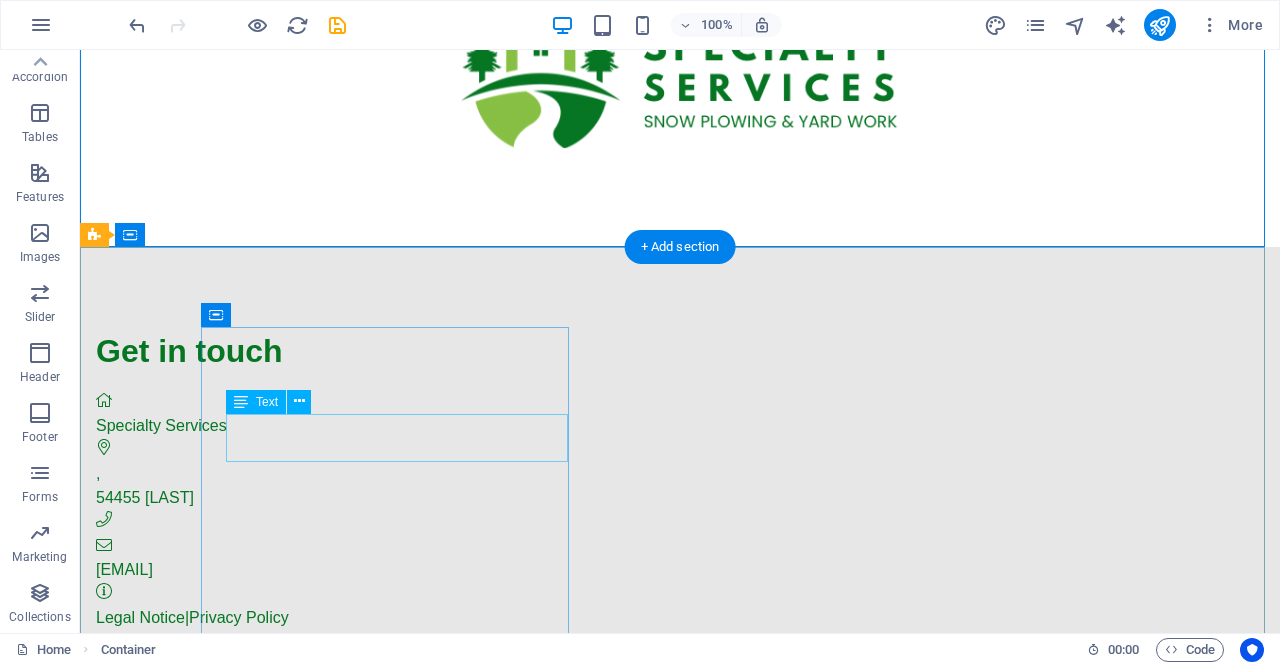 click on ", 54455   Kronenwetter" at bounding box center (568, 486) 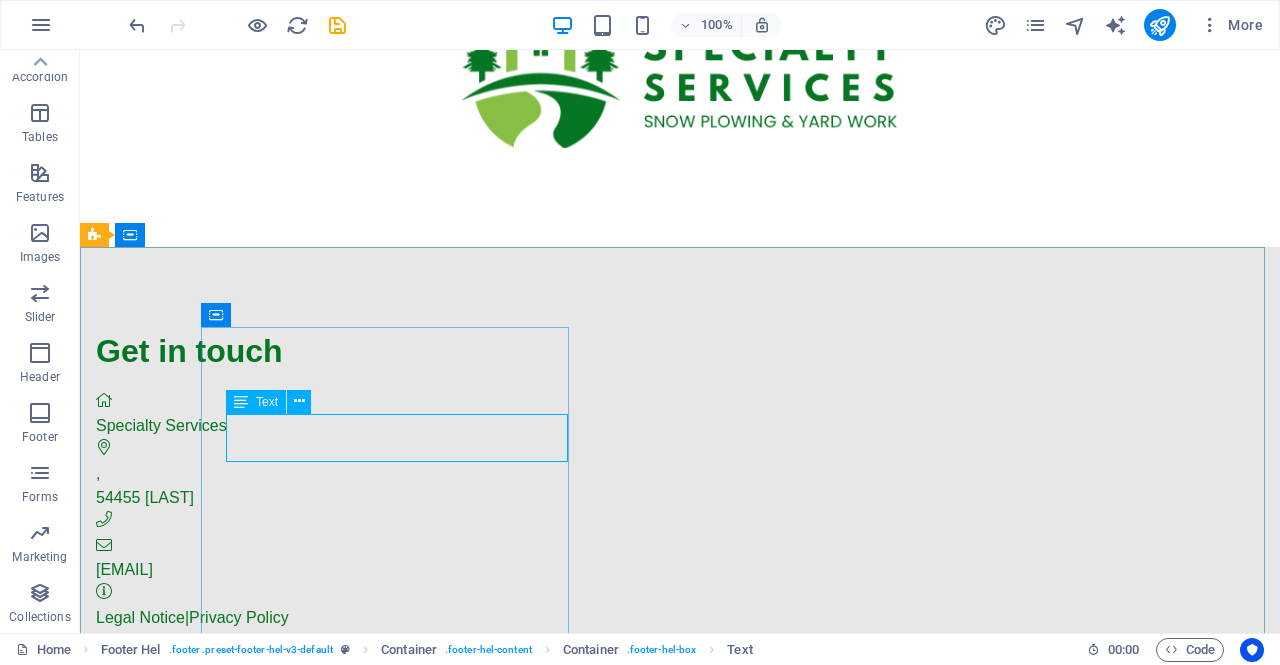 click at bounding box center (299, 401) 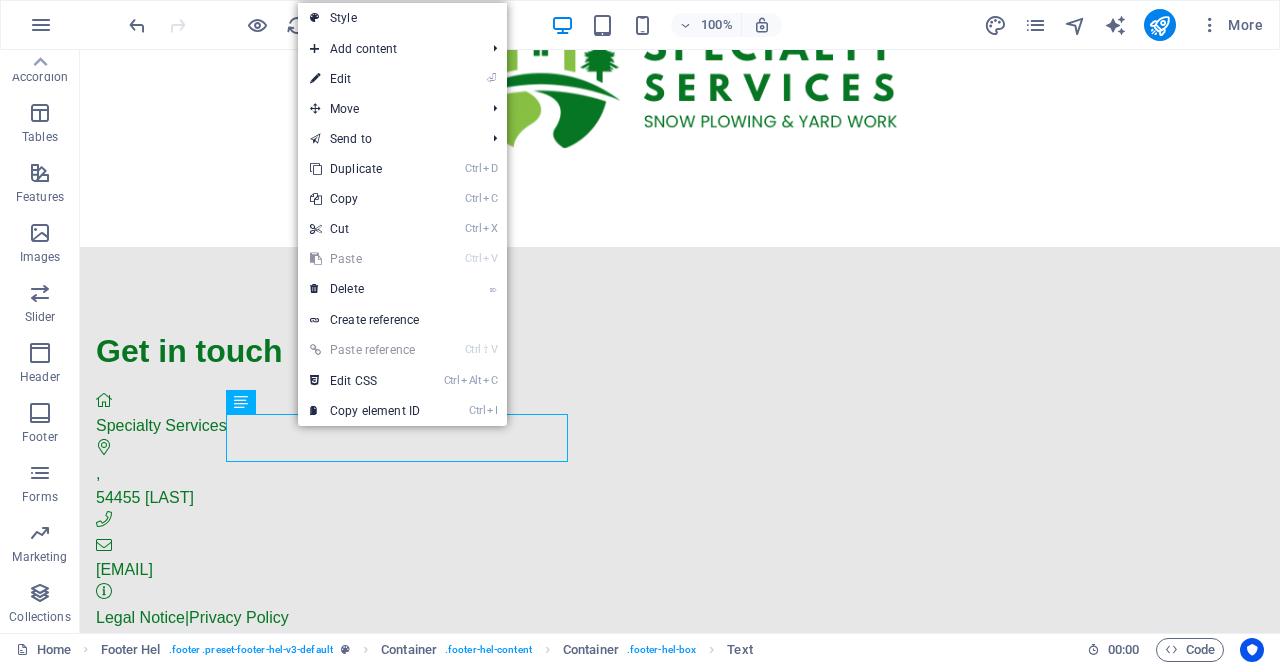 click on "⏎  Edit" at bounding box center [365, 79] 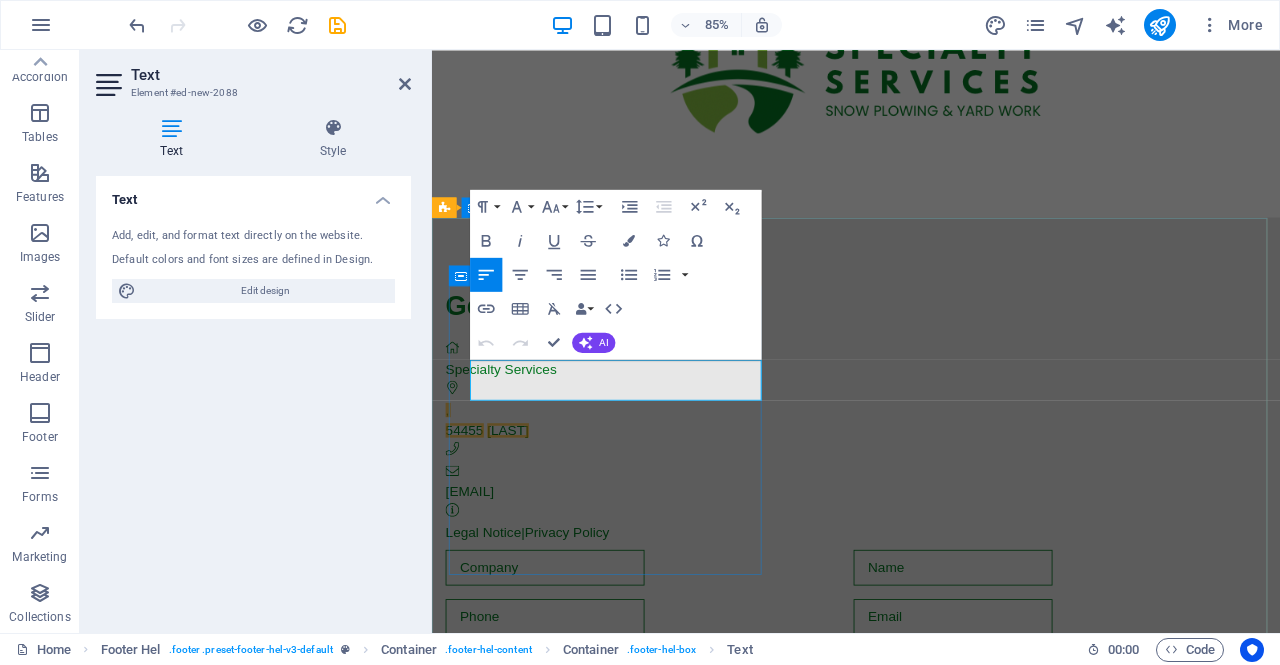 click on "," at bounding box center (920, 474) 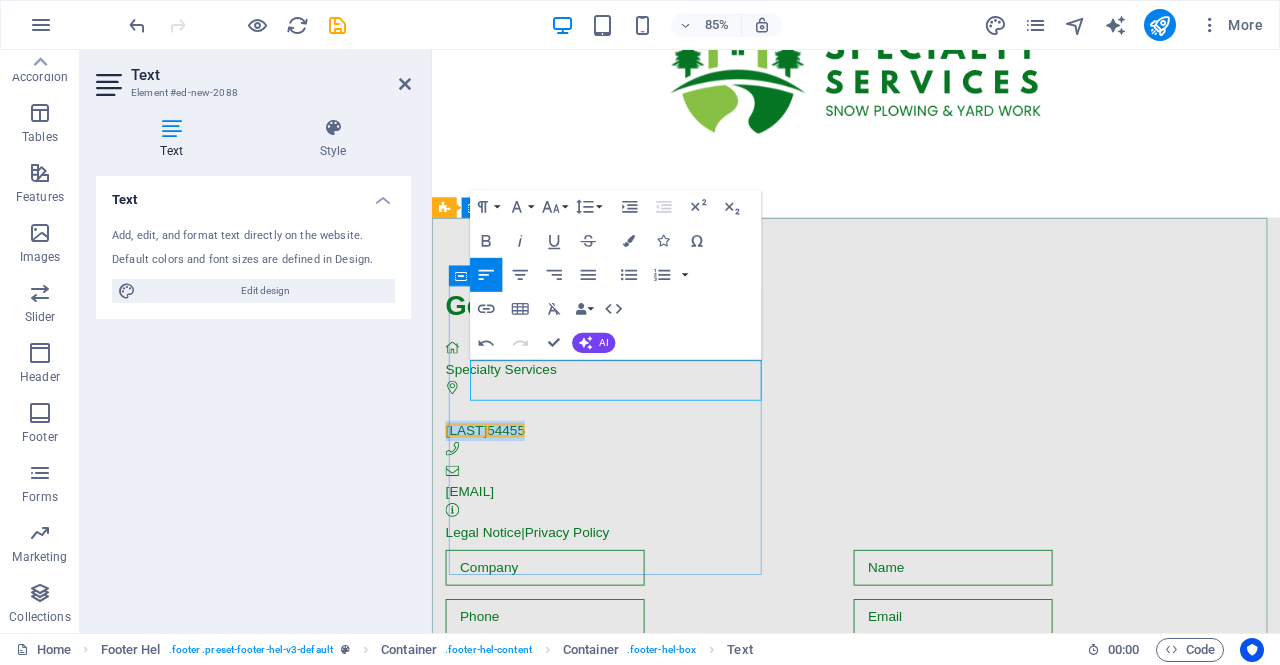 click on "54455" at bounding box center (519, 497) 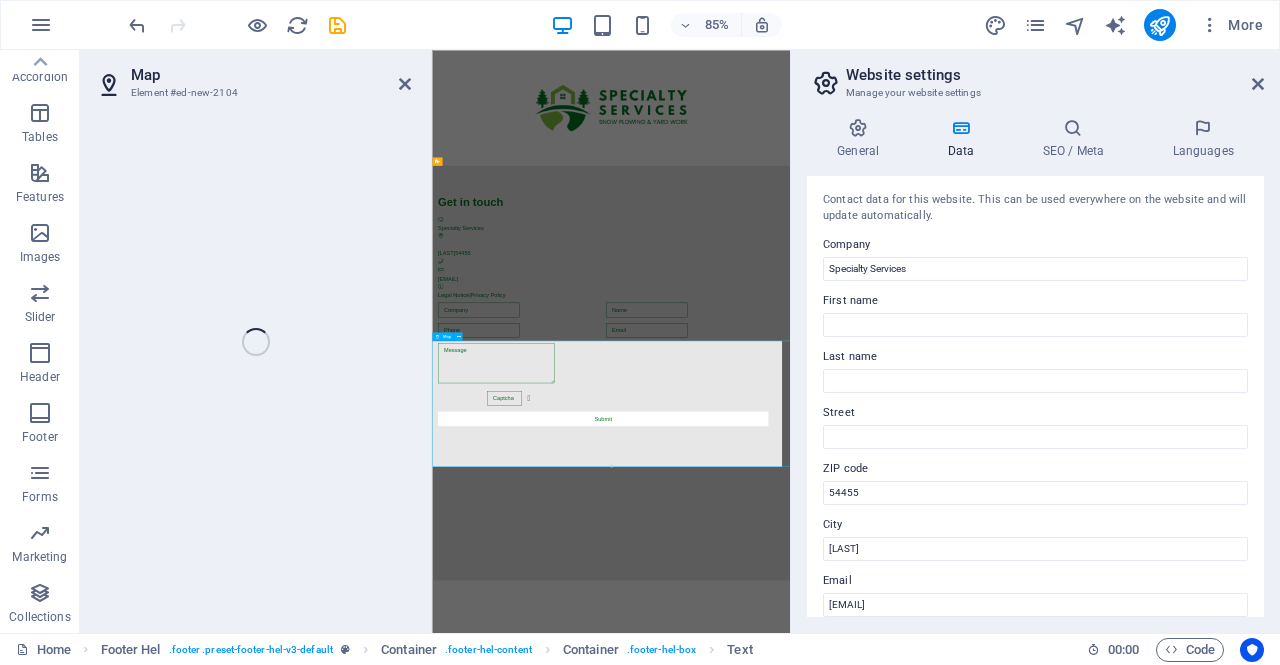 scroll, scrollTop: 0, scrollLeft: 0, axis: both 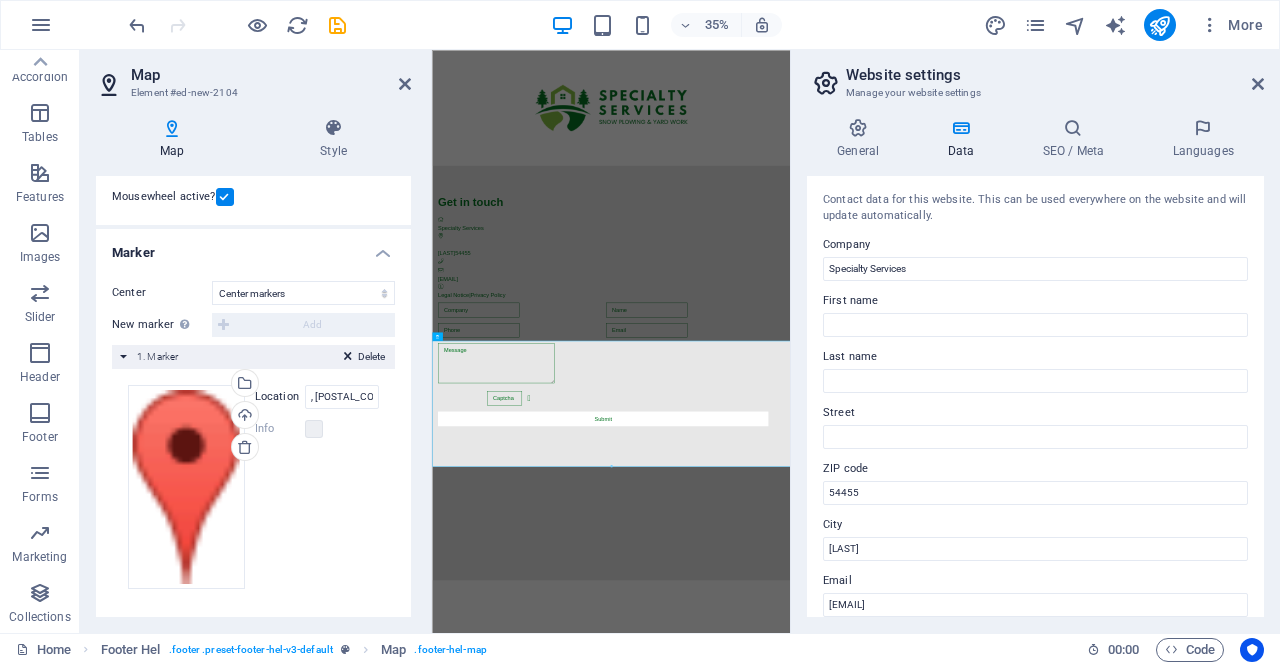 click at bounding box center (1258, 84) 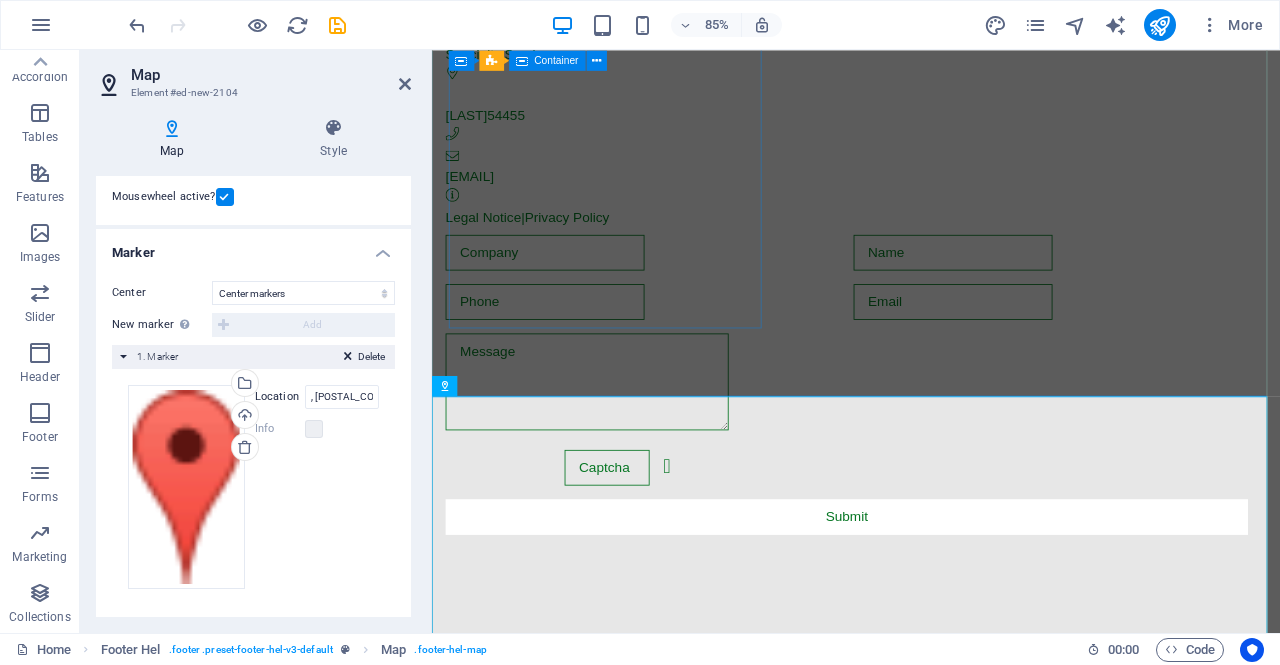 scroll, scrollTop: 404, scrollLeft: 0, axis: vertical 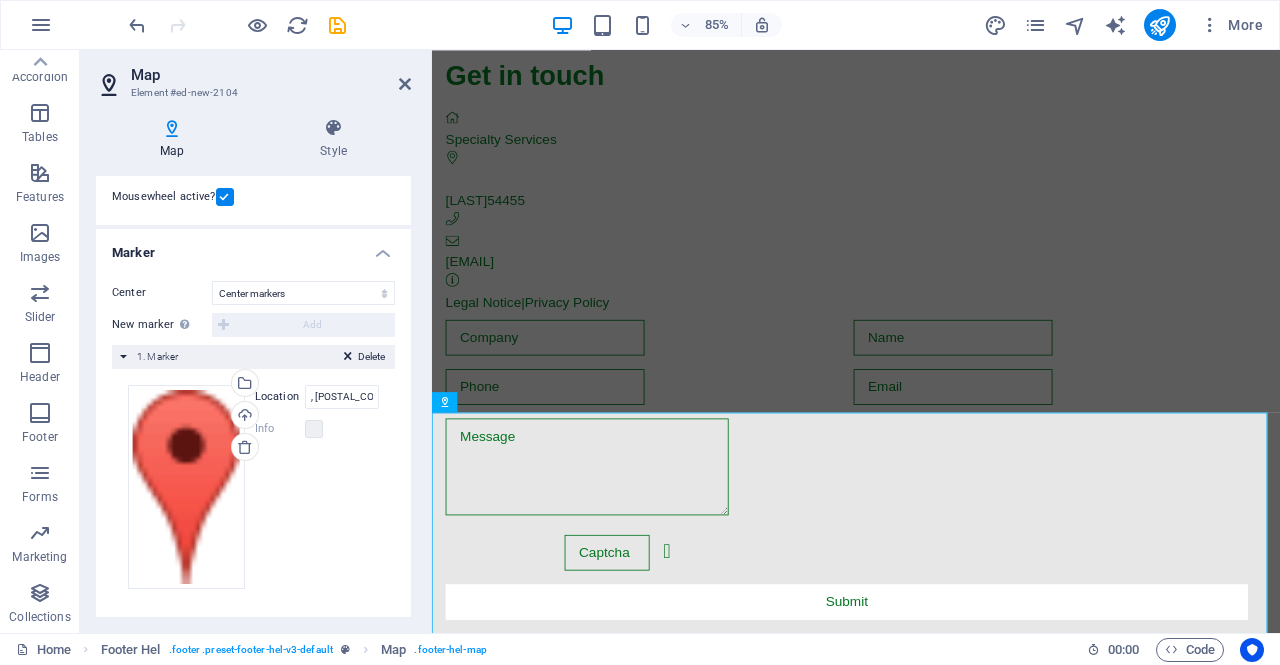 click at bounding box center [405, 84] 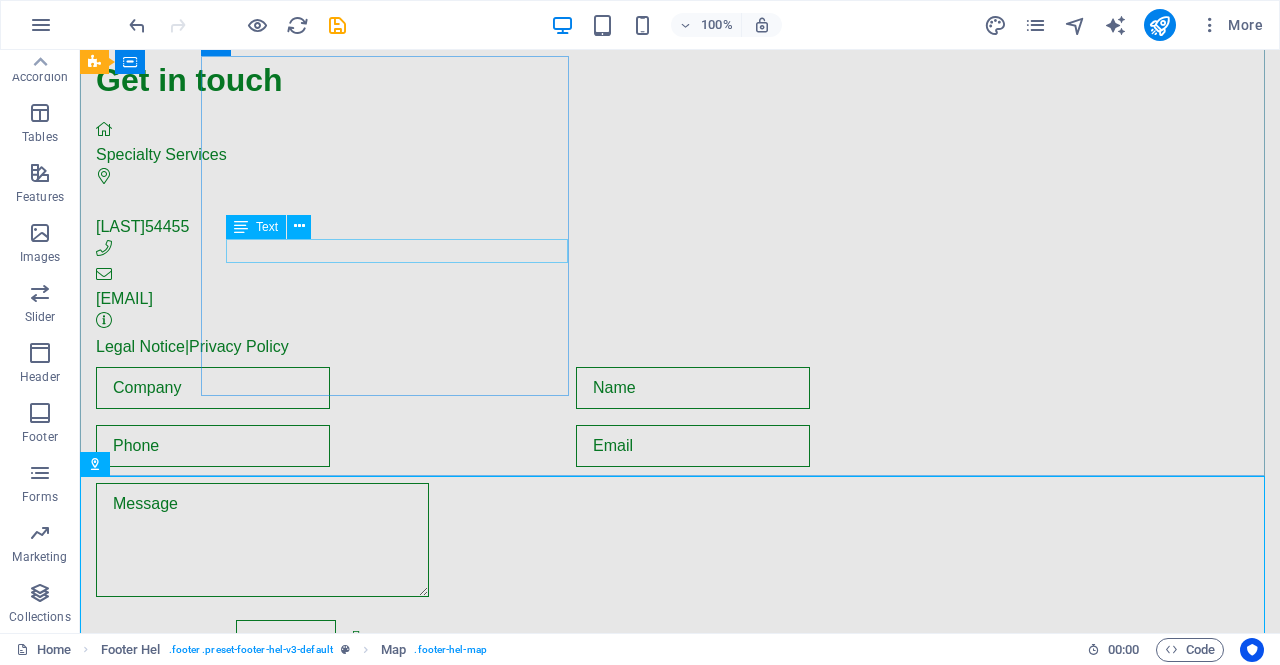 click at bounding box center (299, 227) 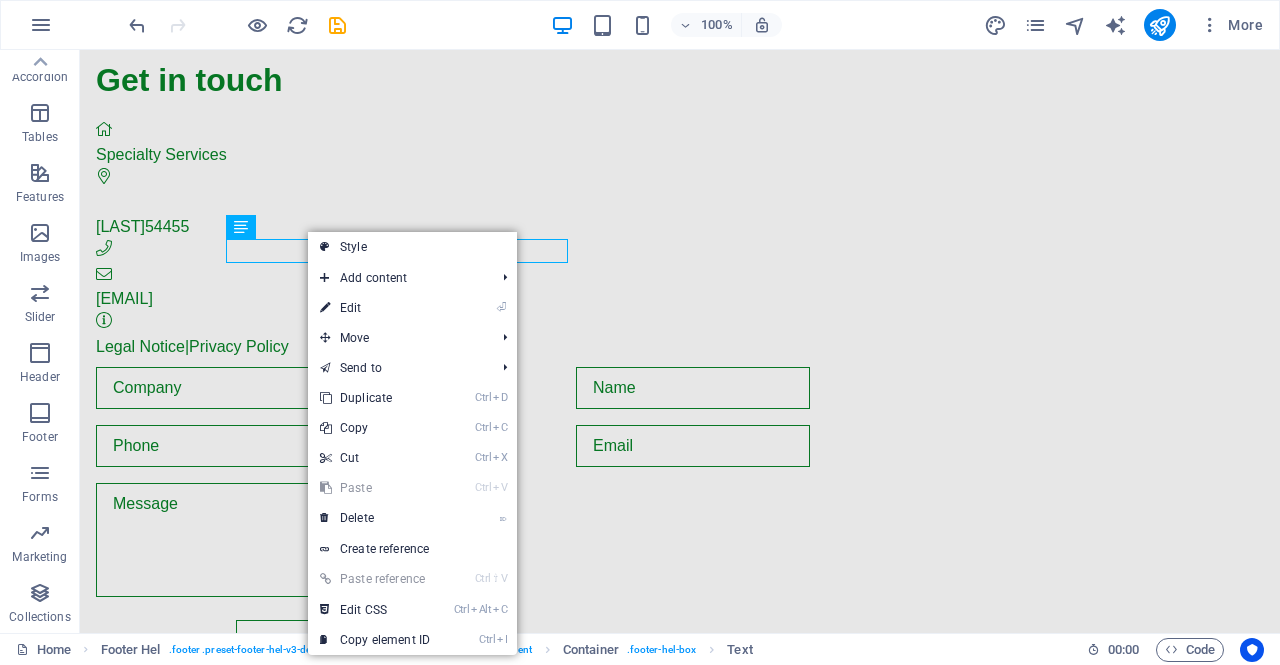 click on "⌦  Delete" at bounding box center [375, 518] 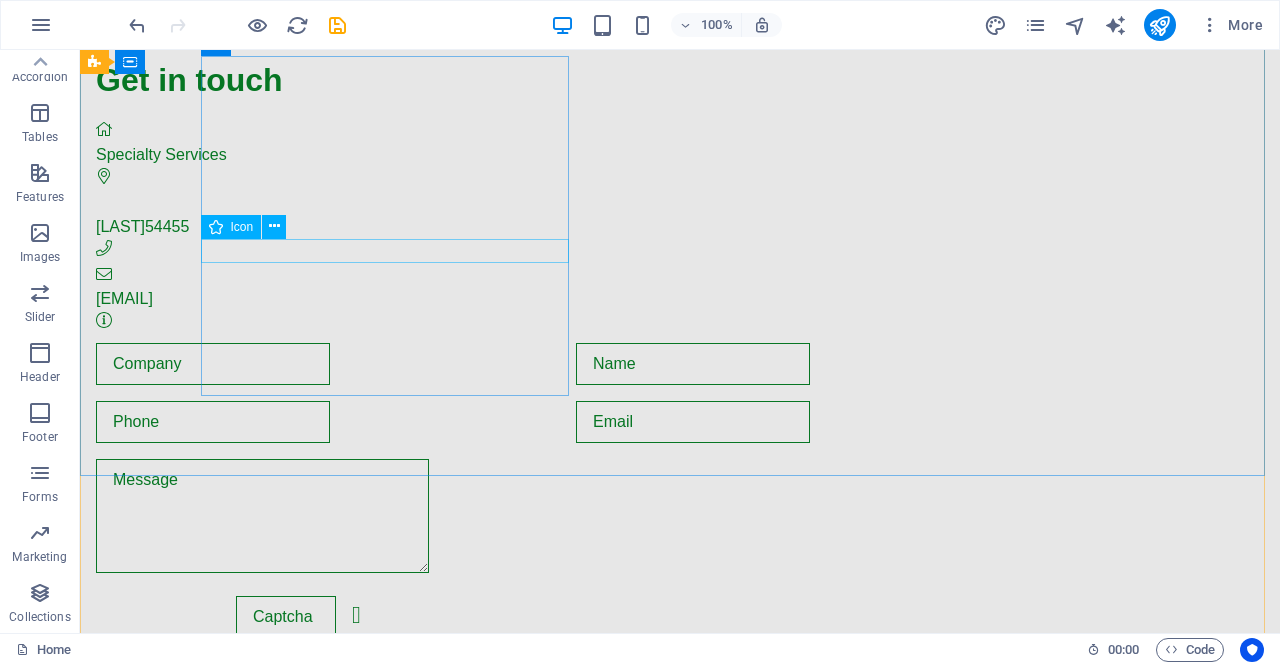 click at bounding box center (274, 226) 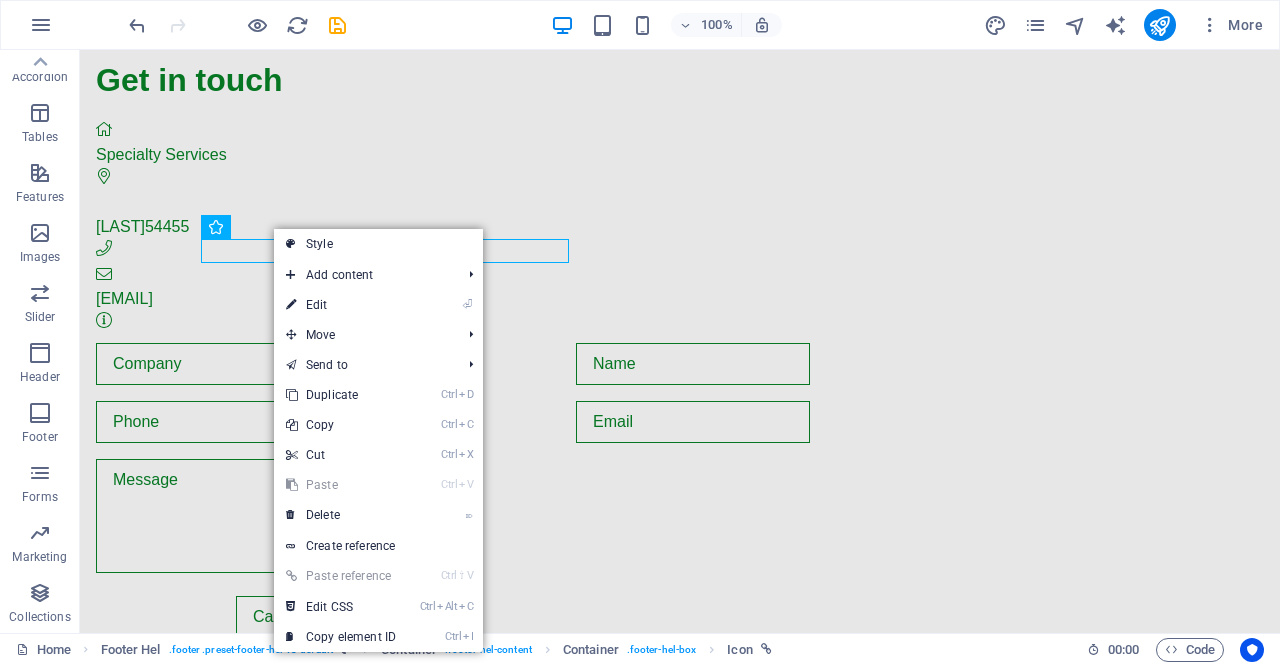 click on "⌦  Delete" at bounding box center (341, 515) 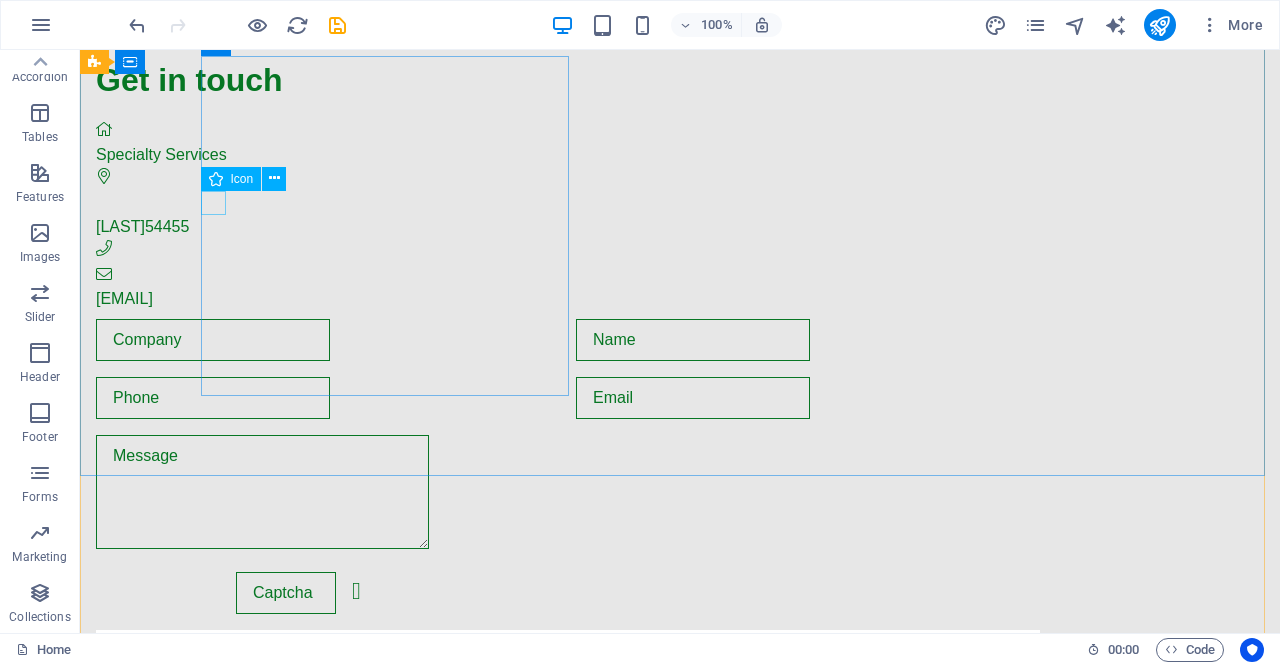 click at bounding box center [274, 178] 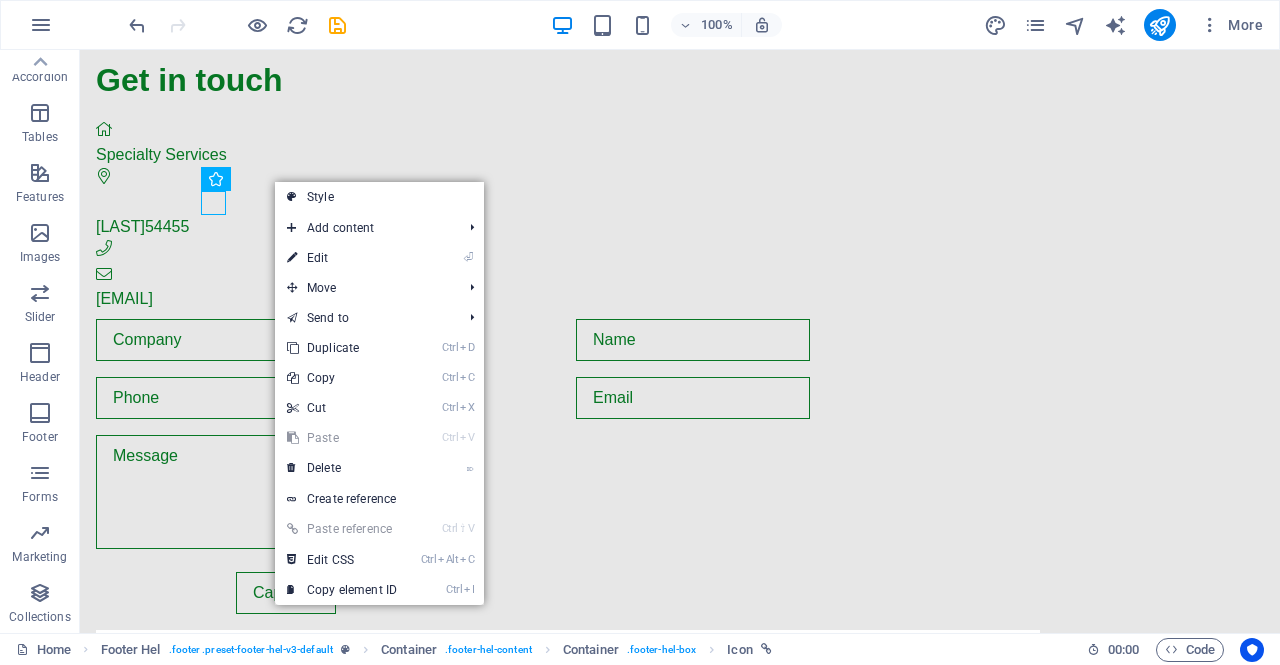 click on "⌦  Delete" at bounding box center [342, 468] 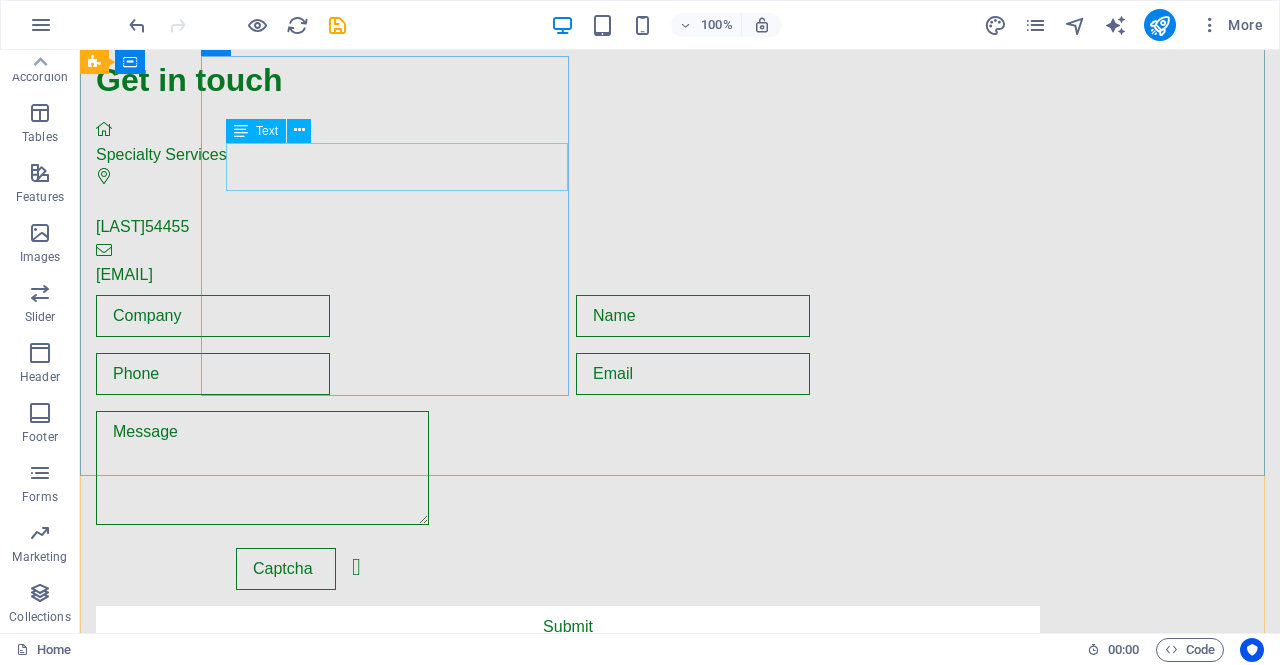 click on "Kronenwetter 54455" at bounding box center (568, 215) 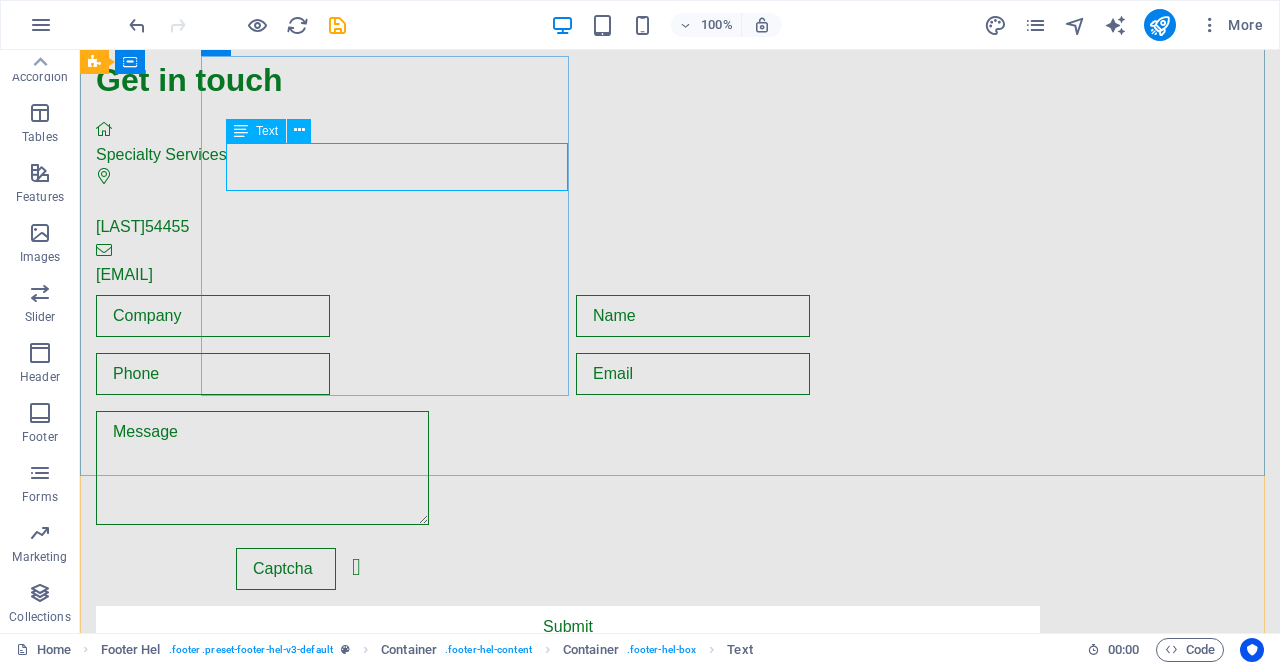 click at bounding box center (299, 130) 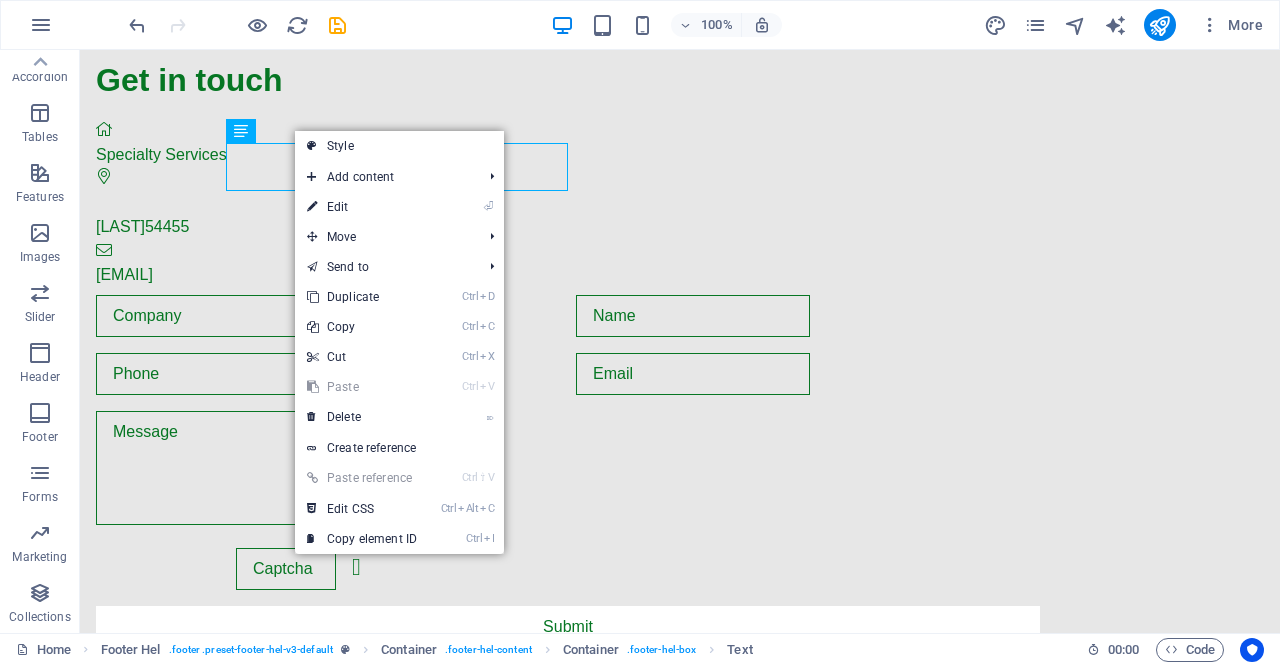 click on "⏎  Edit" at bounding box center [362, 207] 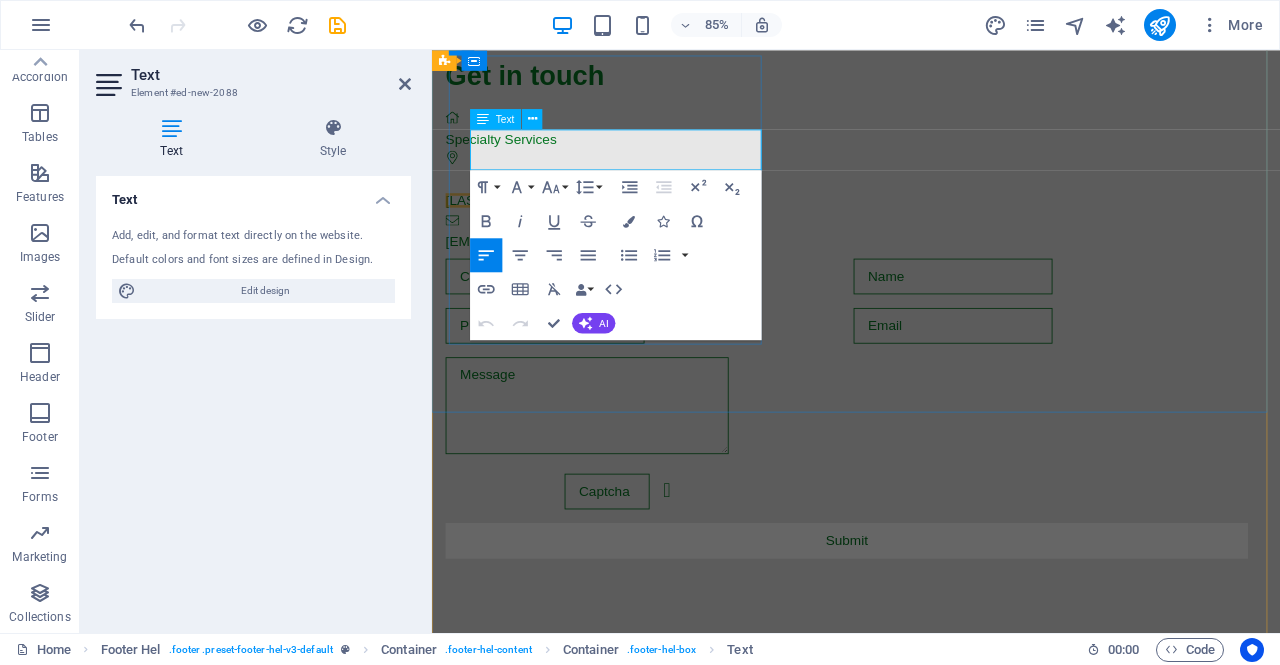 click at bounding box center [920, 203] 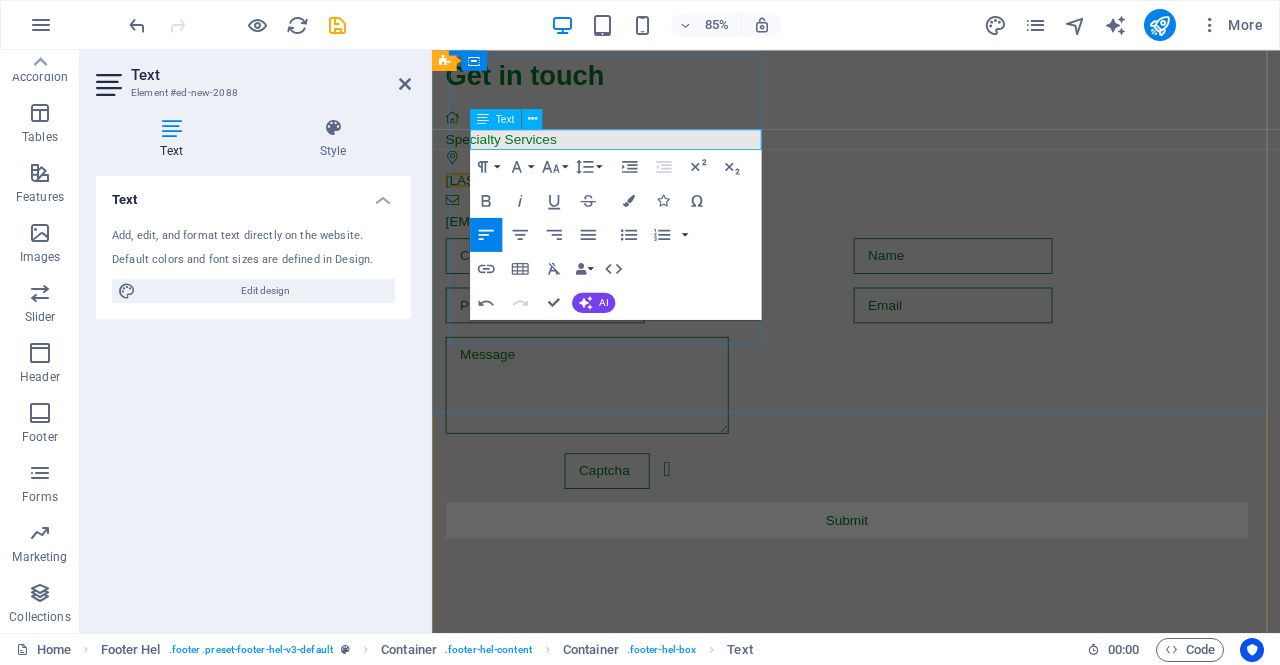 click on "Kronenwetter 54455" at bounding box center (920, 203) 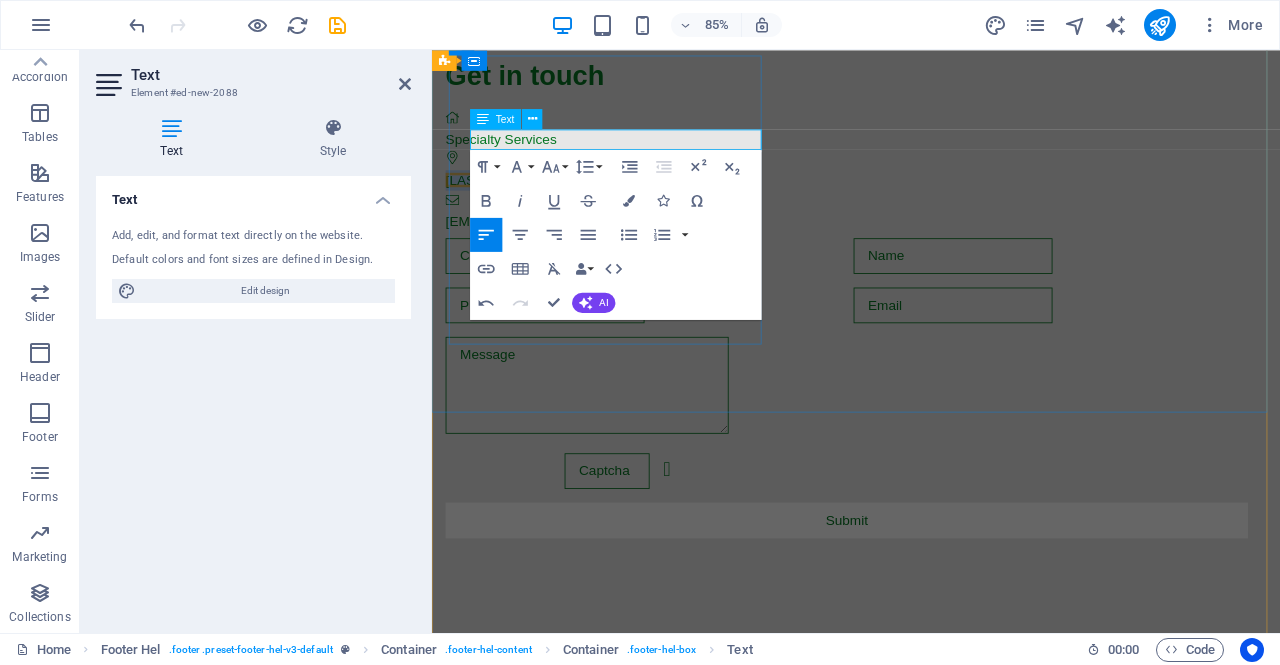 click on "54455" at bounding box center (519, 202) 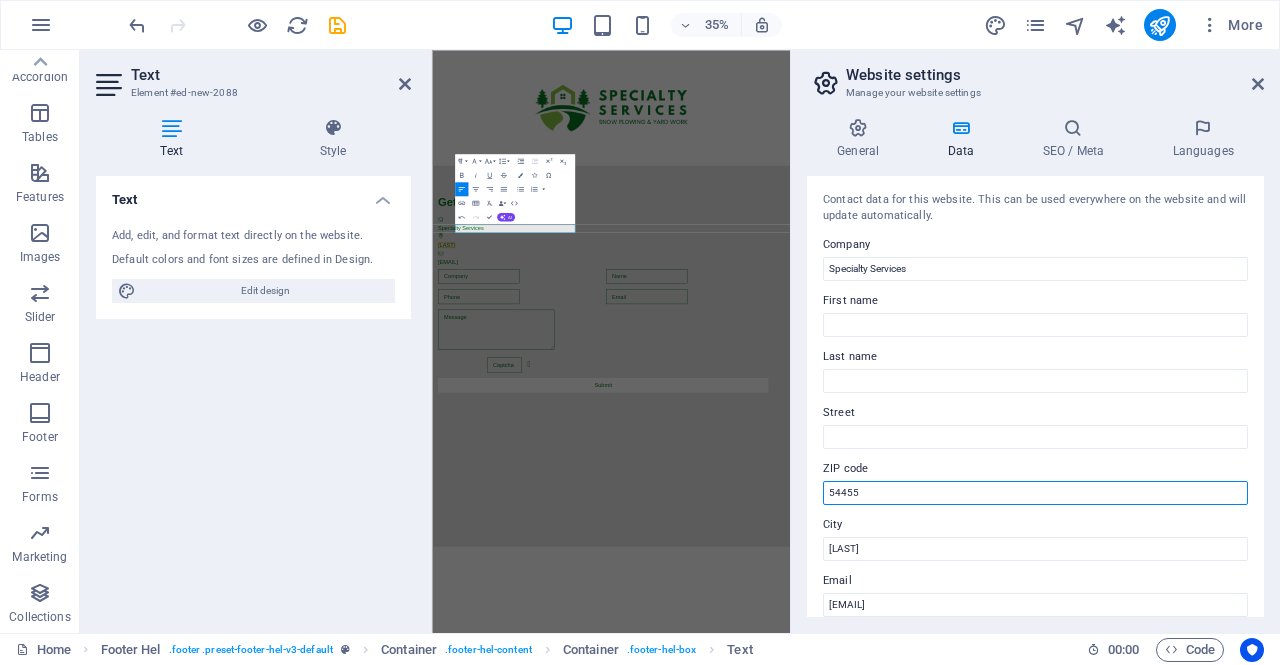 click on "54455" at bounding box center [1035, 493] 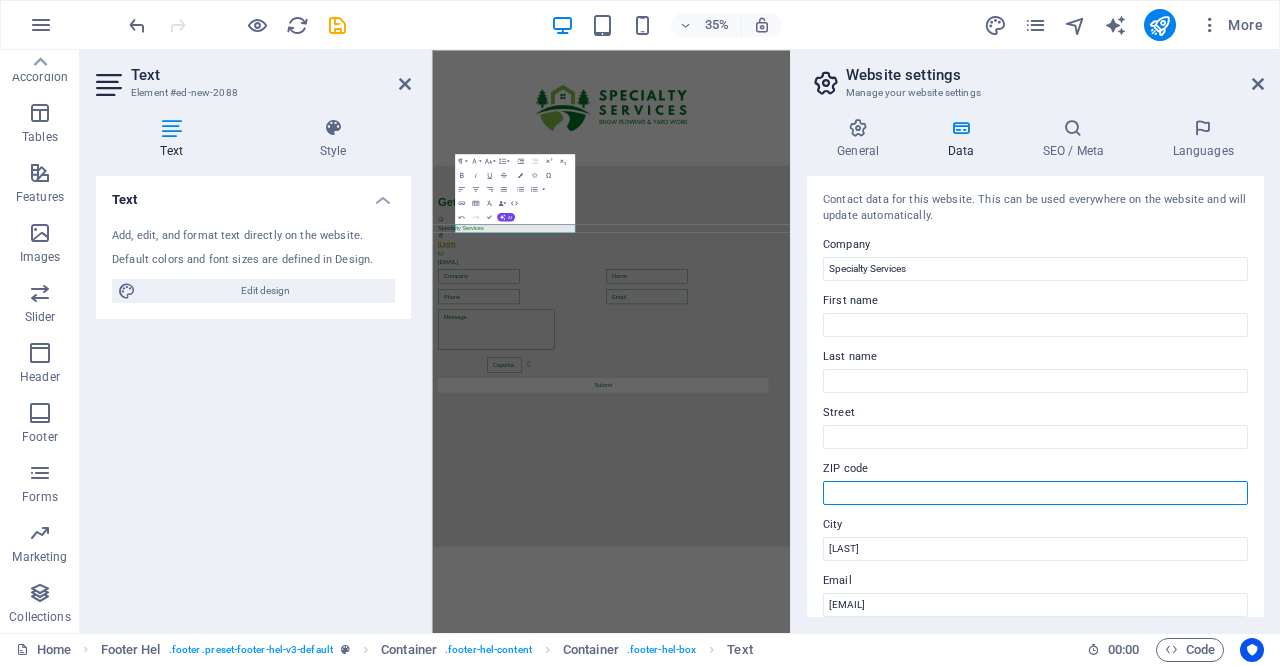 type 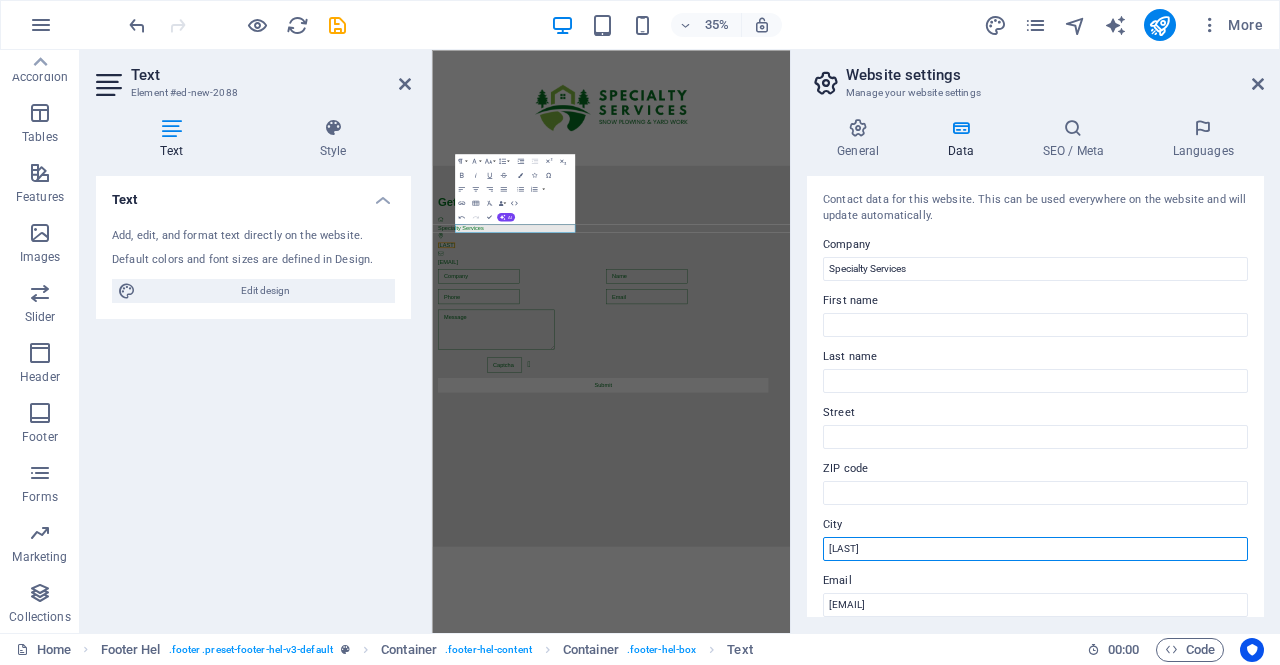 click on "Kronenwetter" at bounding box center (1035, 549) 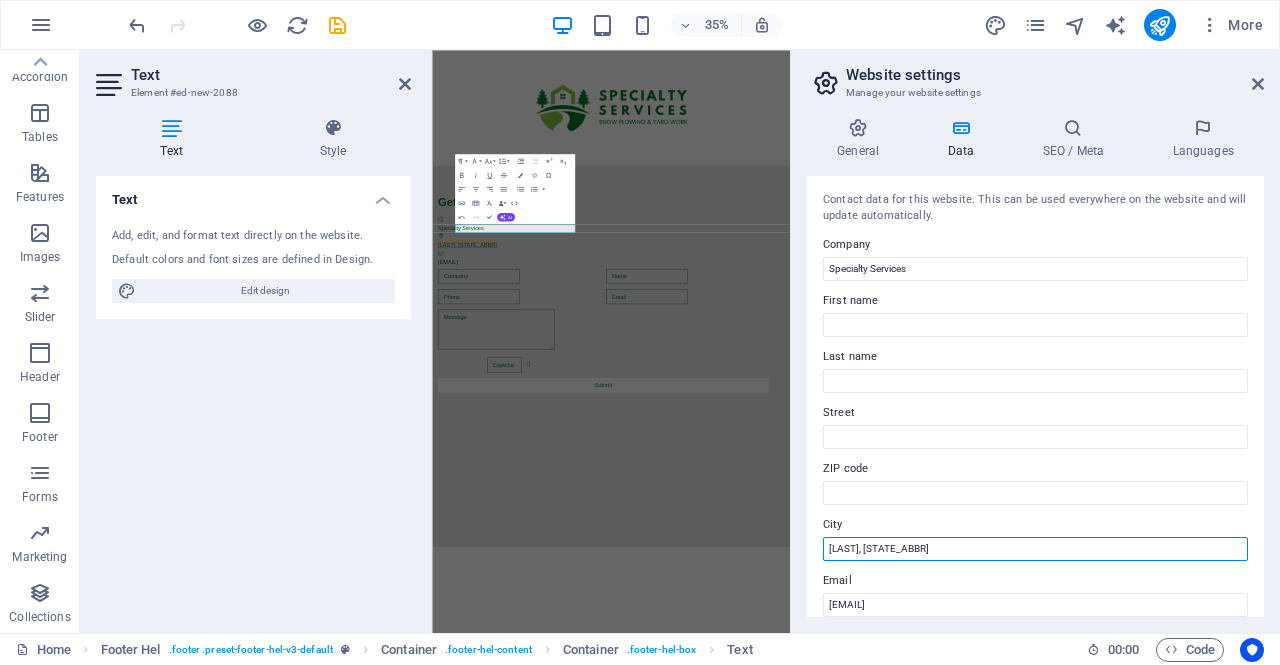type on "Kronenwetter, WI" 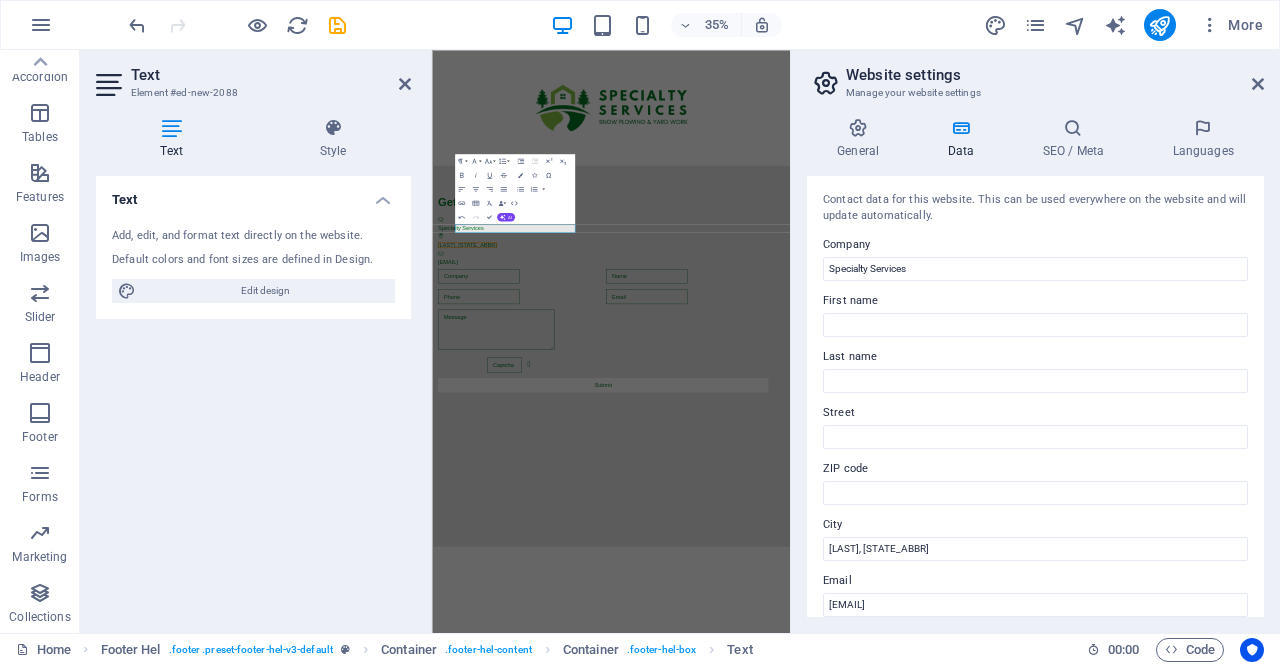 click at bounding box center (1258, 84) 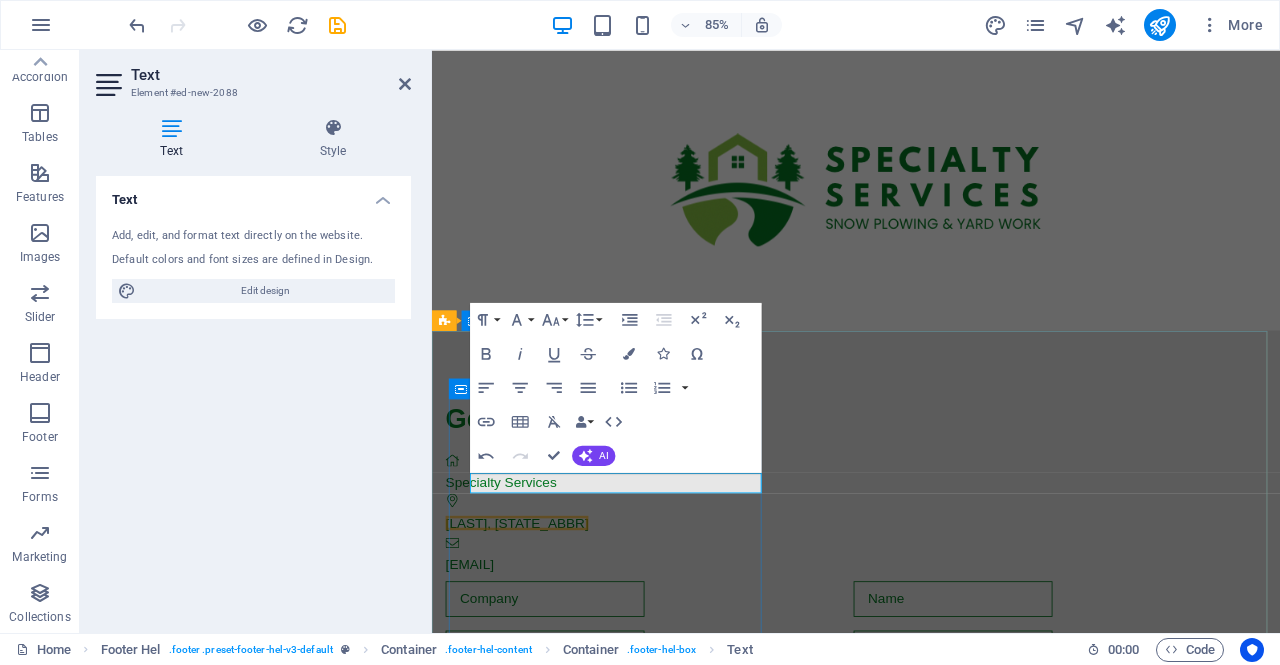 click on "Get in touch Specialty Services   Kronenwetter, WI brent@specialty-services.net" at bounding box center [920, 563] 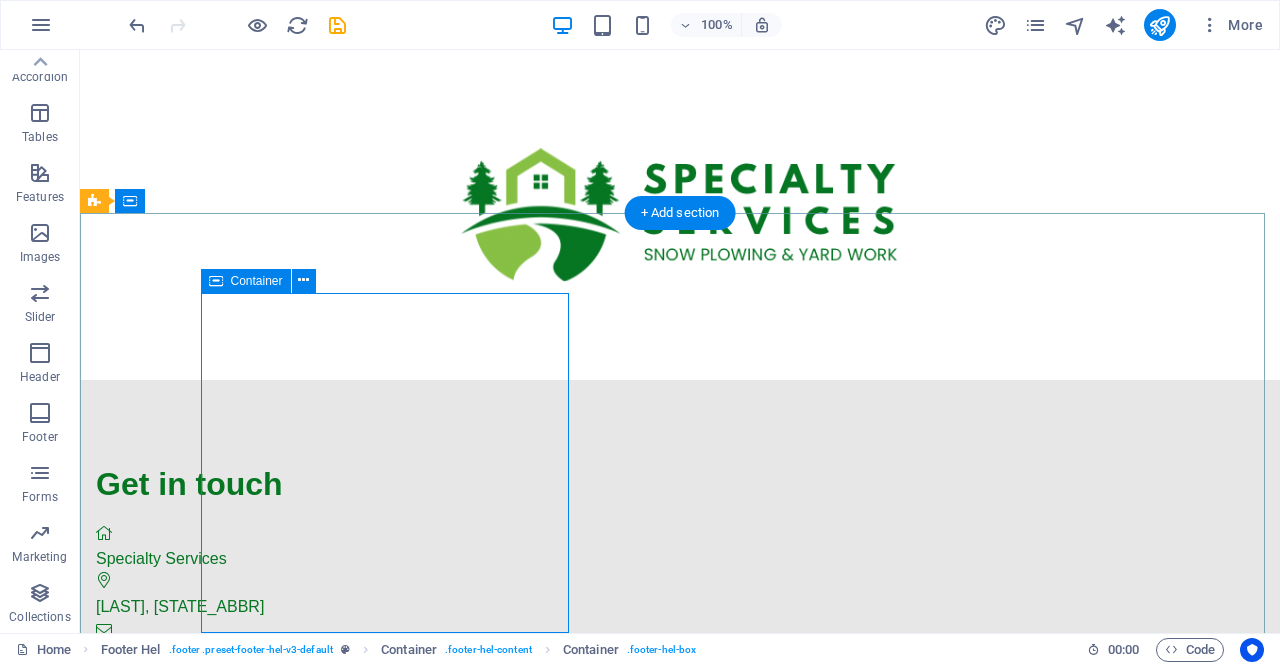 scroll, scrollTop: 167, scrollLeft: 0, axis: vertical 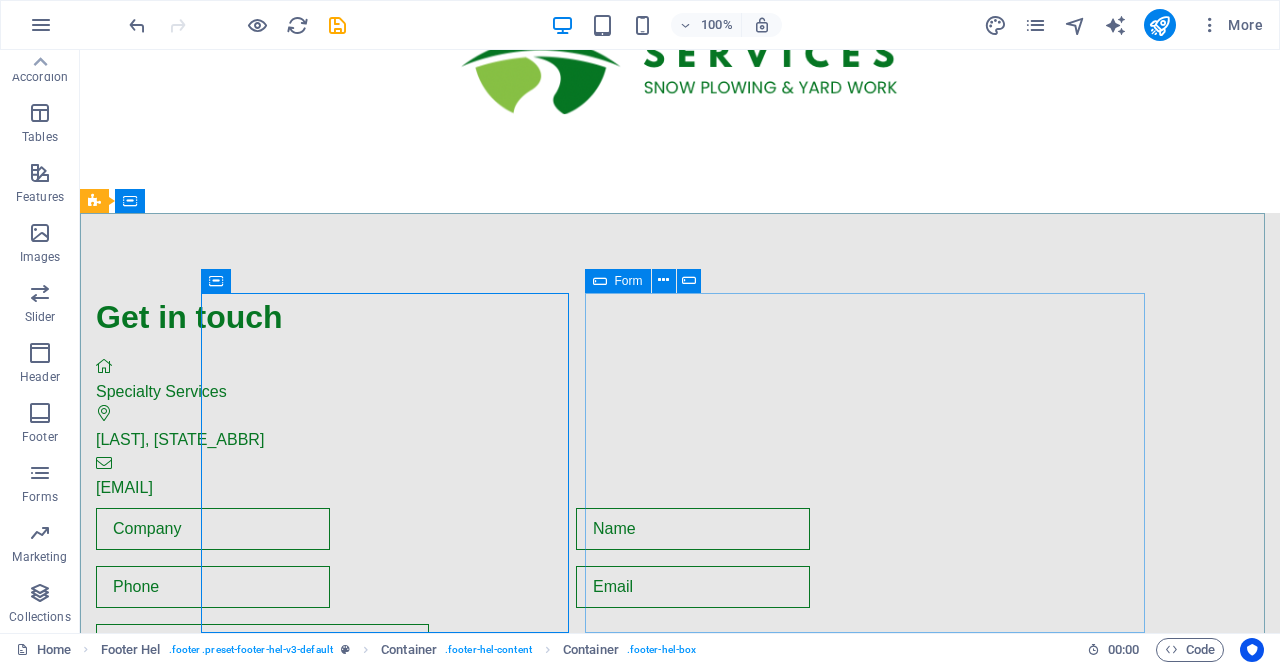 click at bounding box center [600, 281] 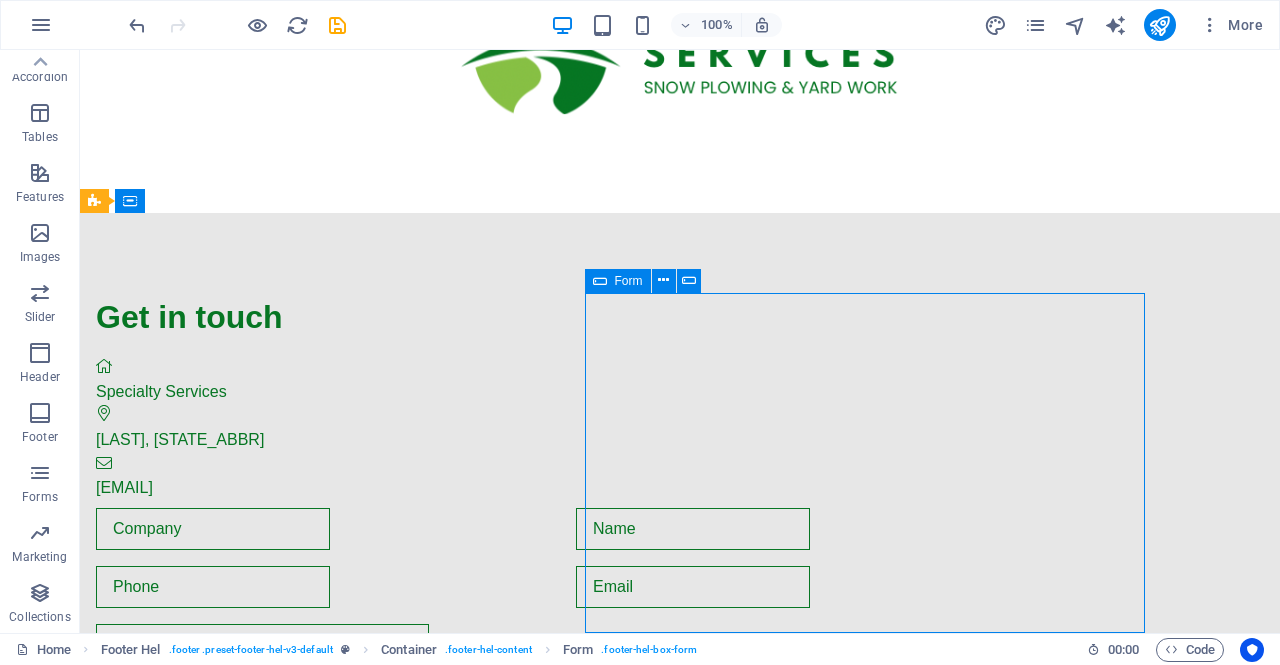 click at bounding box center (663, 280) 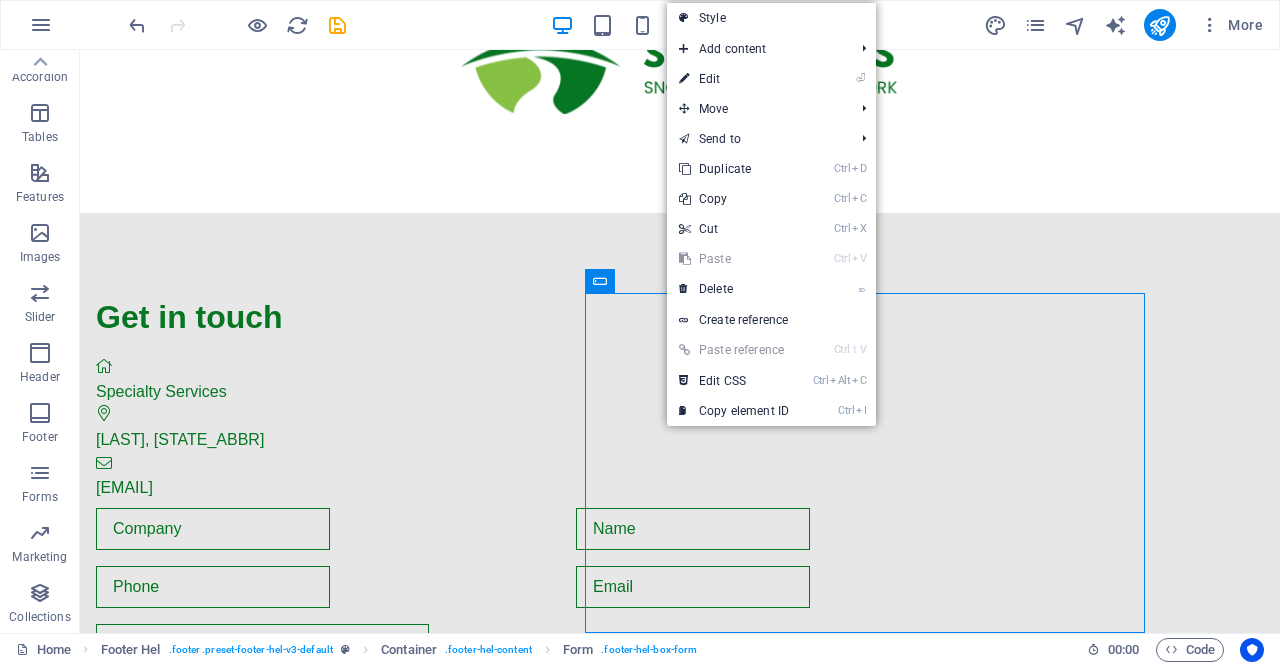click on "⏎  Edit" at bounding box center [734, 79] 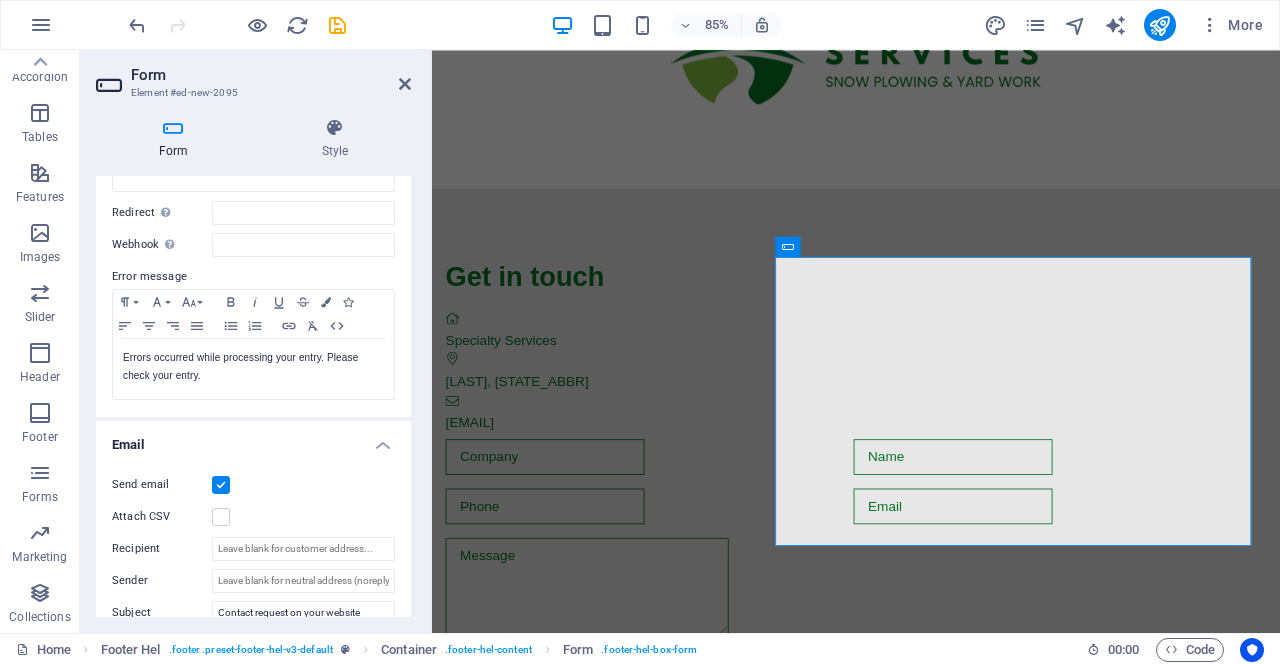 scroll, scrollTop: 467, scrollLeft: 0, axis: vertical 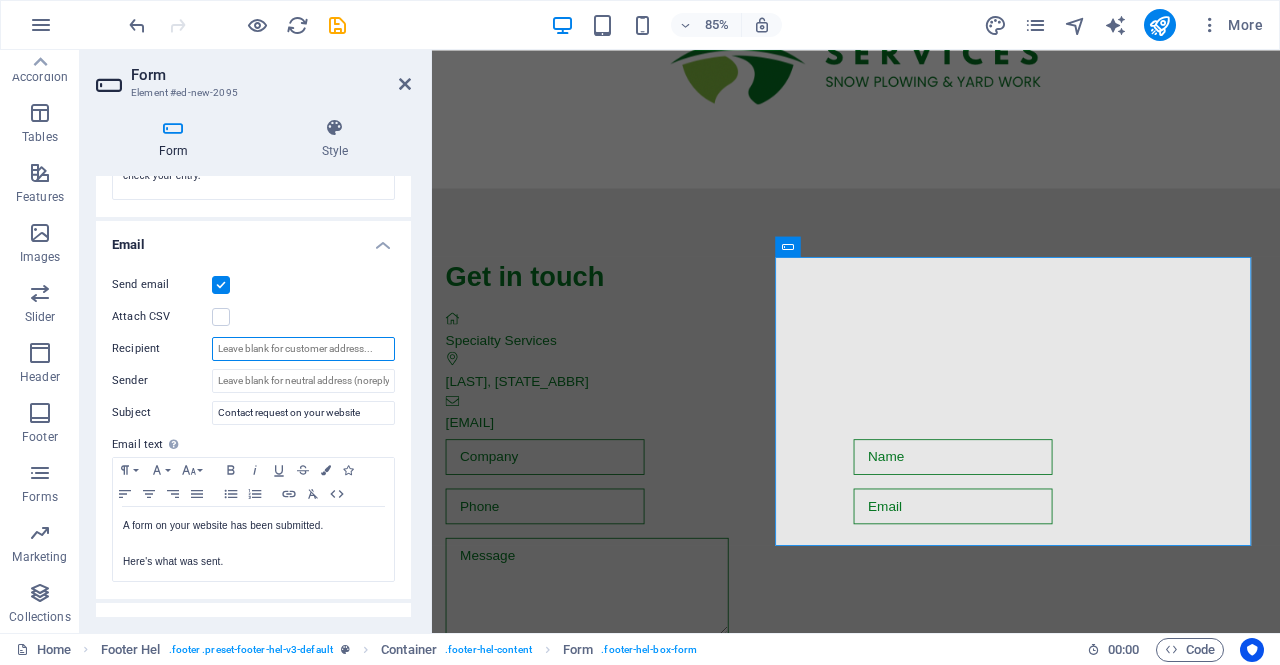 click on "Recipient" at bounding box center (303, 349) 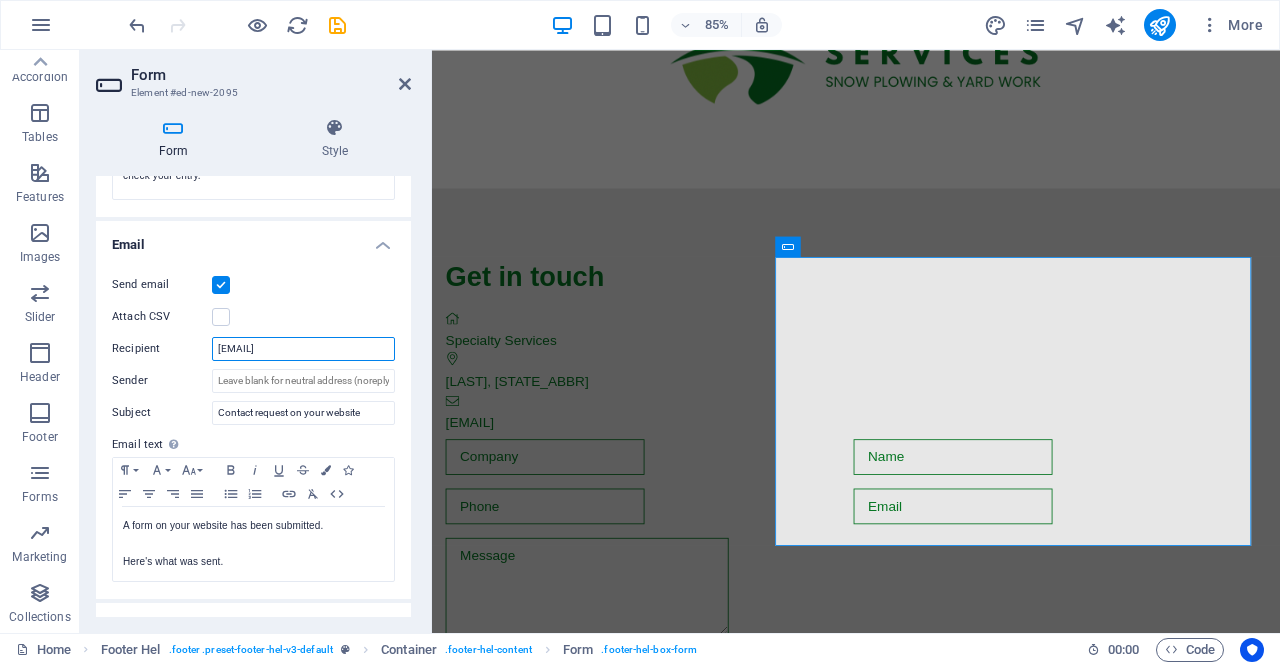 click on "brent@specialty-services.net" at bounding box center [303, 349] 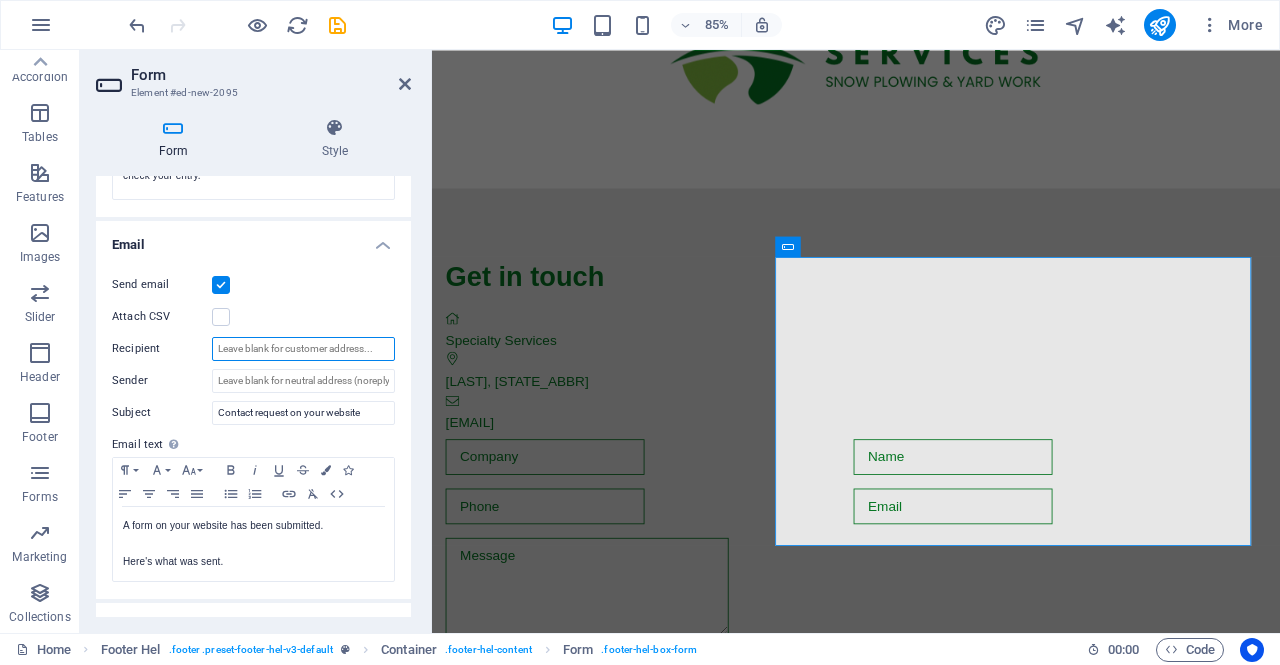 paste on "brent@specialty-services.net" 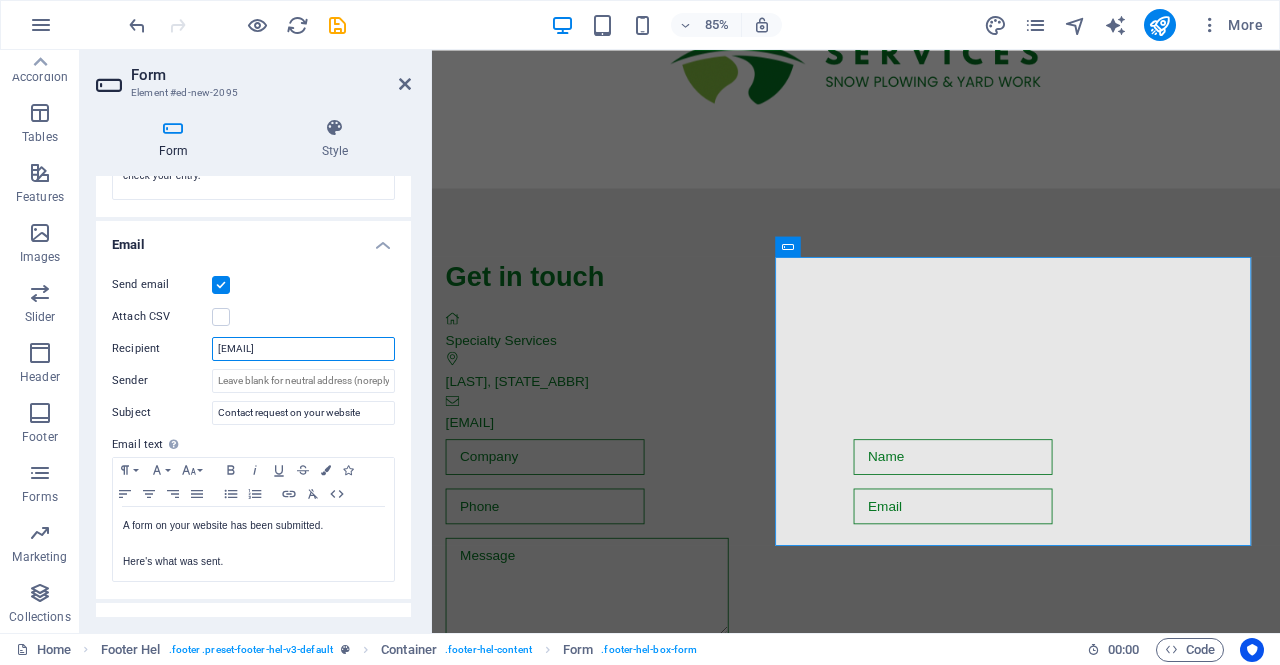 type on "brent@specialty-services.net" 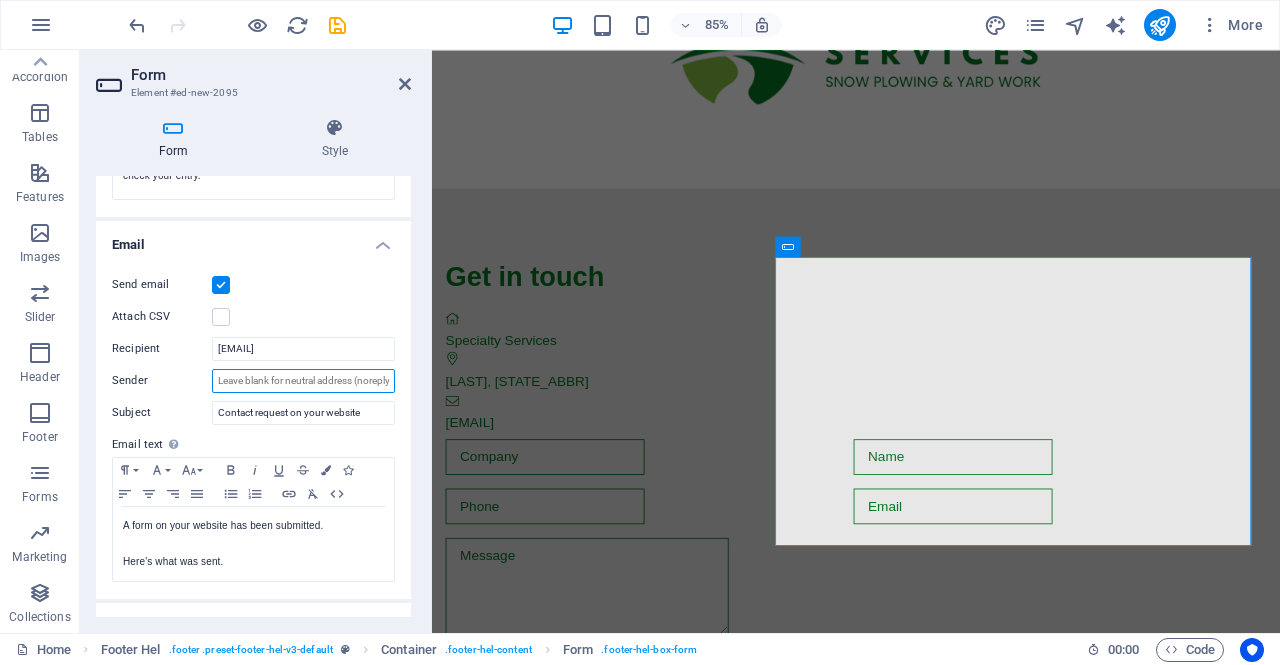 click on "Sender" at bounding box center (303, 381) 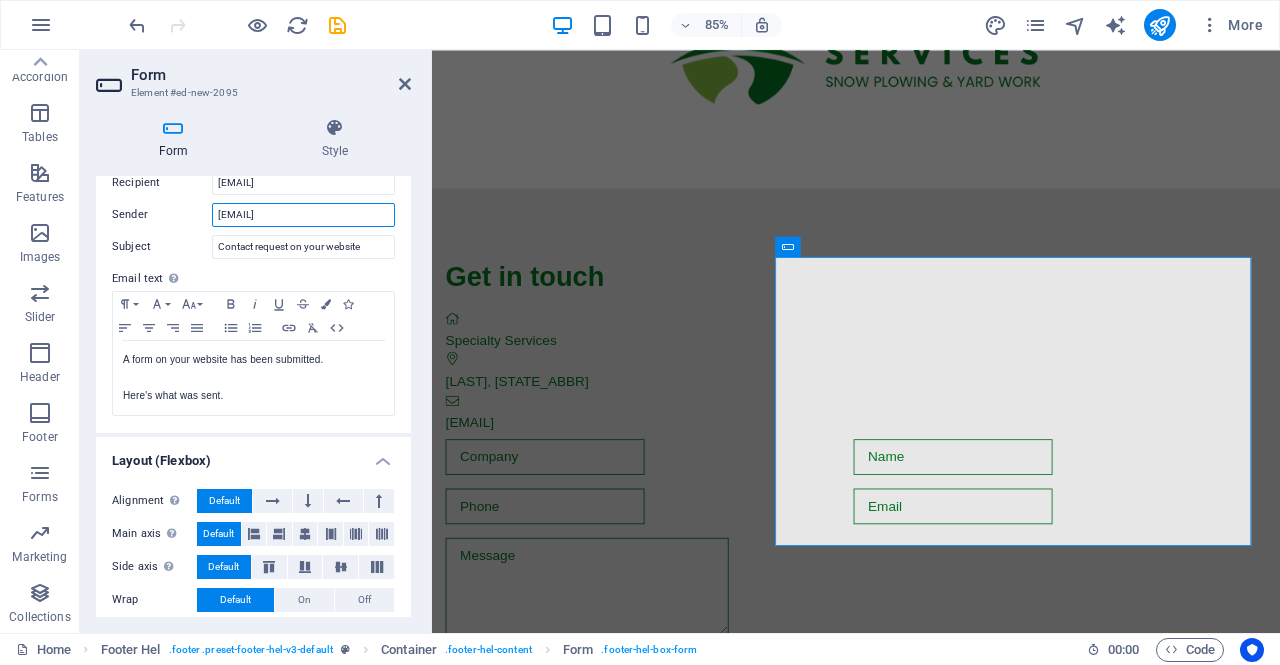 scroll, scrollTop: 678, scrollLeft: 0, axis: vertical 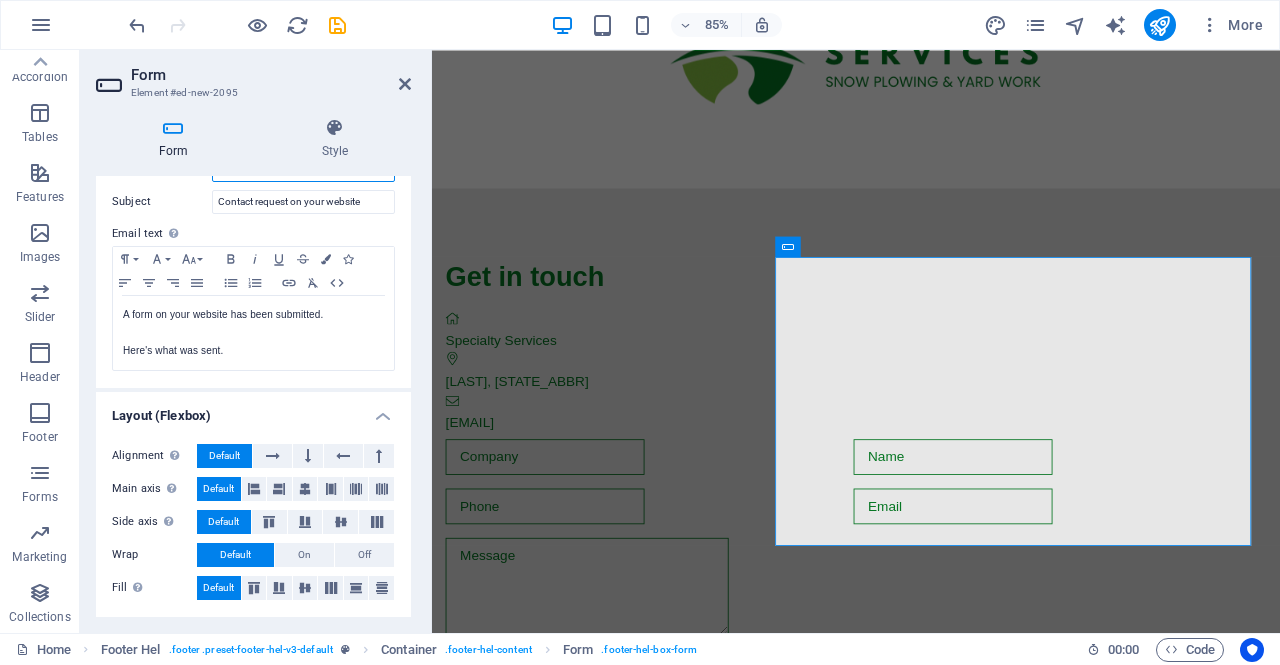 type on "brent@specialty-services.net" 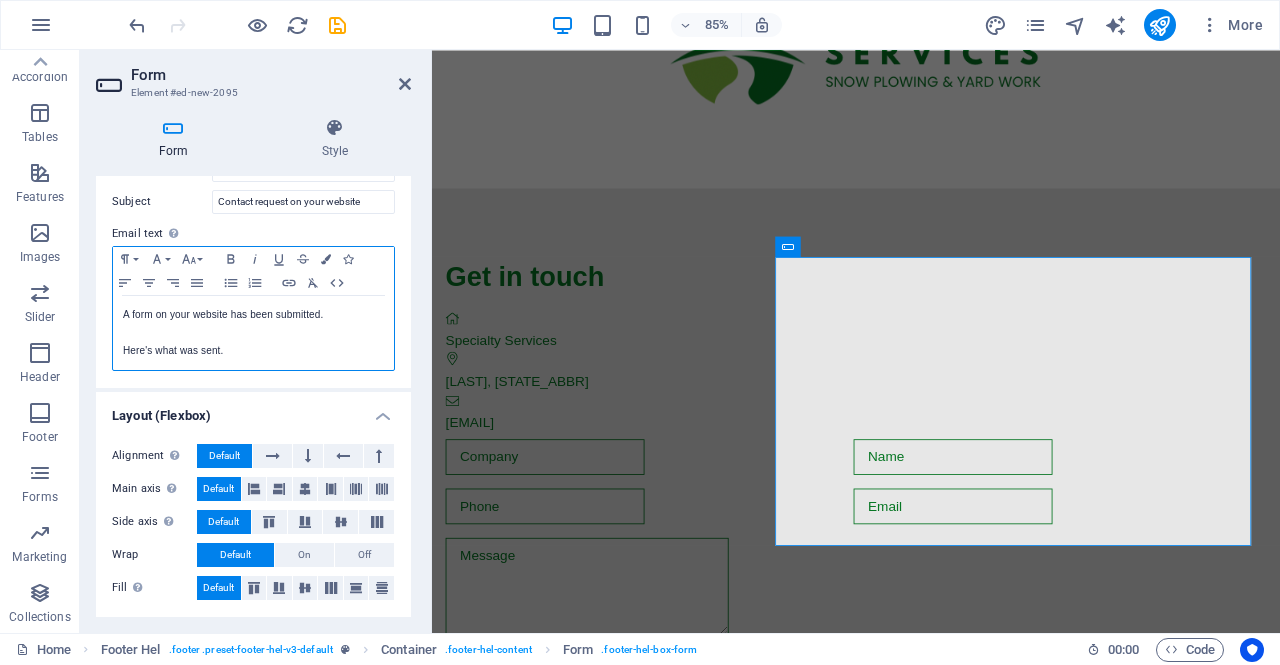 click on "Here's what was sent." at bounding box center [253, 351] 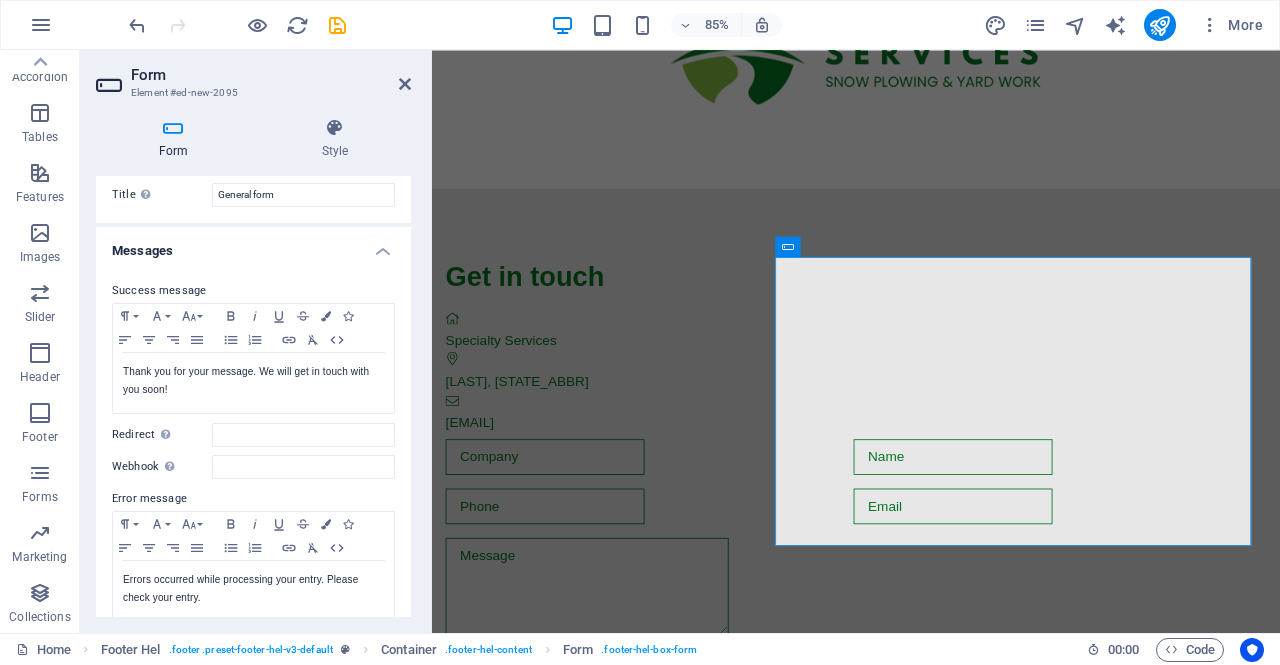 scroll, scrollTop: 0, scrollLeft: 0, axis: both 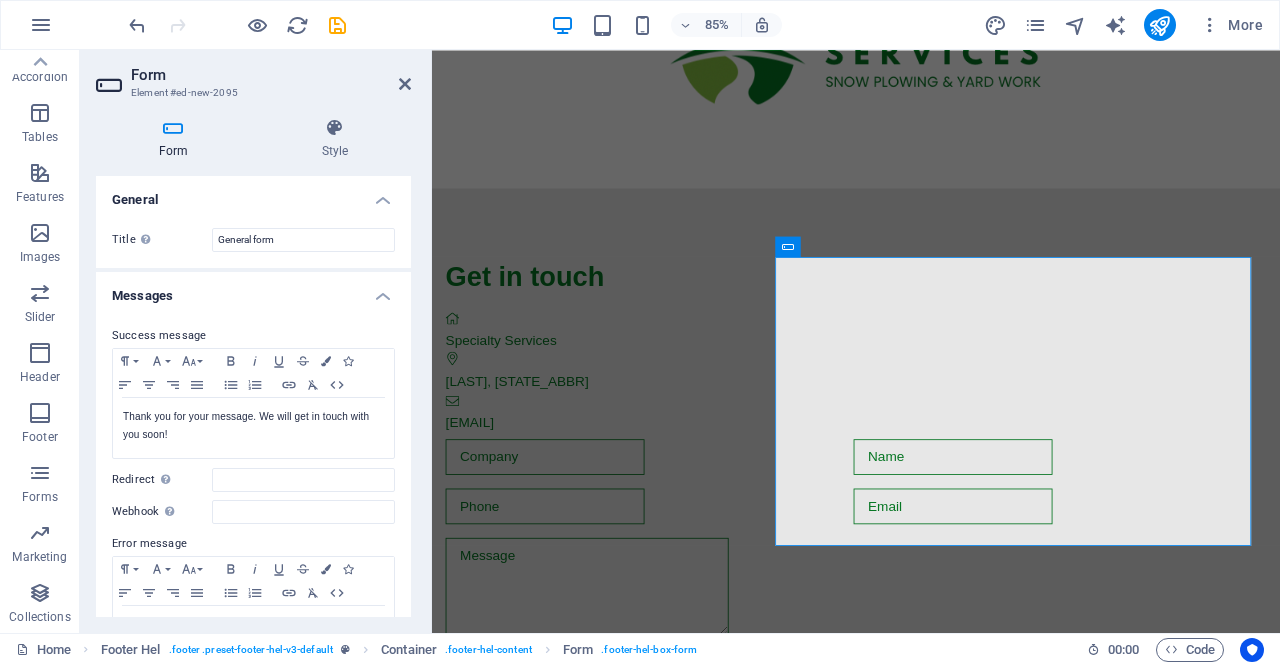 click at bounding box center (335, 128) 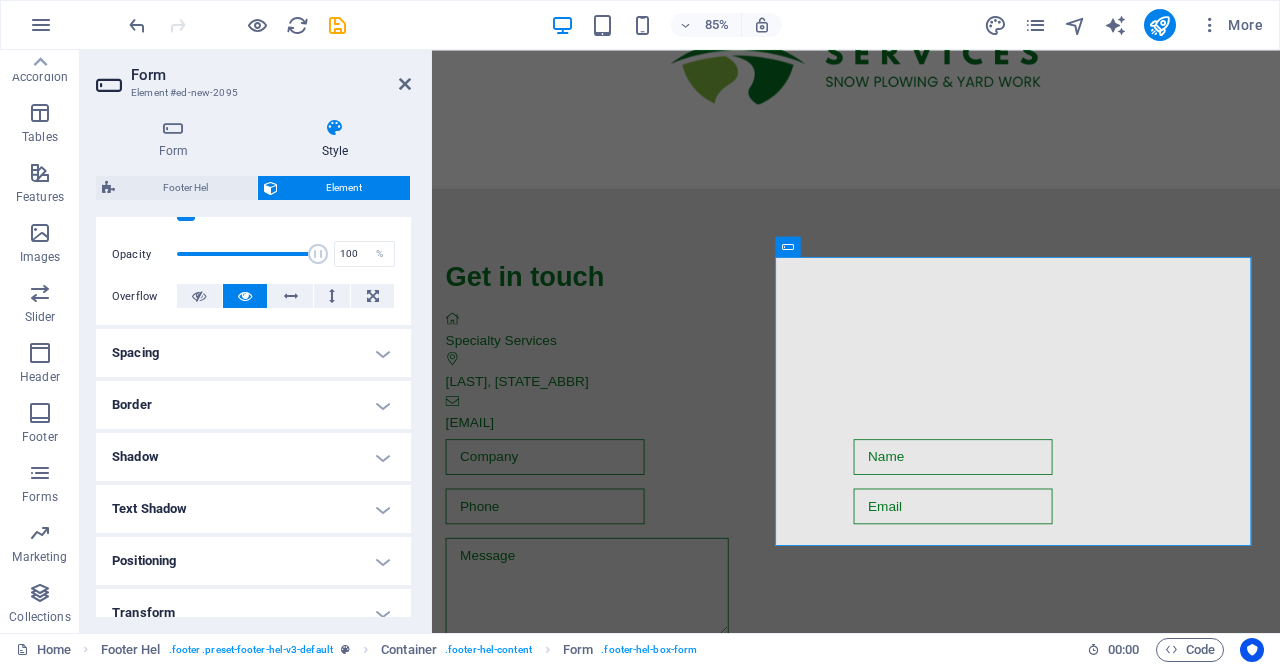 scroll, scrollTop: 259, scrollLeft: 0, axis: vertical 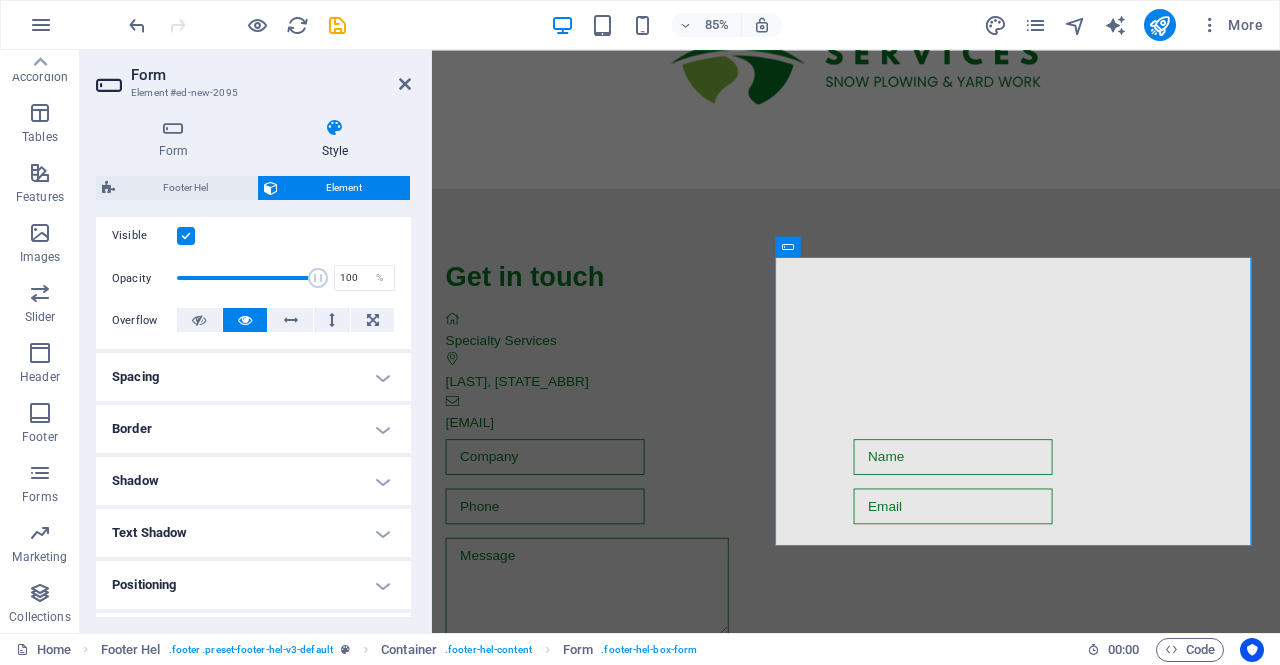 click on "Border" at bounding box center [253, 429] 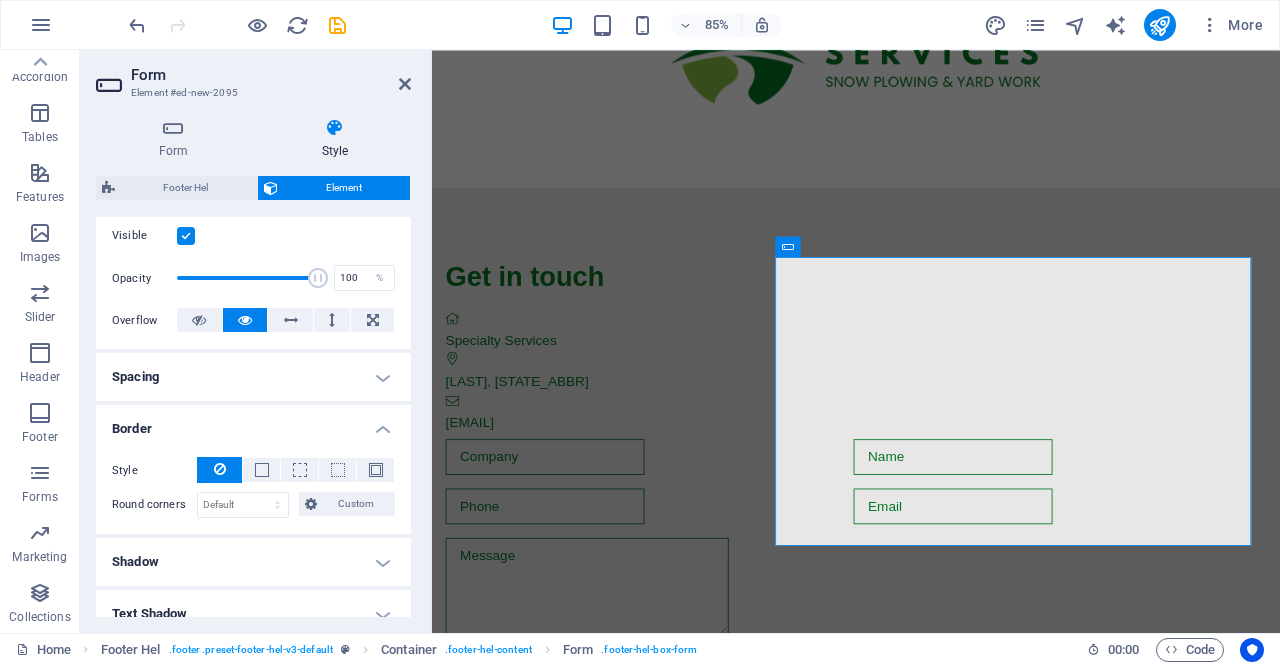 click at bounding box center (262, 470) 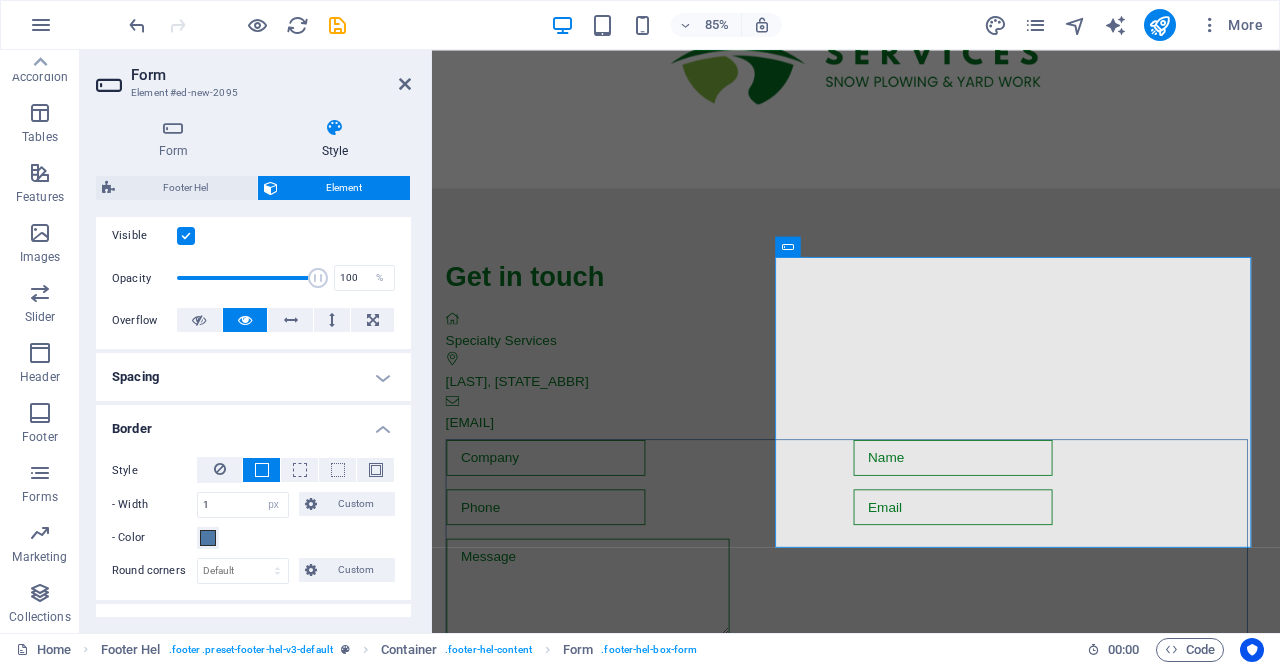click at bounding box center [220, 469] 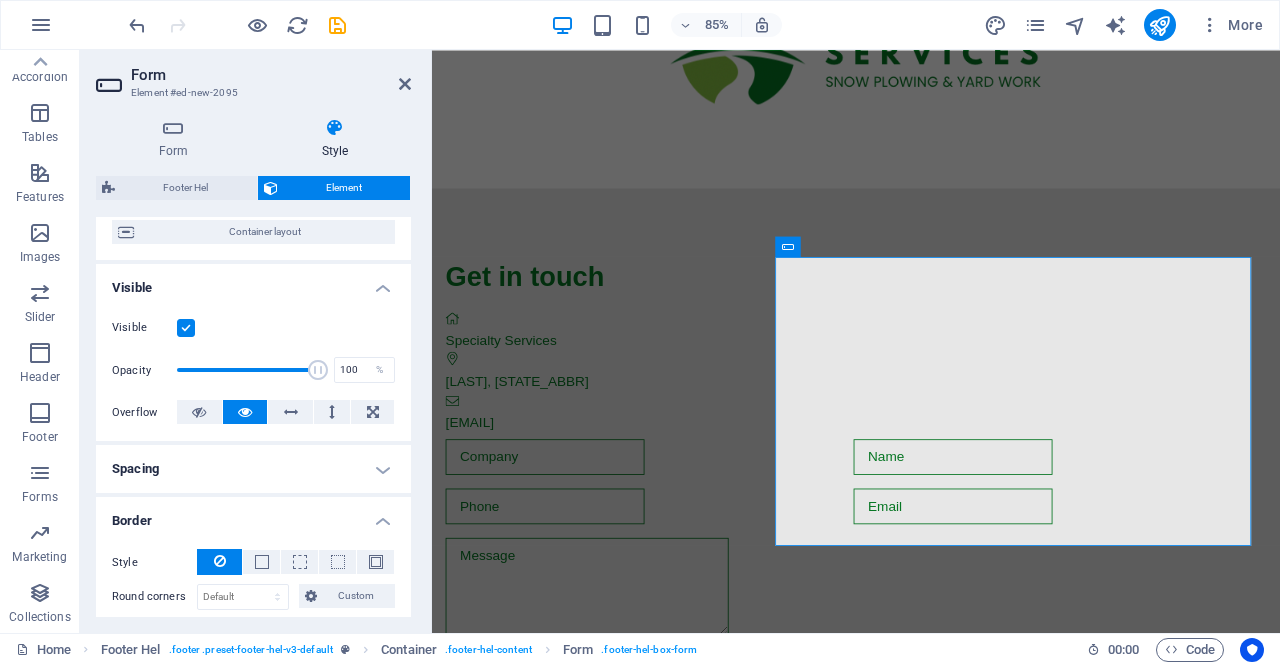 scroll, scrollTop: 300, scrollLeft: 0, axis: vertical 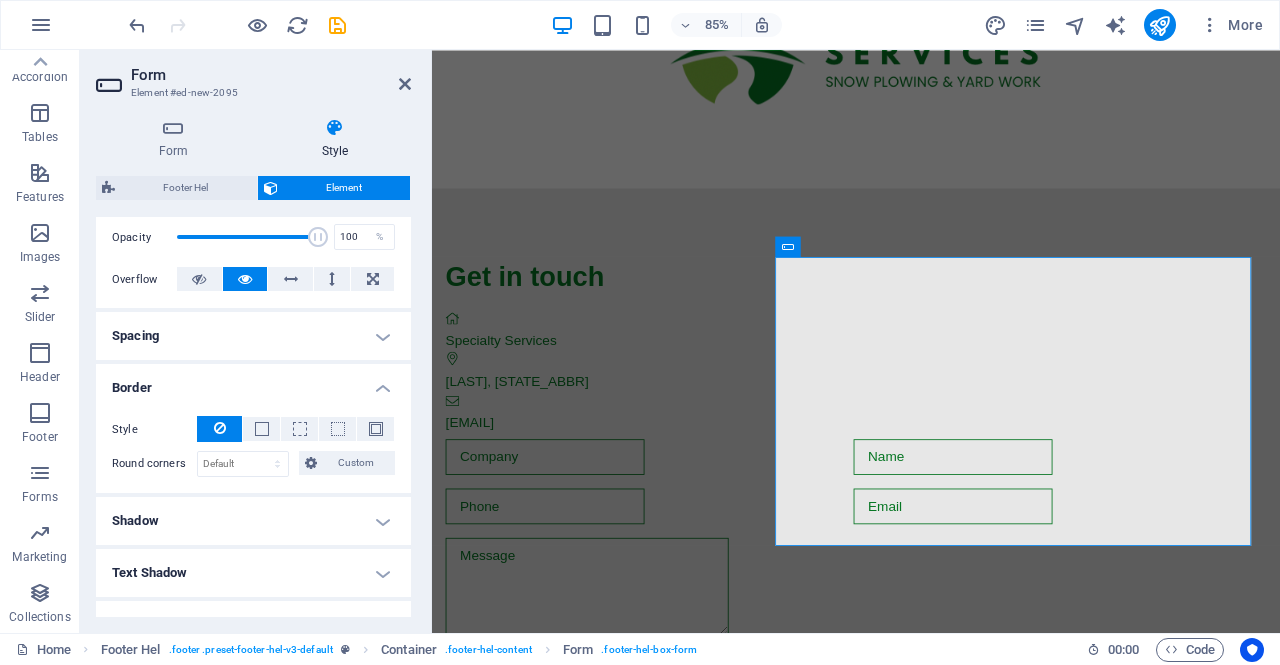 click on "Spacing" at bounding box center (253, 336) 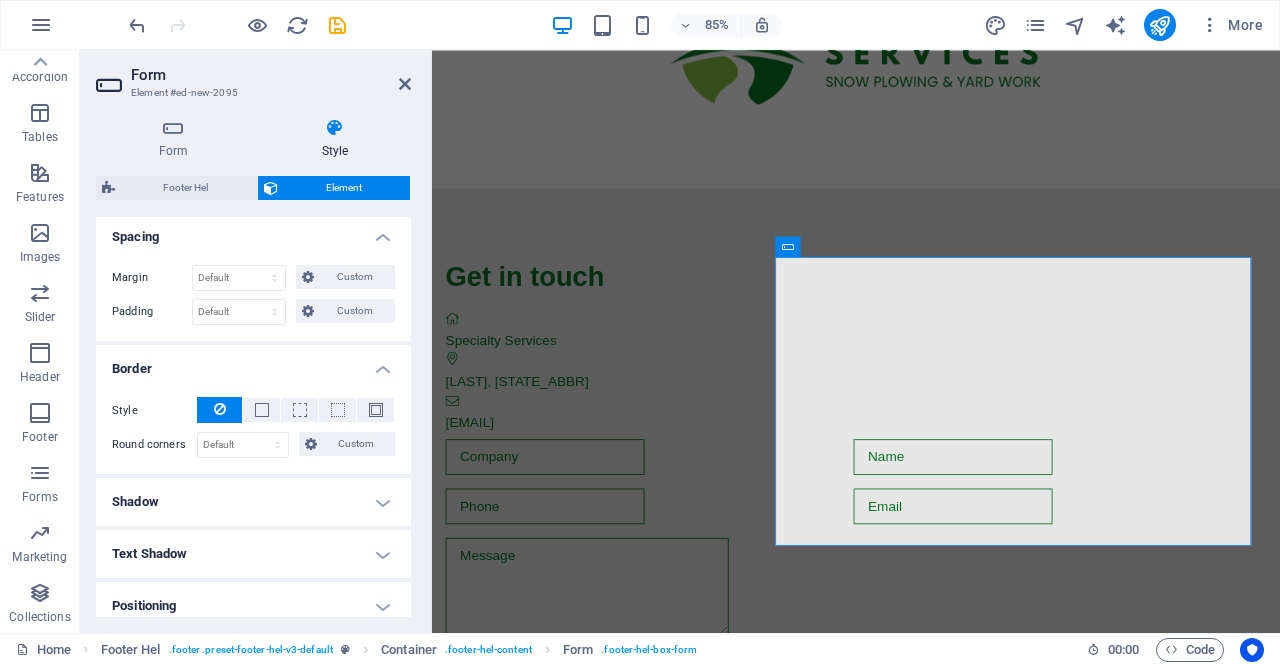 scroll, scrollTop: 400, scrollLeft: 0, axis: vertical 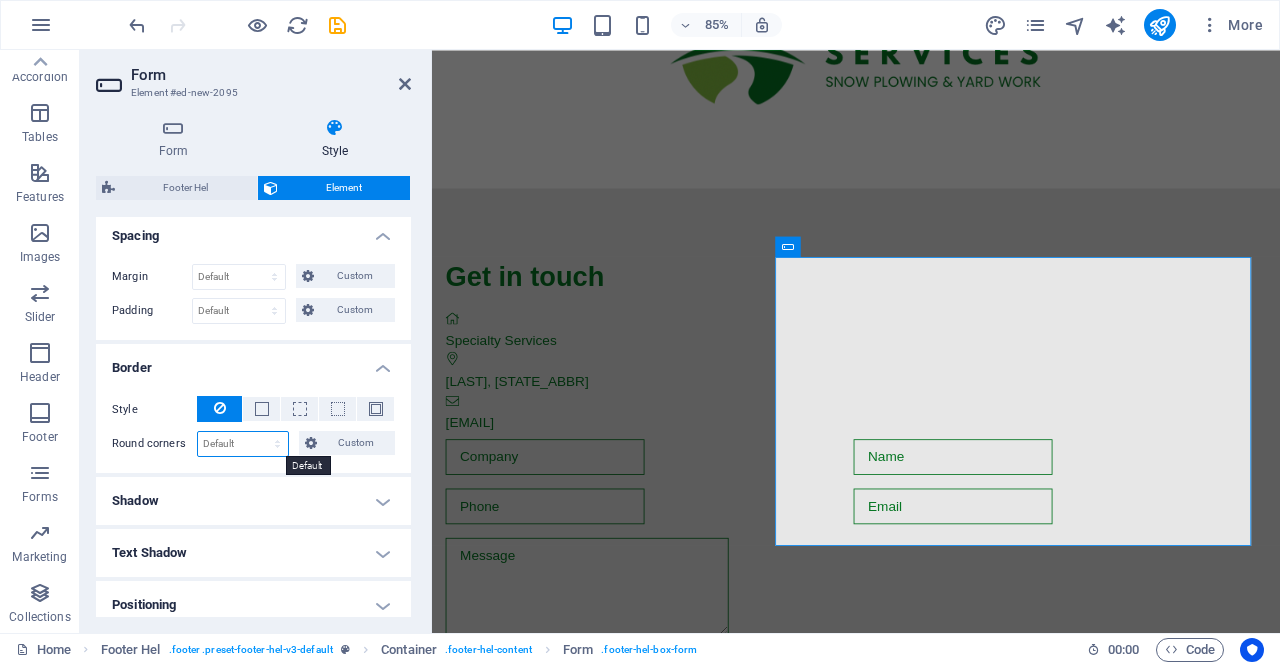 click on "Default px rem % vh vw Custom" at bounding box center [243, 444] 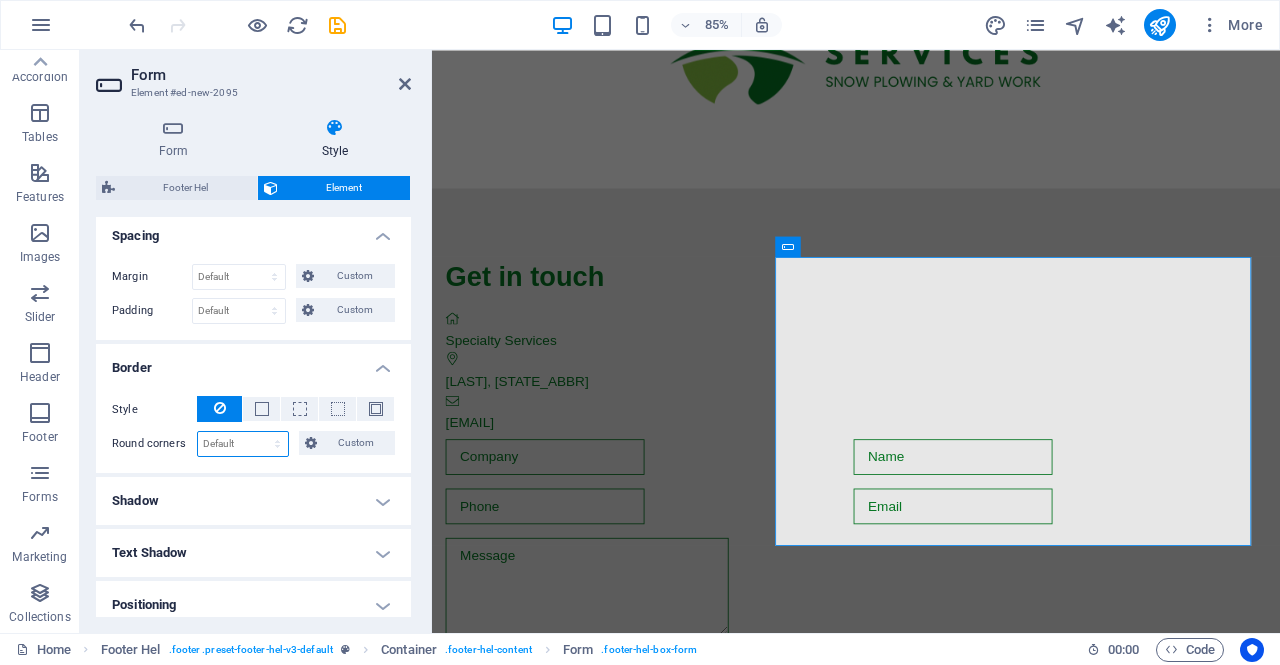 select on "px" 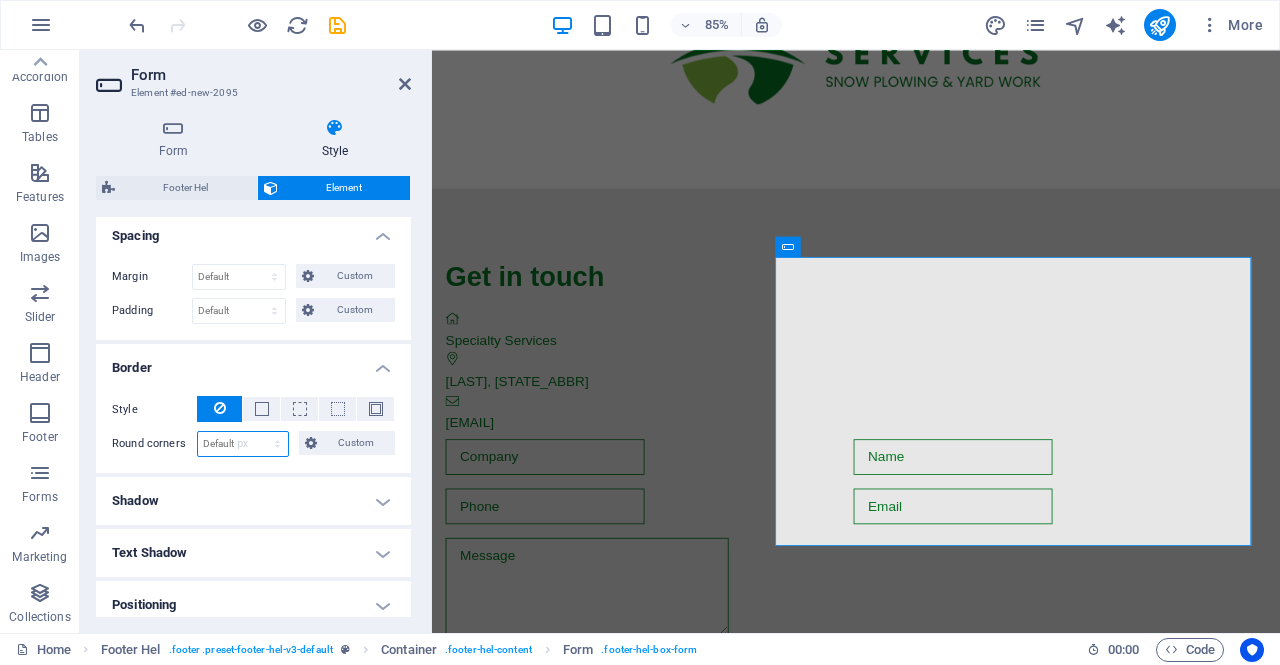 click on "Default px rem % vh vw Custom" at bounding box center [243, 444] 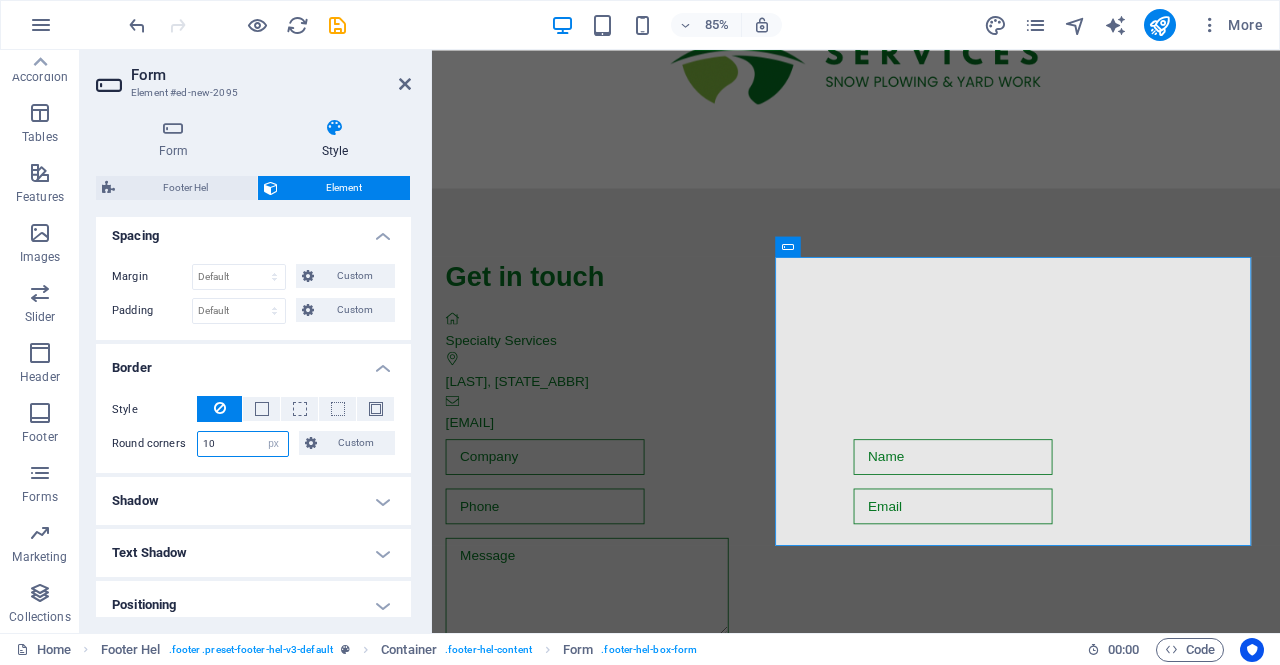type on "10" 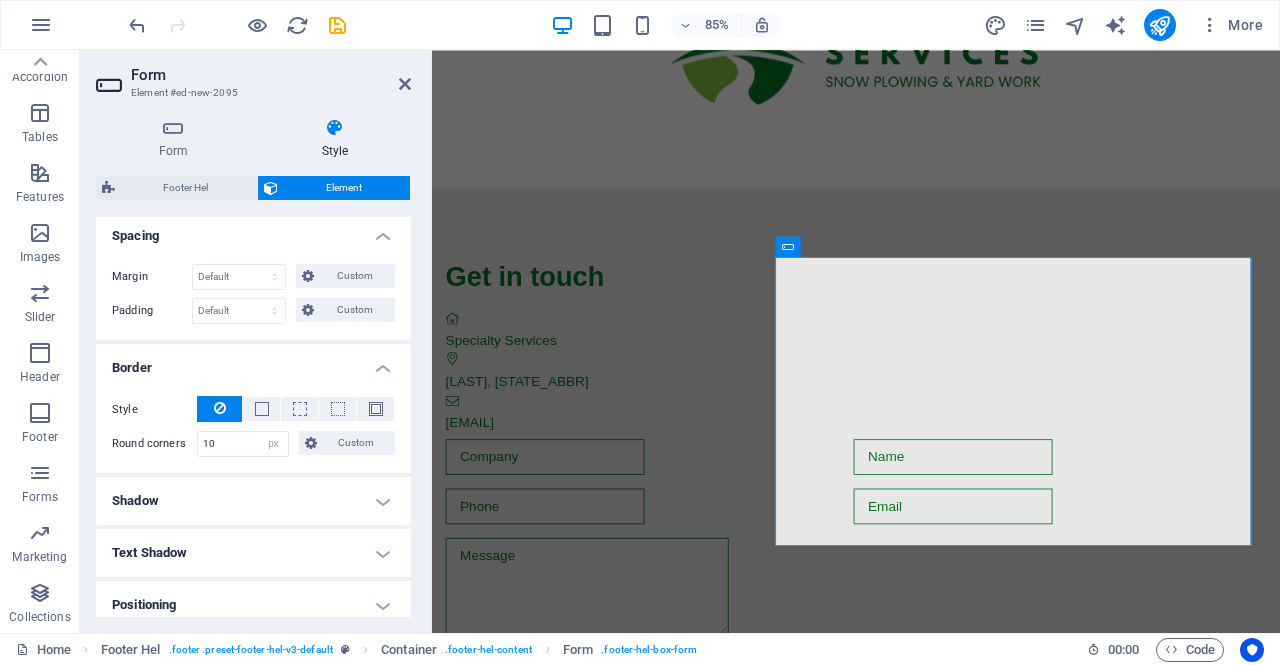click on "Round corners" at bounding box center (154, 444) 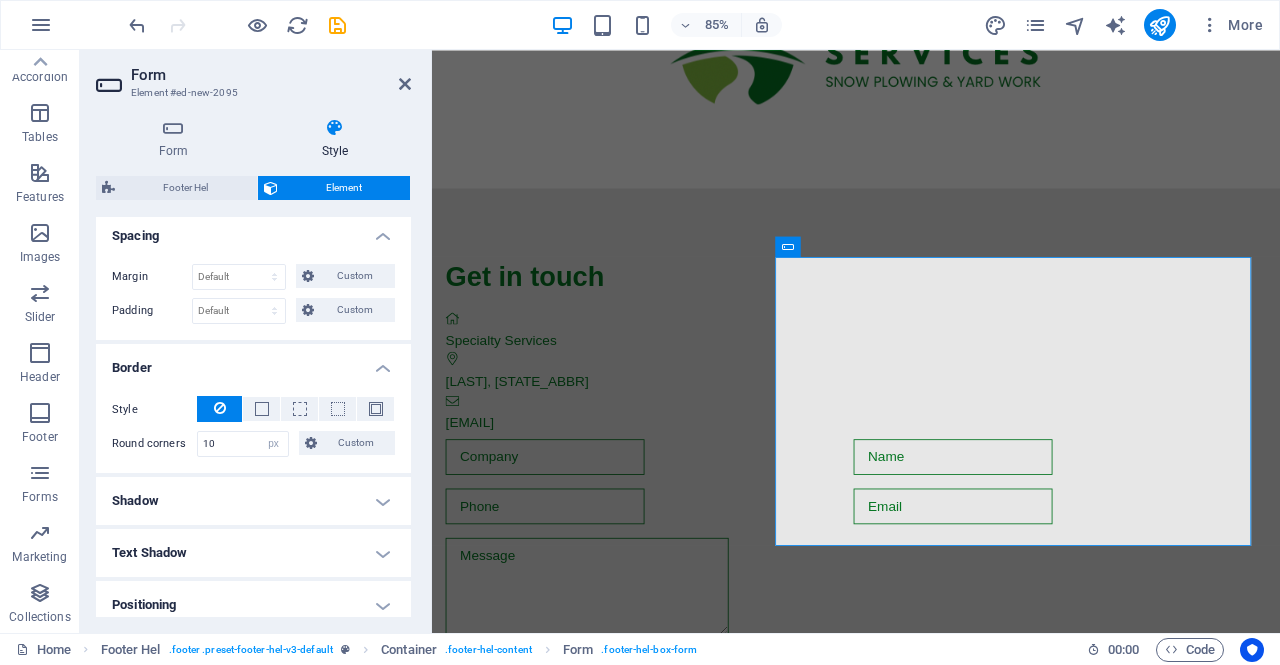 click at bounding box center [261, 409] 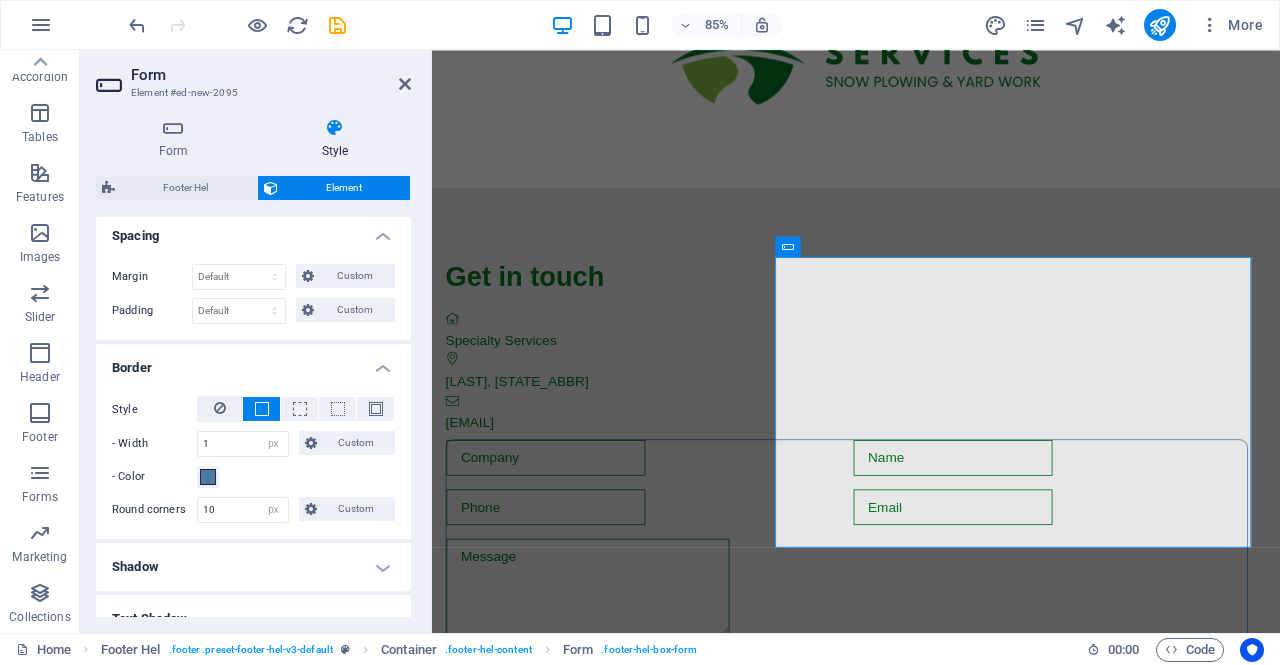 click at bounding box center [219, 409] 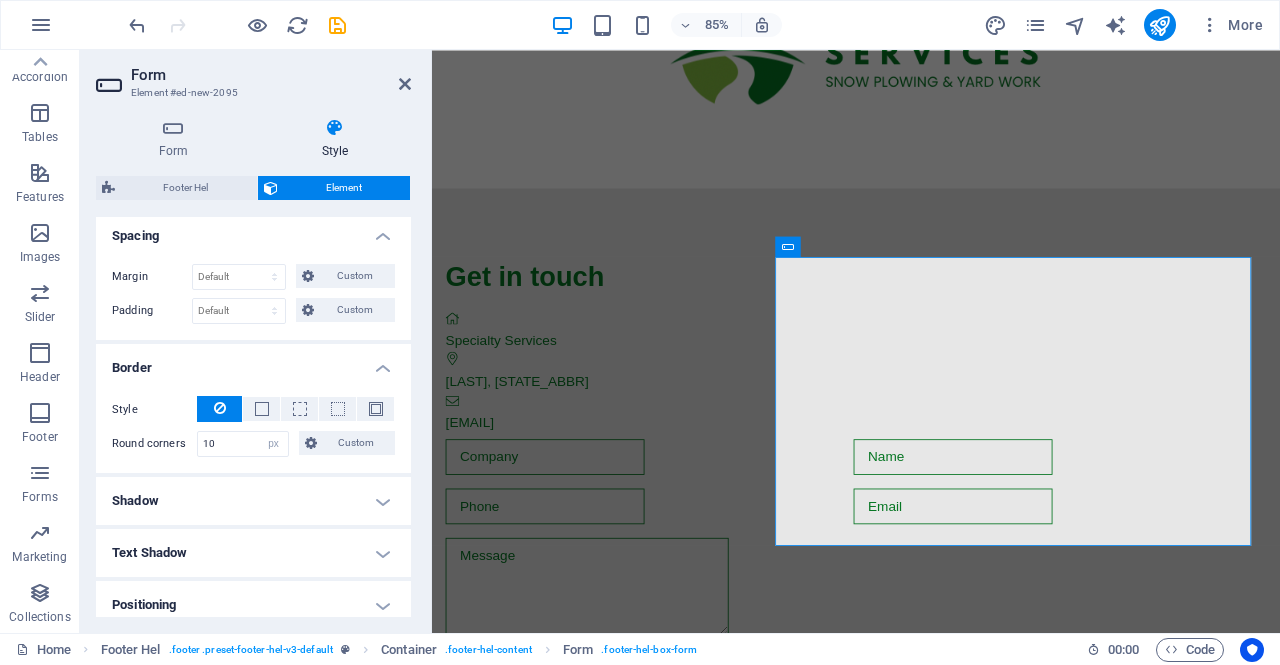 scroll, scrollTop: 533, scrollLeft: 0, axis: vertical 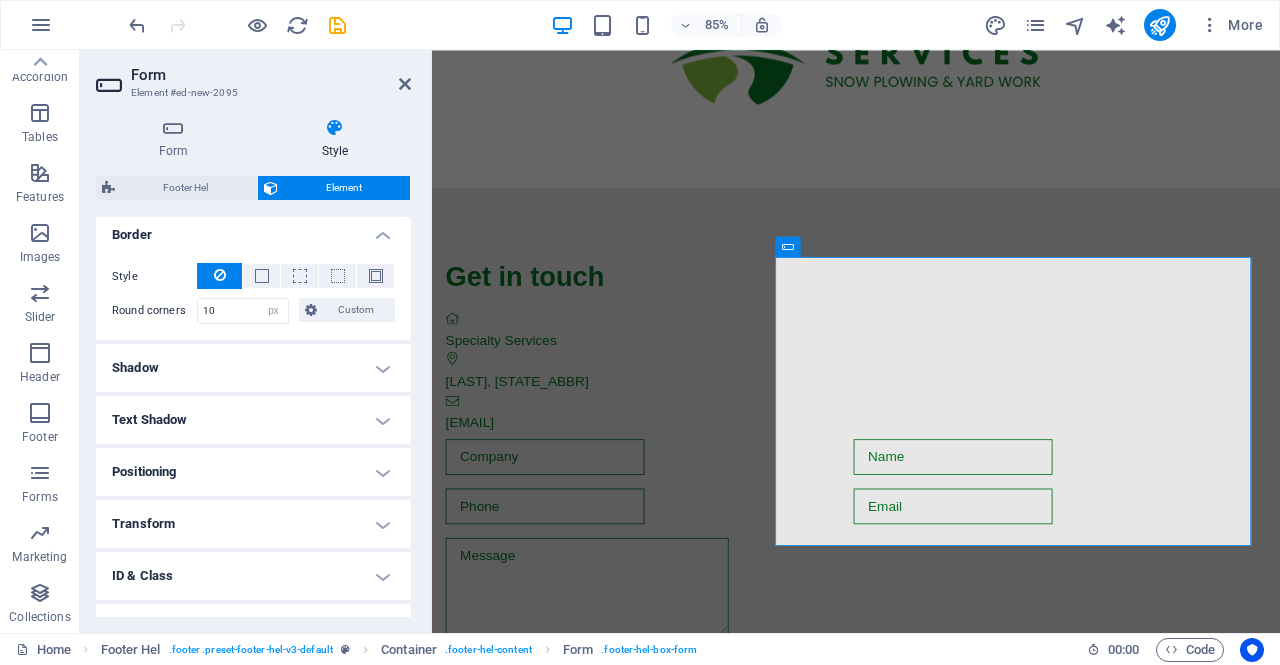 click on "Text Shadow" at bounding box center (253, 420) 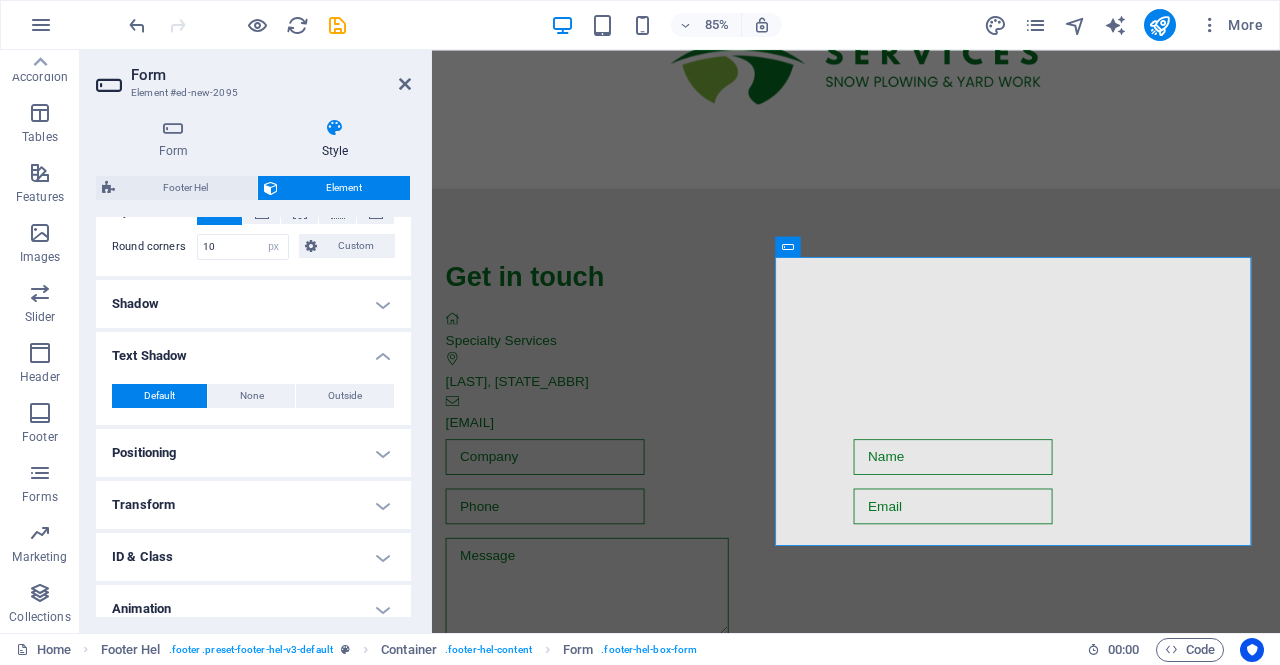 scroll, scrollTop: 665, scrollLeft: 0, axis: vertical 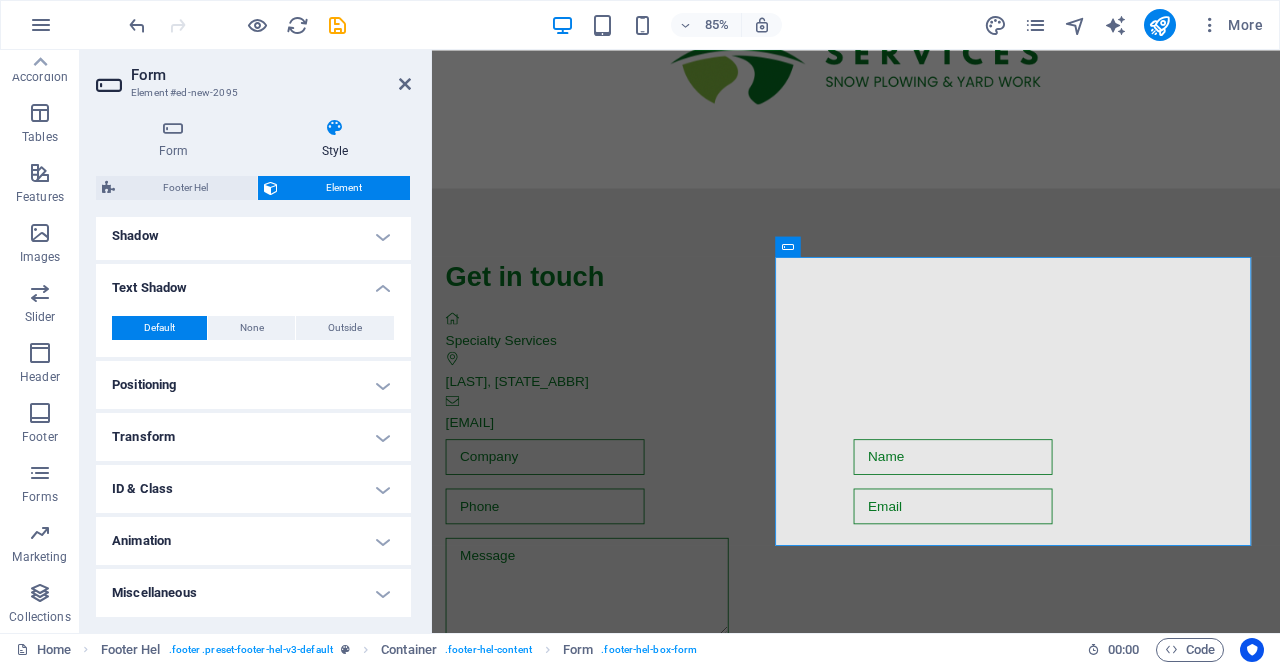 click on "Positioning" at bounding box center (253, 385) 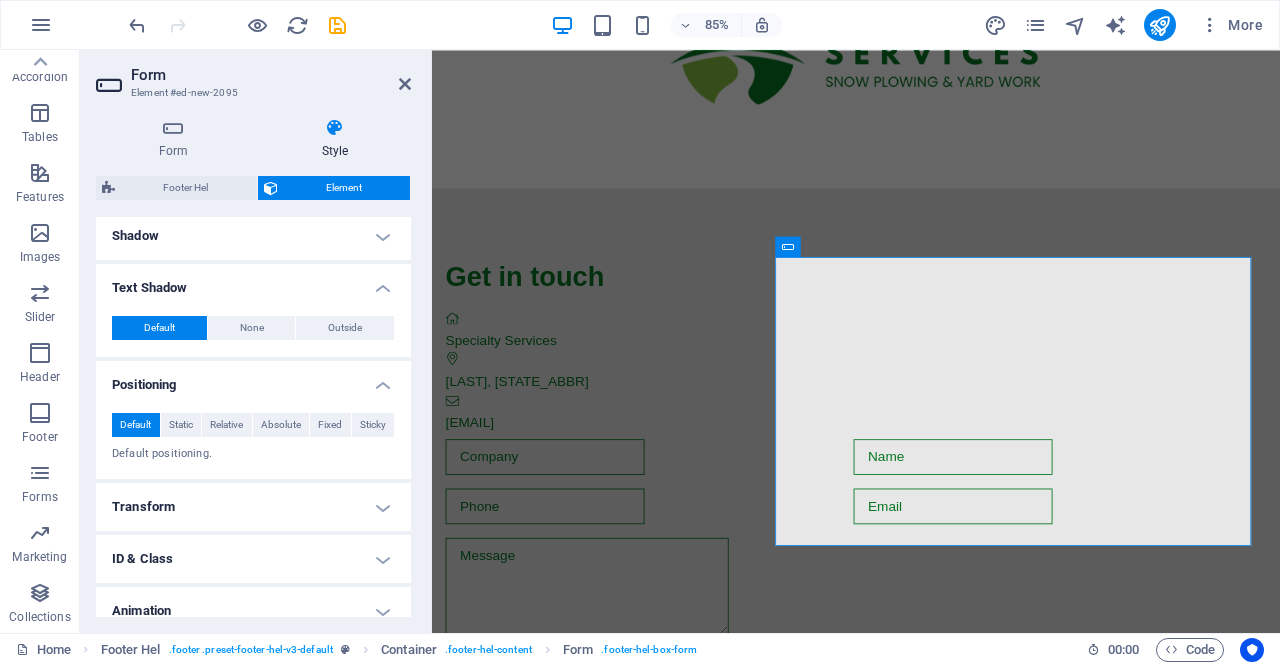 scroll, scrollTop: 735, scrollLeft: 0, axis: vertical 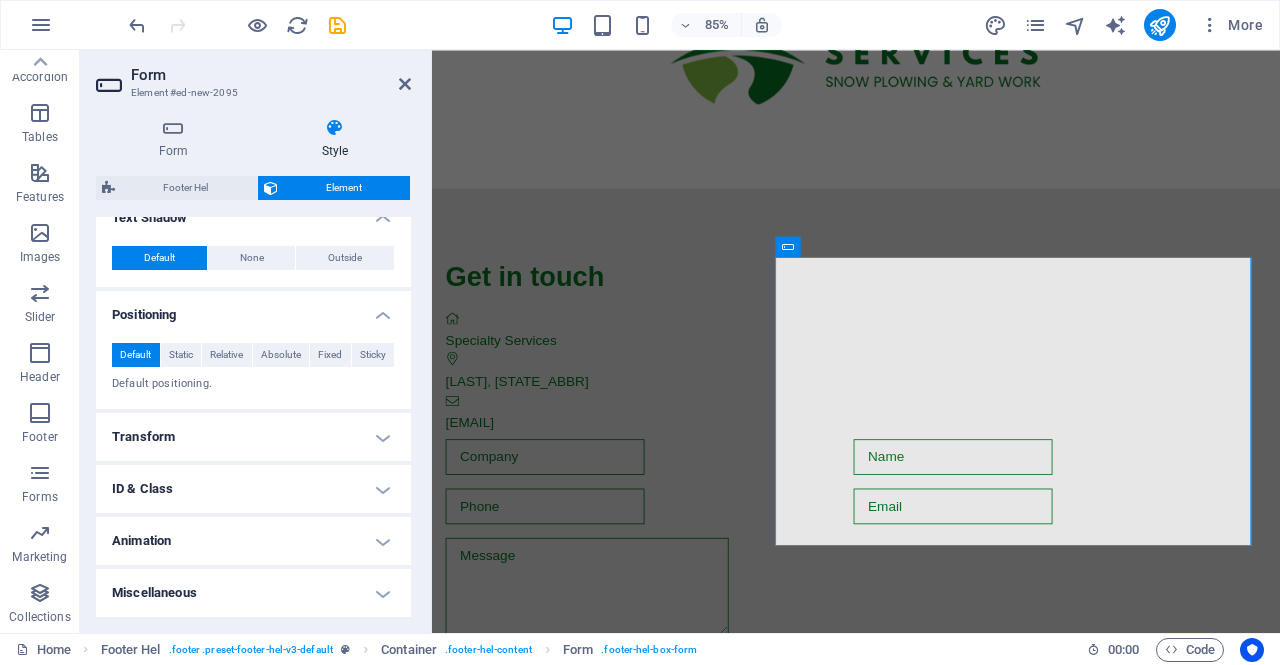 click on "Transform" at bounding box center (253, 437) 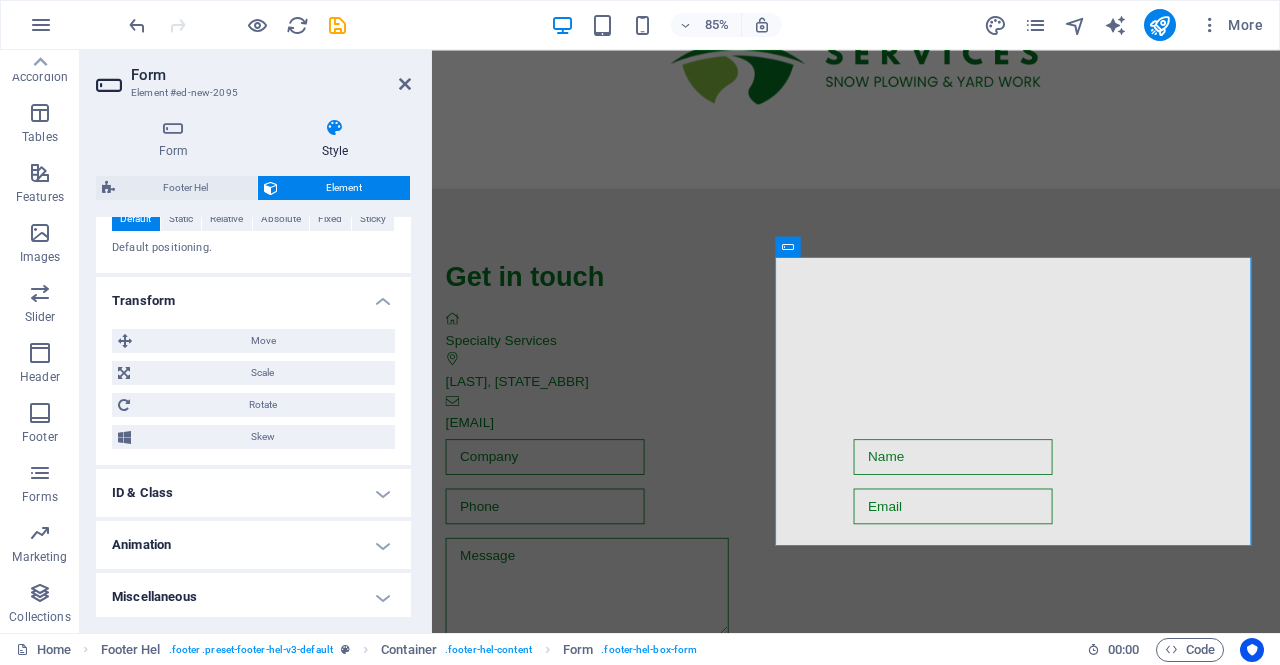 scroll, scrollTop: 875, scrollLeft: 0, axis: vertical 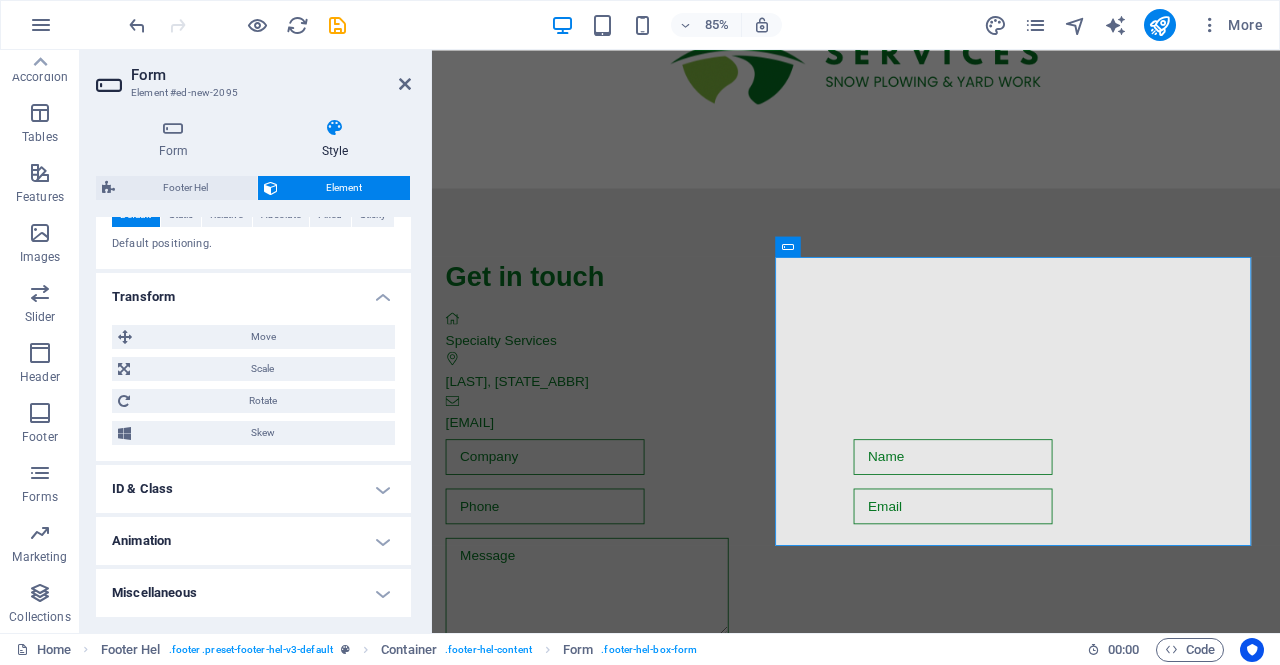 click on "Miscellaneous" at bounding box center [253, 593] 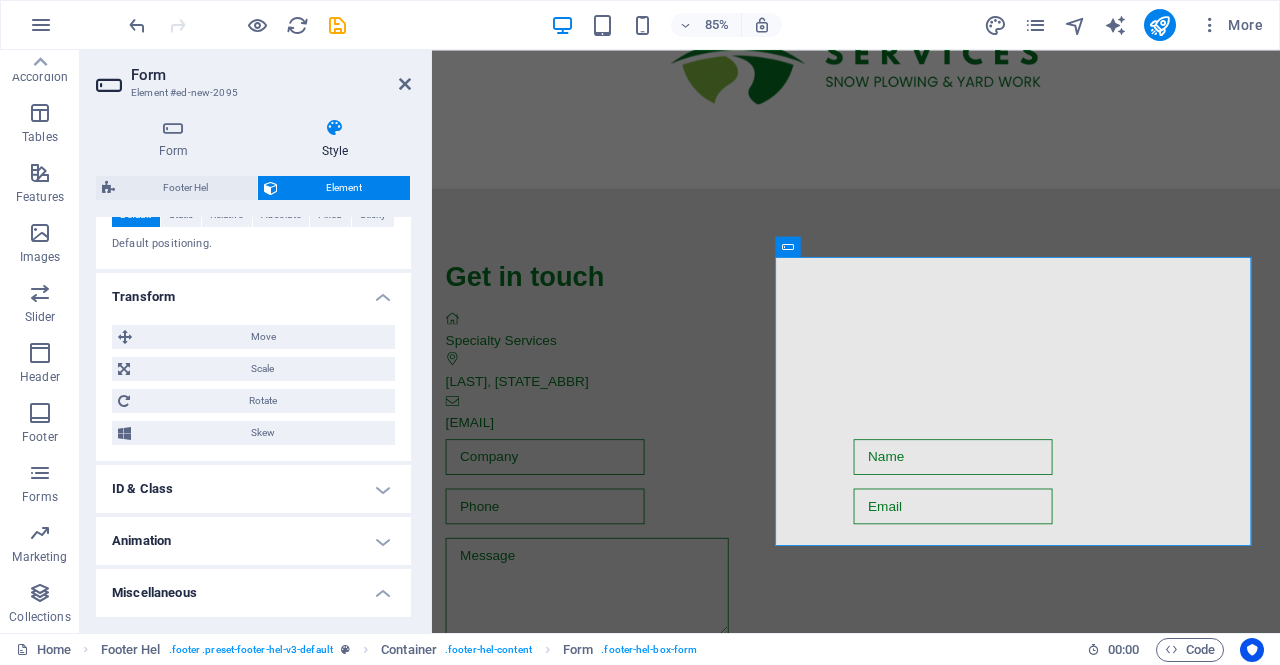 click on "Miscellaneous" at bounding box center (253, 587) 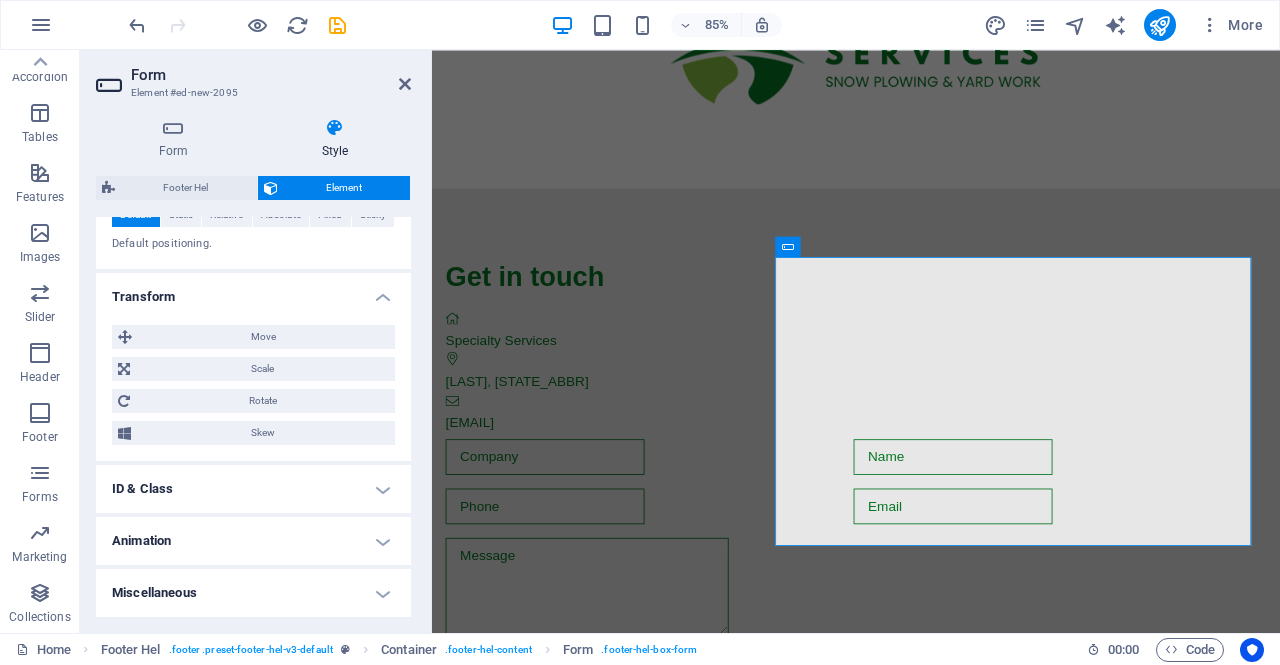 click on "Miscellaneous" at bounding box center [253, 593] 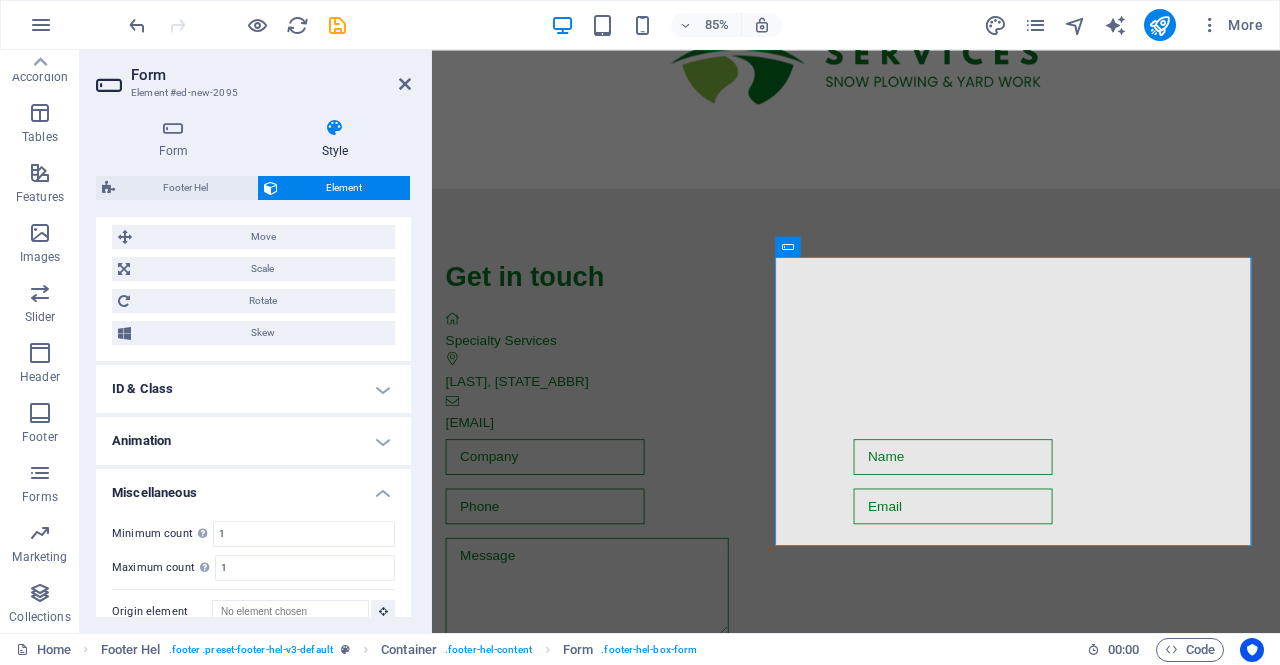 scroll, scrollTop: 999, scrollLeft: 0, axis: vertical 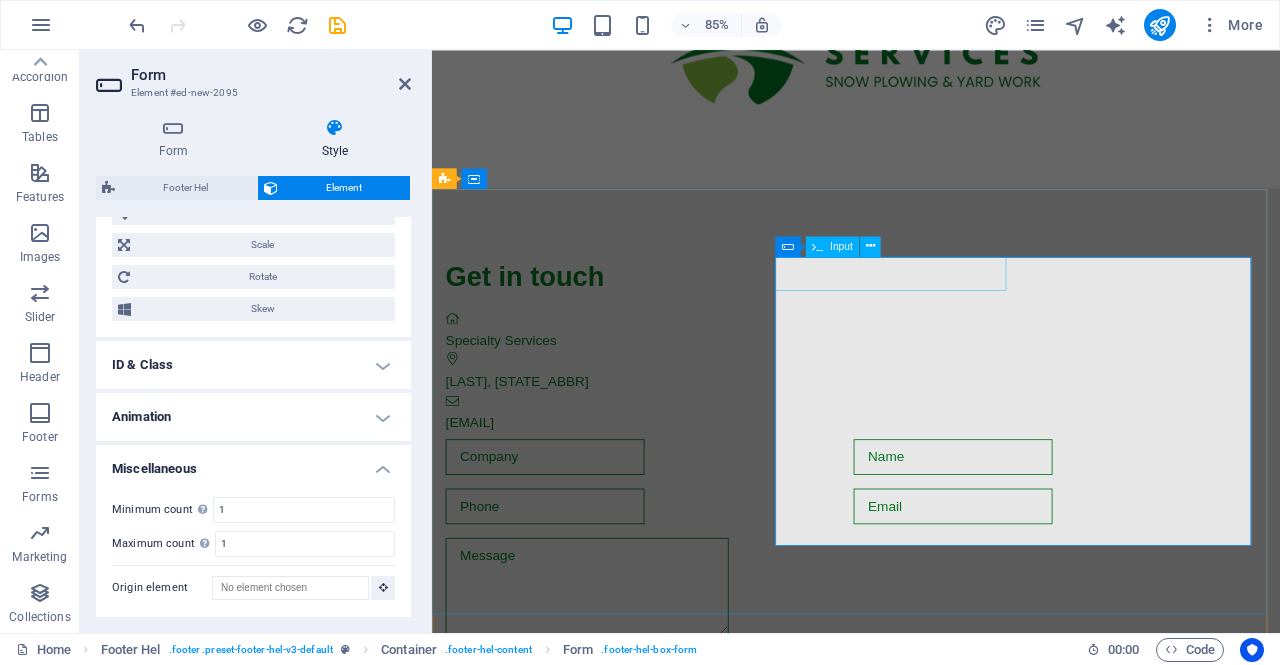 click at bounding box center [565, 529] 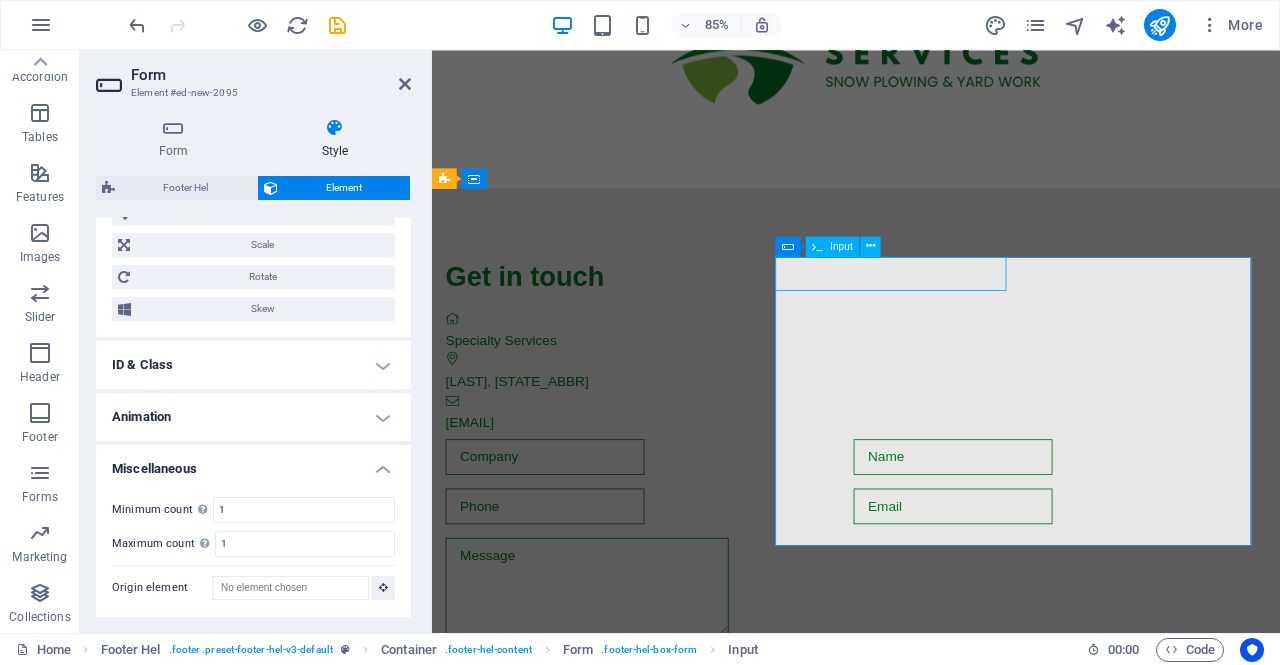click at bounding box center (565, 529) 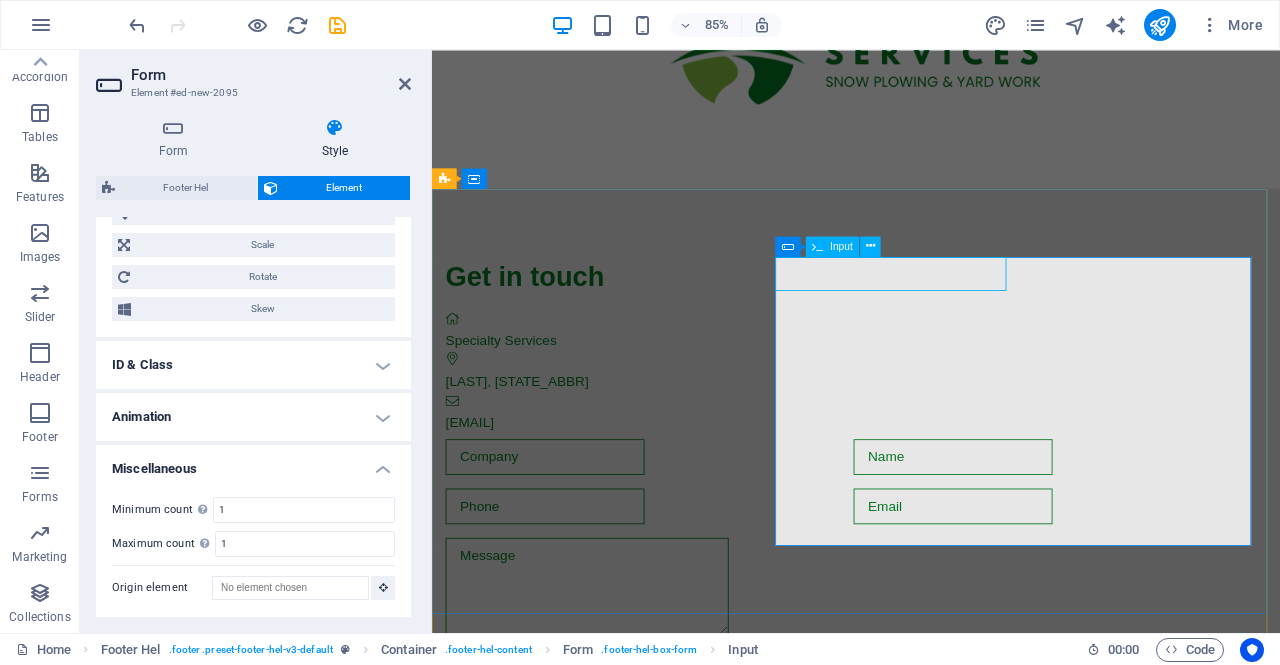 click at bounding box center (871, 246) 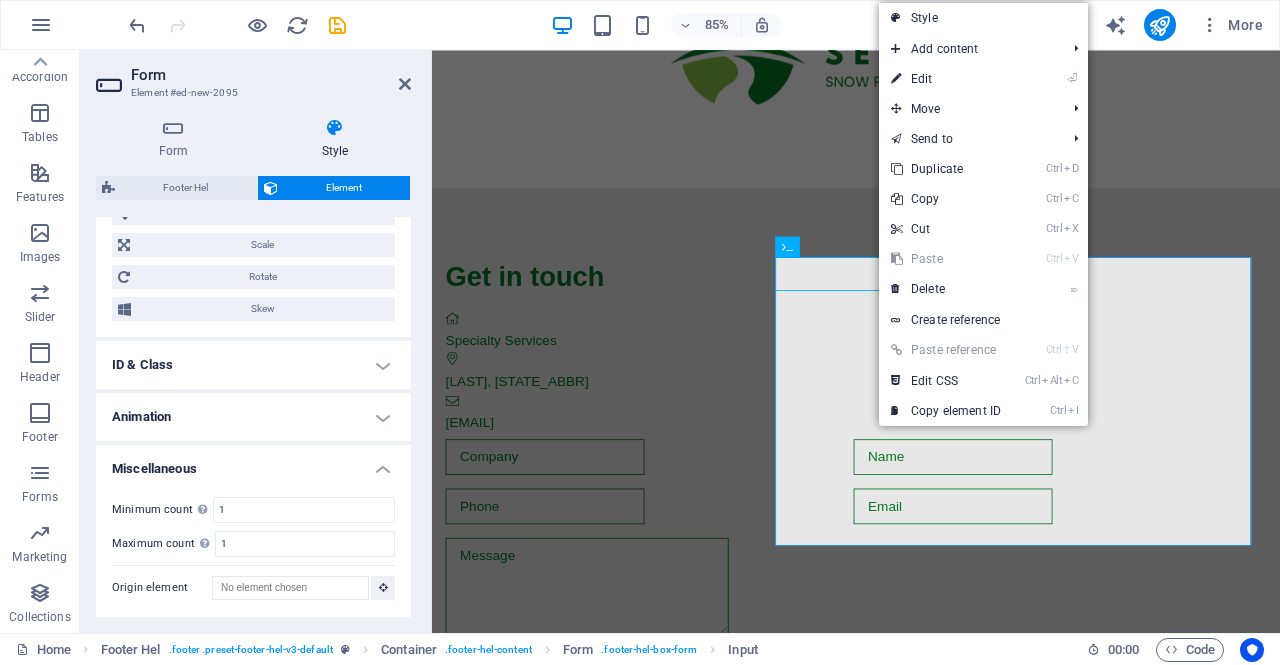 click on "⏎  Edit" at bounding box center (946, 79) 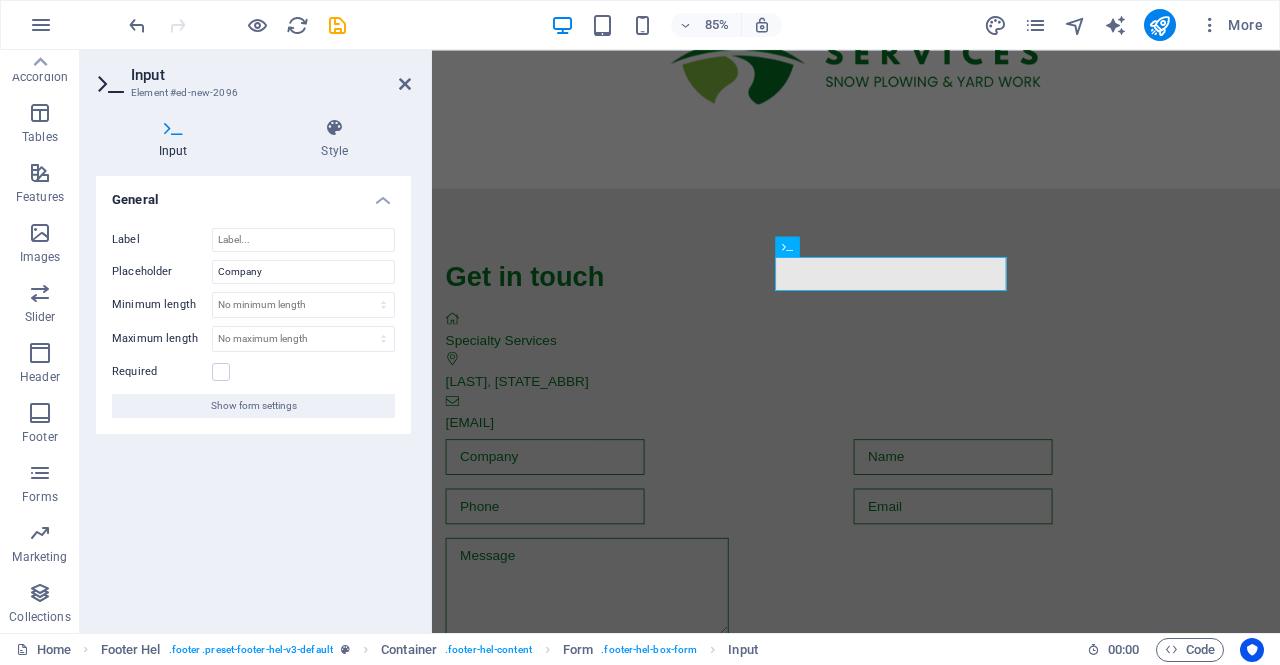 click on "Show form settings" at bounding box center [254, 406] 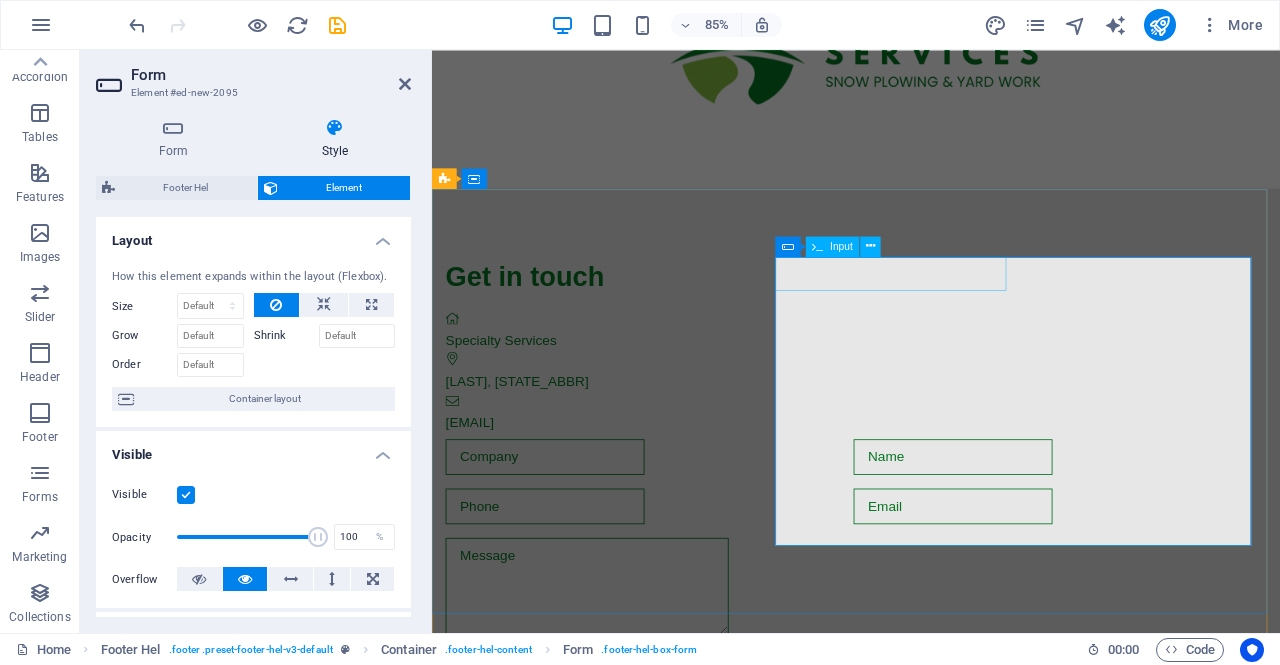 click at bounding box center [565, 529] 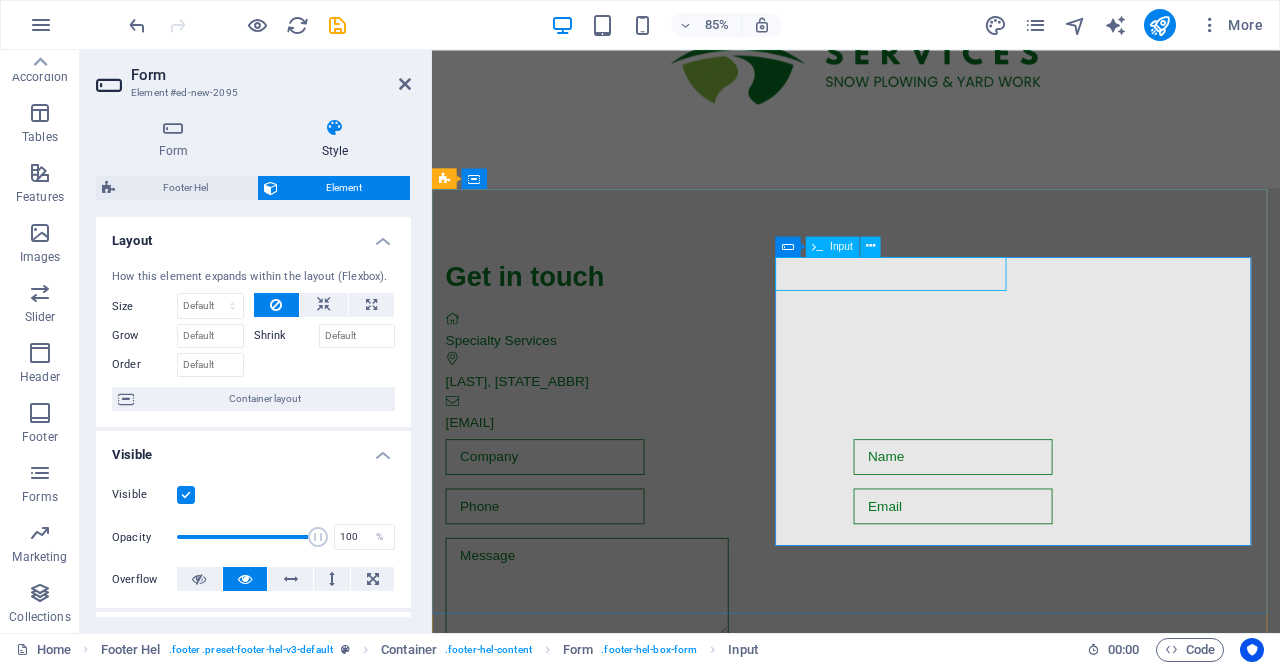 click at bounding box center [870, 246] 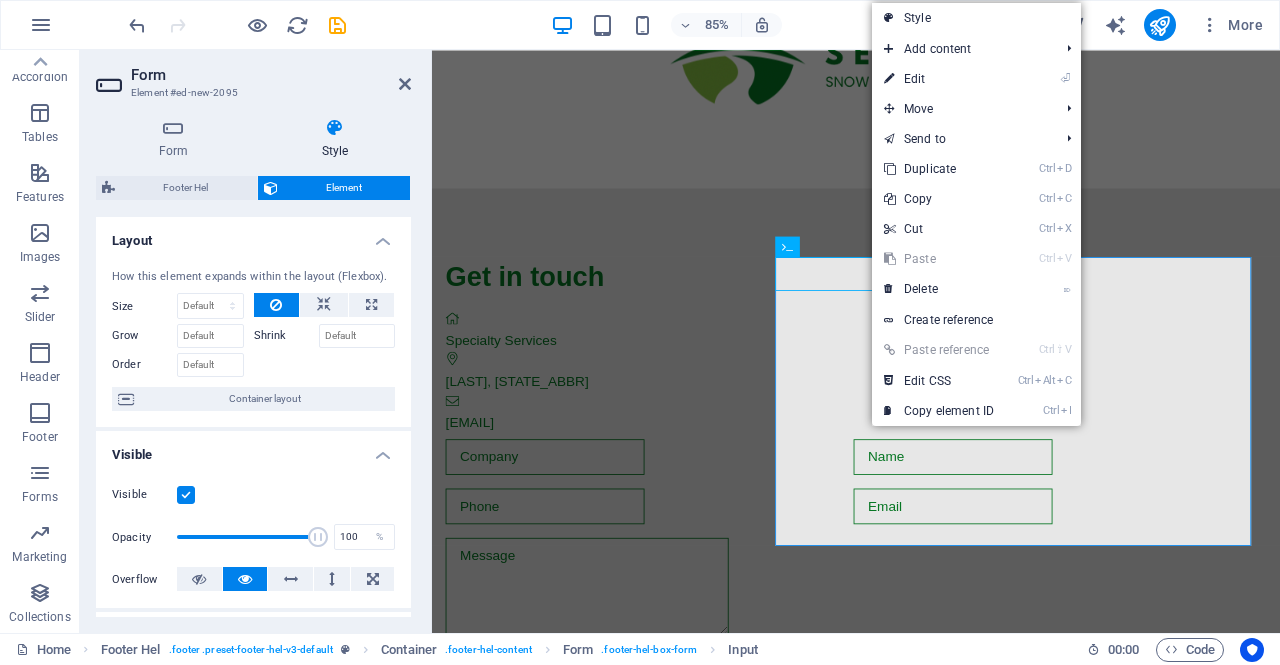 click on "⏎  Edit" at bounding box center [939, 79] 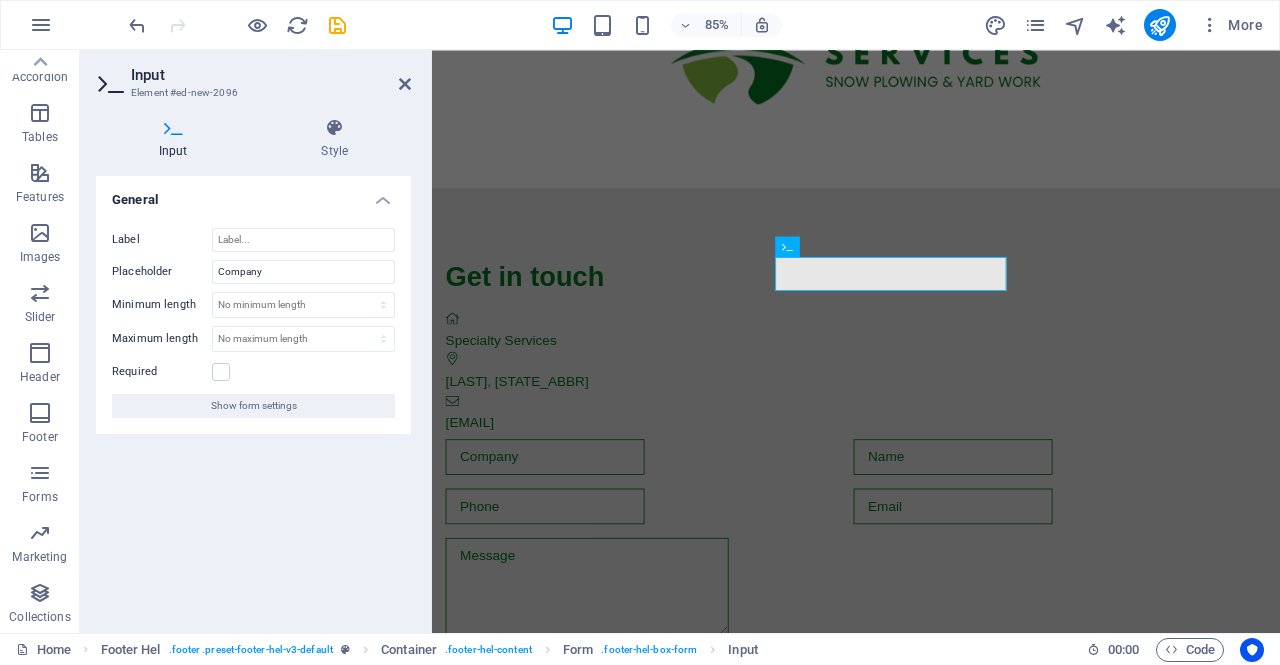 click on "Style" at bounding box center (335, 139) 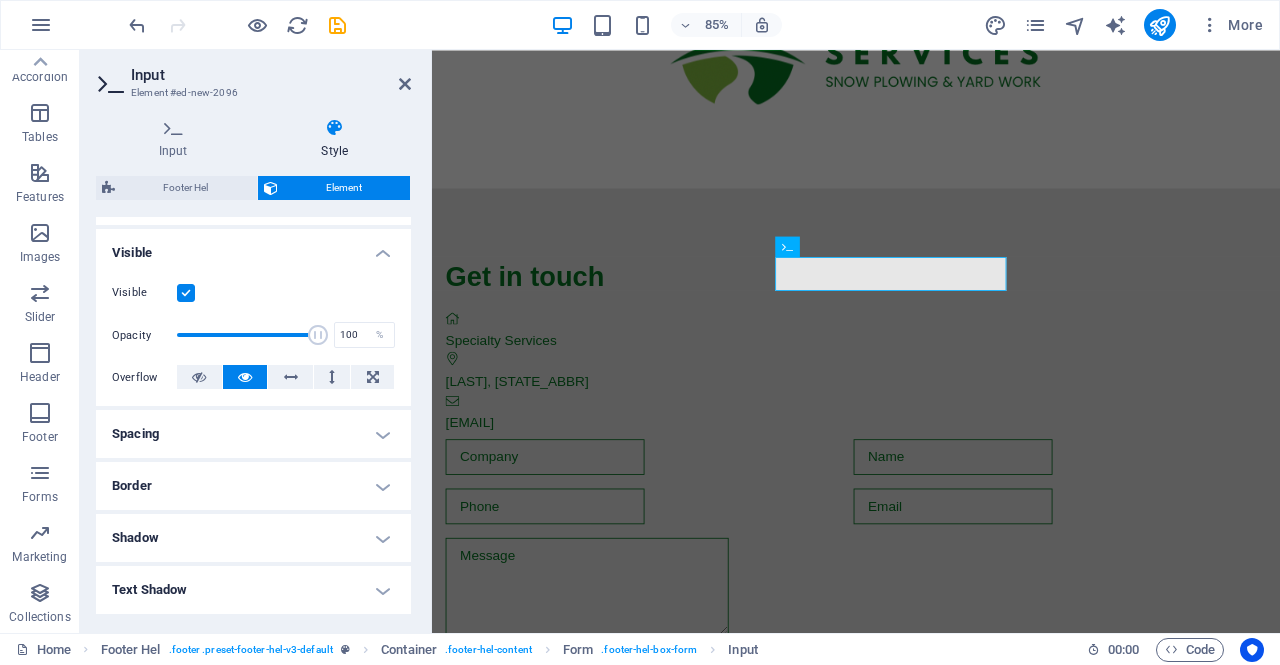 scroll, scrollTop: 267, scrollLeft: 0, axis: vertical 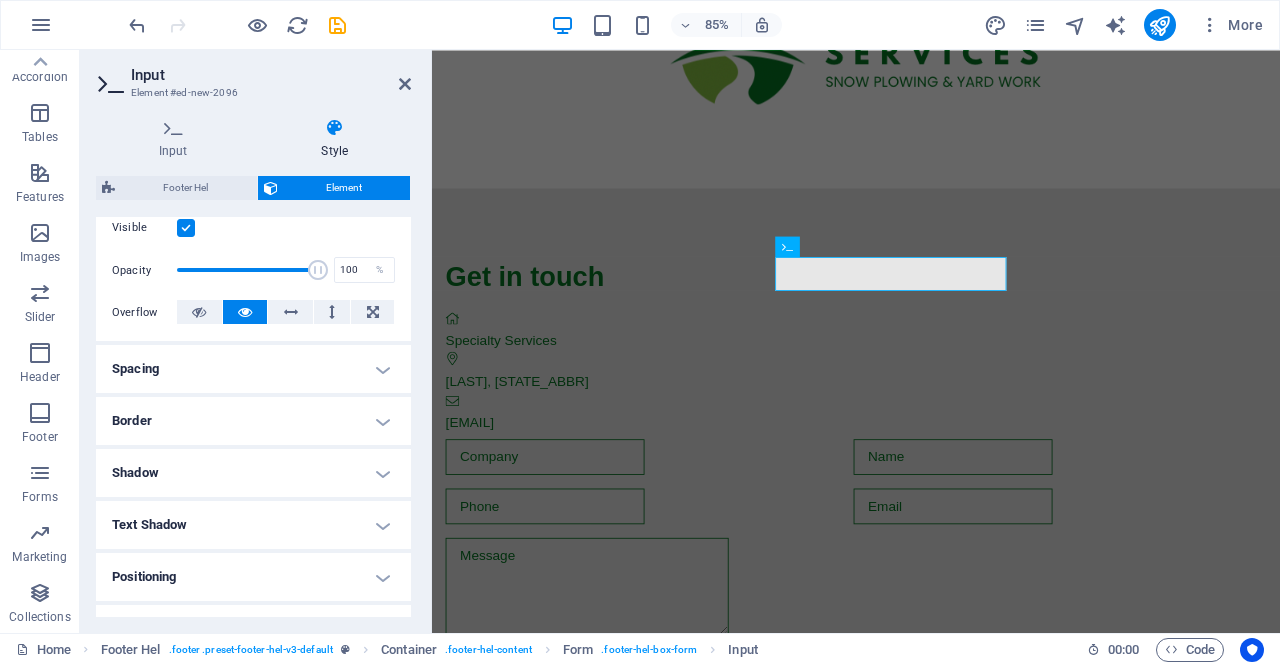 click on "Border" at bounding box center (253, 421) 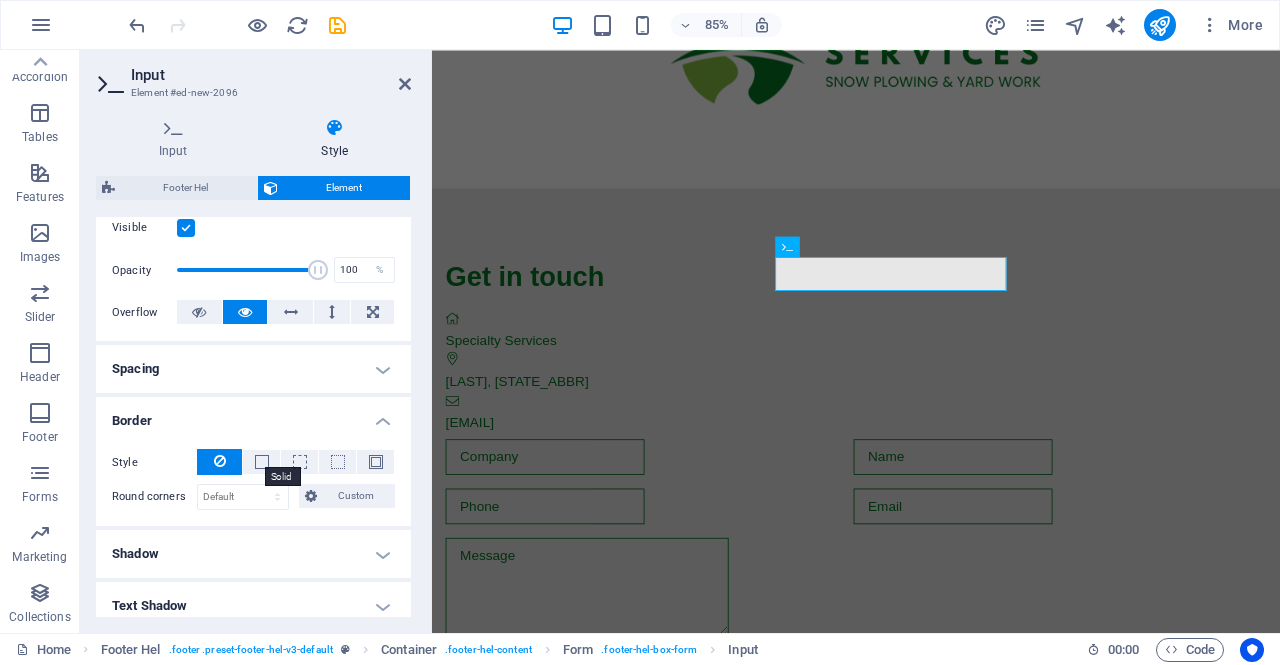 click at bounding box center [262, 462] 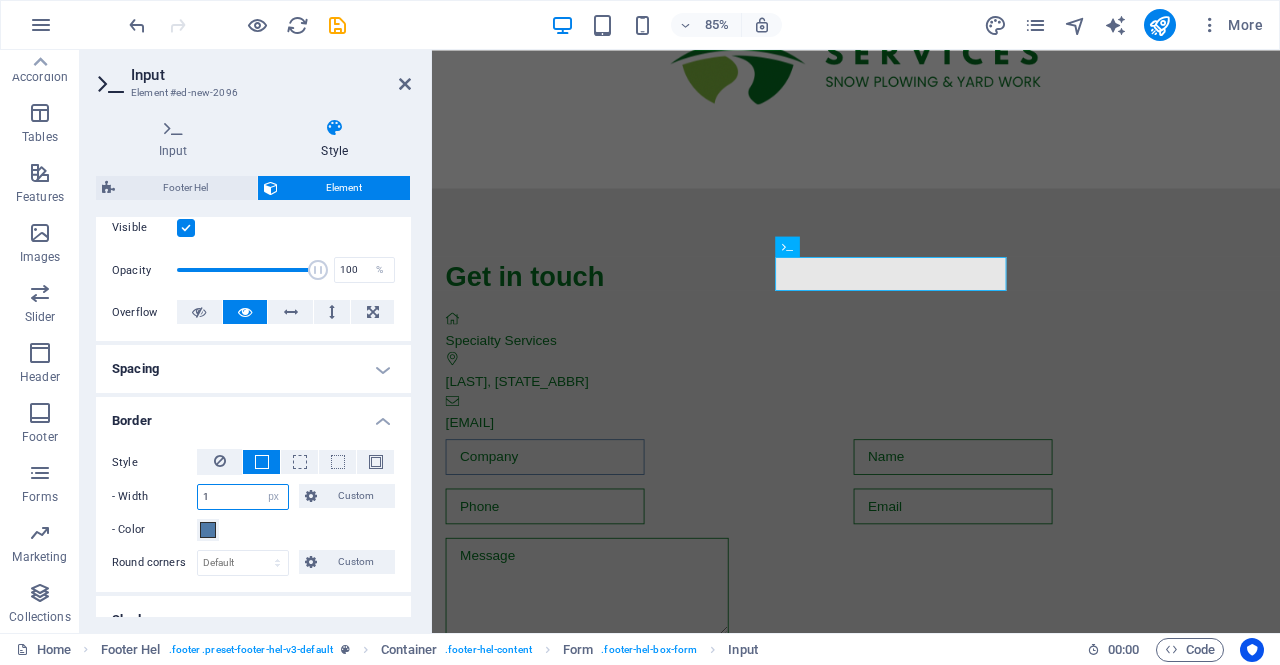 drag, startPoint x: 234, startPoint y: 494, endPoint x: 225, endPoint y: 502, distance: 12.0415945 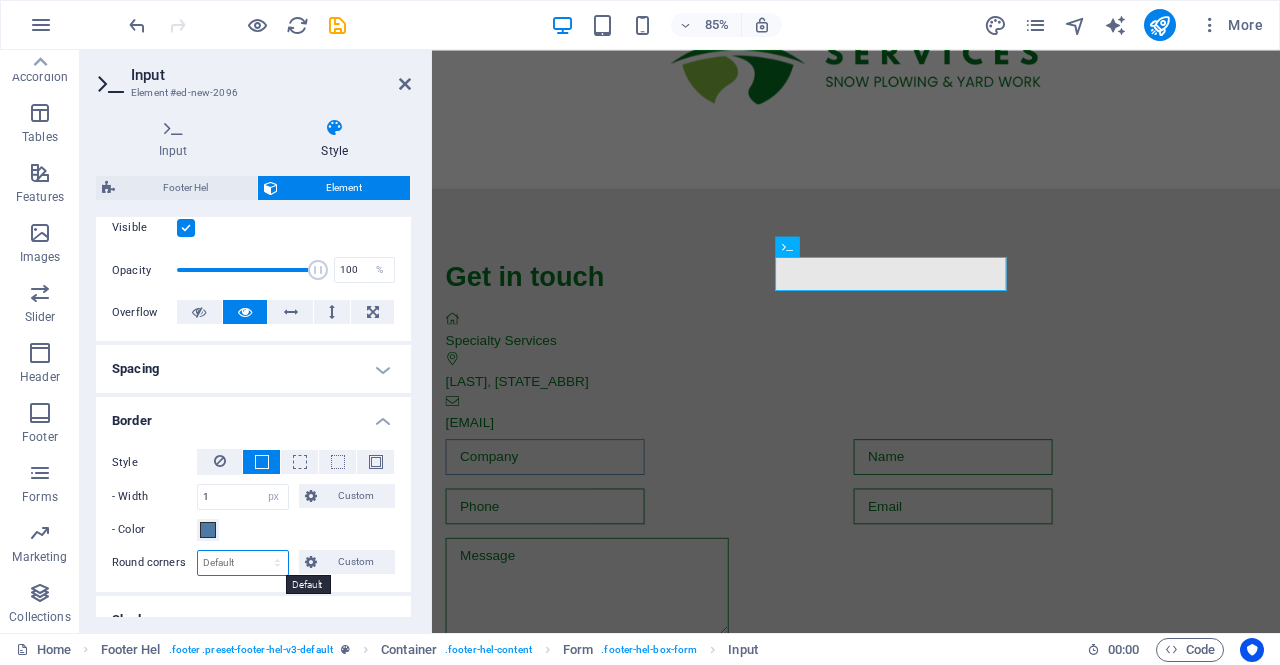 click on "Default px rem % vh vw Custom" at bounding box center (243, 563) 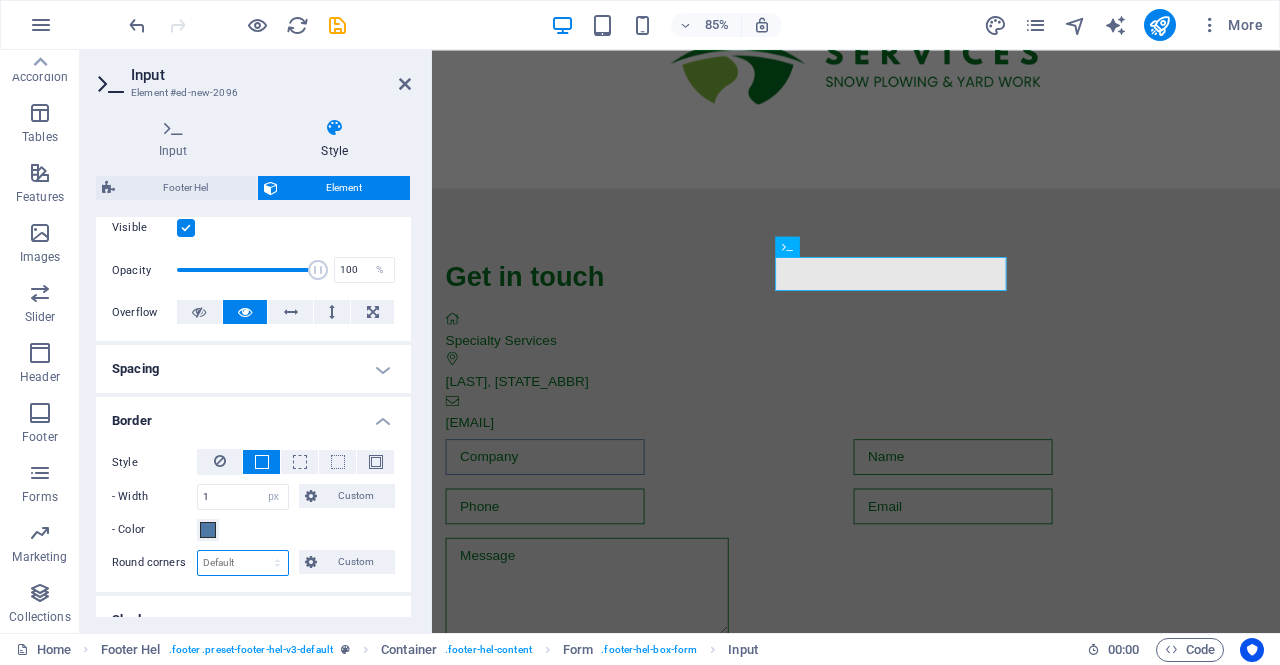 select on "px" 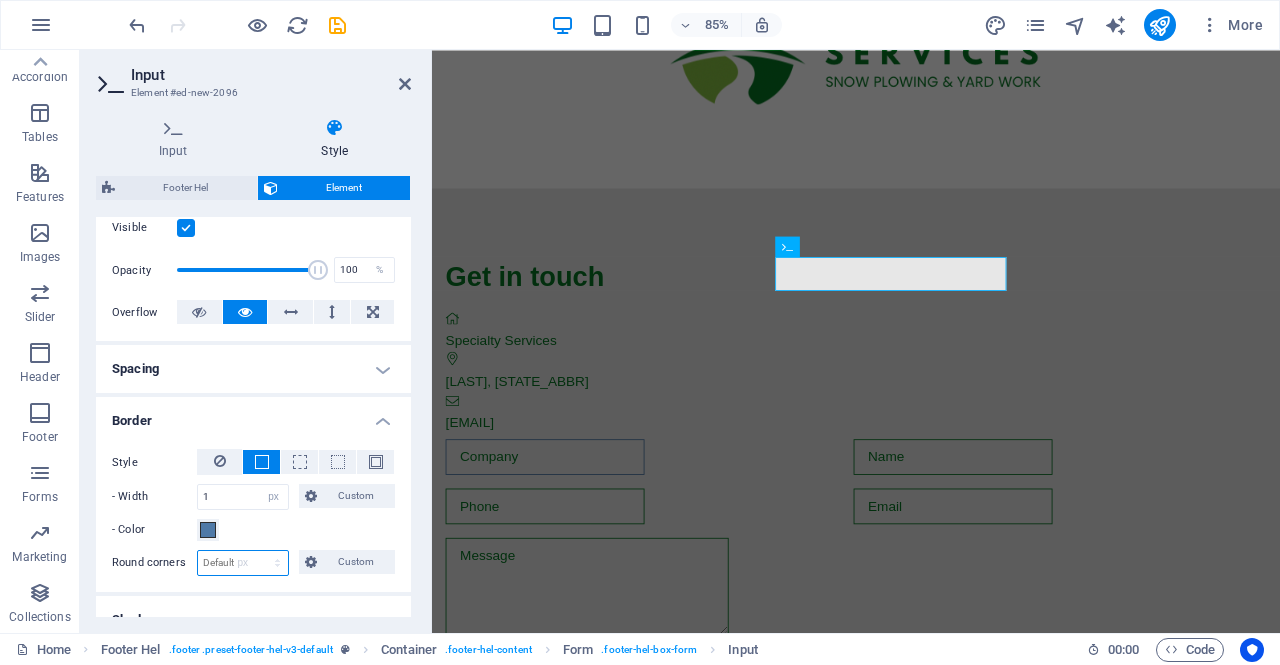 click on "Default px rem % vh vw Custom" at bounding box center (243, 563) 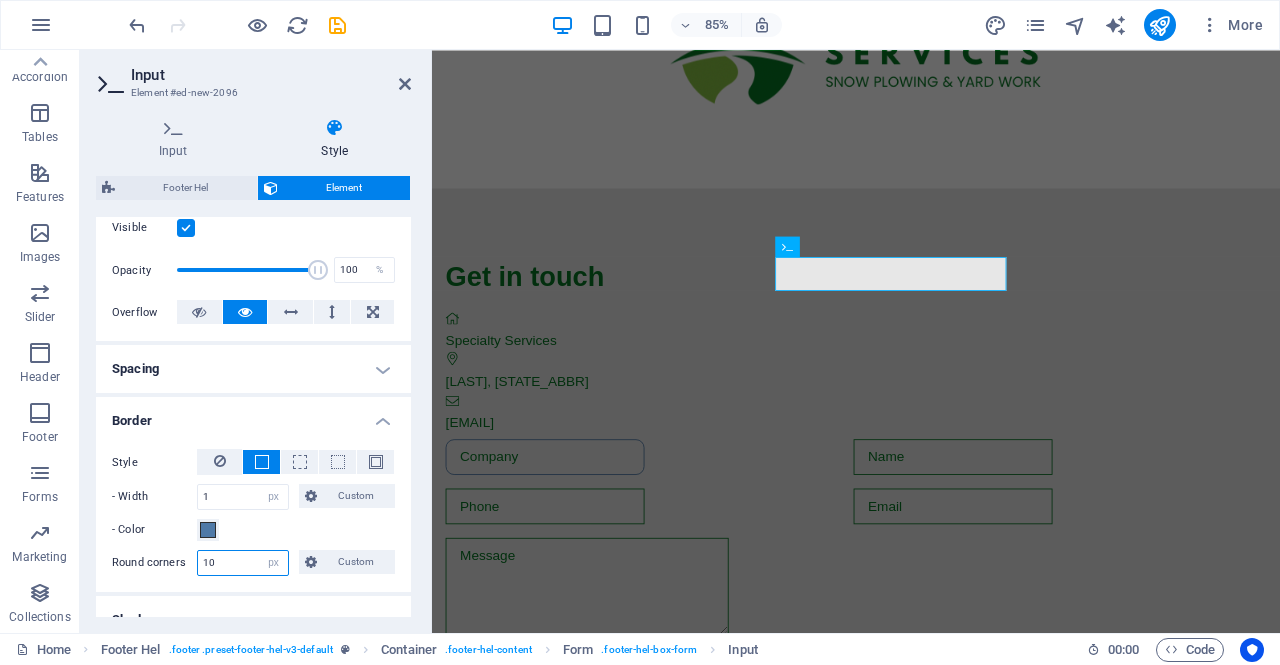 type on "1" 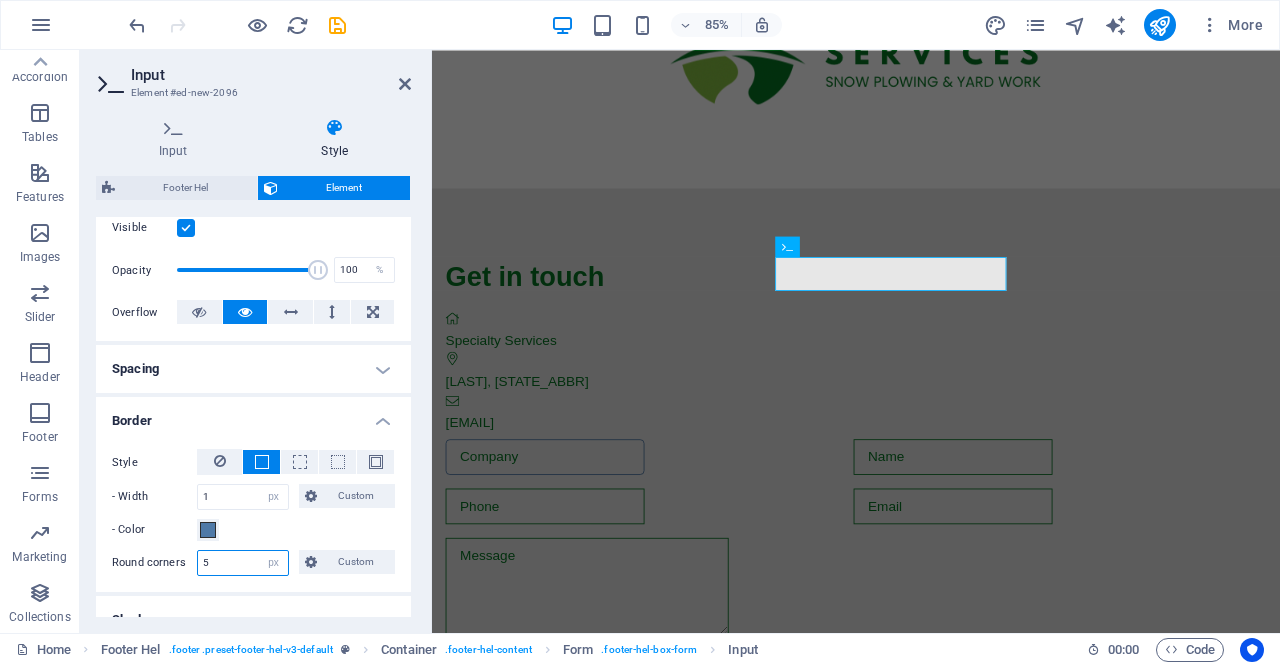 type on "5" 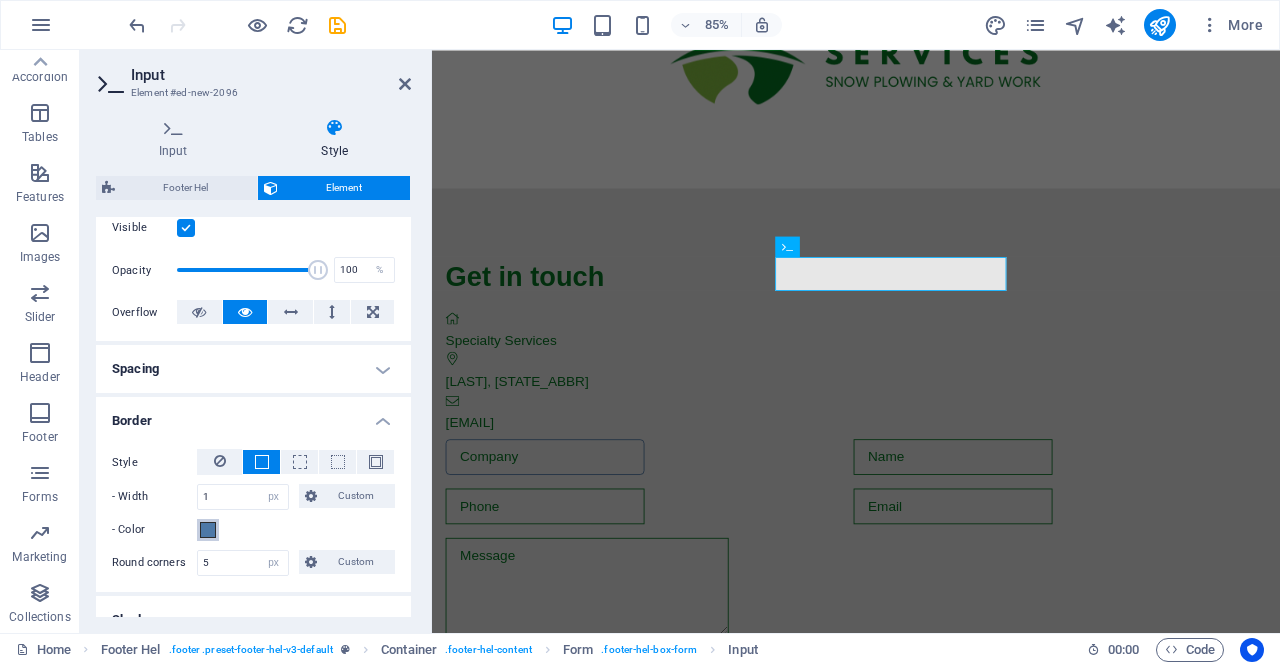 click at bounding box center (208, 530) 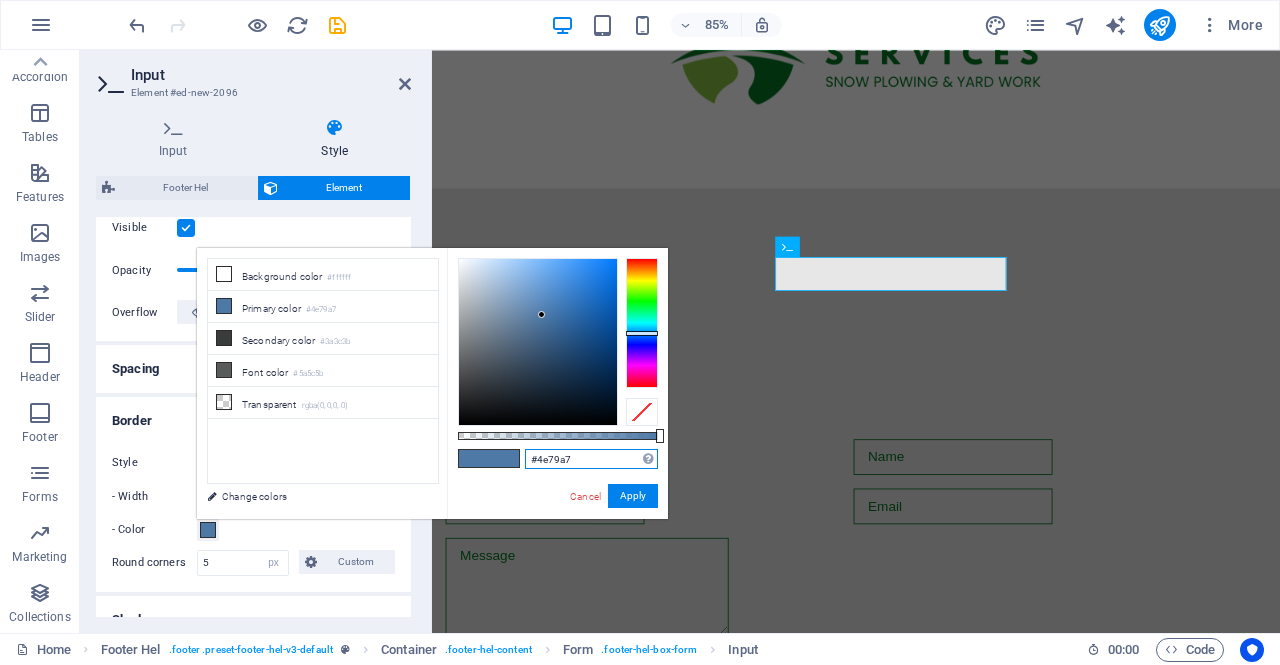 click on "#4e79a7" at bounding box center (591, 459) 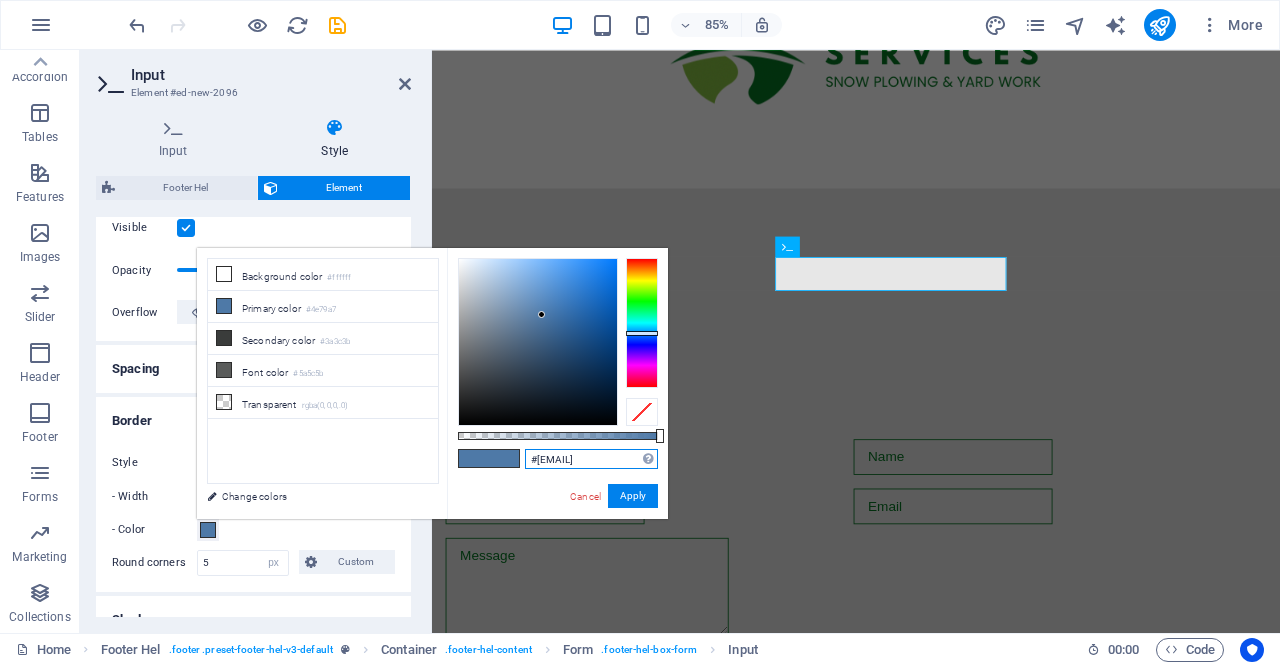 scroll, scrollTop: 0, scrollLeft: 13, axis: horizontal 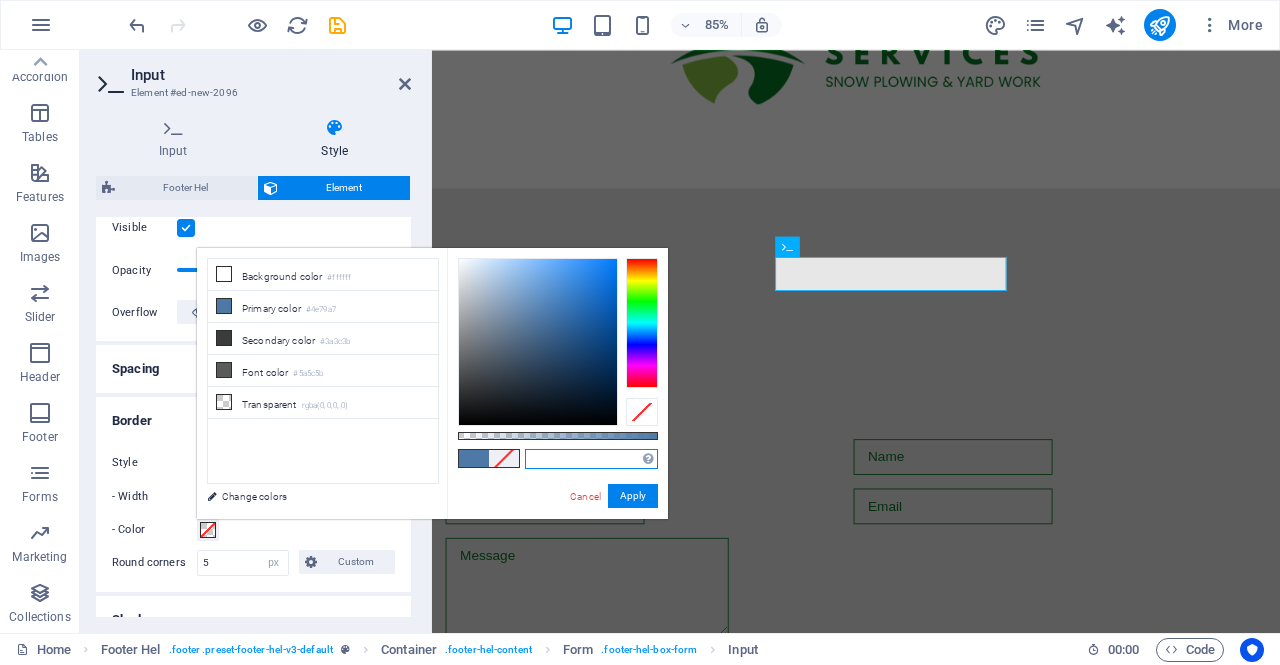paste on "#067623" 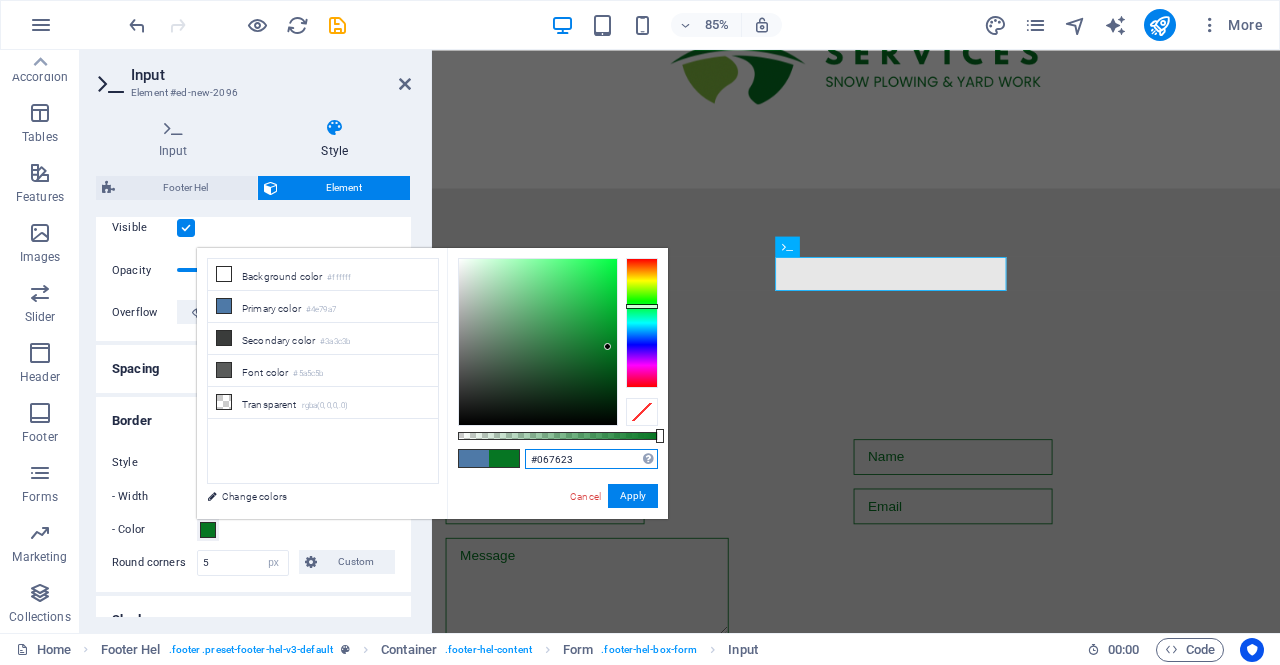 type on "#067623" 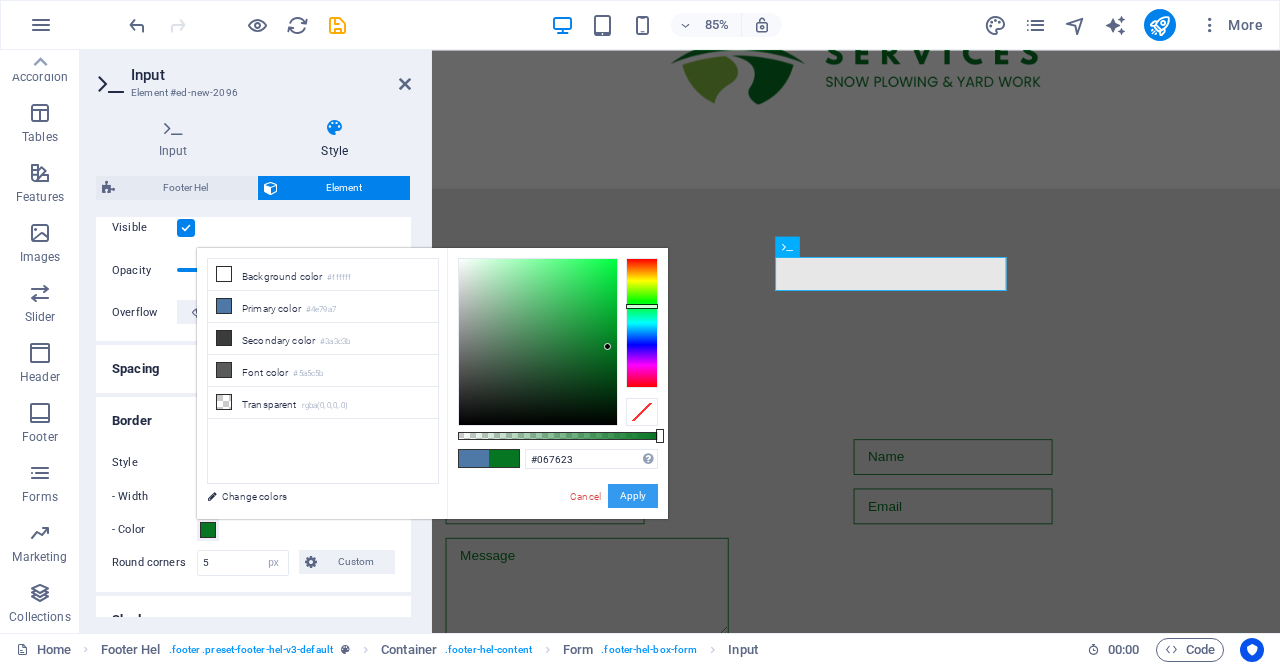 click on "Apply" at bounding box center [633, 496] 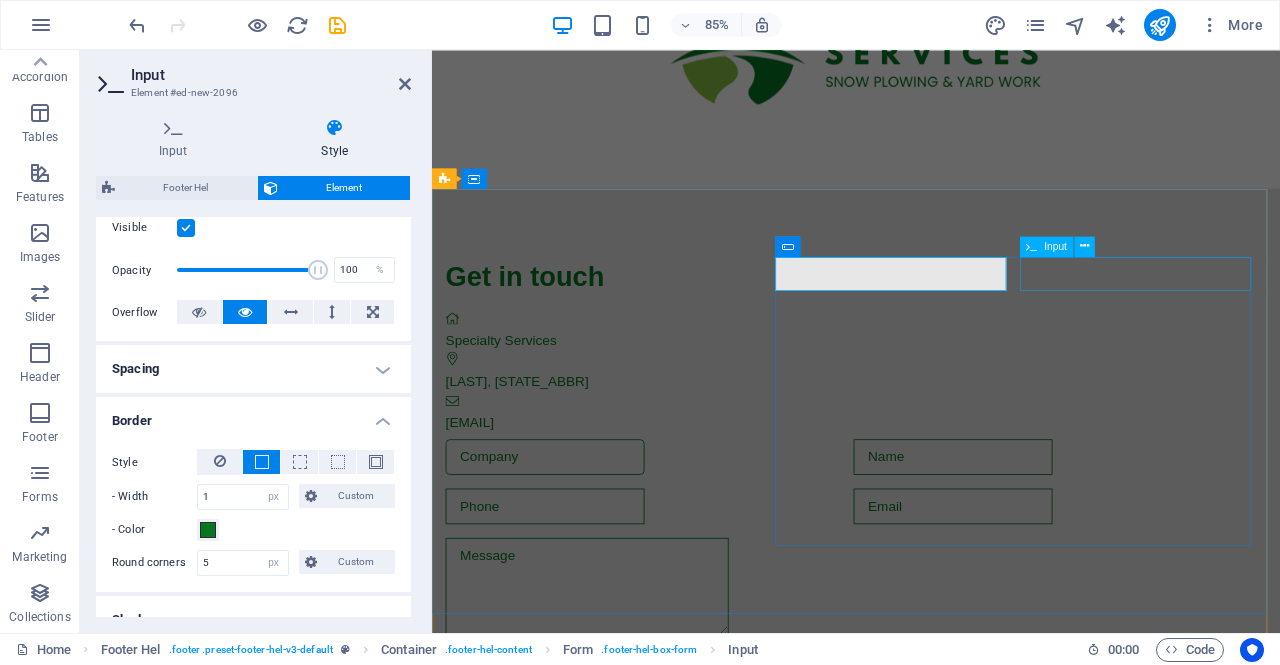 click at bounding box center (1084, 246) 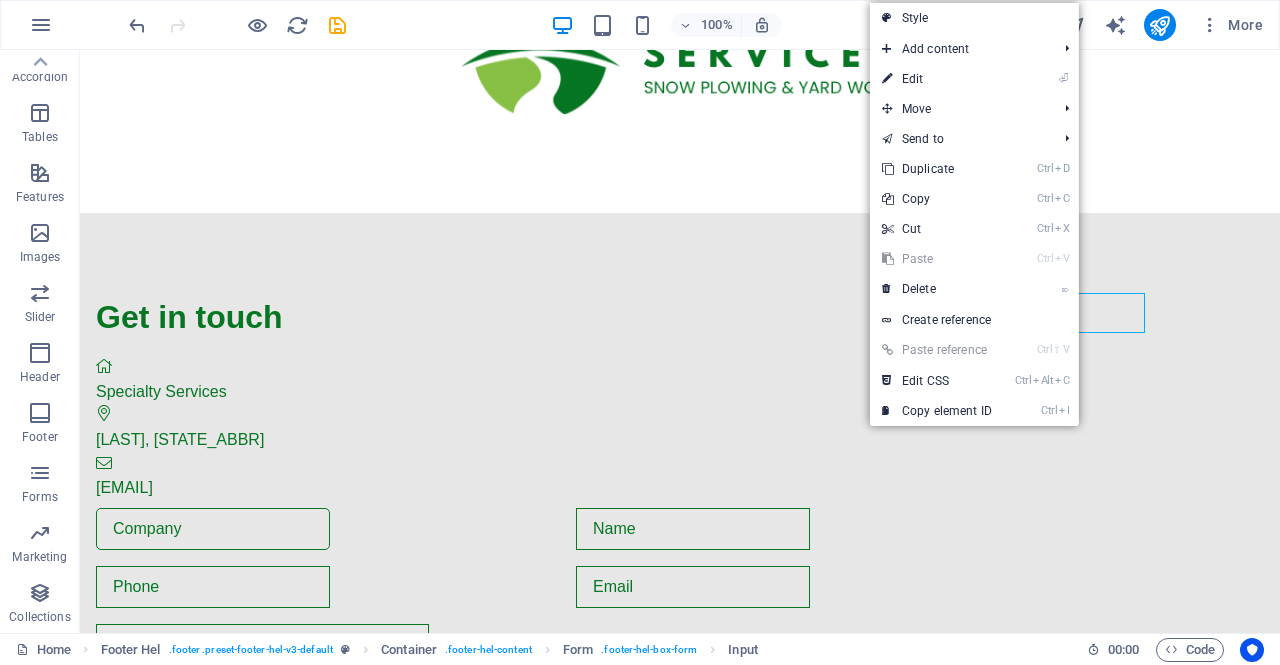 click on "⏎  Edit" at bounding box center (937, 79) 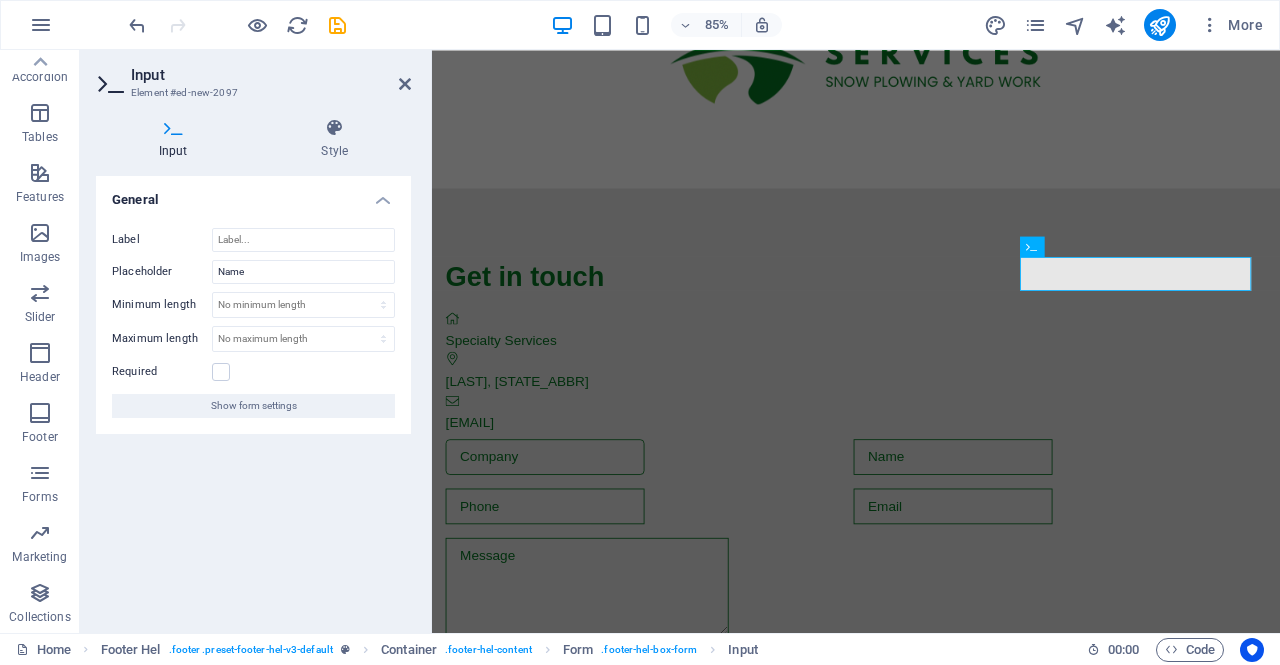 click at bounding box center [221, 372] 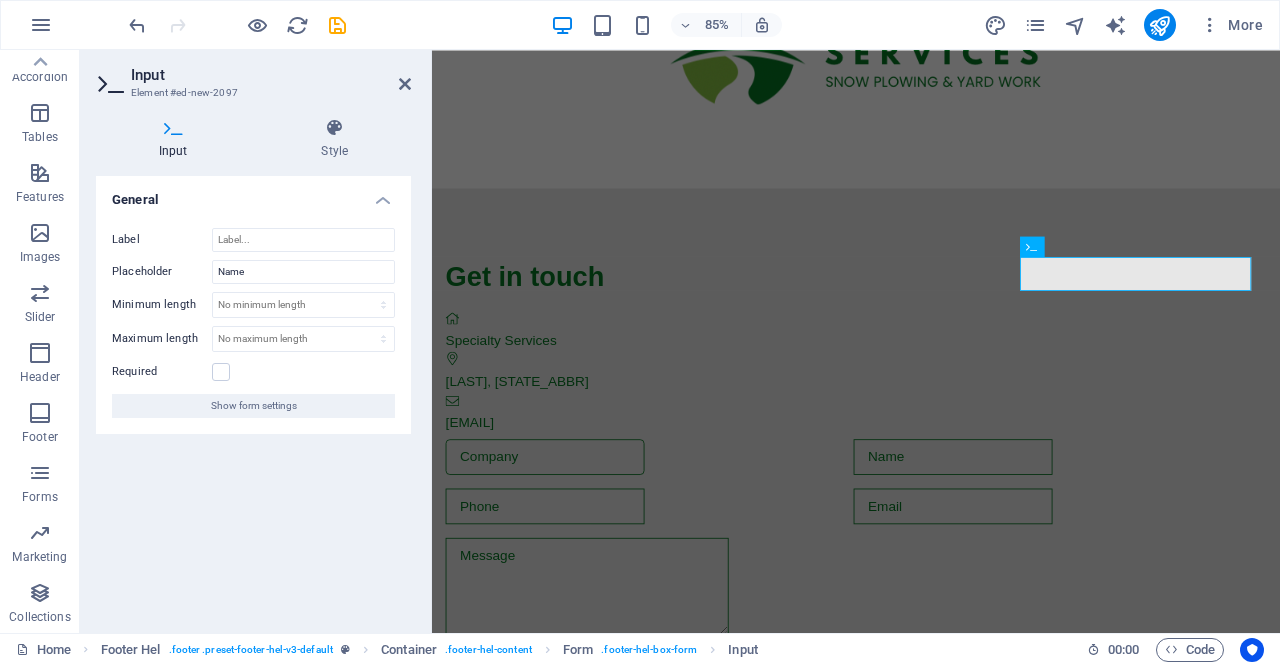 click on "Required" at bounding box center [0, 0] 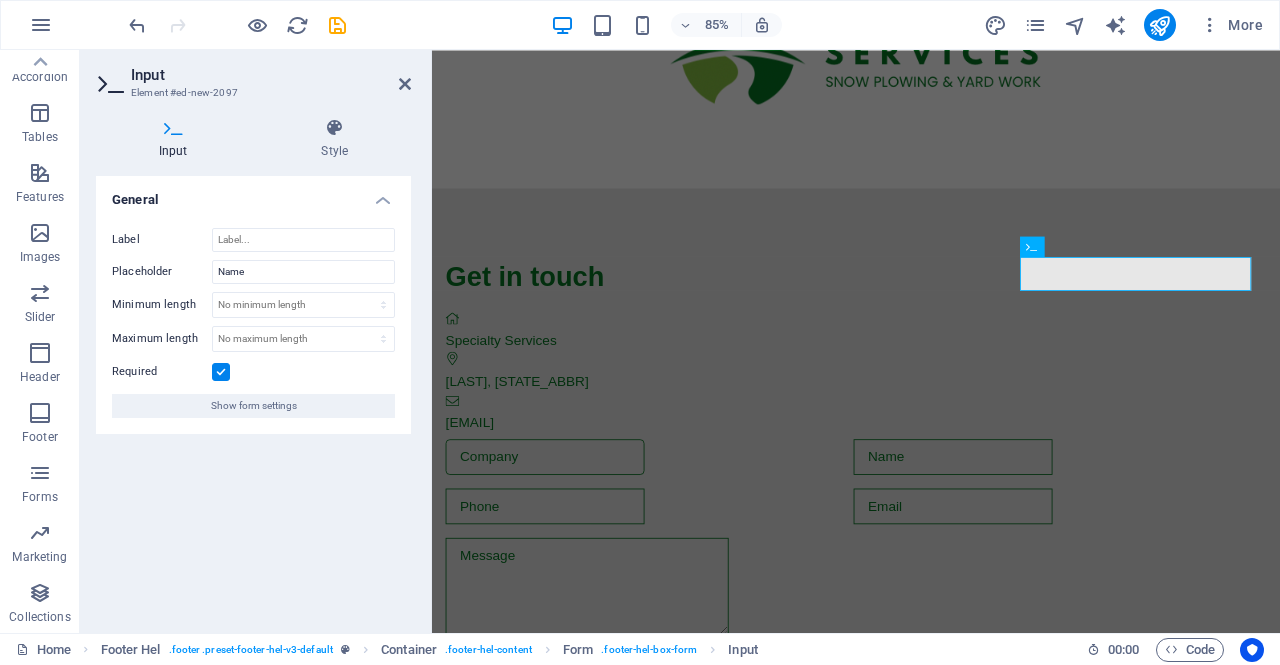 click at bounding box center [335, 128] 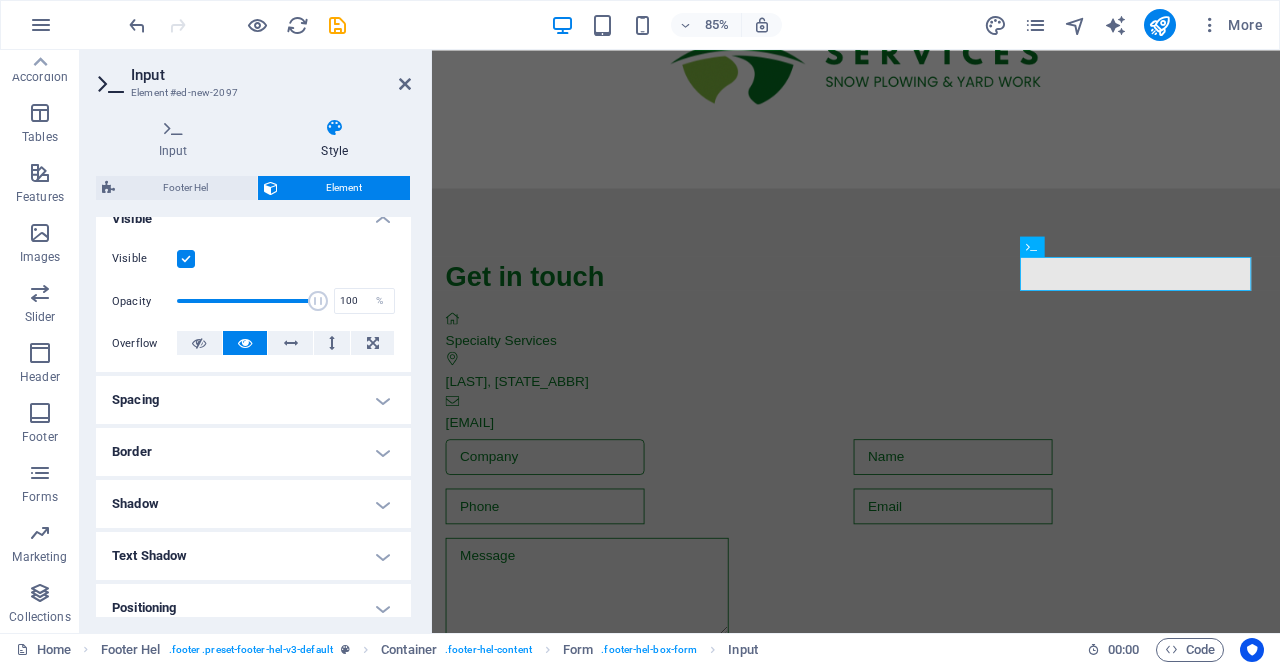 scroll, scrollTop: 333, scrollLeft: 0, axis: vertical 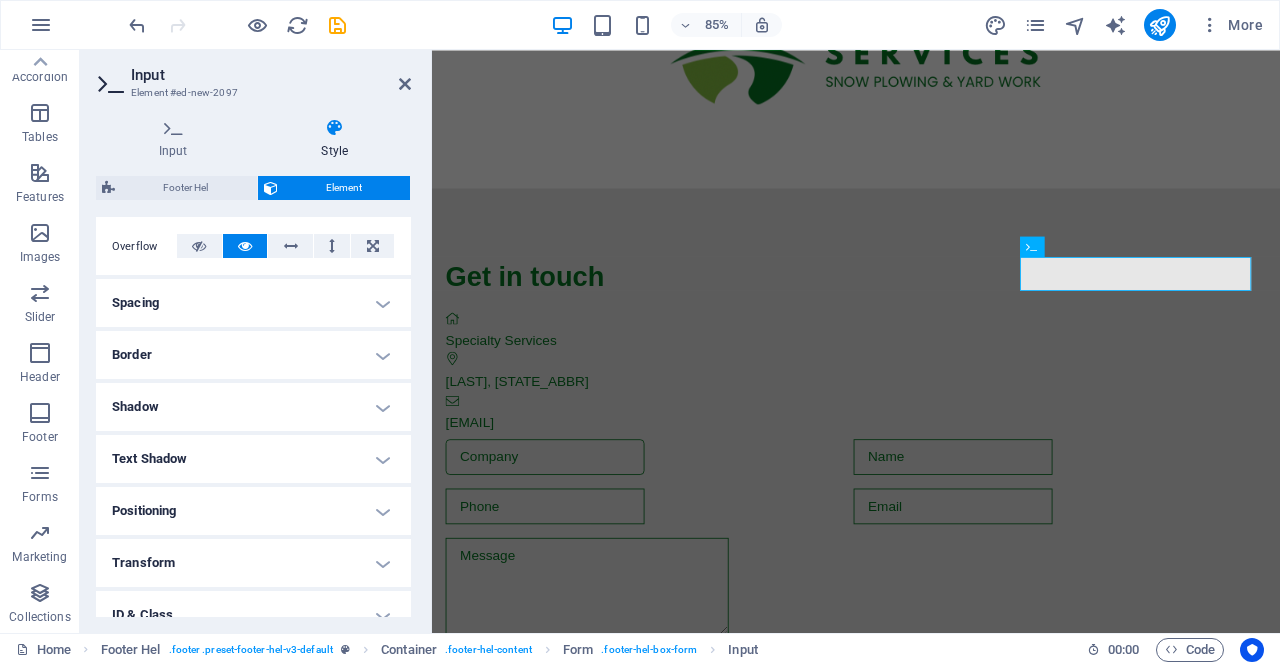 click on "Border" at bounding box center (253, 355) 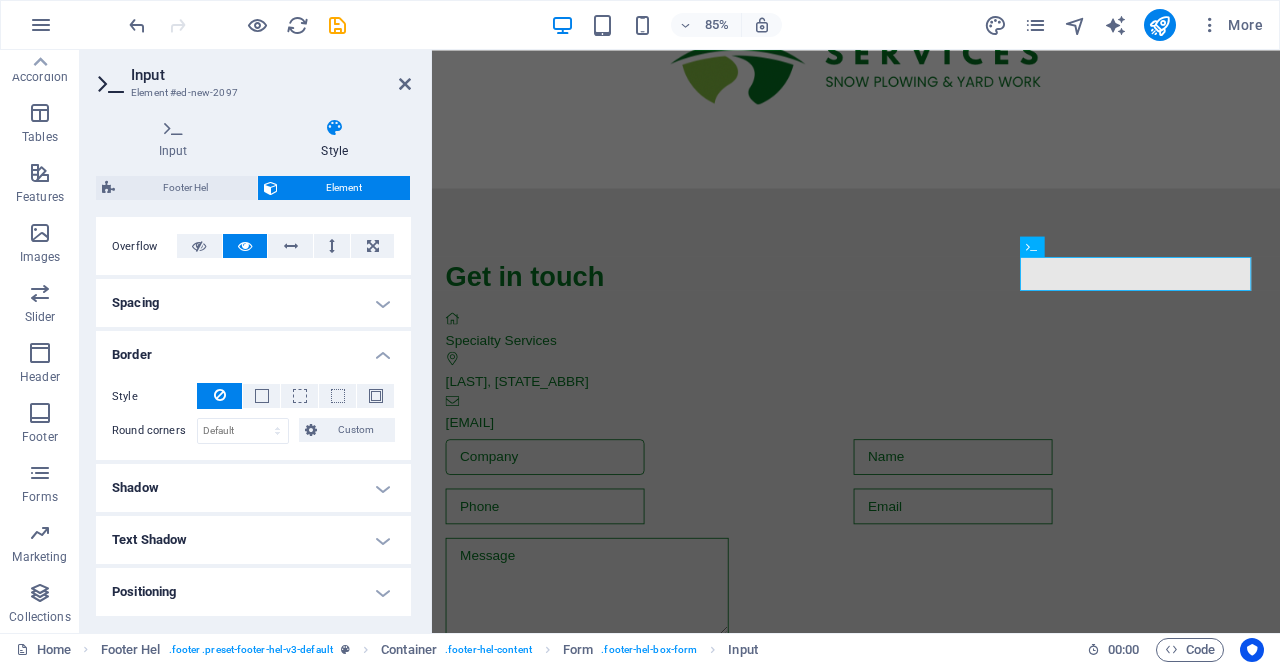 click at bounding box center [262, 396] 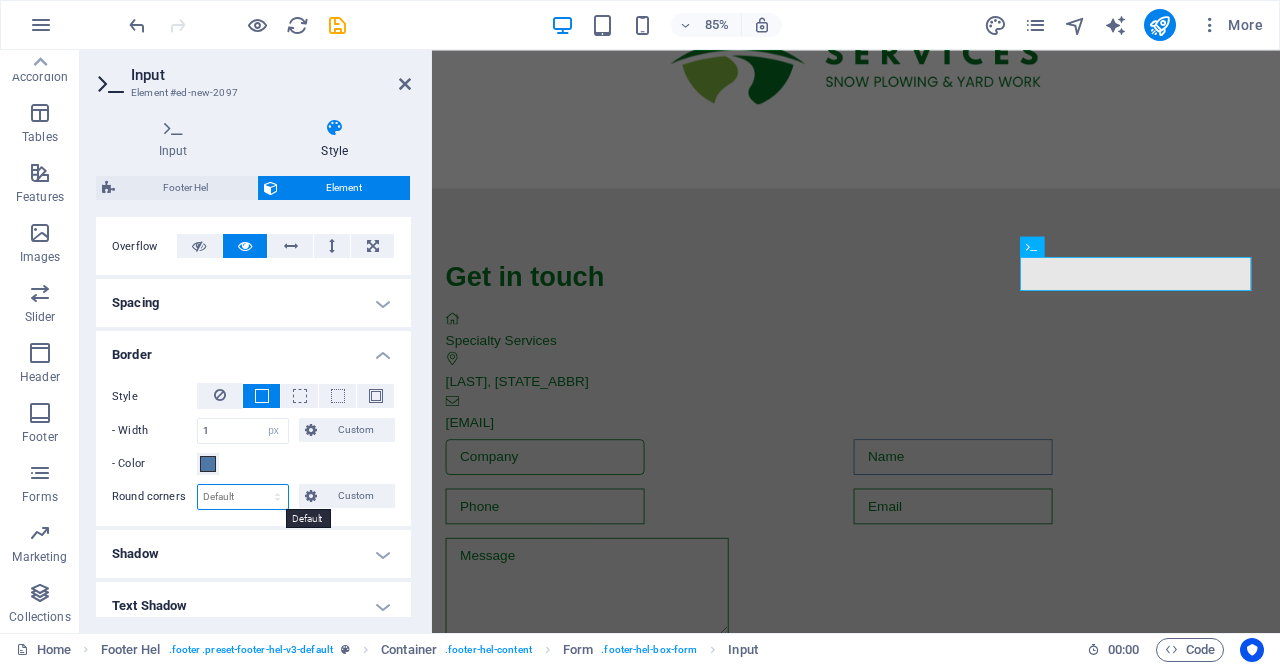 click on "Default px rem % vh vw Custom" at bounding box center (243, 497) 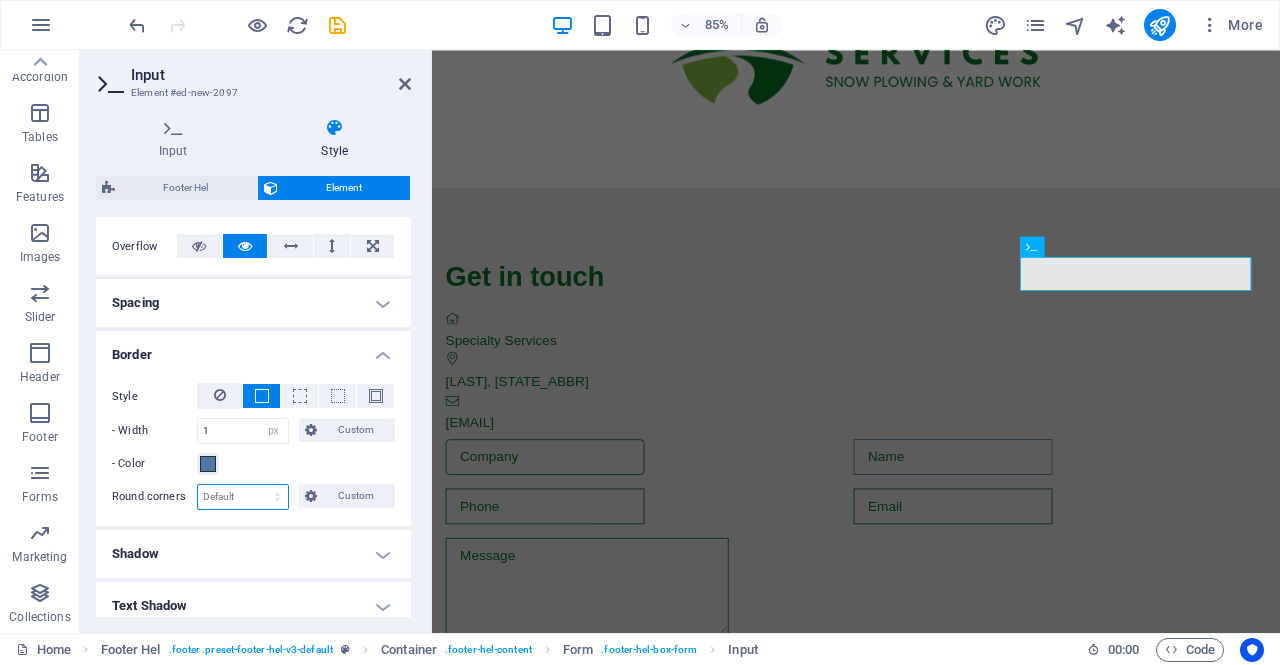 select on "px" 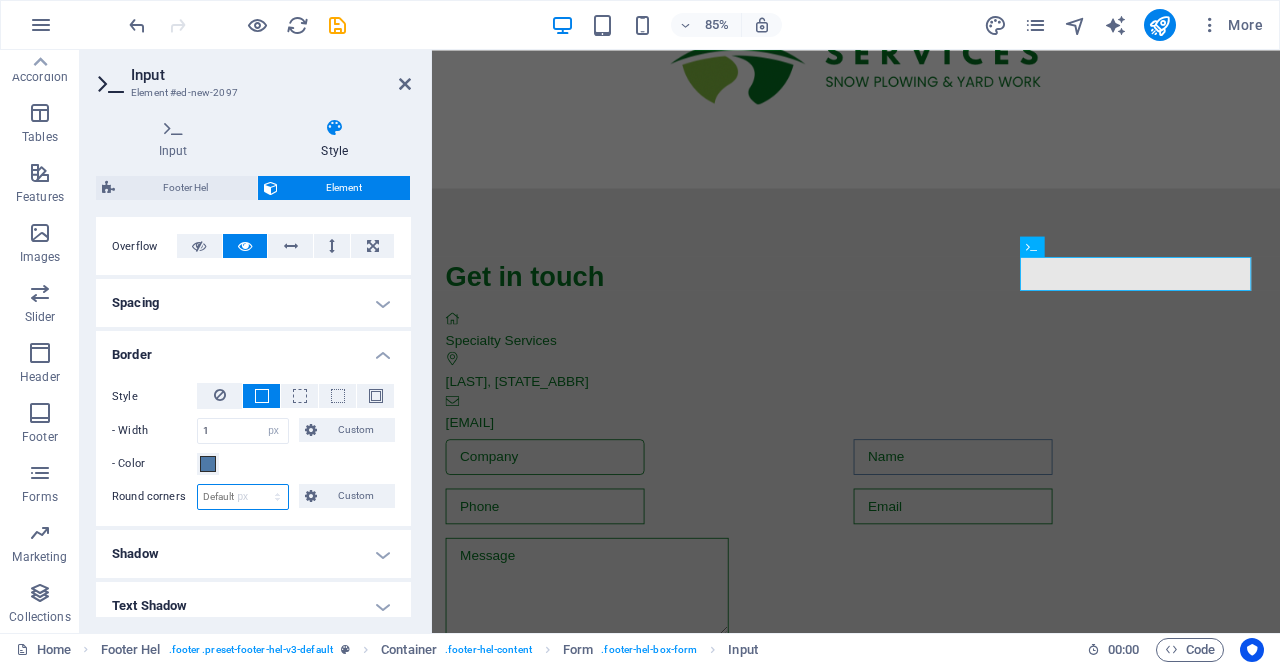 click on "Default px rem % vh vw Custom" at bounding box center [243, 497] 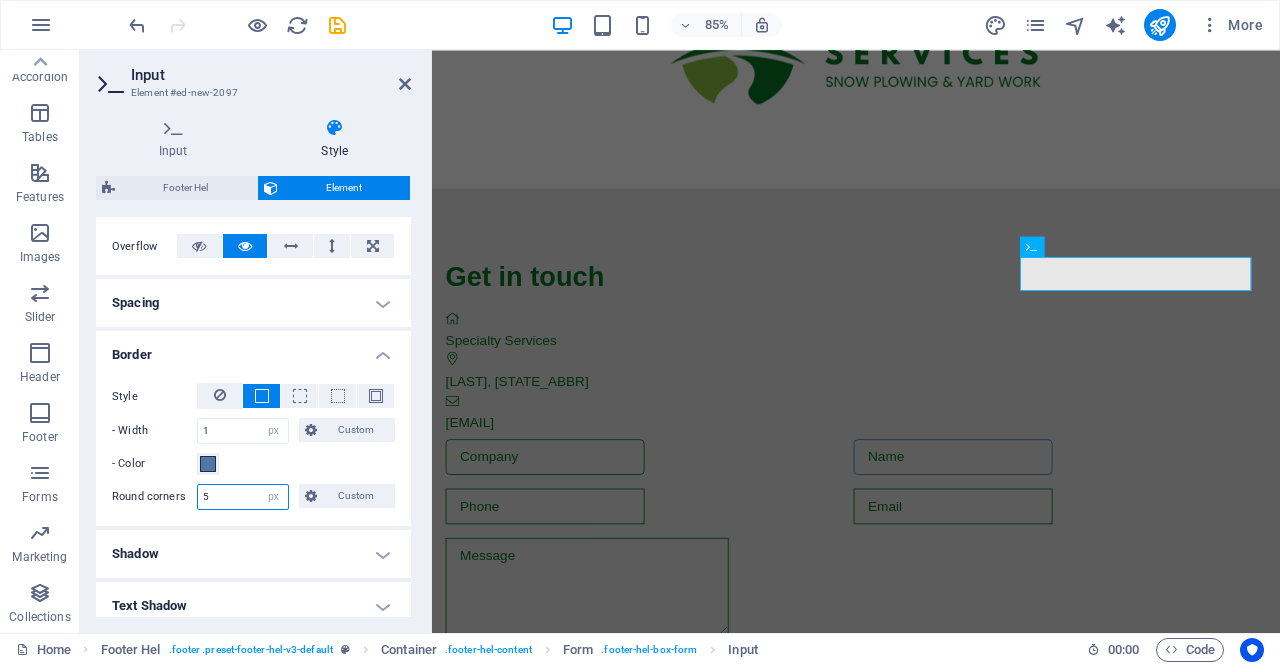 type on "5" 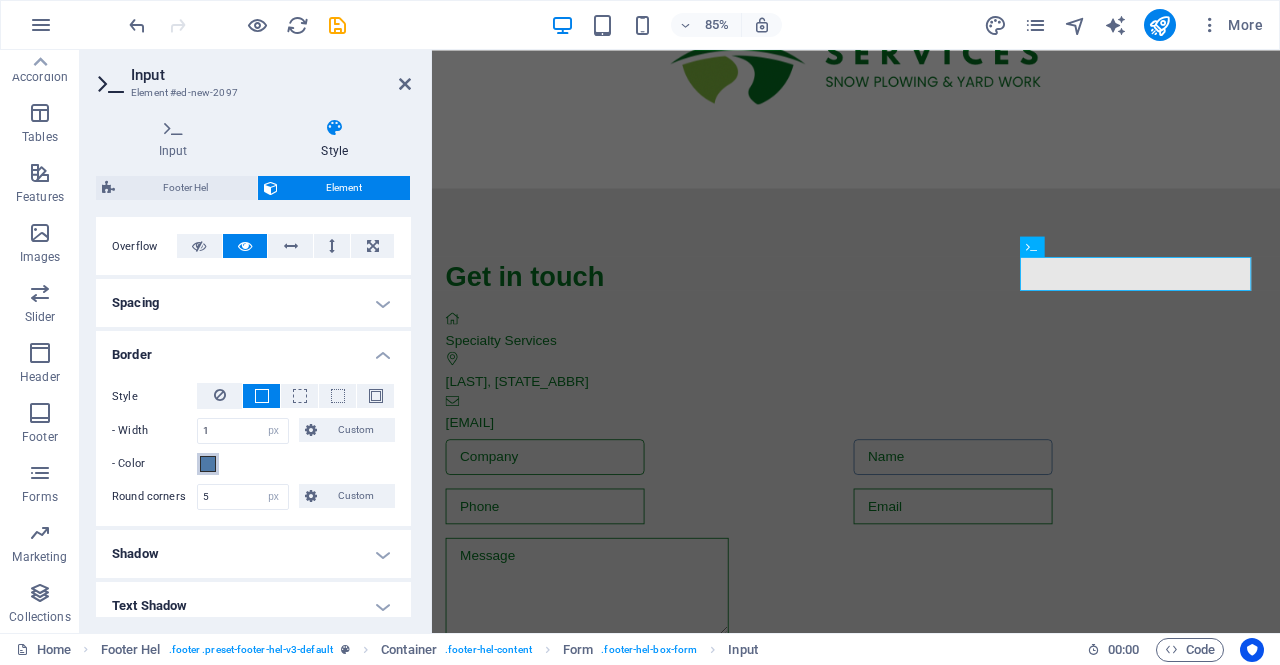 click at bounding box center [208, 464] 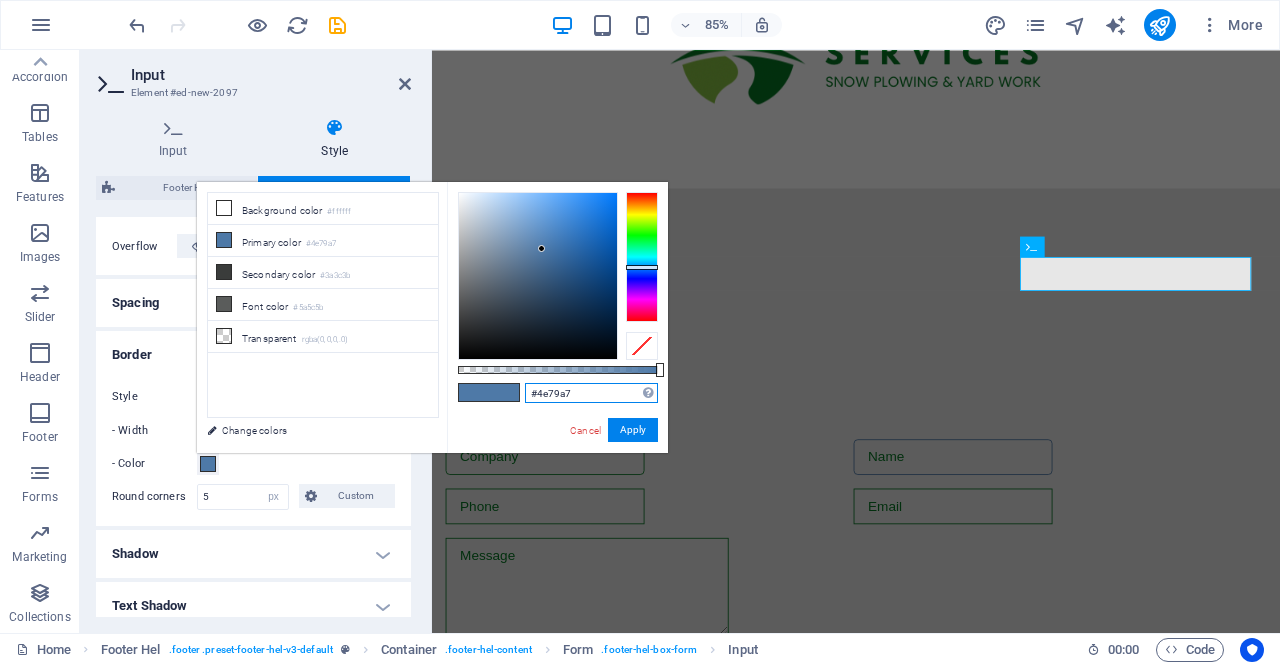 click on "#4e79a7" at bounding box center [591, 393] 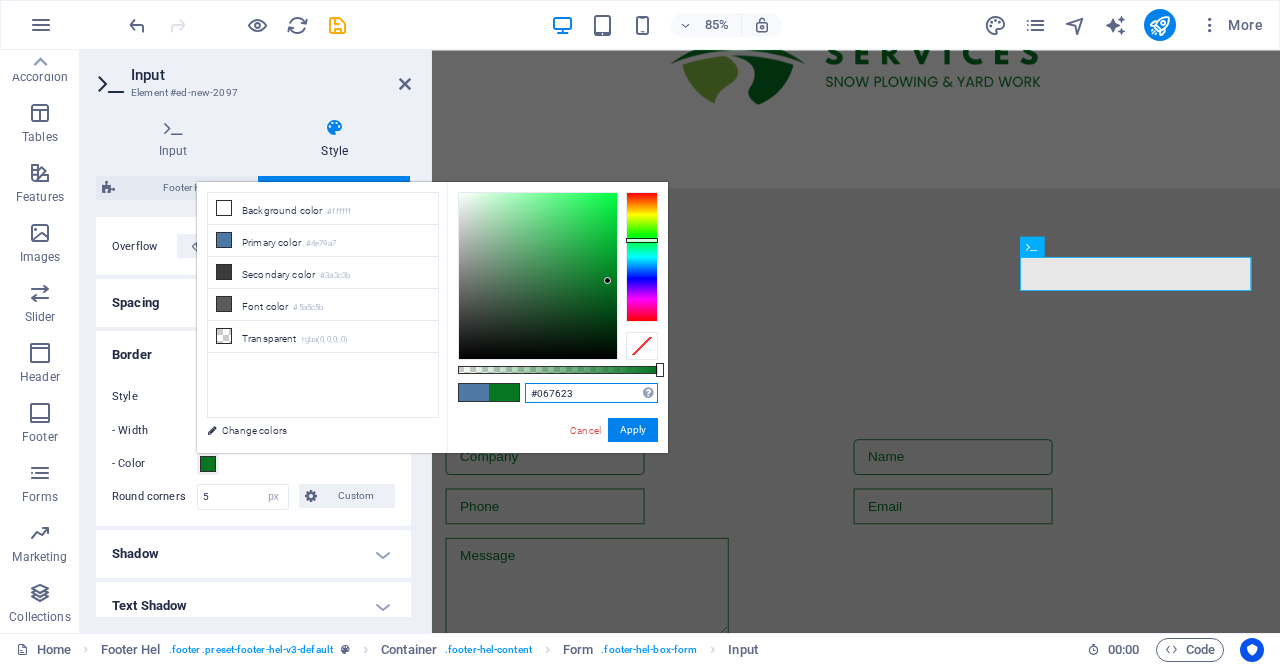 type on "#067623" 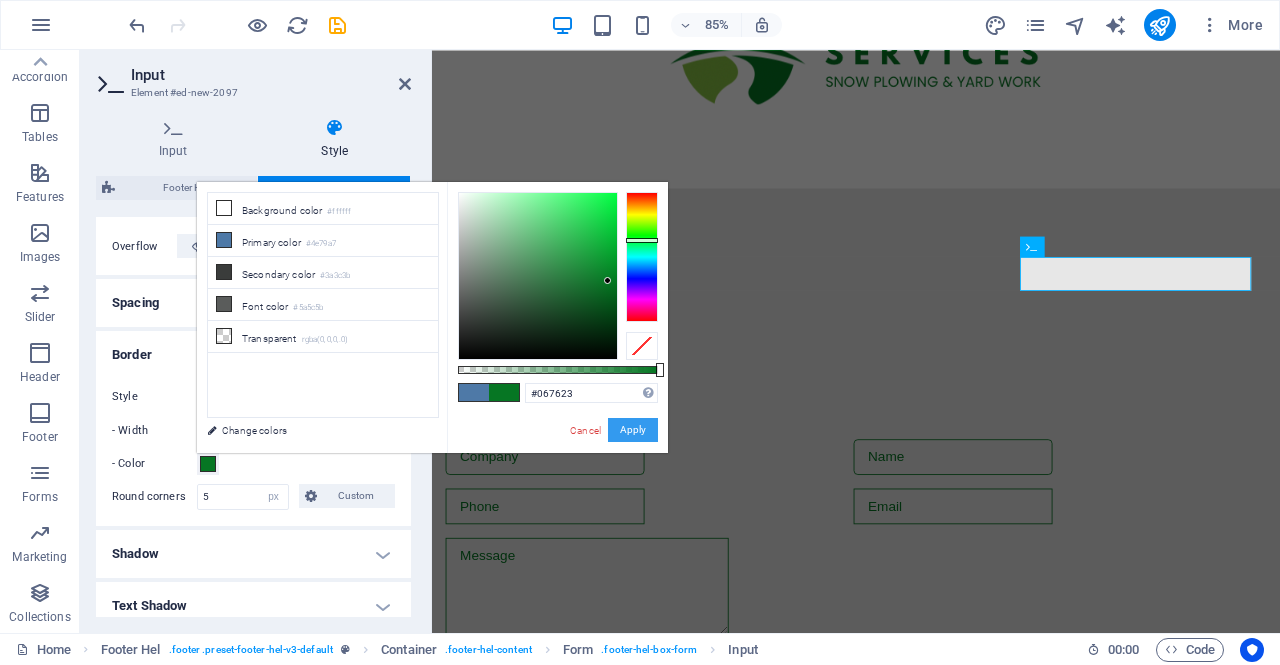 click on "Apply" at bounding box center [633, 430] 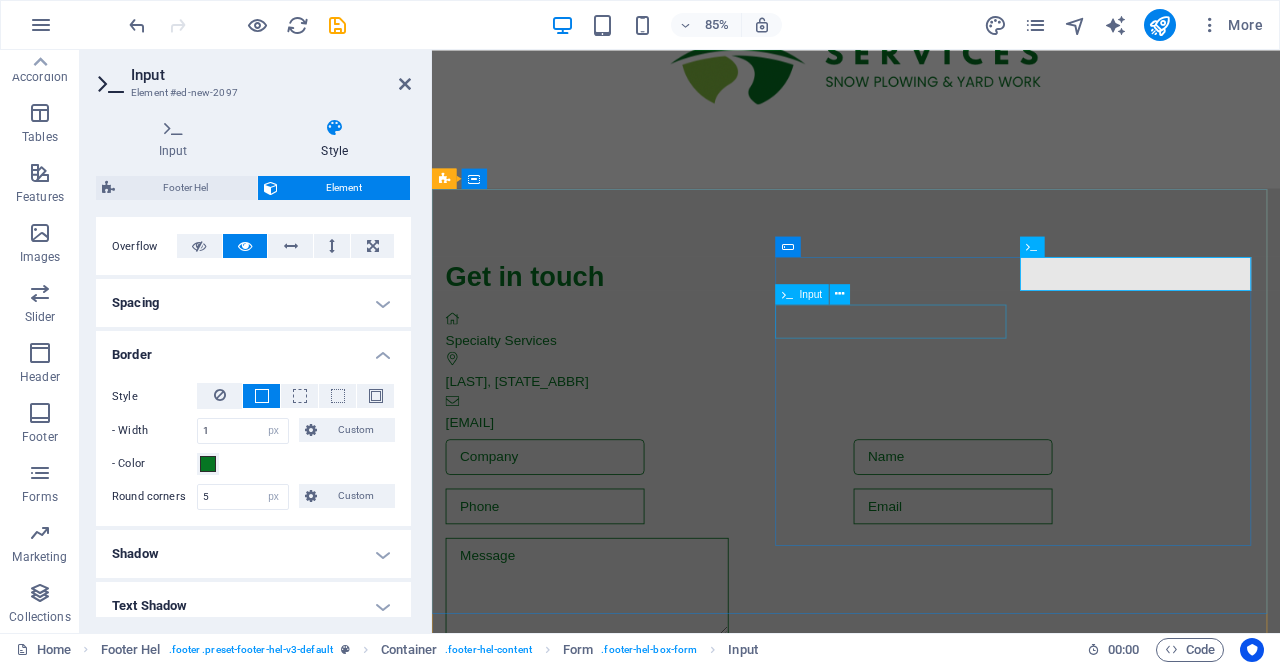 click at bounding box center [840, 294] 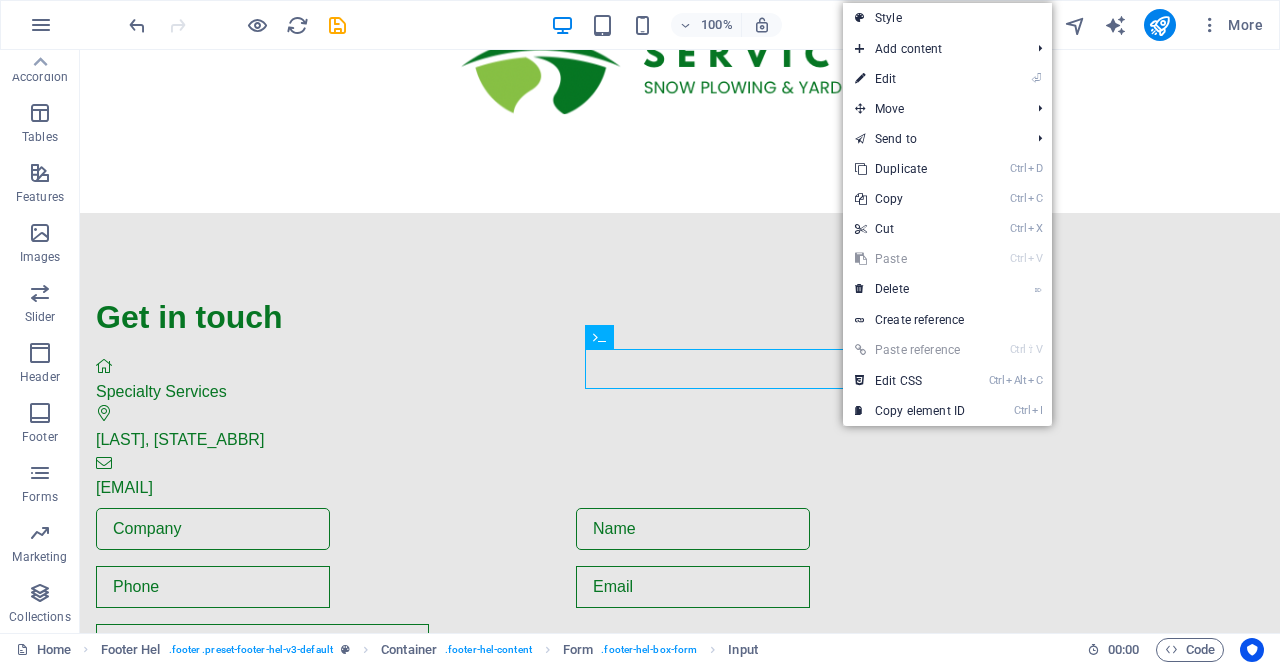 click on "⏎  Edit" at bounding box center (910, 79) 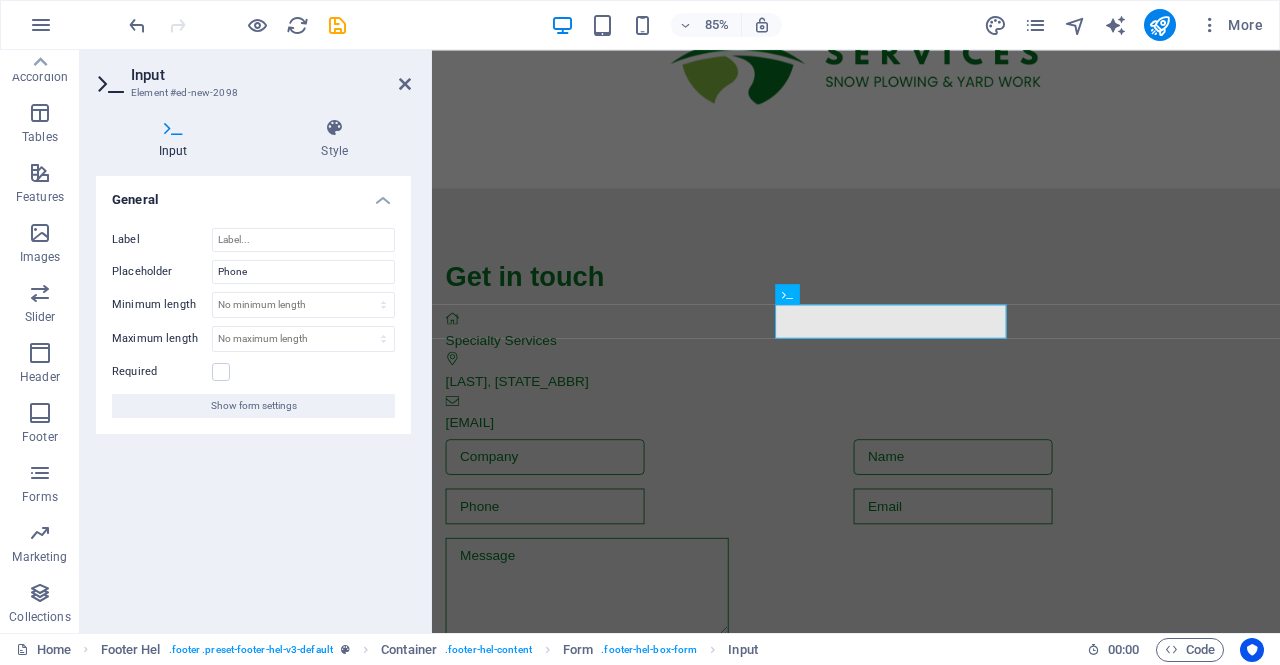 click on "Style" at bounding box center [335, 139] 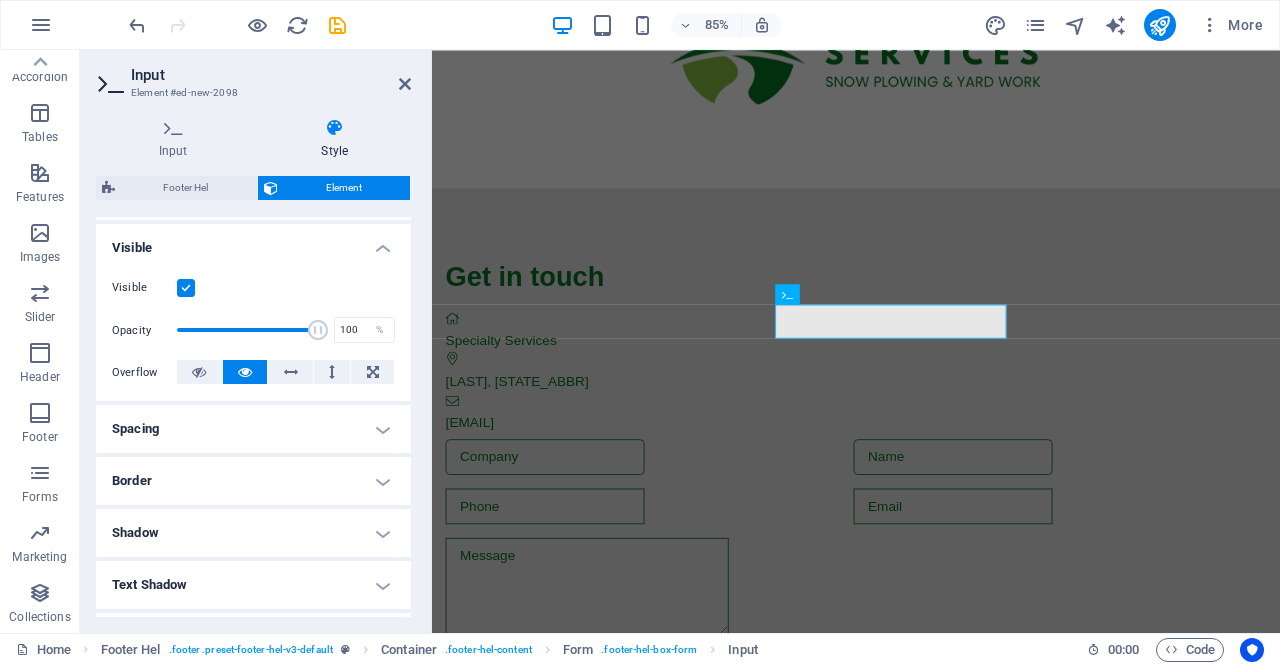 scroll, scrollTop: 233, scrollLeft: 0, axis: vertical 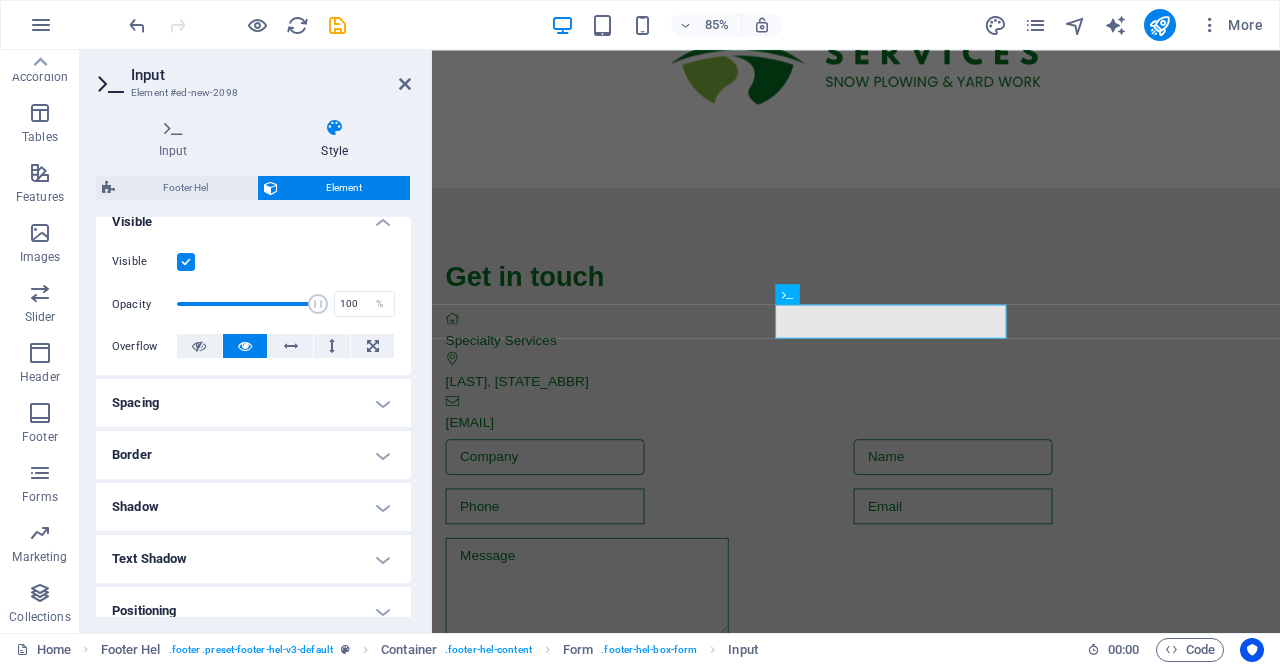 click on "Border" at bounding box center [253, 455] 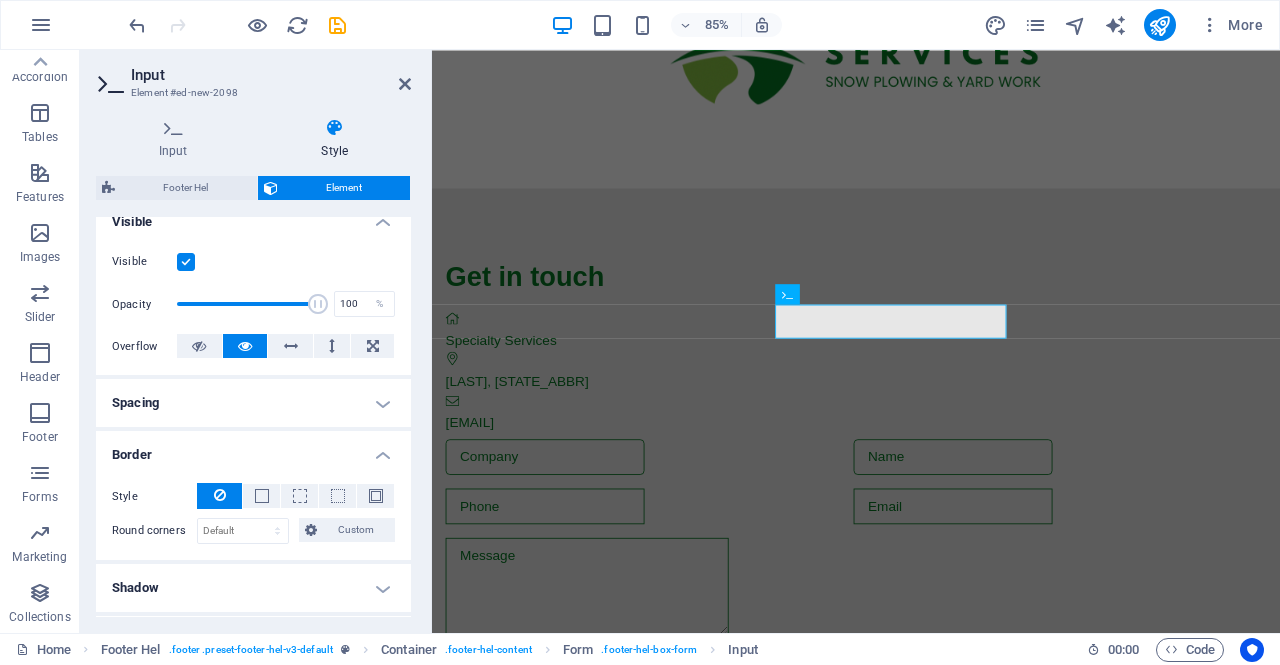 click at bounding box center [262, 496] 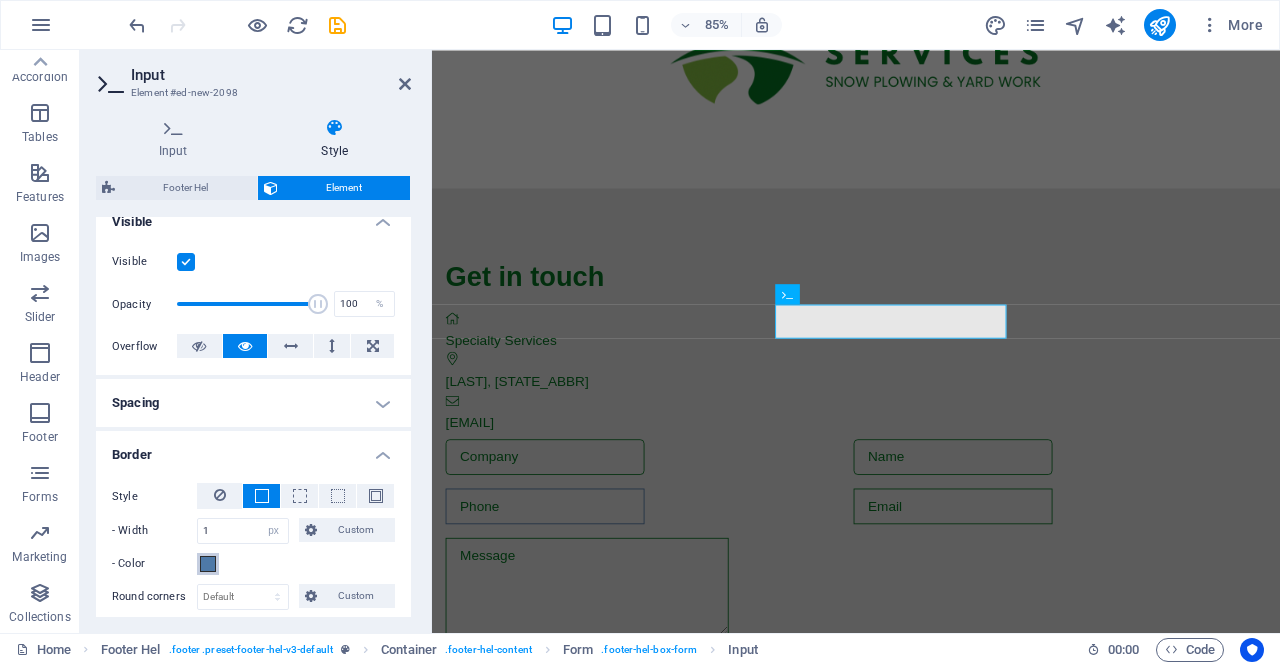 click at bounding box center [208, 564] 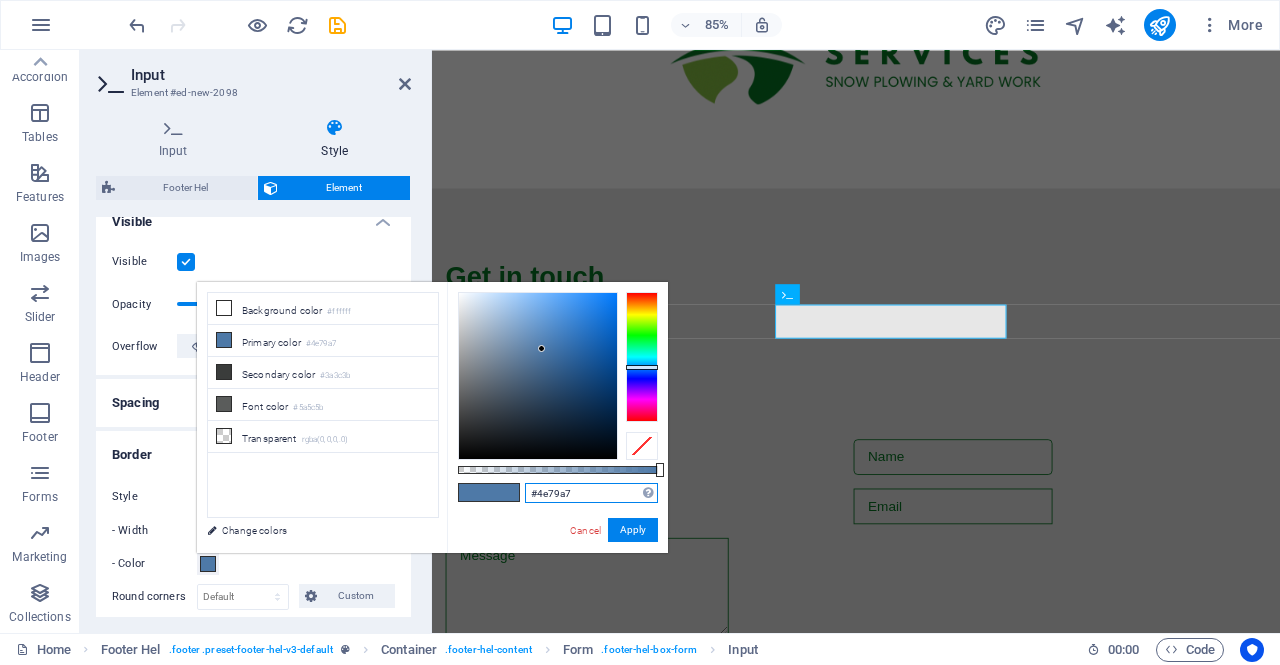 click on "#4e79a7" at bounding box center (591, 493) 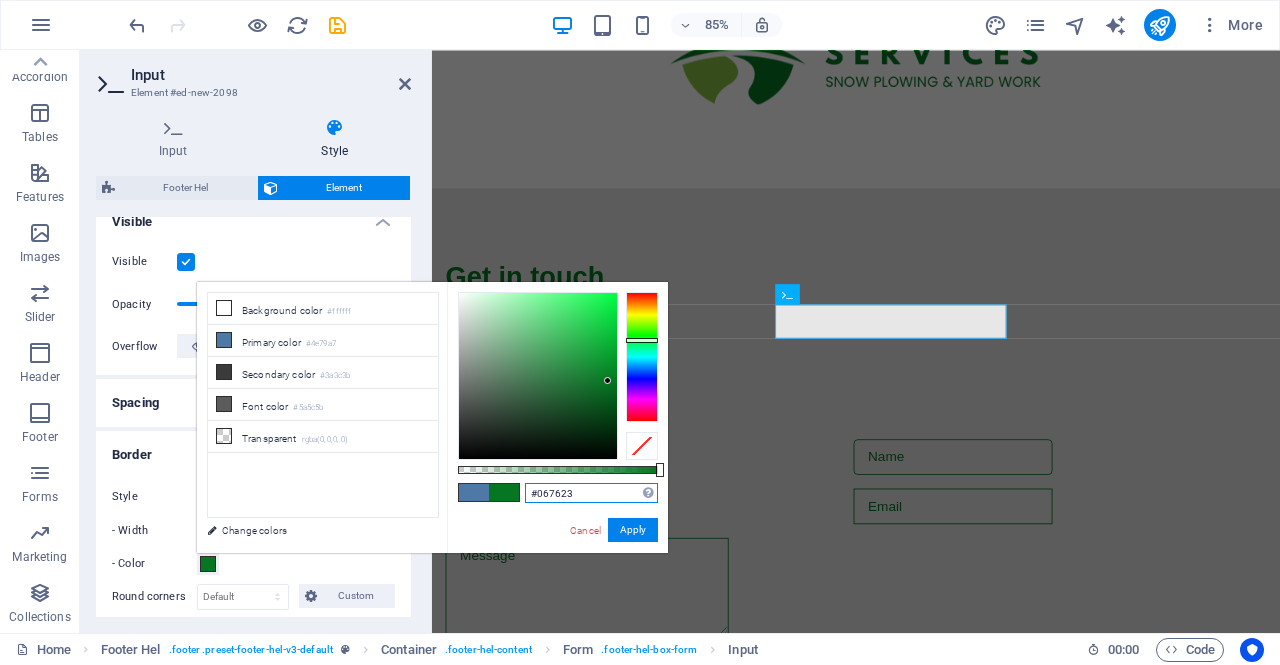 type on "#067623" 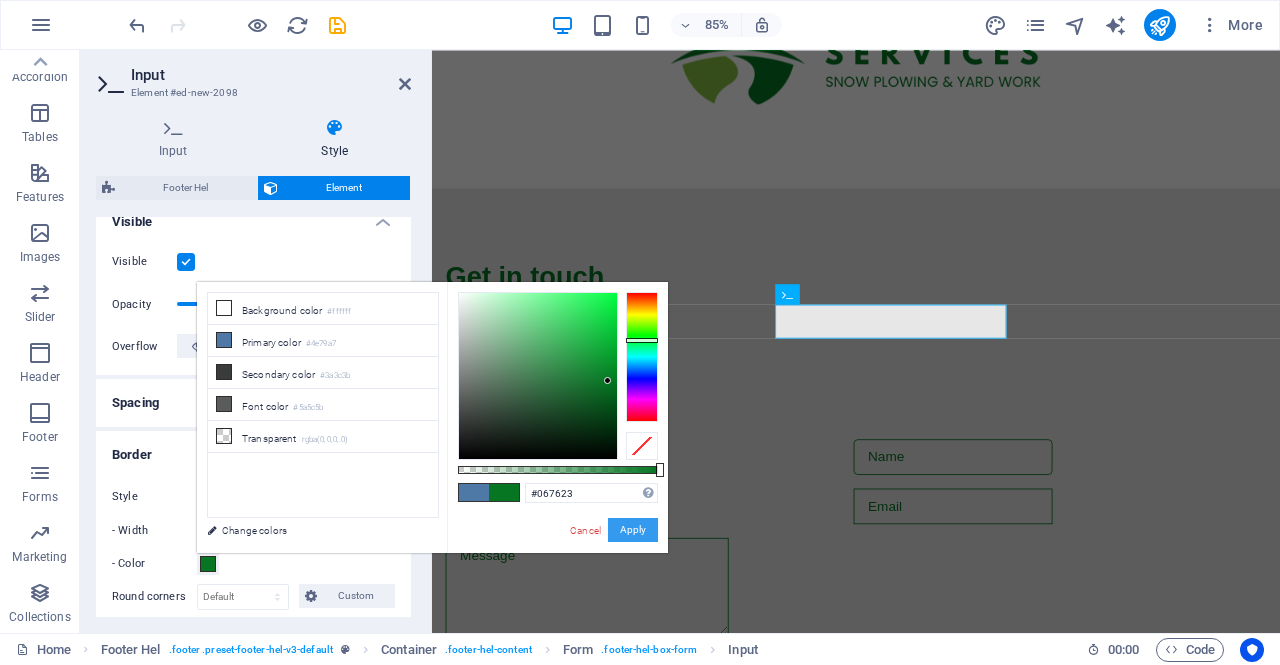 click on "Apply" at bounding box center [633, 530] 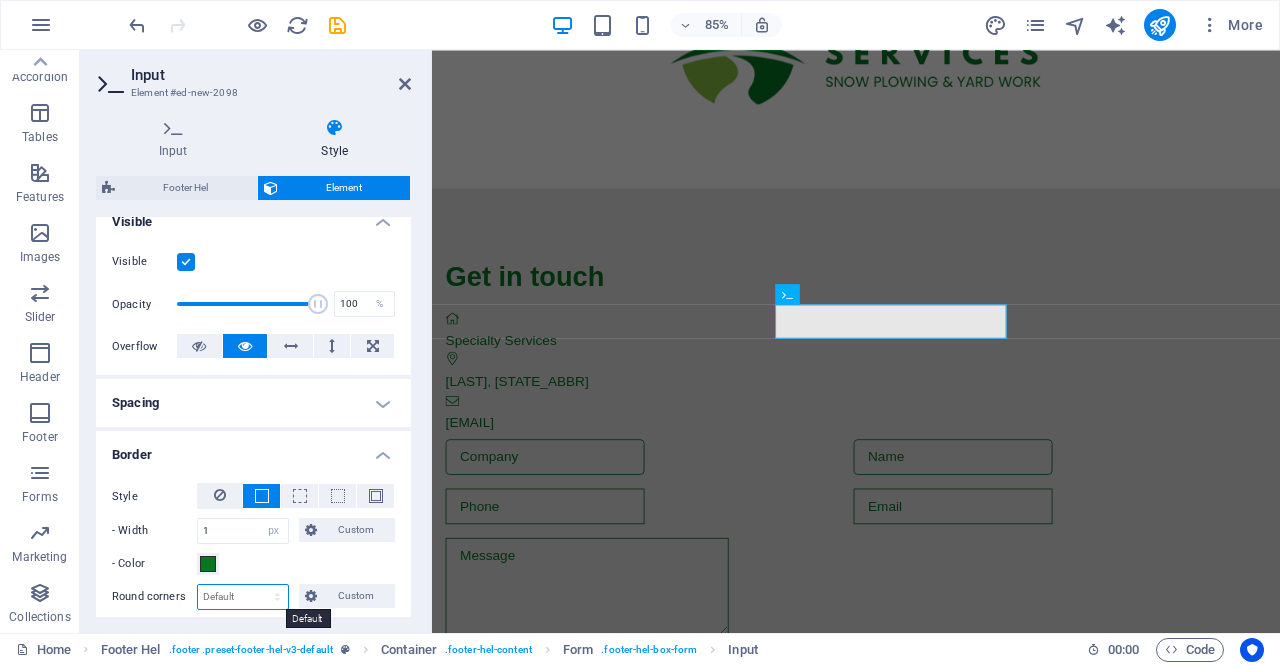 click on "Default px rem % vh vw Custom" at bounding box center [243, 597] 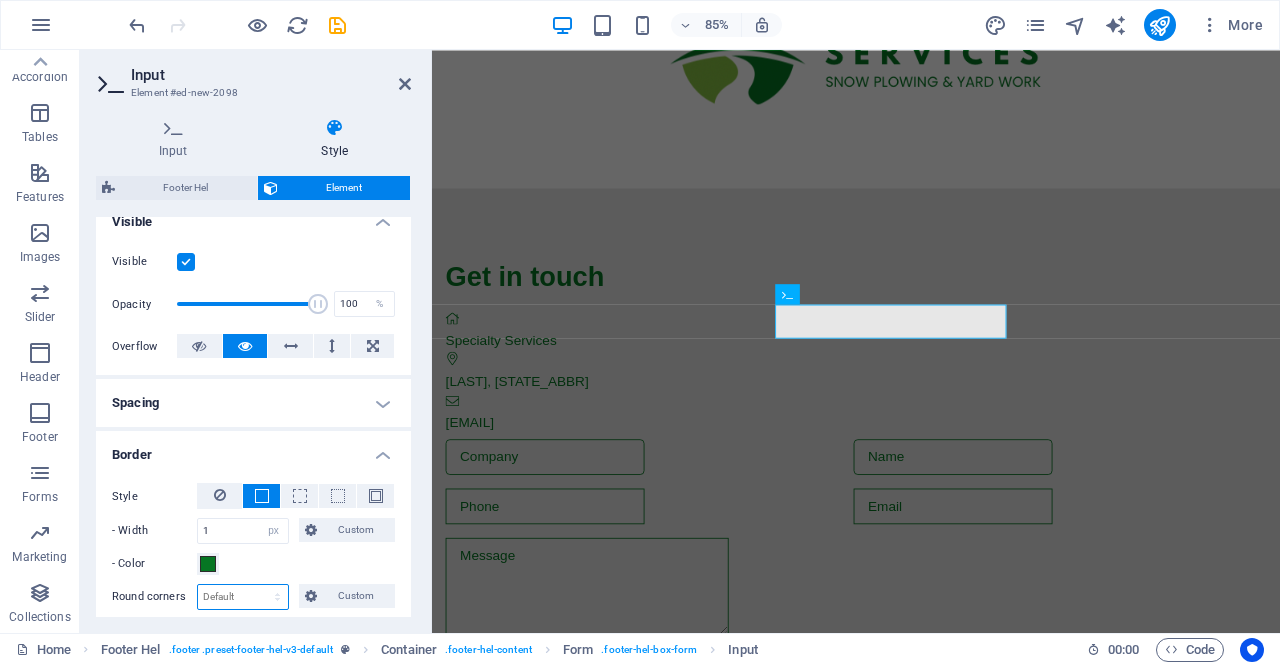 select on "px" 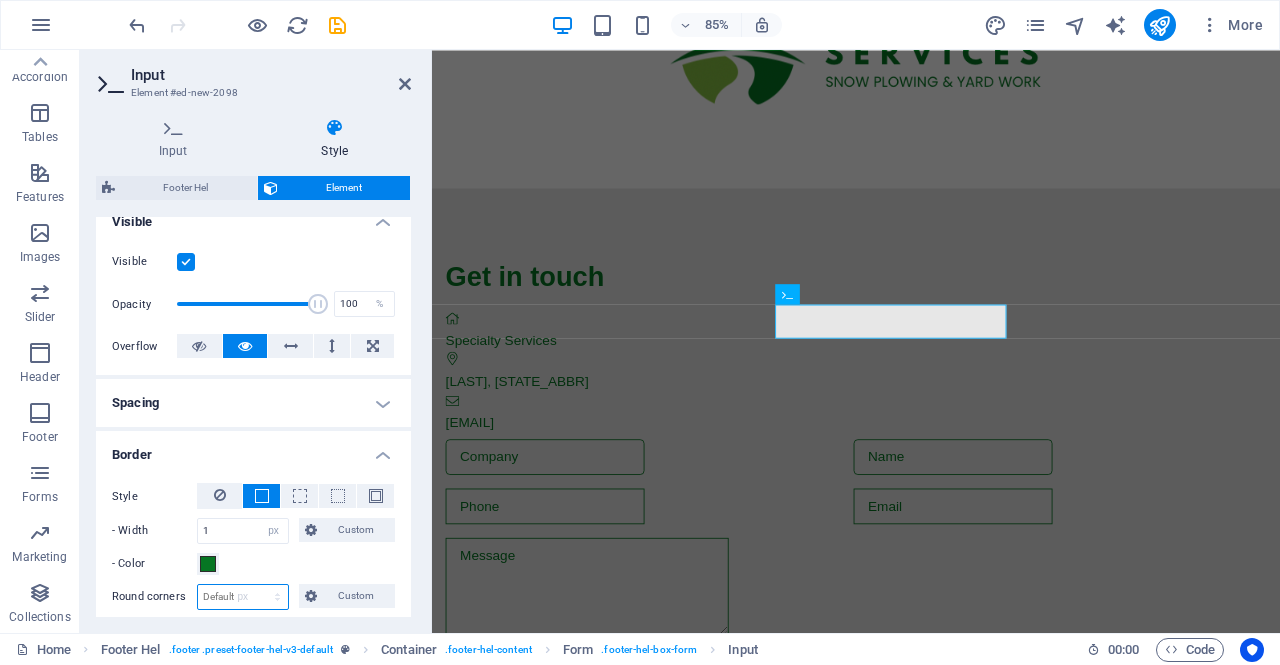 click on "Default px rem % vh vw Custom" at bounding box center [243, 597] 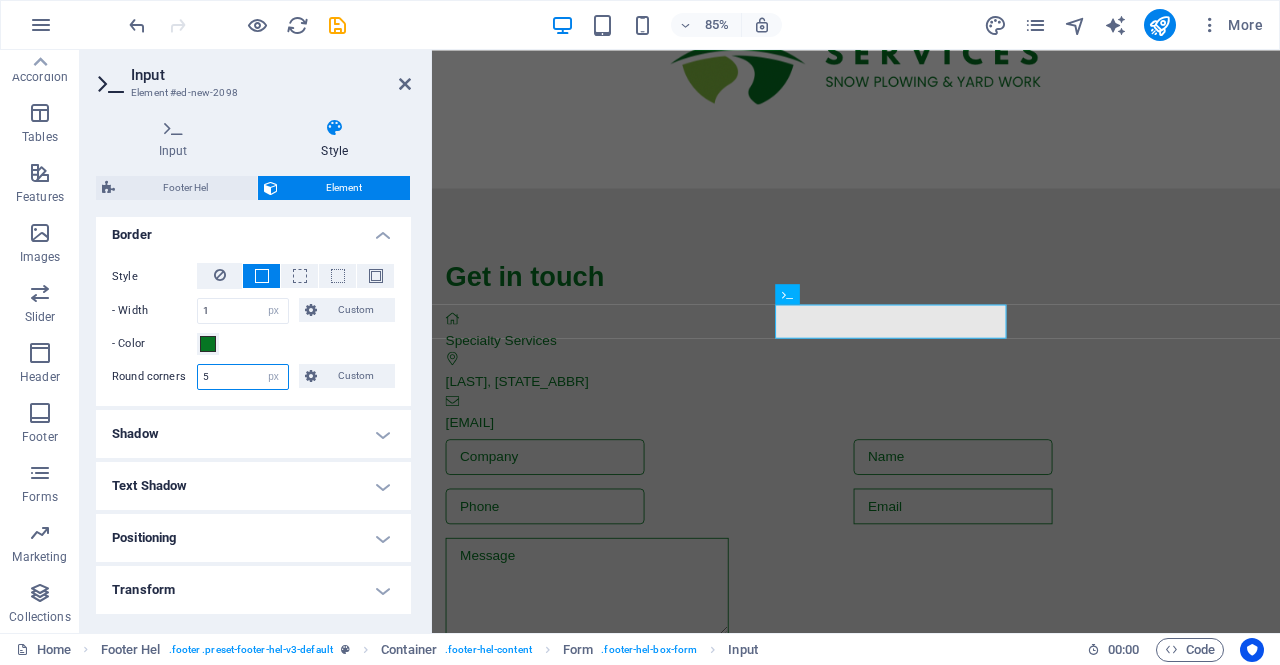 scroll, scrollTop: 533, scrollLeft: 0, axis: vertical 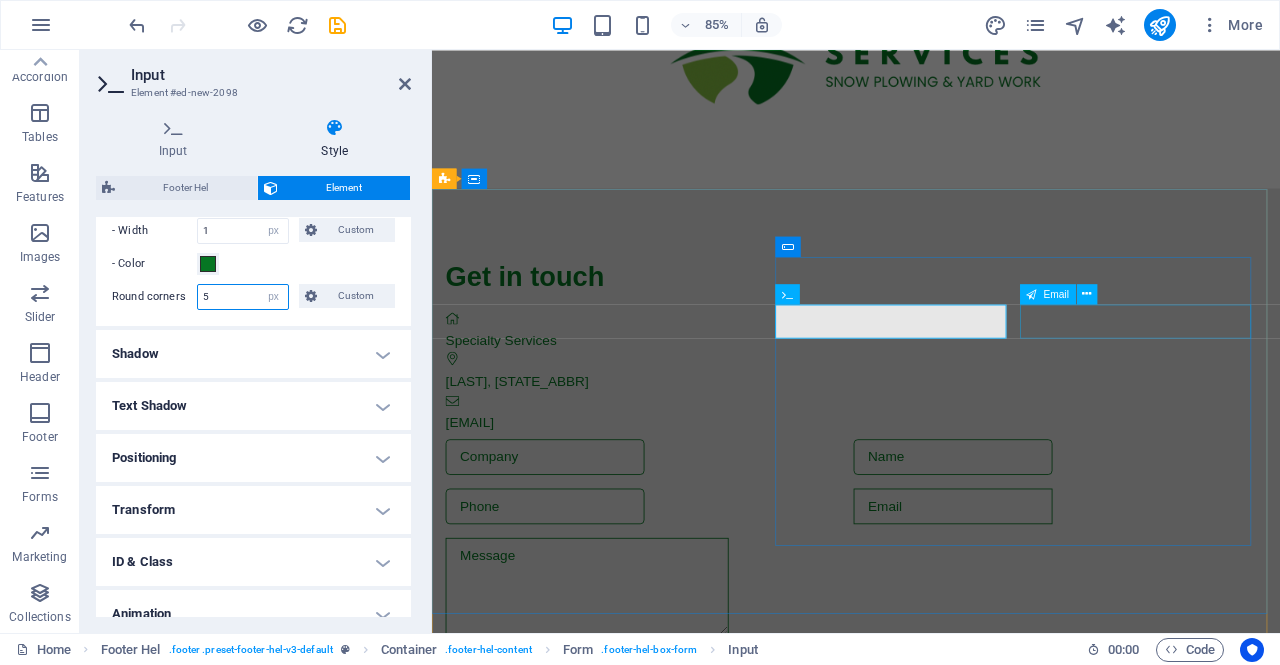 type on "5" 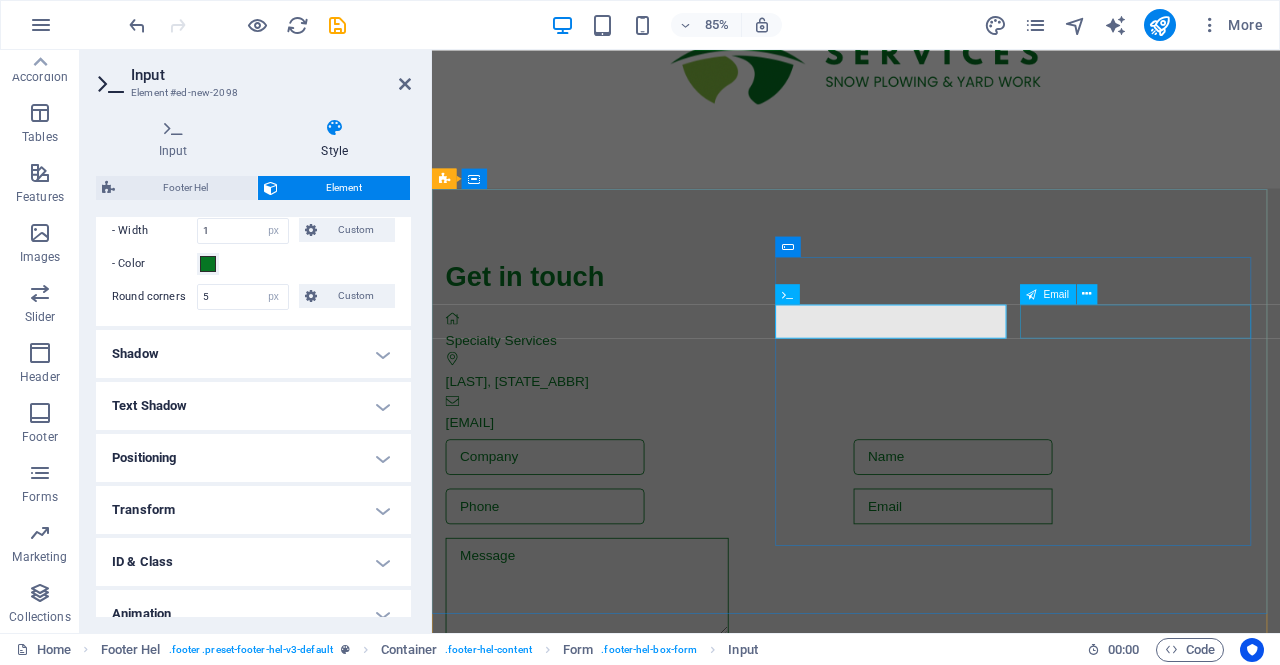 click at bounding box center [1160, 587] 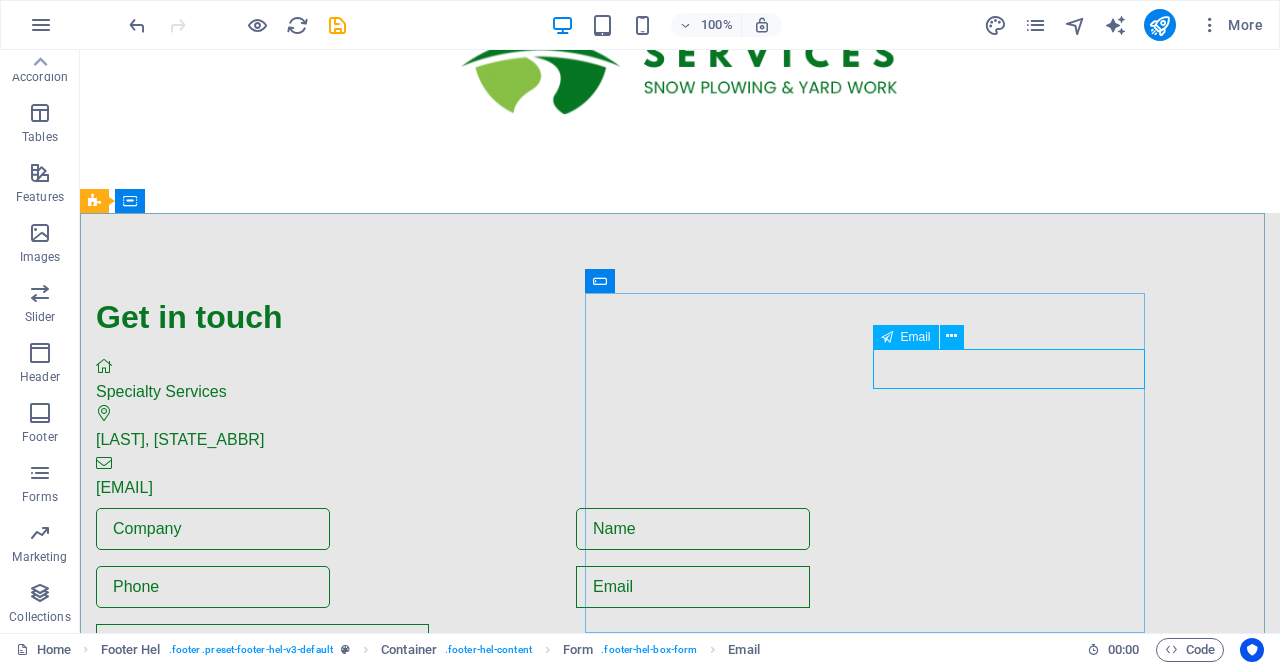 click at bounding box center [951, 336] 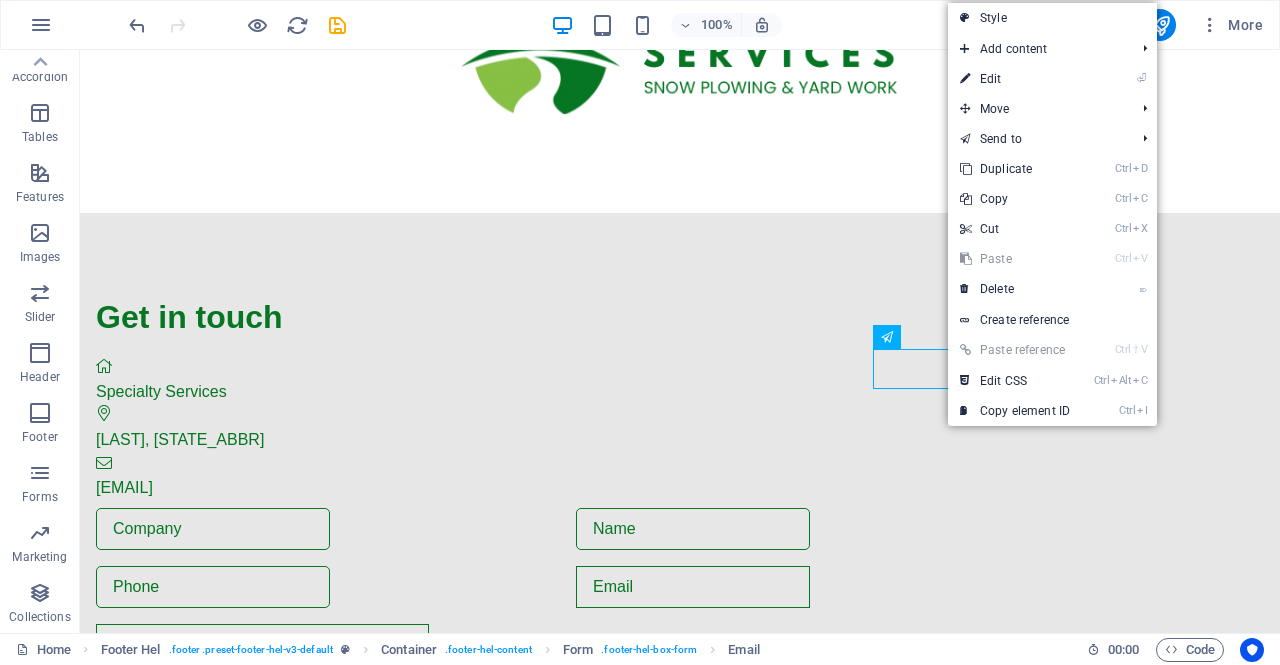 click on "⏎  Edit" at bounding box center [1015, 79] 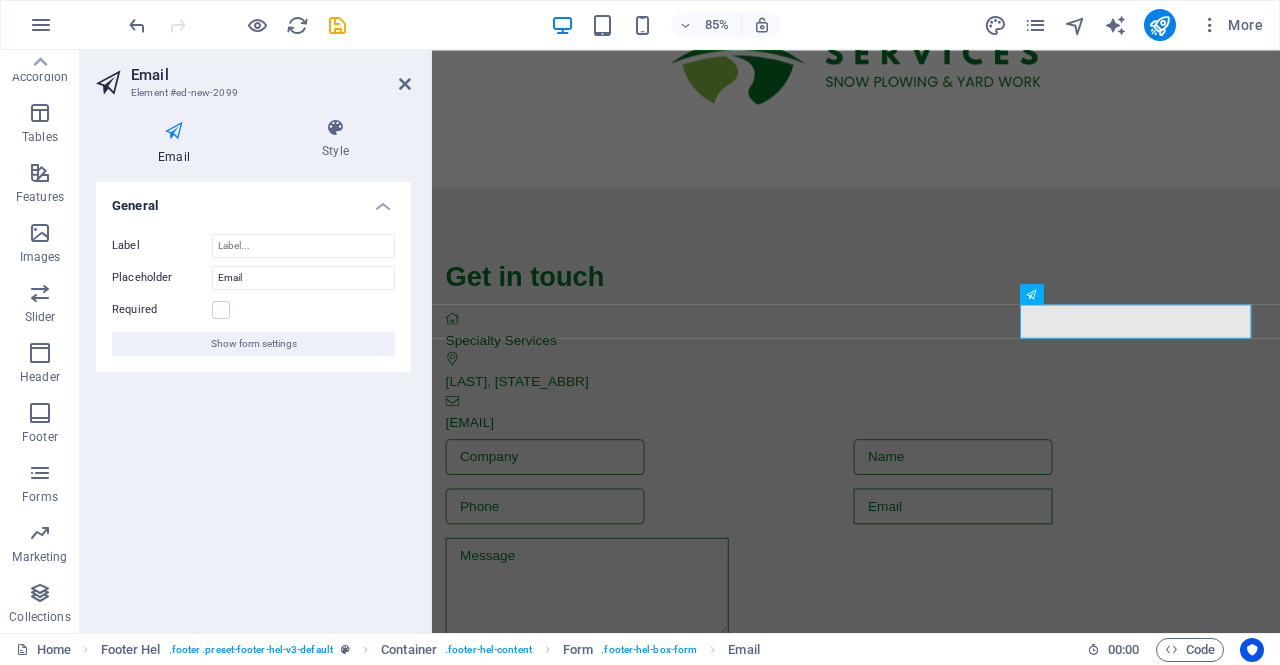 click at bounding box center [221, 310] 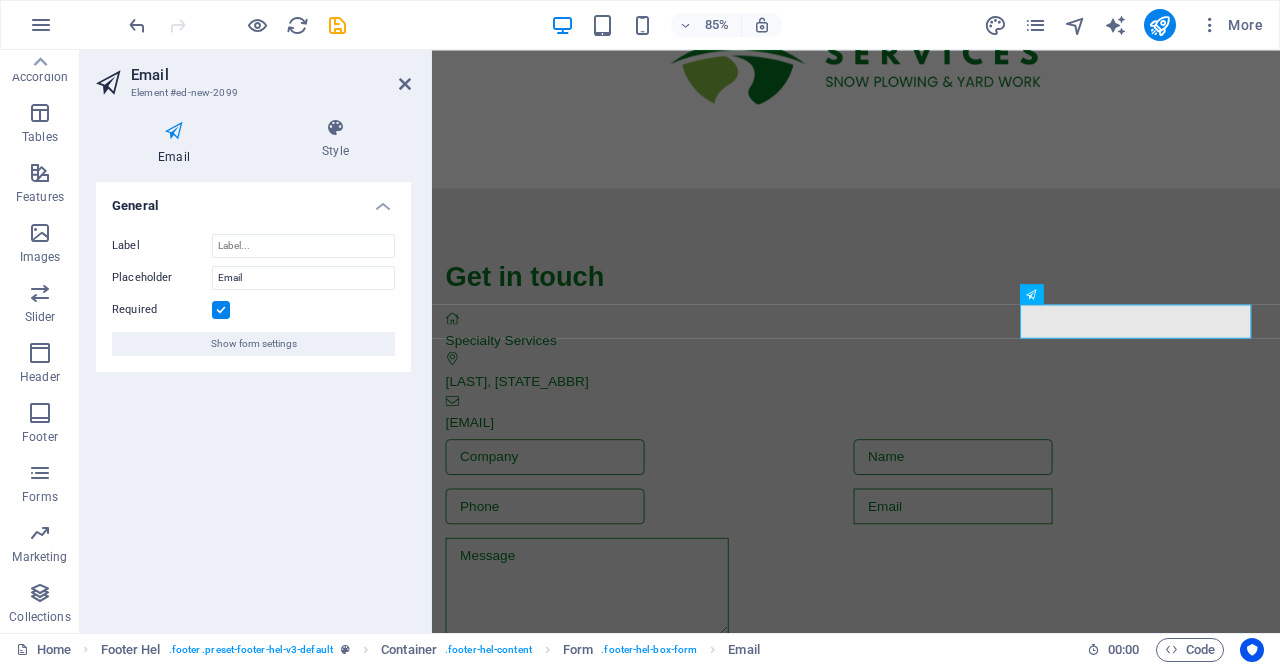 click on "Style" at bounding box center [335, 139] 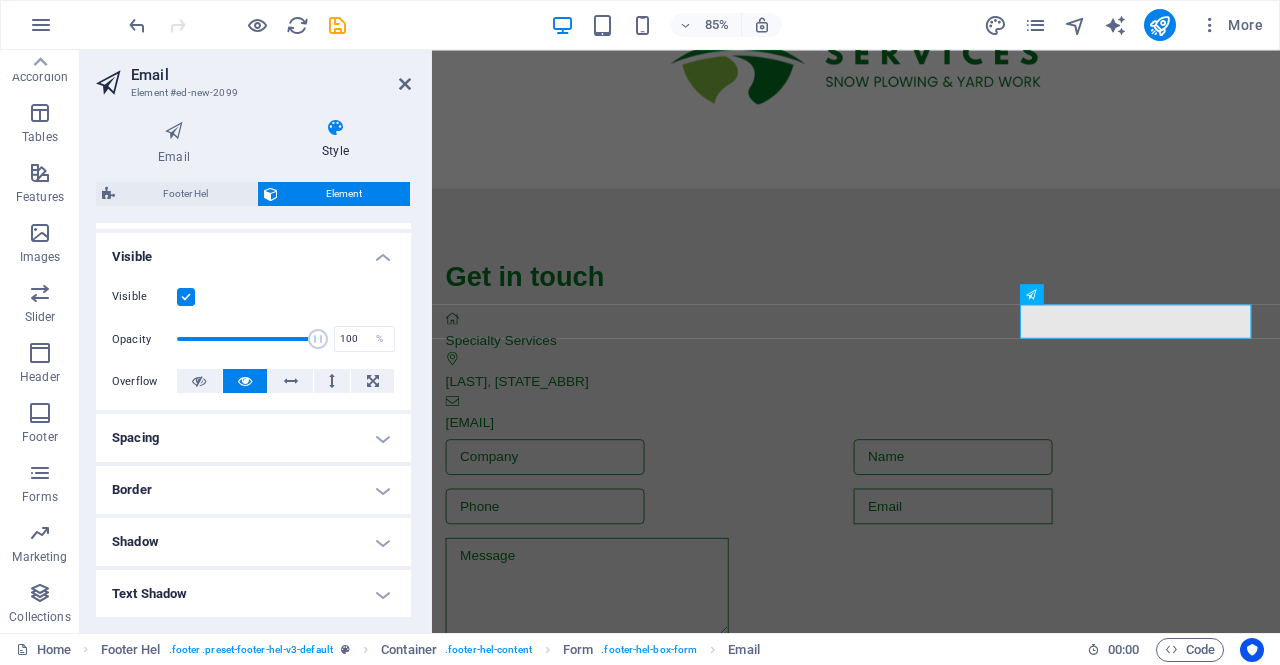scroll, scrollTop: 267, scrollLeft: 0, axis: vertical 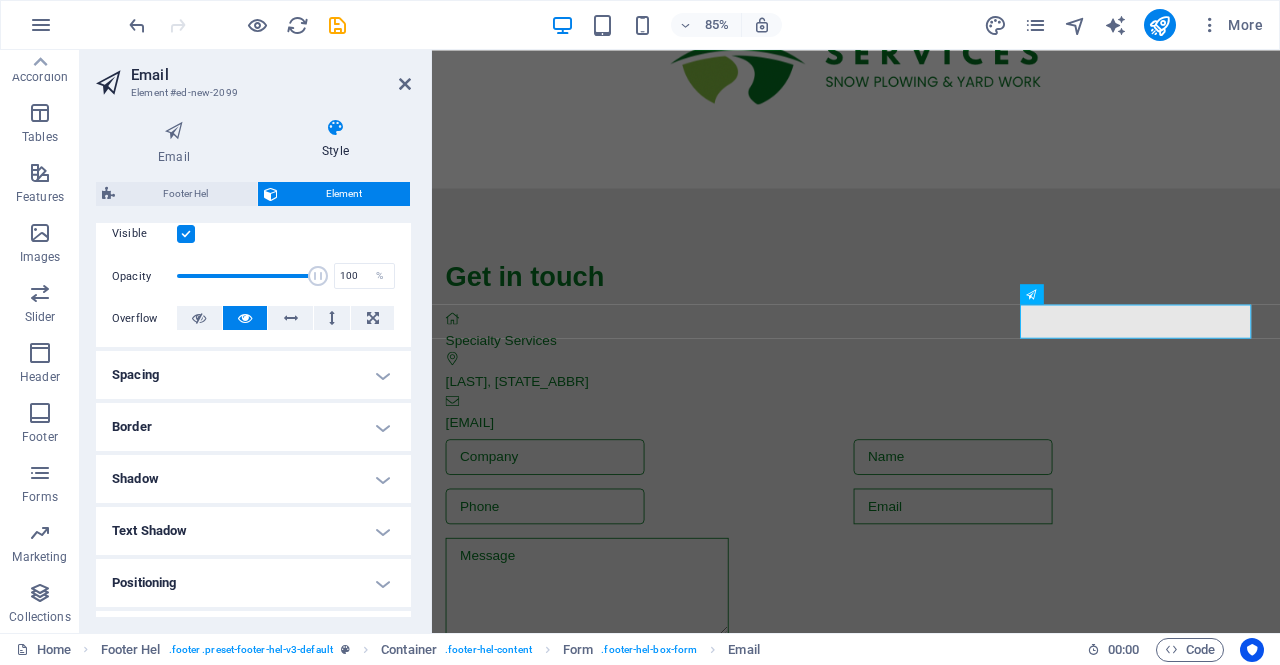 click on "Border" at bounding box center [253, 427] 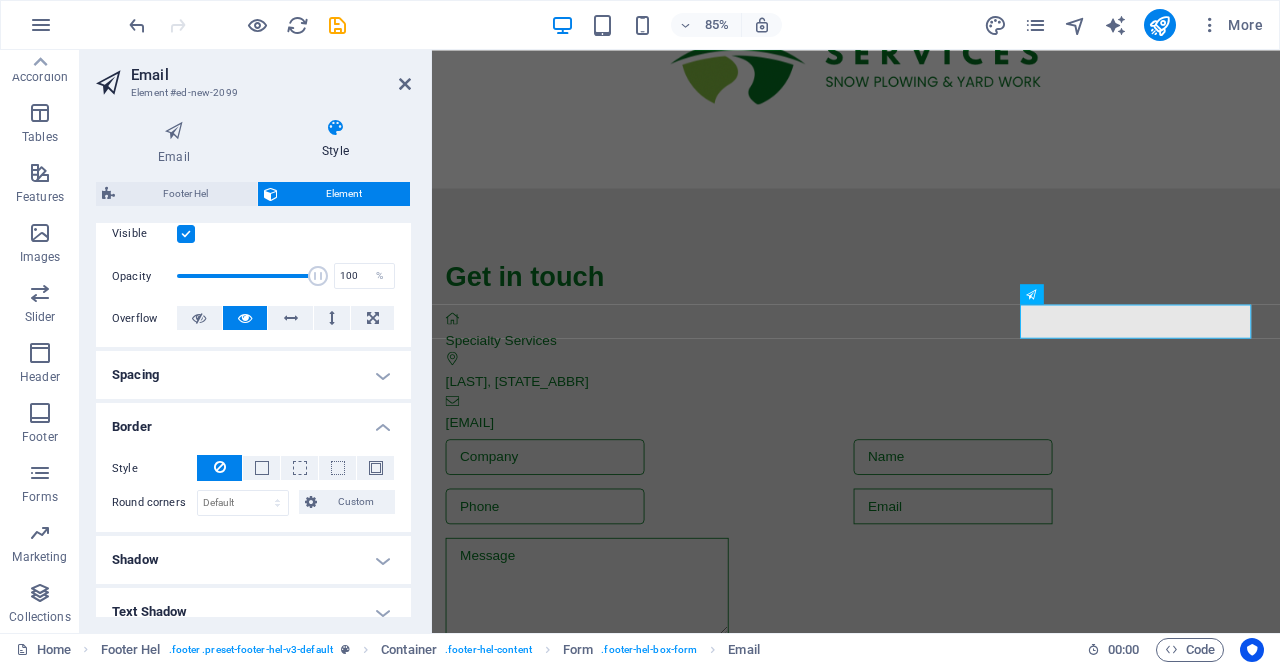 click at bounding box center [262, 468] 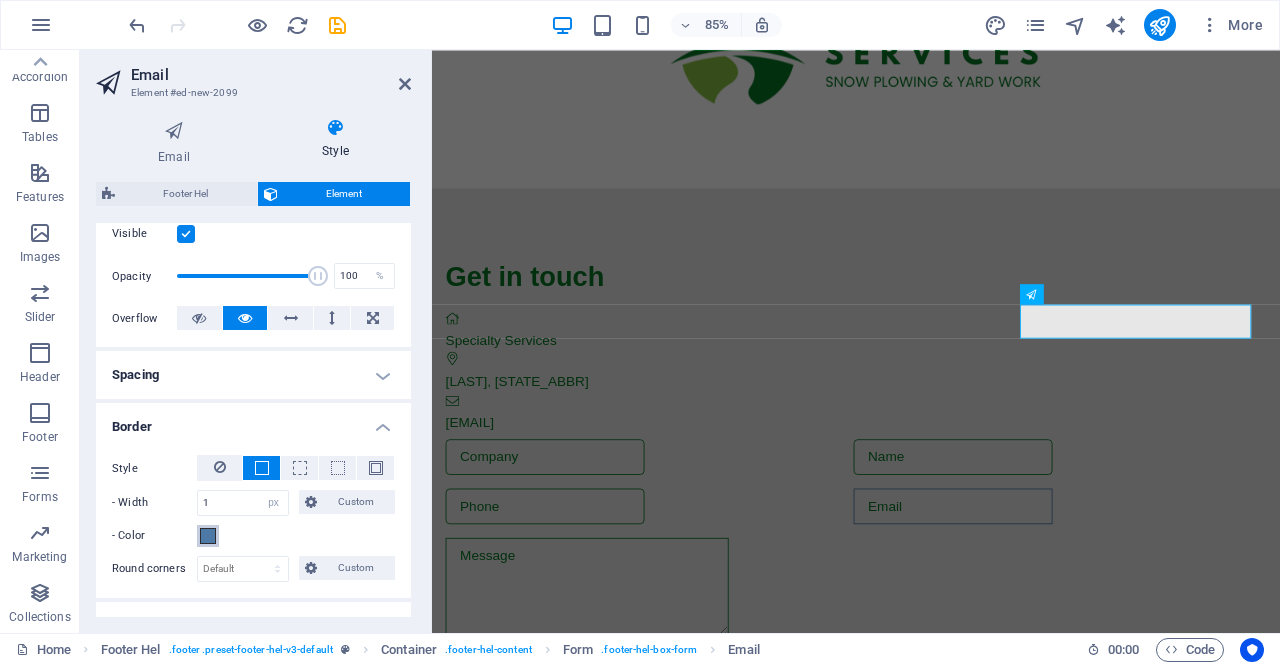 click at bounding box center (208, 536) 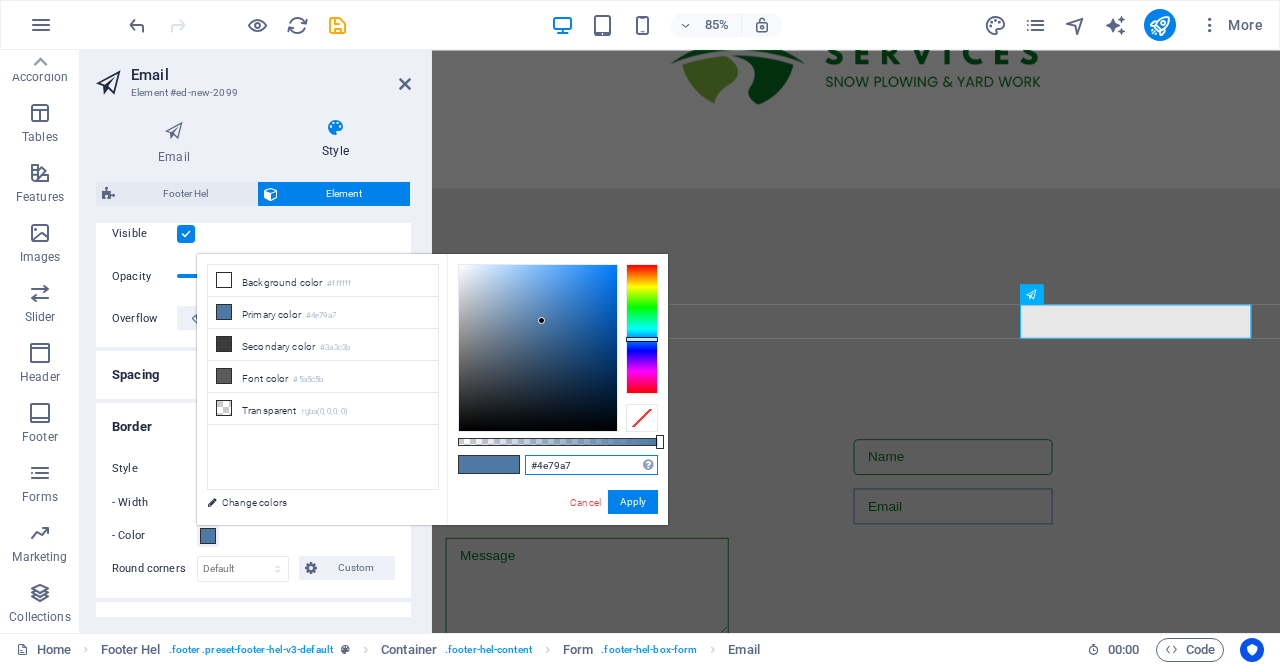 click on "#4e79a7" at bounding box center [591, 465] 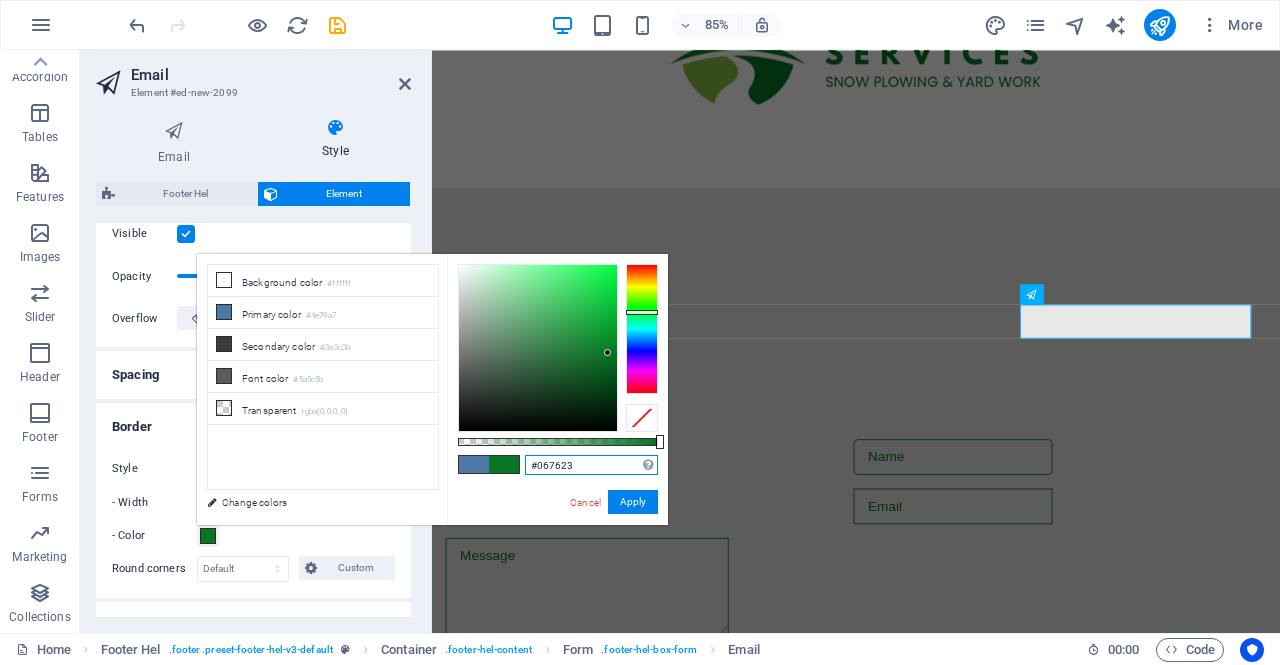 type on "#067623" 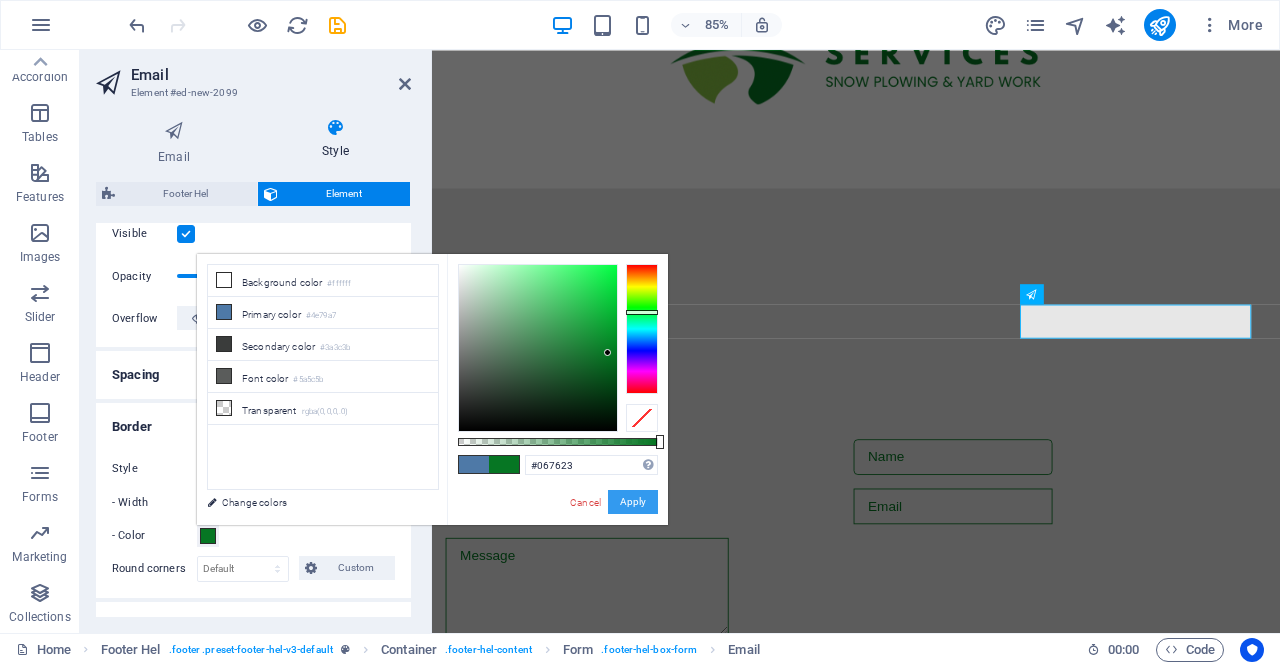 click on "Apply" at bounding box center (633, 502) 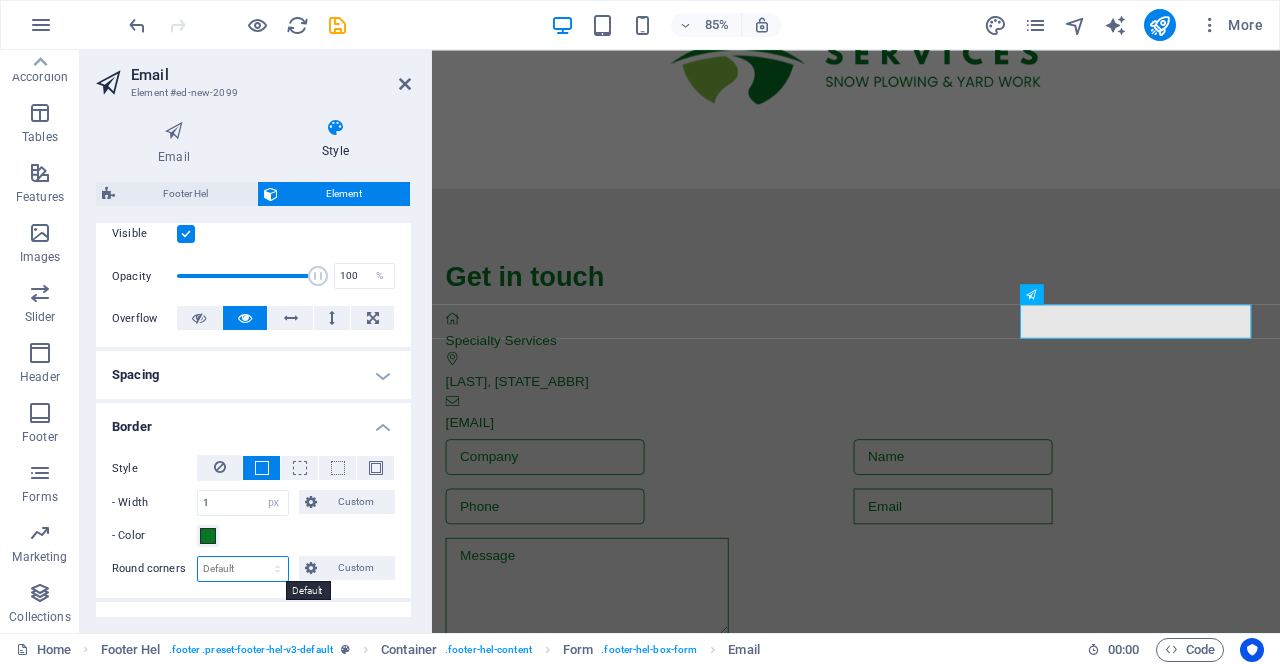 click on "Default px rem % vh vw Custom" at bounding box center [243, 569] 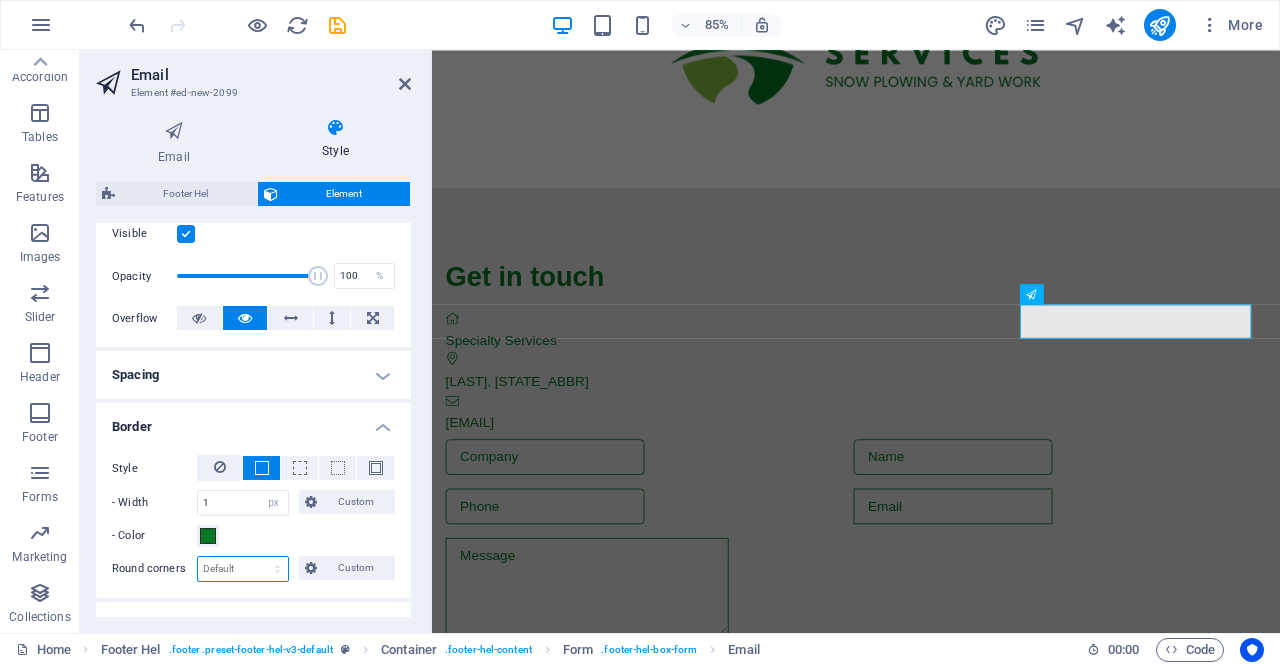 select on "px" 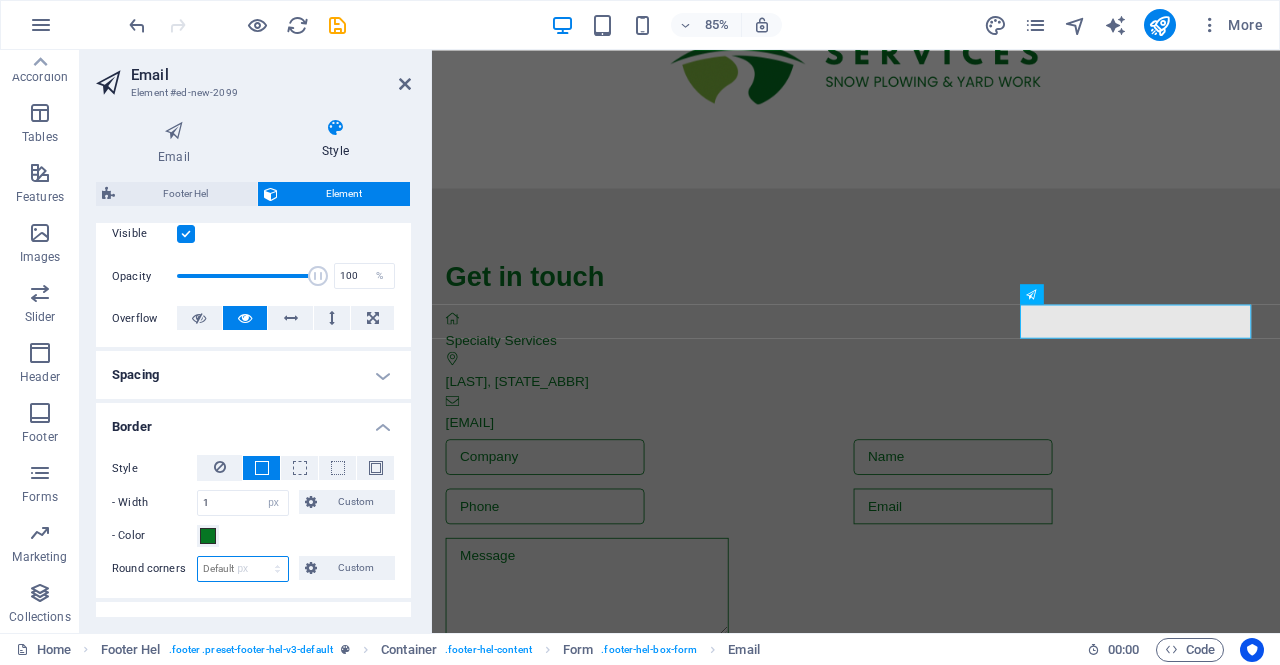 click on "Default px rem % vh vw Custom" at bounding box center [243, 569] 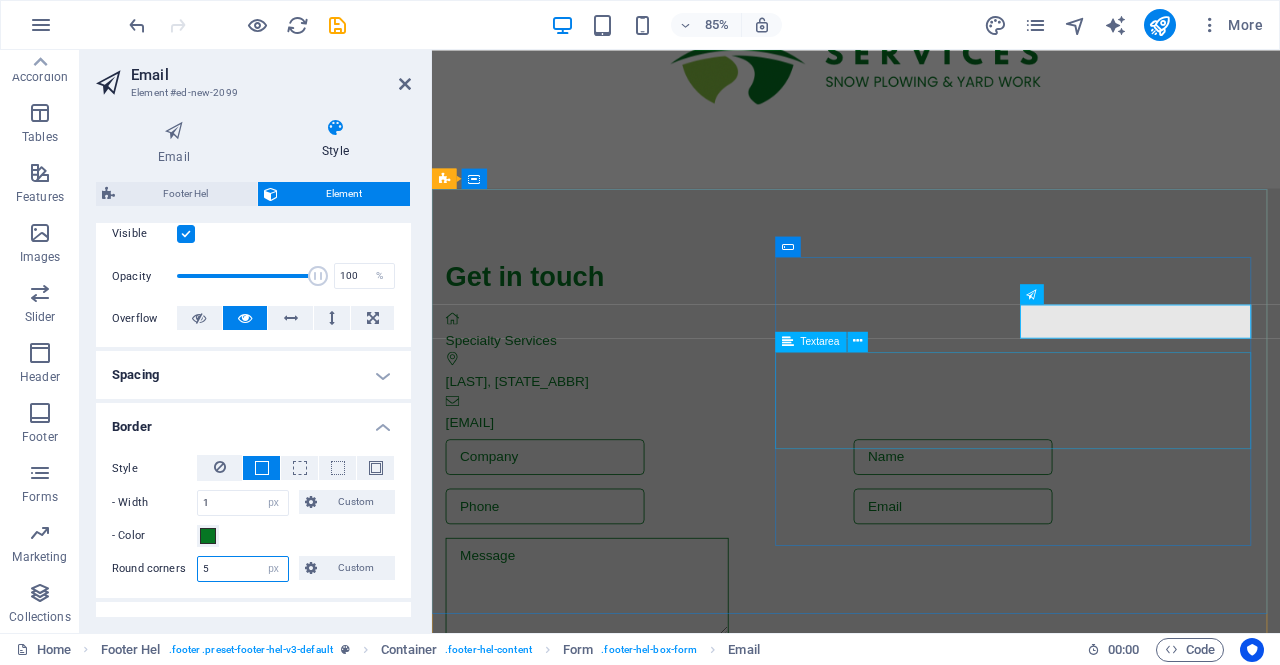 type on "5" 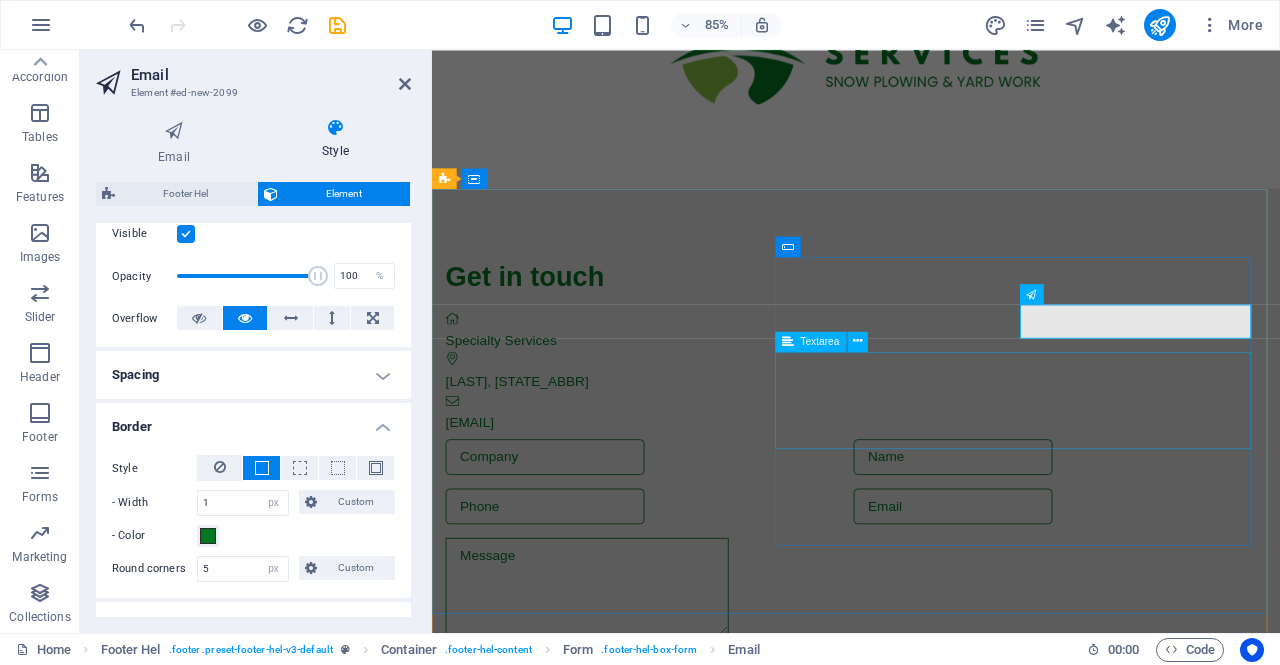 click at bounding box center [920, 684] 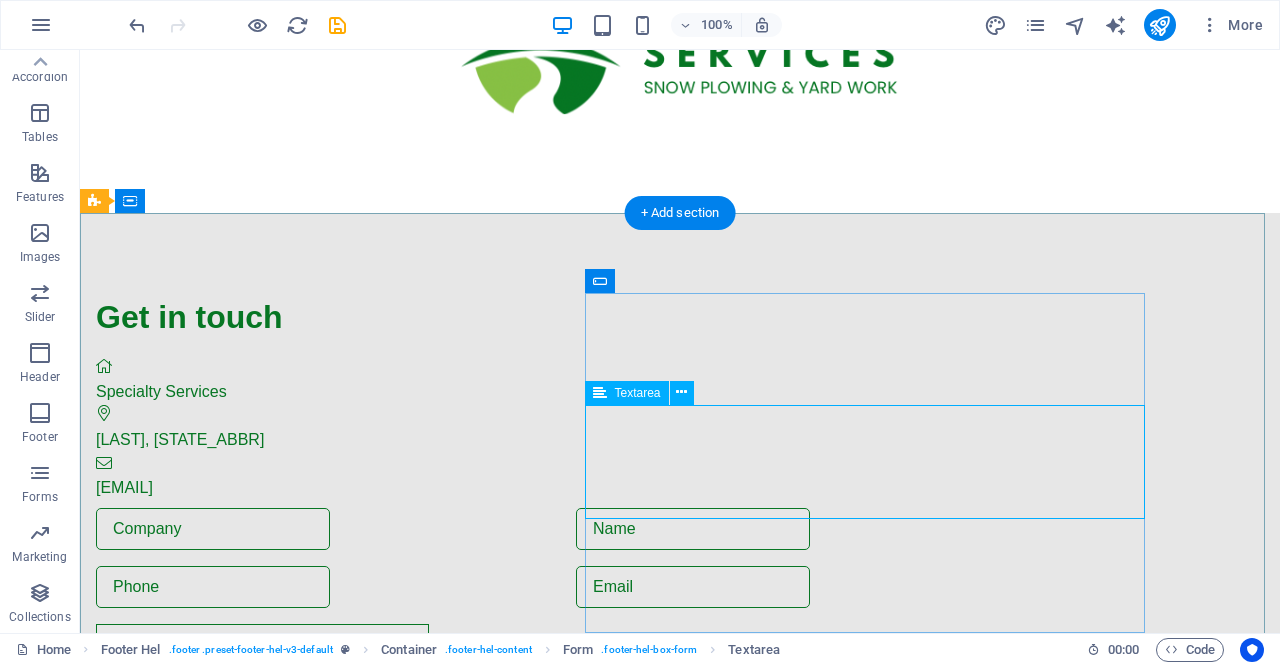 click at bounding box center [568, 684] 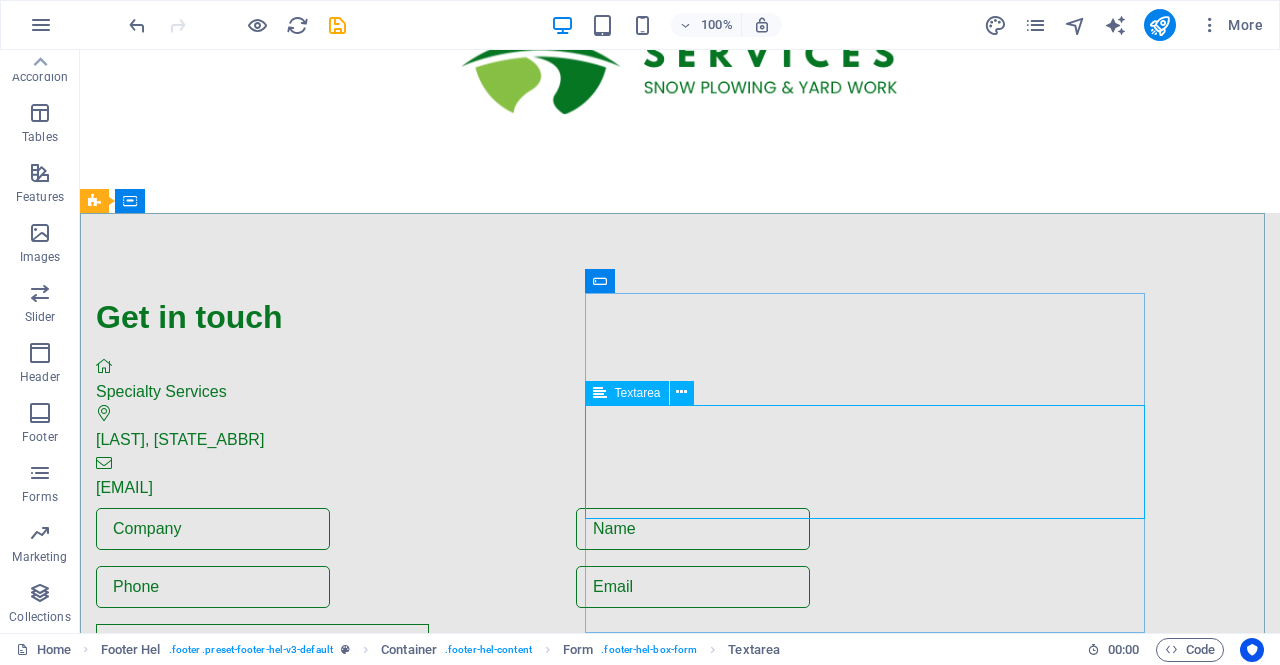 click at bounding box center (681, 392) 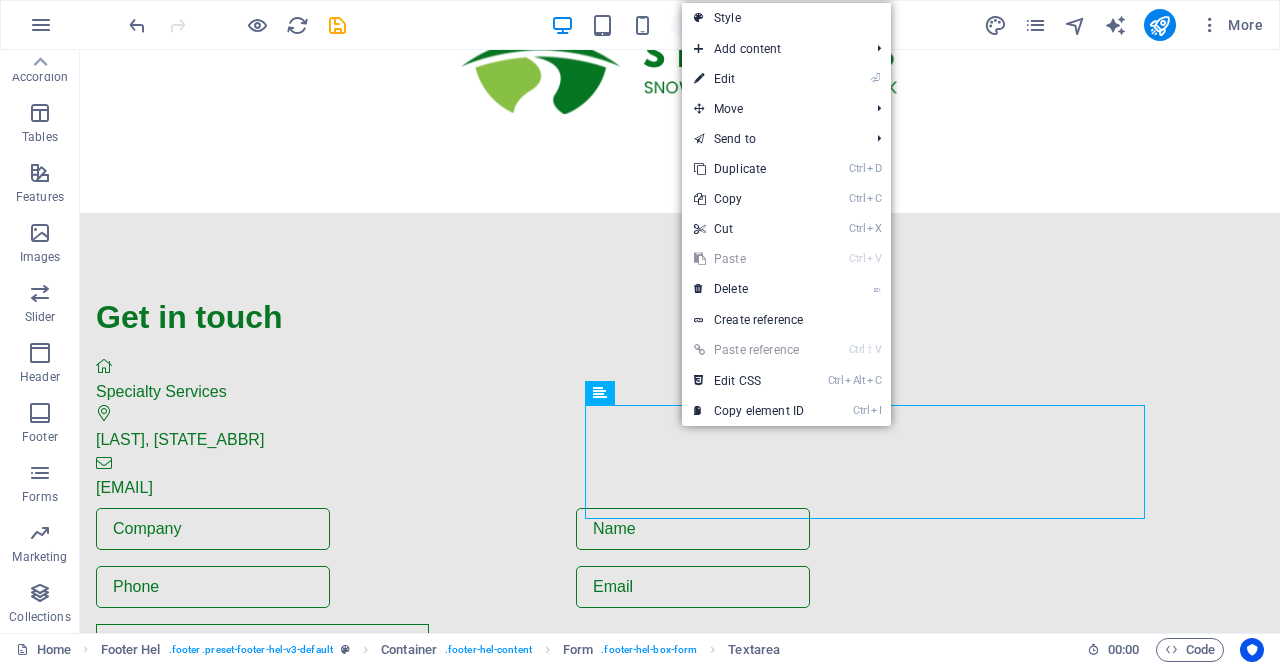 click on "⏎  Edit" at bounding box center [749, 79] 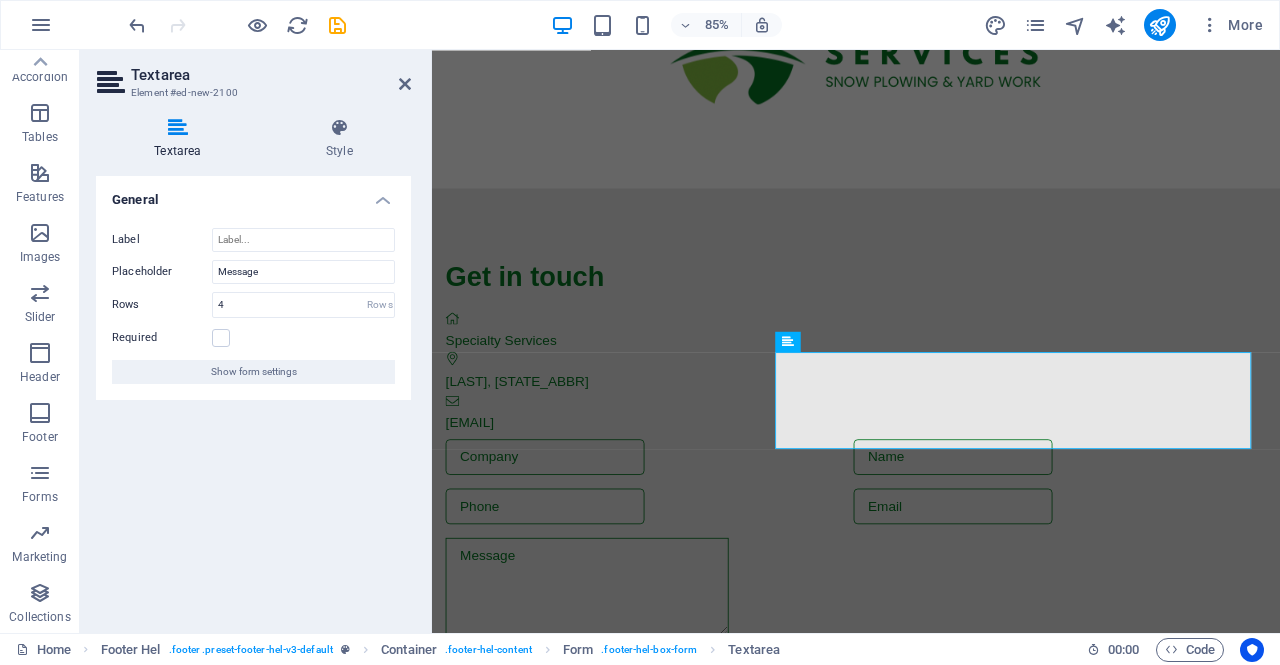 click on "Style" at bounding box center [339, 139] 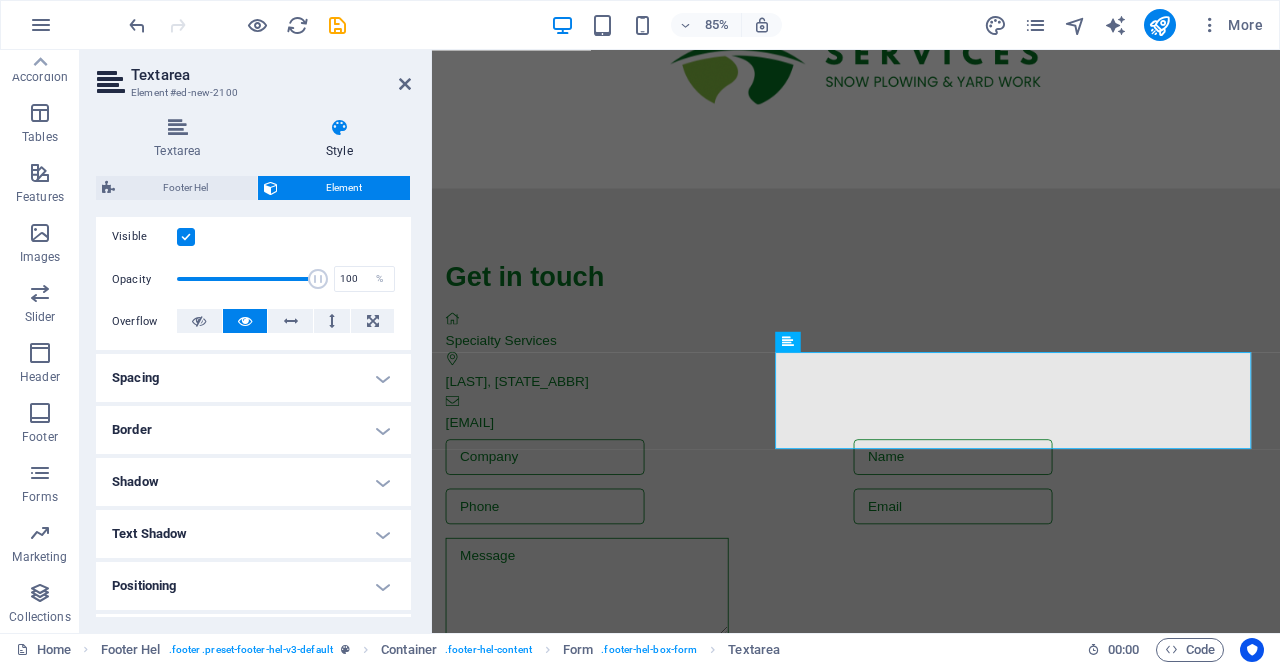 scroll, scrollTop: 300, scrollLeft: 0, axis: vertical 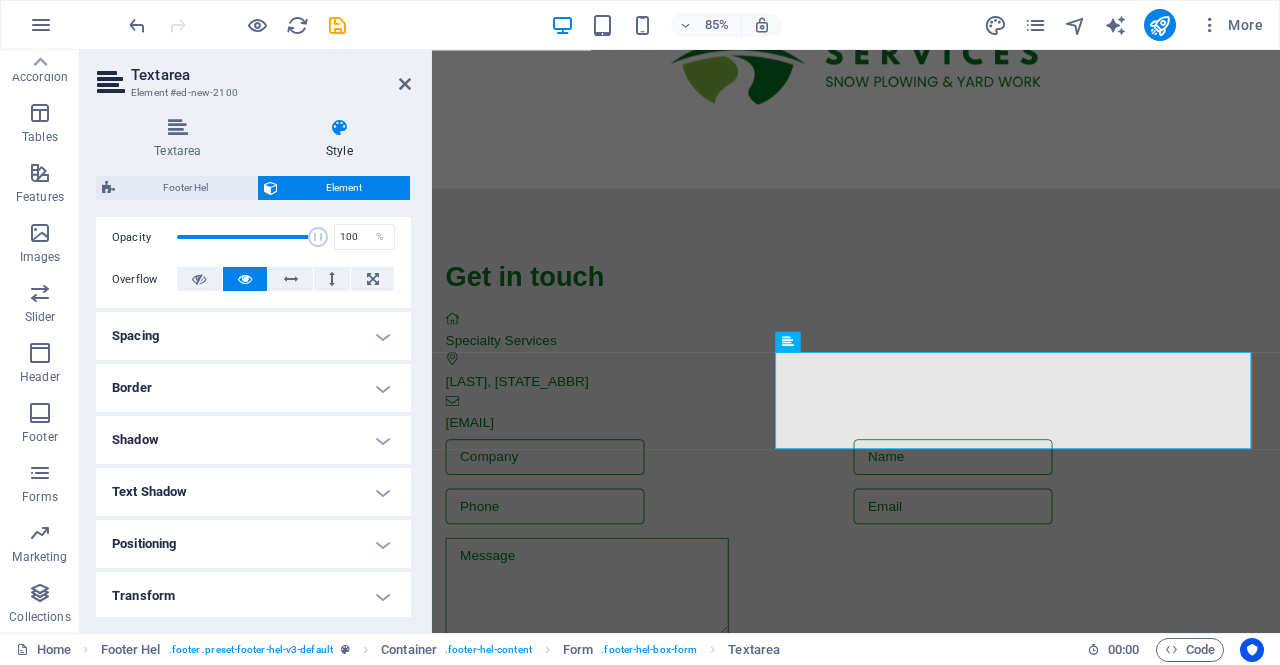 click on "Border" at bounding box center (253, 388) 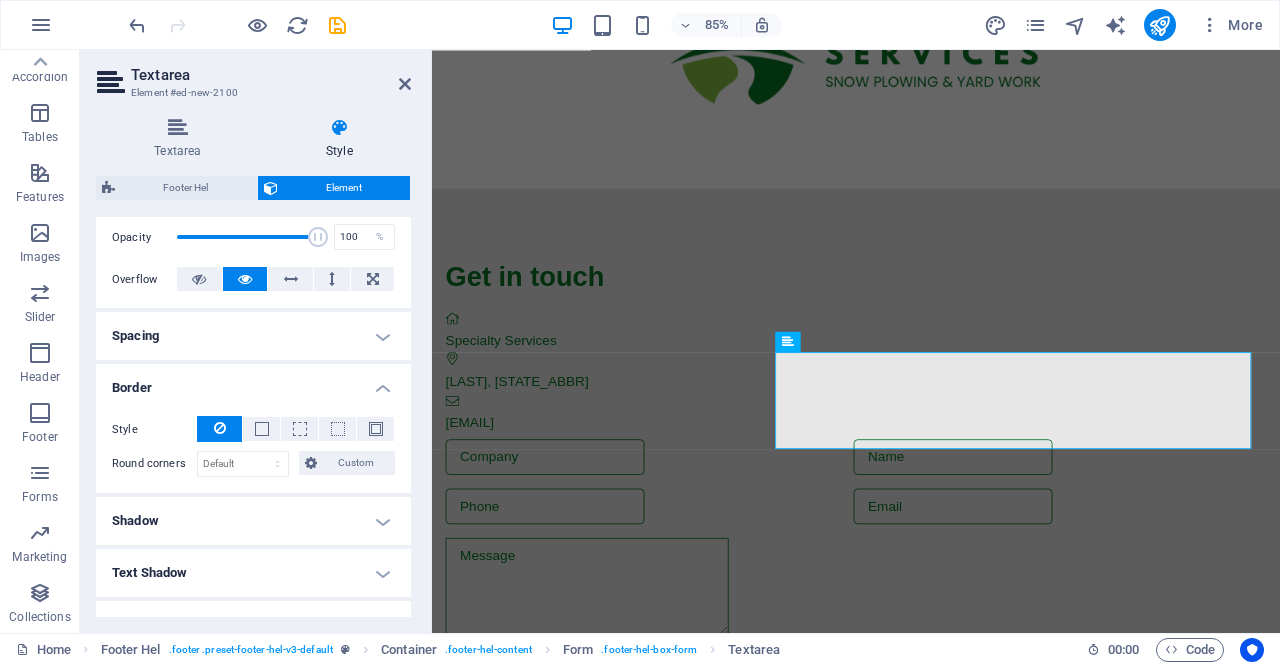 click at bounding box center (262, 429) 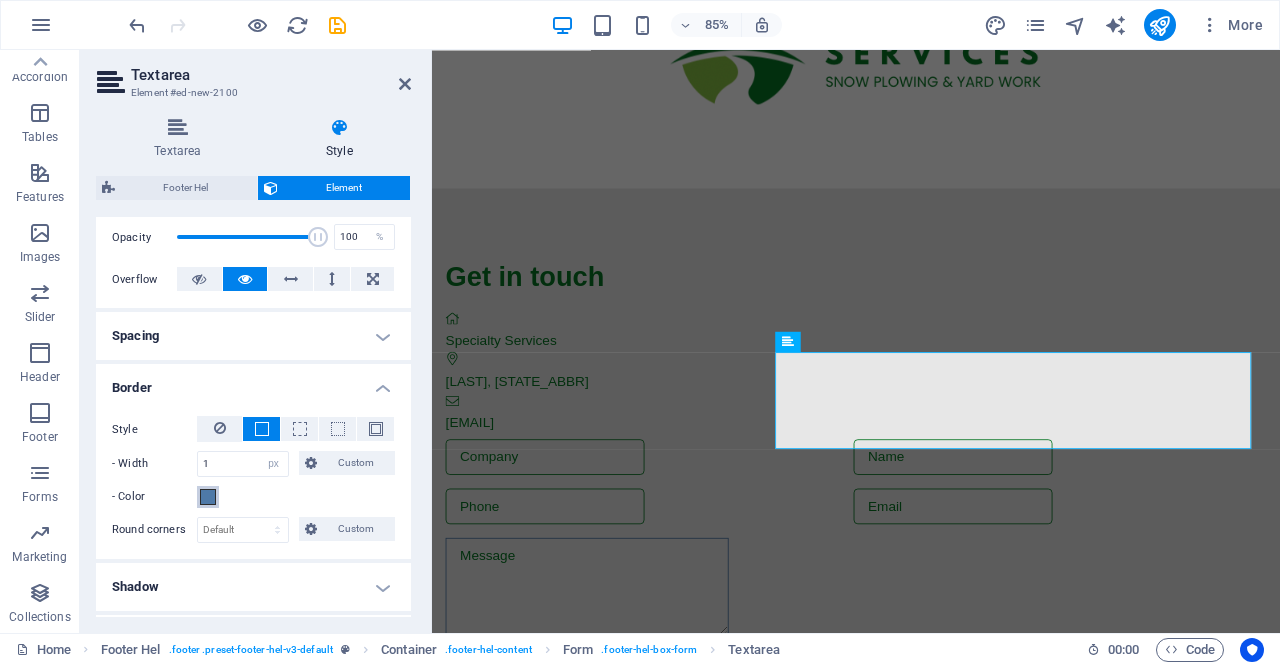 click at bounding box center (208, 497) 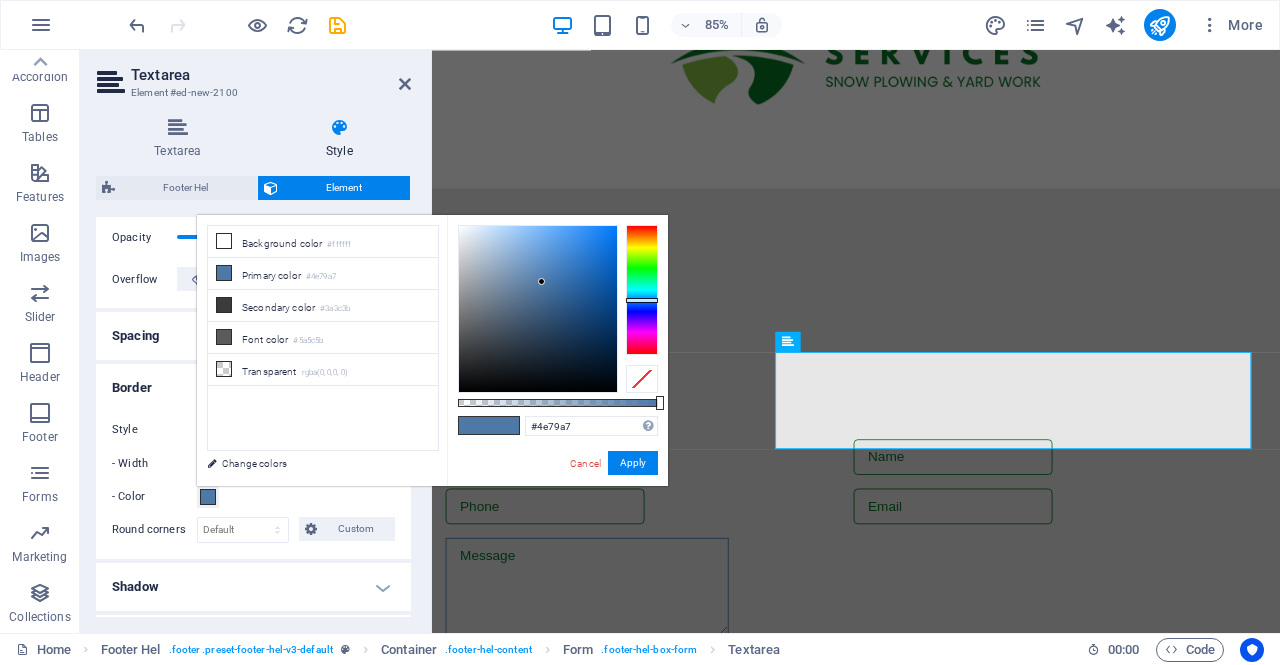type 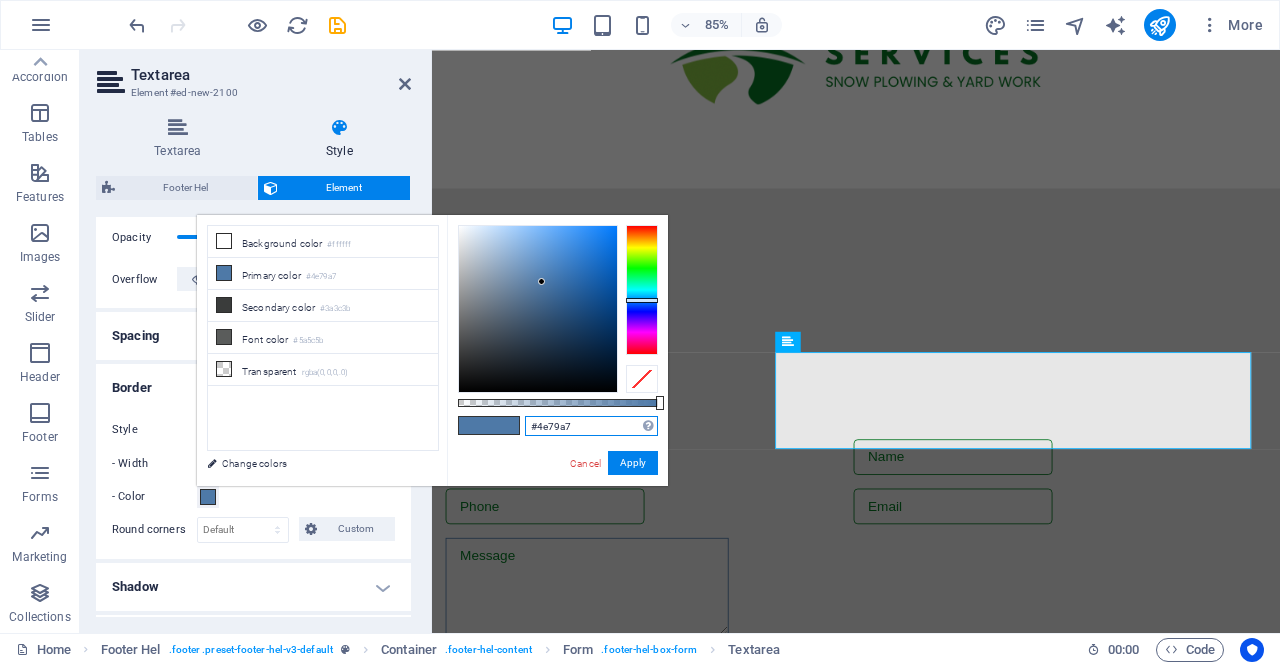 click on "#4e79a7" at bounding box center [591, 426] 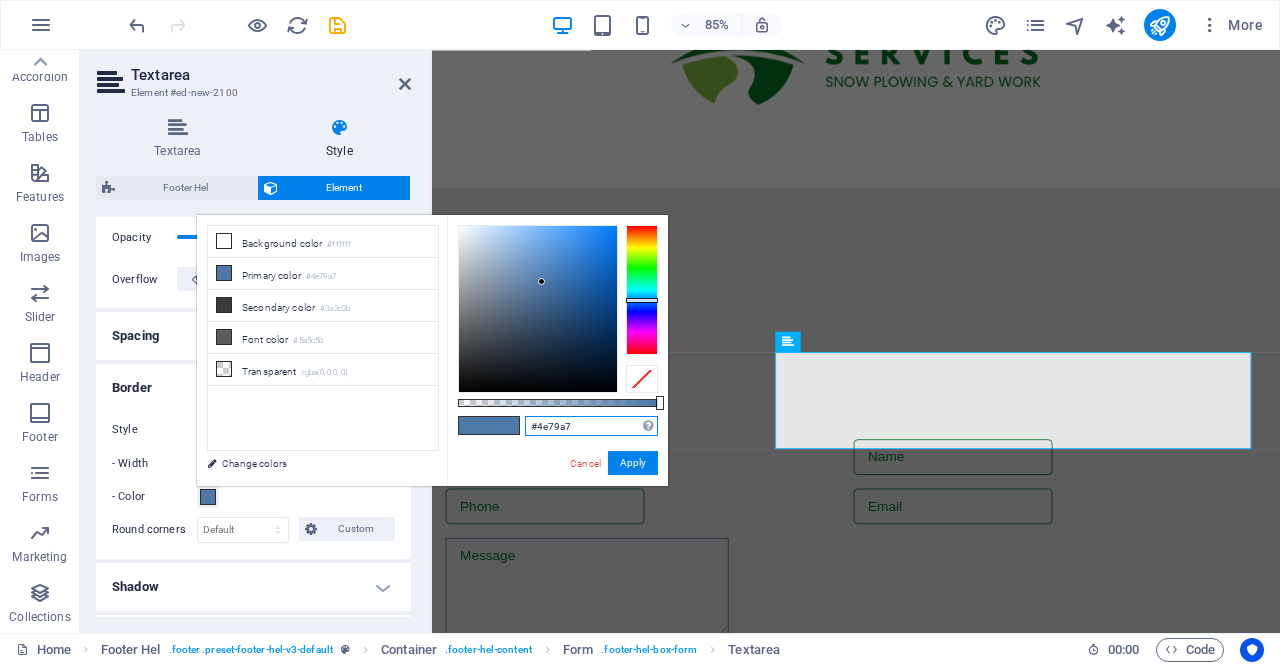 click on "#4e79a7" at bounding box center (591, 426) 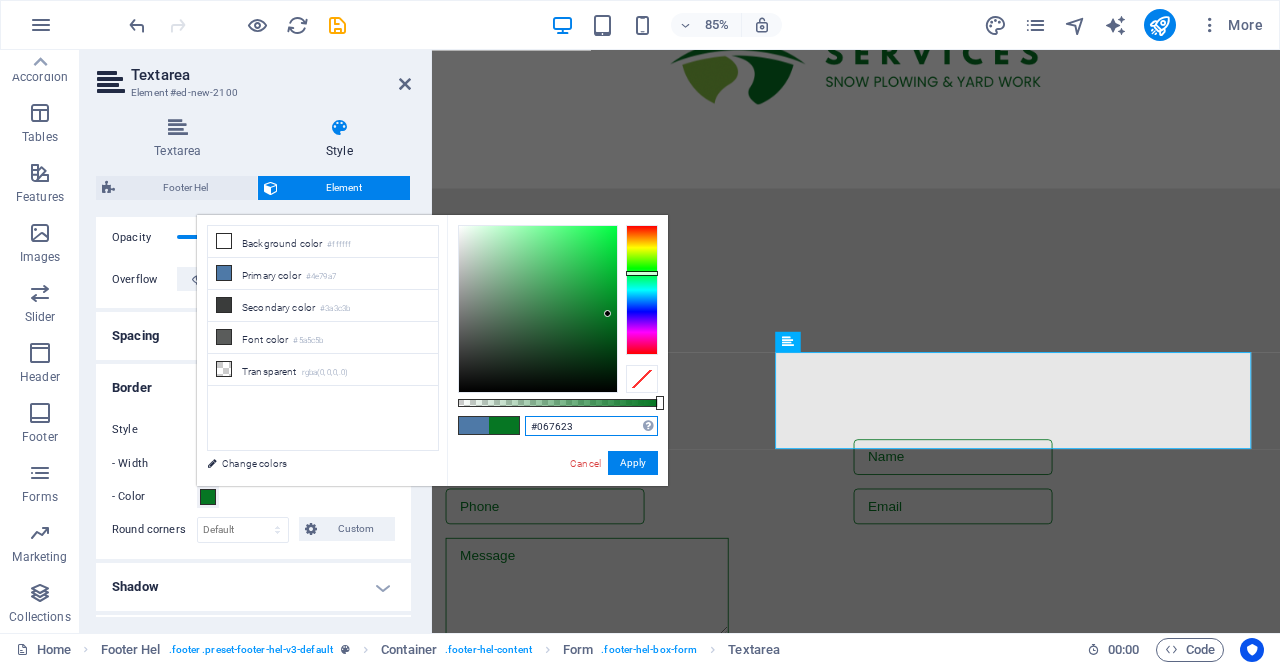 type on "#067623" 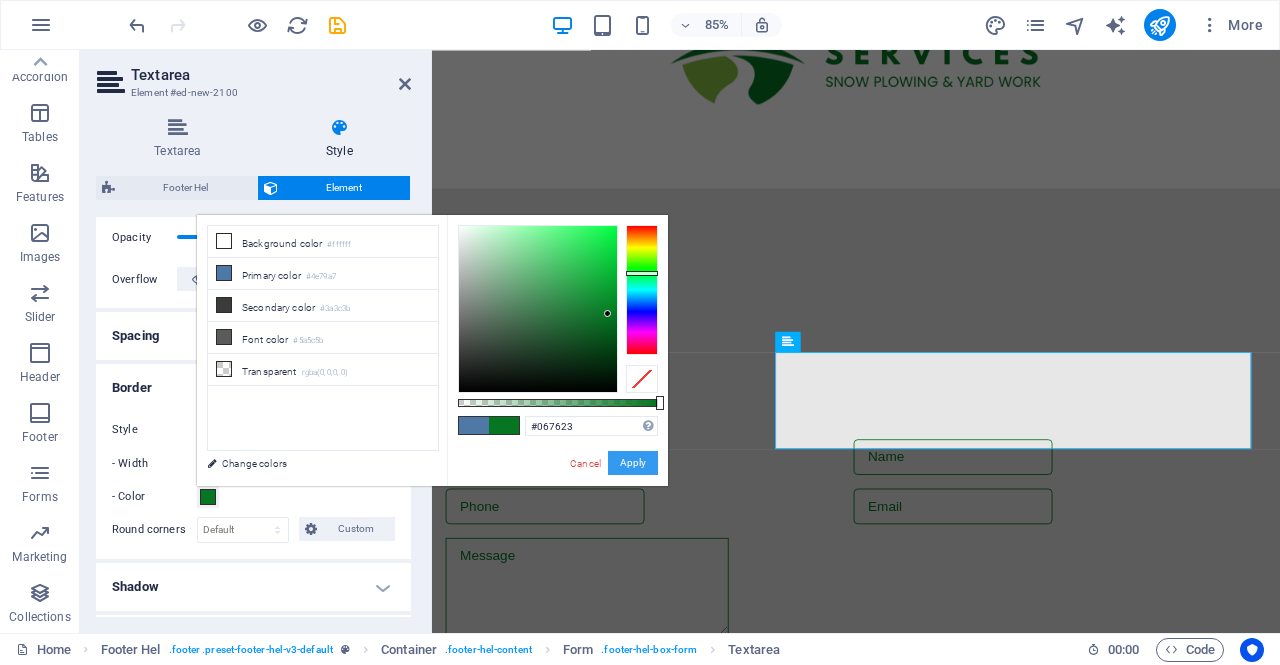 drag, startPoint x: 627, startPoint y: 466, endPoint x: 165, endPoint y: 499, distance: 463.17706 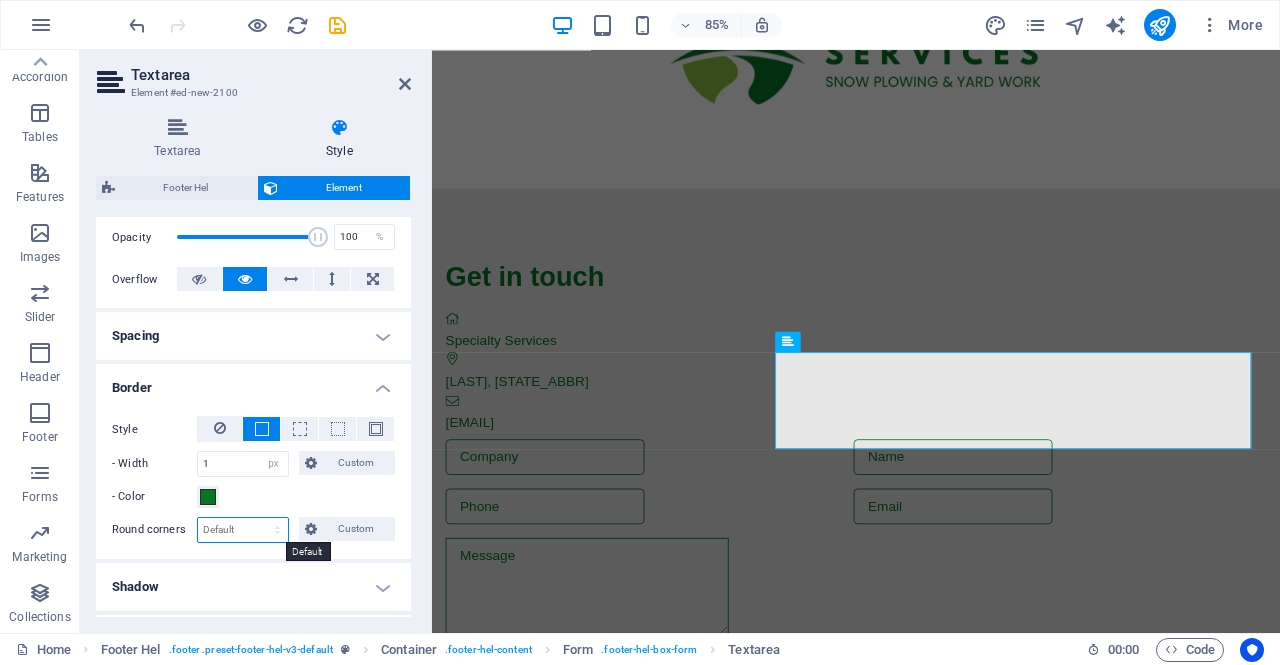 click on "Default px rem % vh vw Custom" at bounding box center (243, 530) 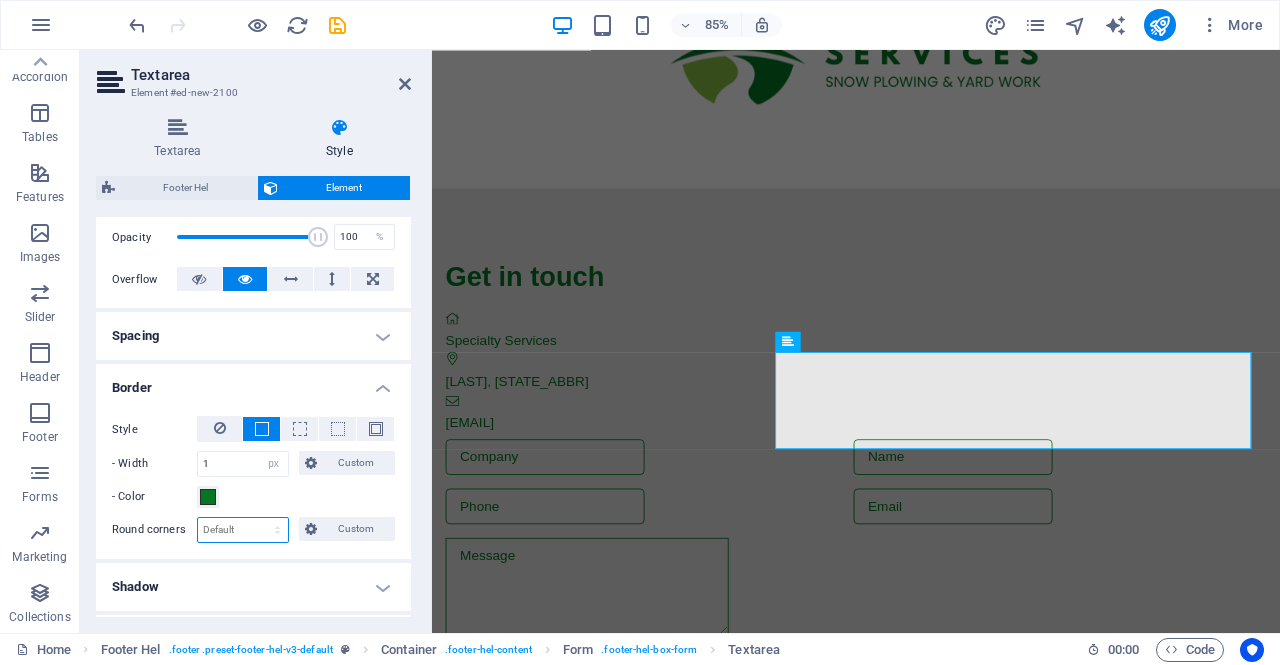 select on "px" 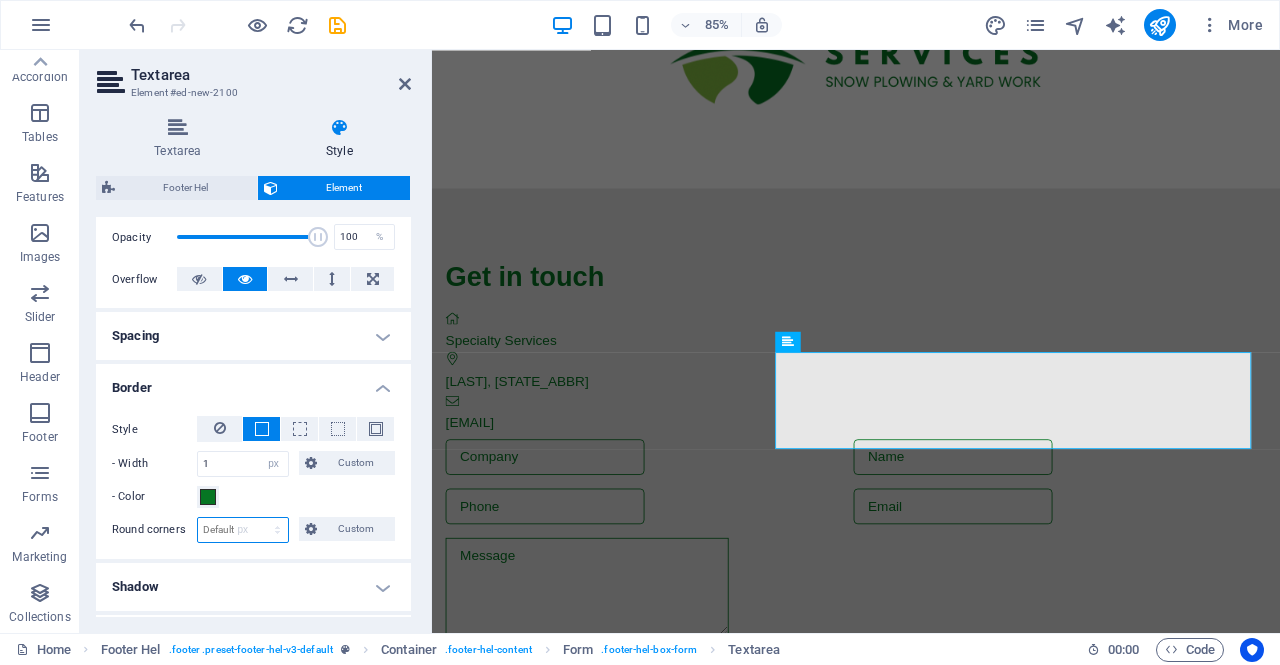 click on "Default px rem % vh vw Custom" at bounding box center (243, 530) 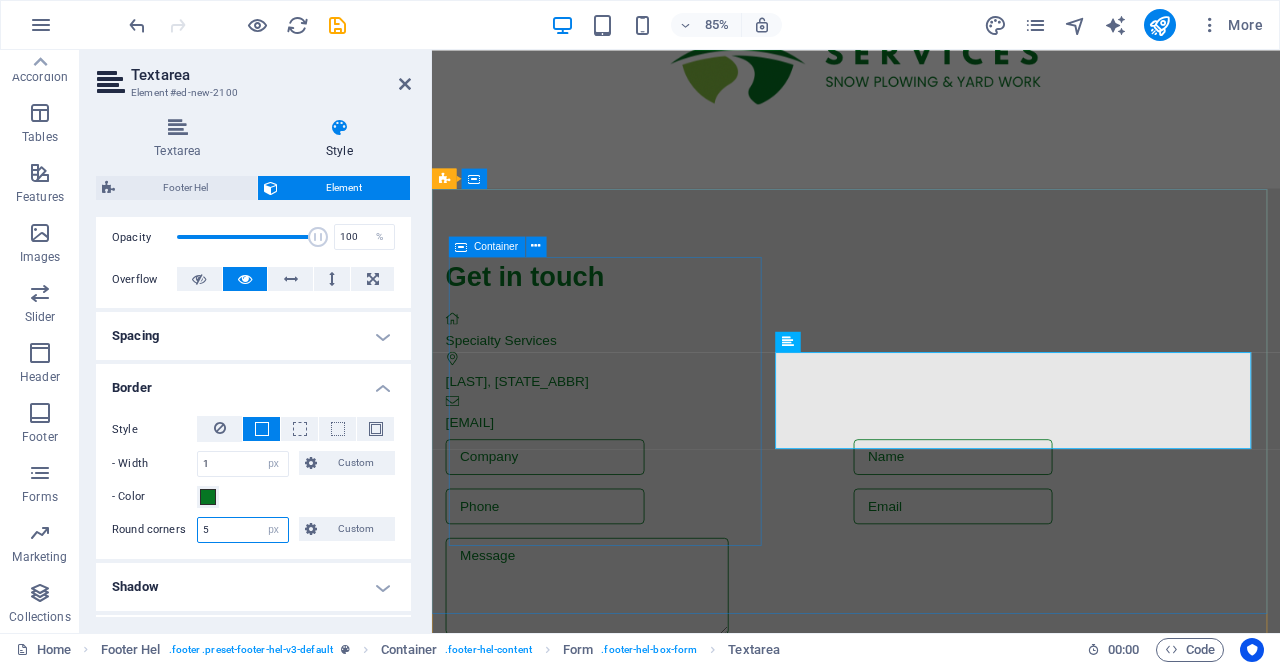 type on "5" 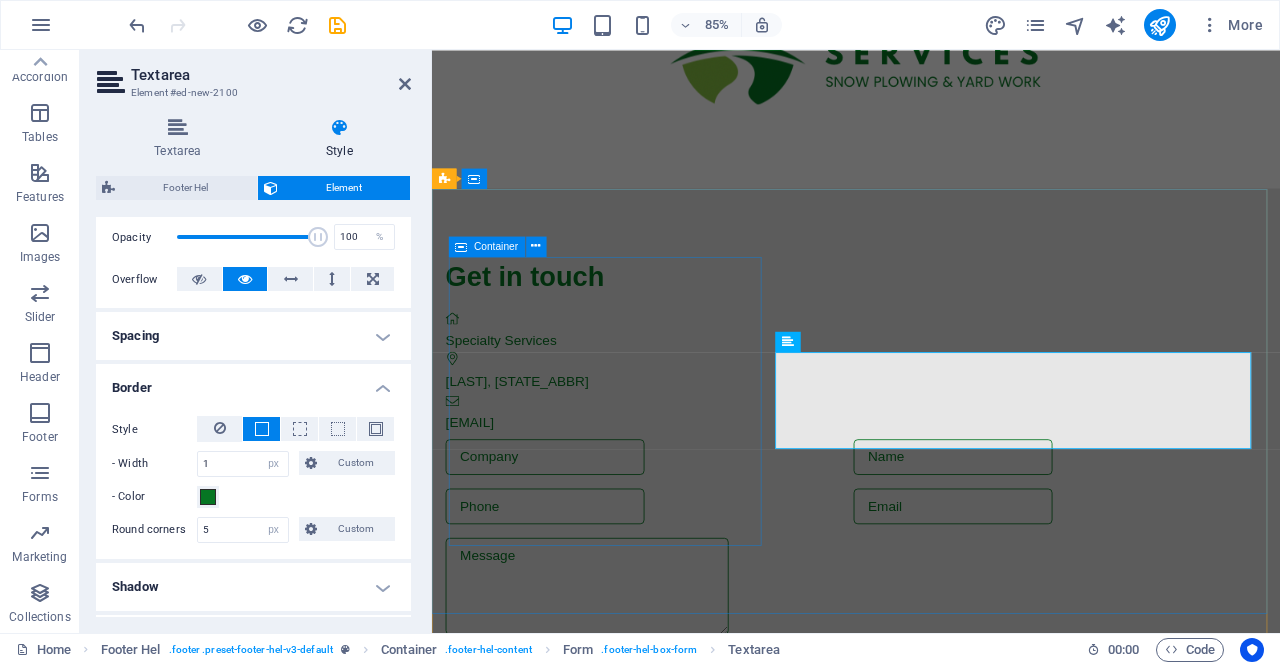 click on "Get in touch Specialty Services   Kronenwetter, WI brent@specialty-services.net" at bounding box center [920, 396] 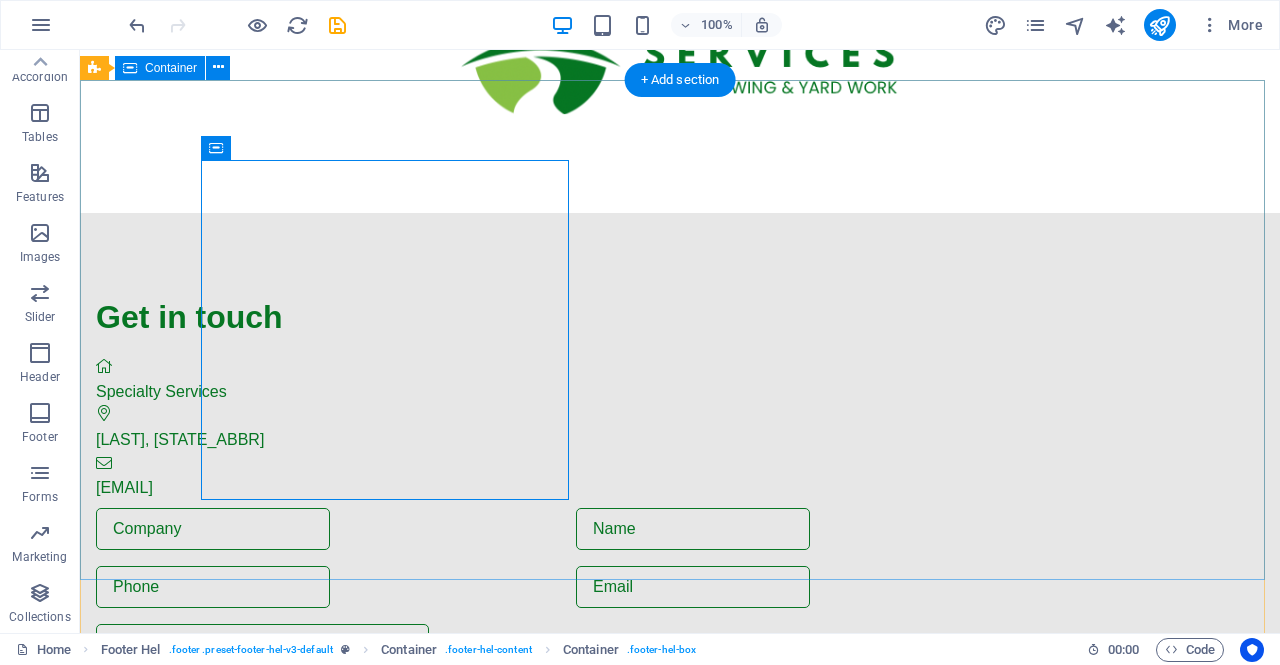 scroll, scrollTop: 300, scrollLeft: 0, axis: vertical 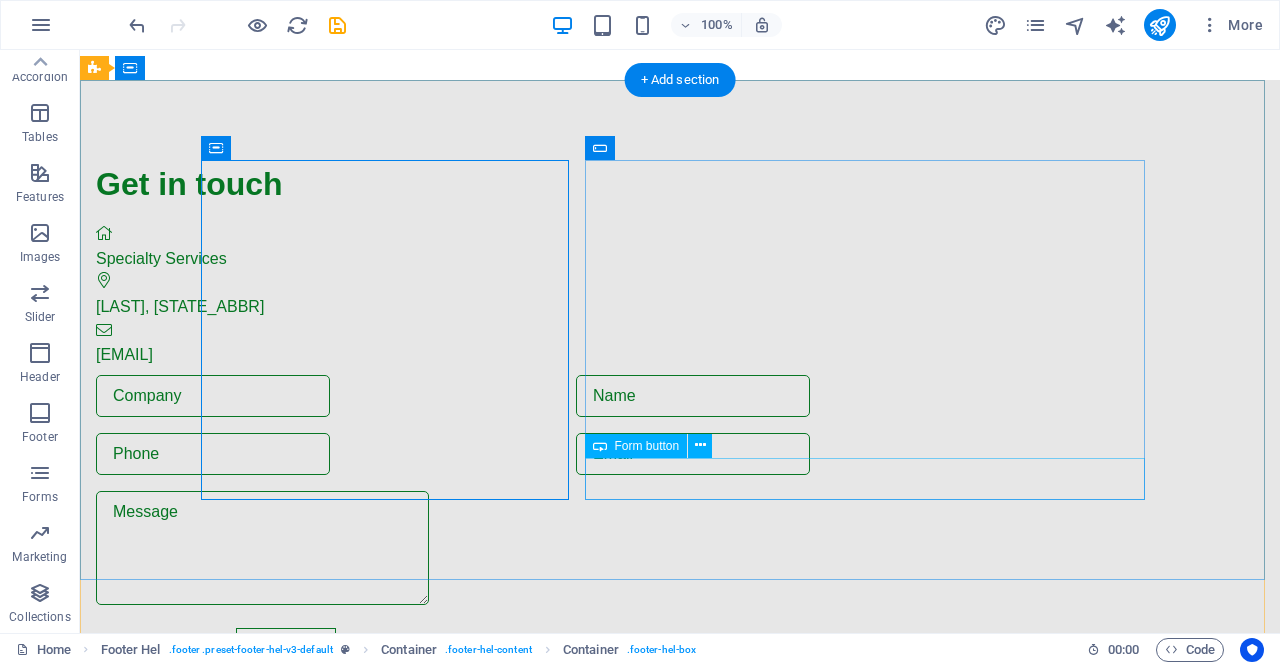 click on "Submit" at bounding box center [568, 707] 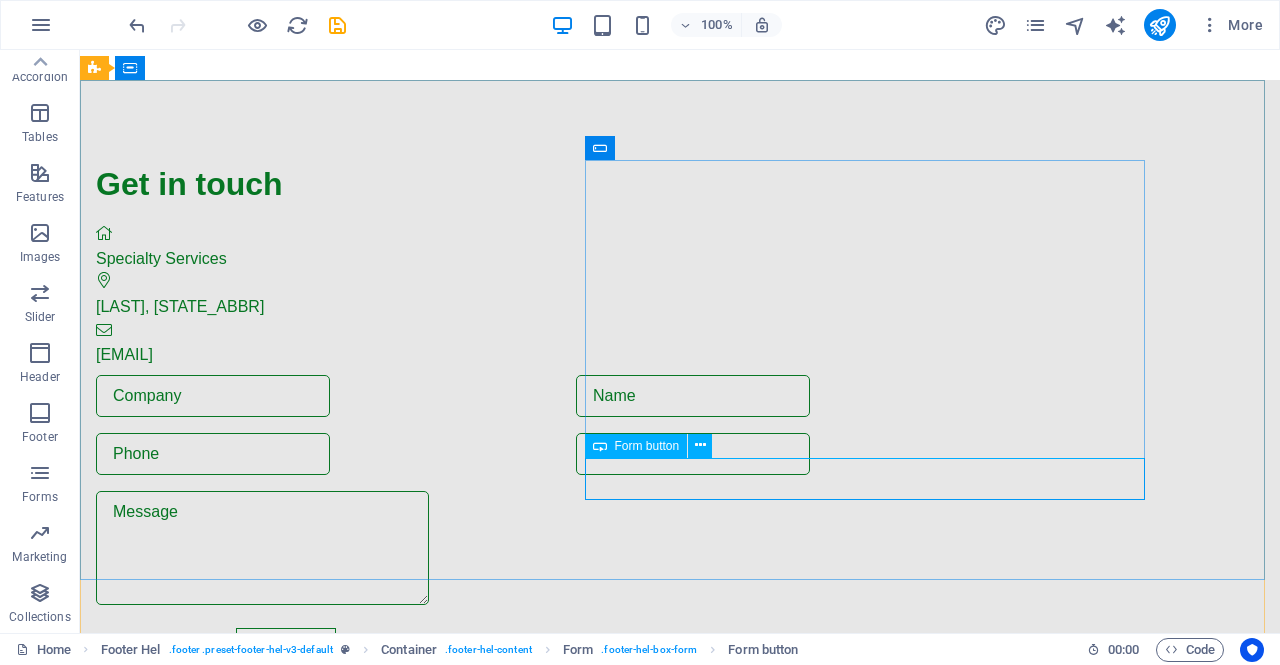 click at bounding box center [700, 445] 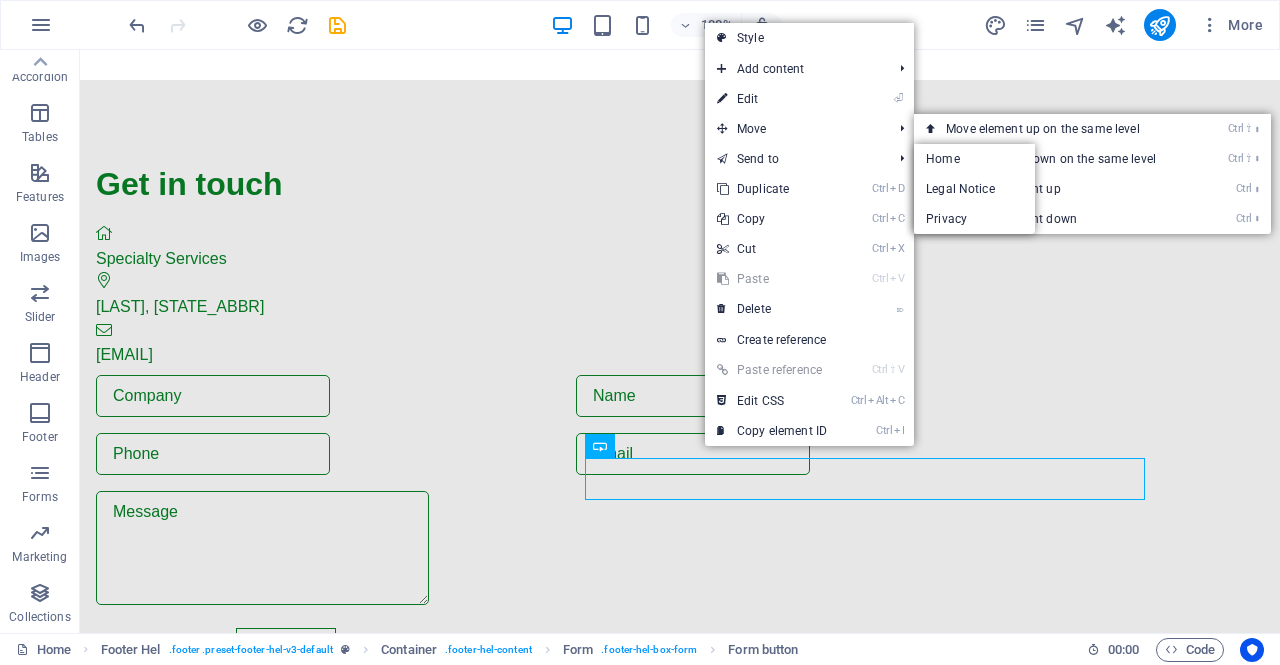 click on "⏎  Edit" at bounding box center [772, 99] 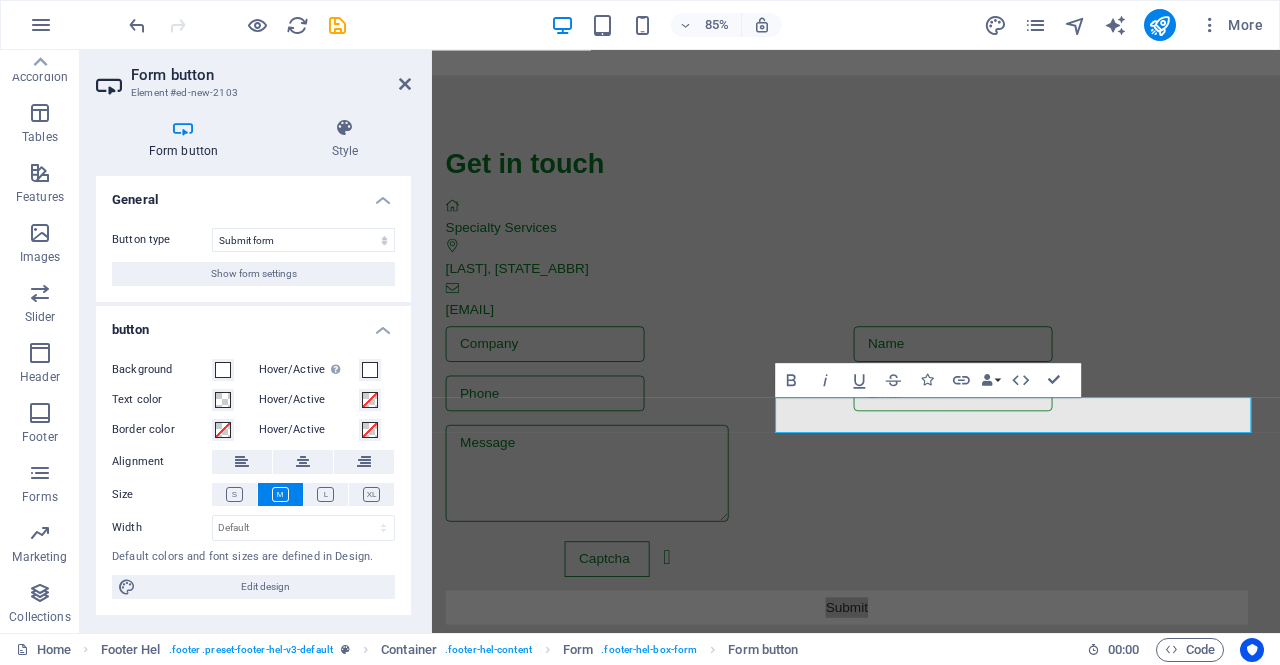 click at bounding box center [345, 128] 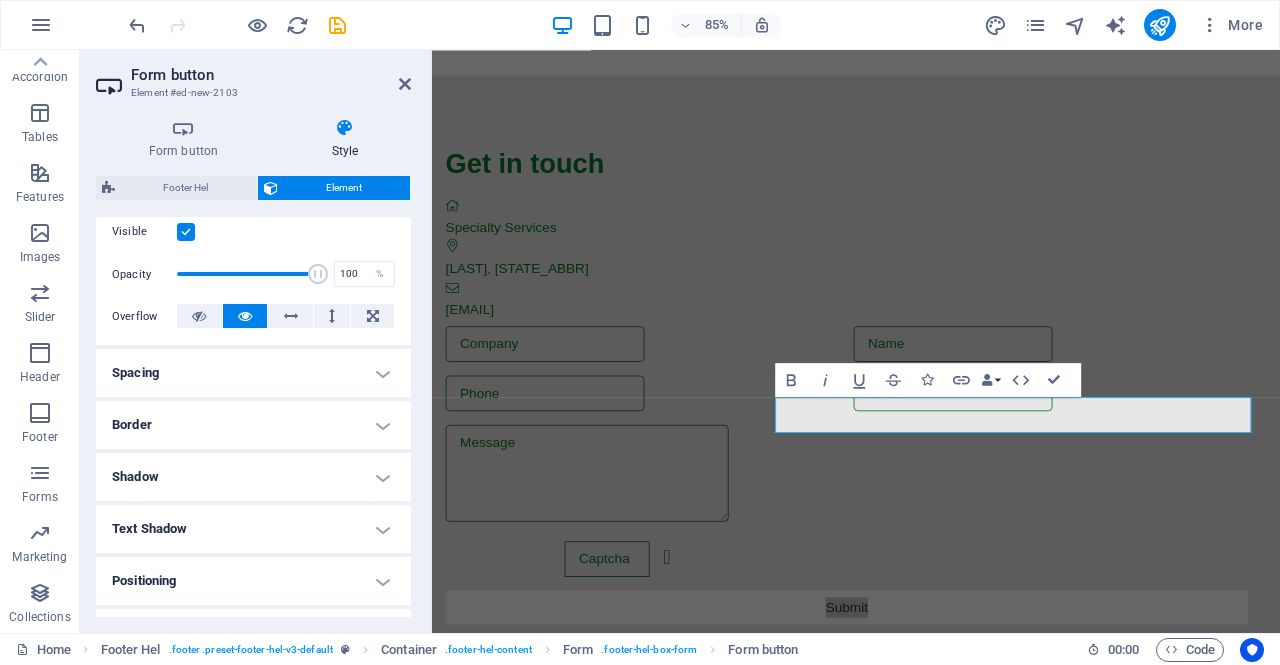 scroll, scrollTop: 300, scrollLeft: 0, axis: vertical 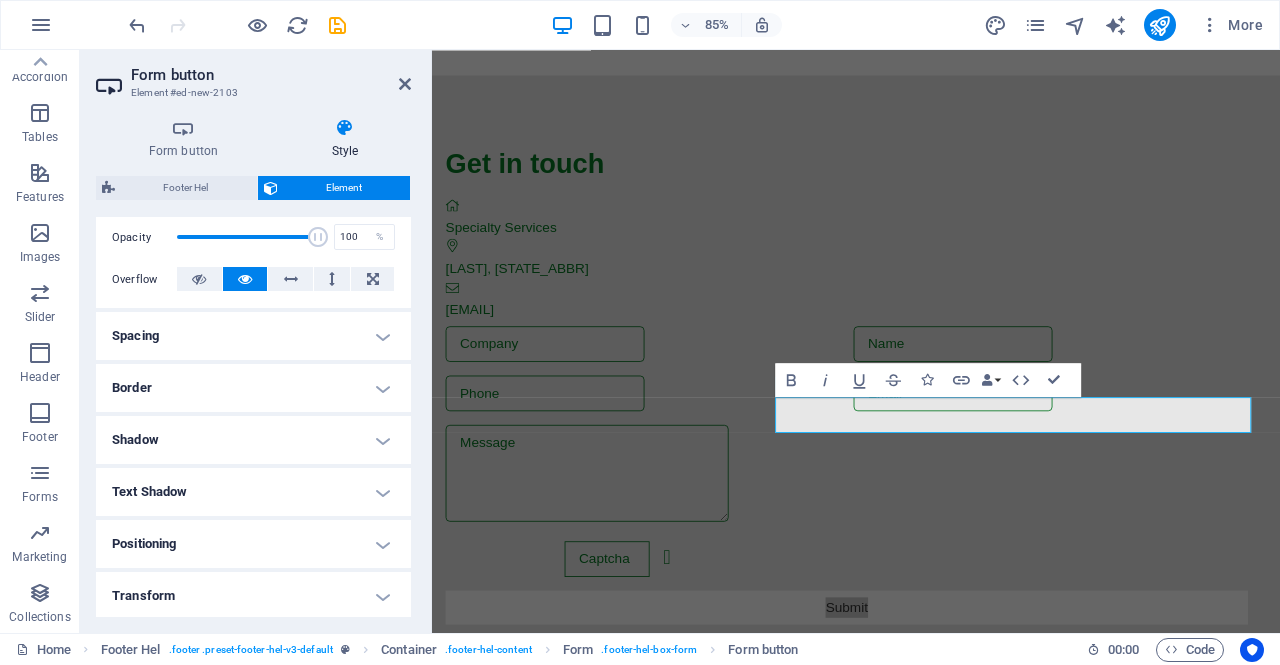 click on "Border" at bounding box center [253, 388] 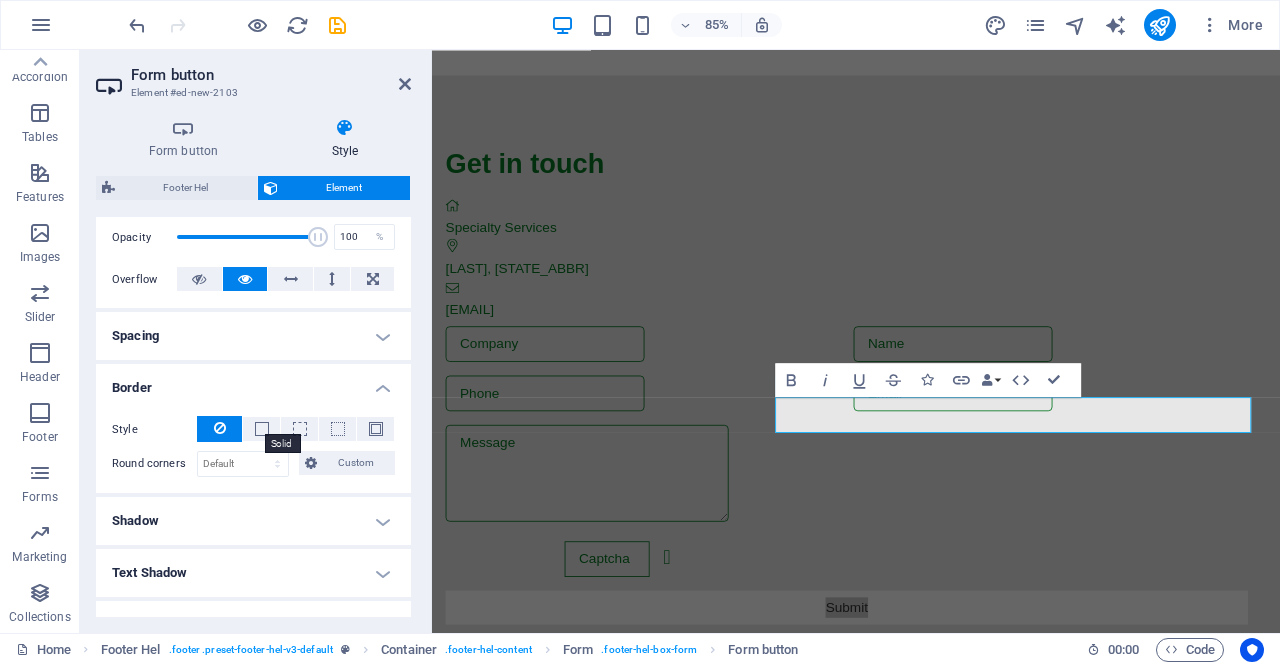 click at bounding box center (262, 429) 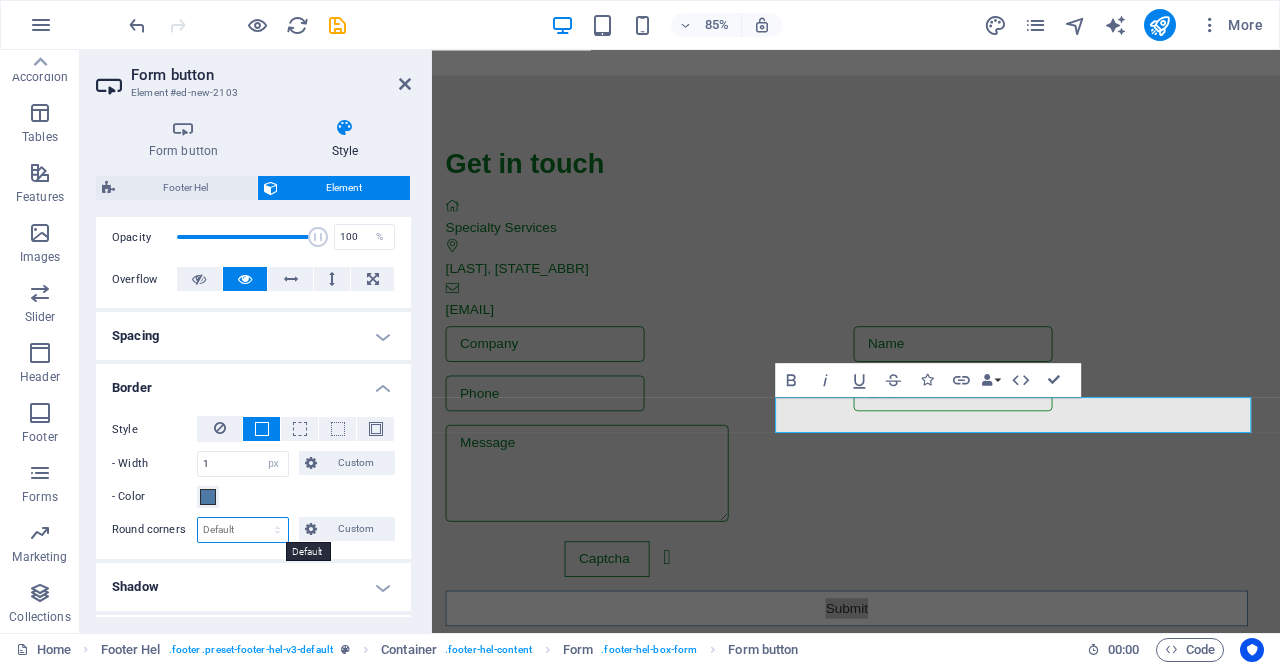 click on "Default px rem % vh vw Custom" at bounding box center [243, 530] 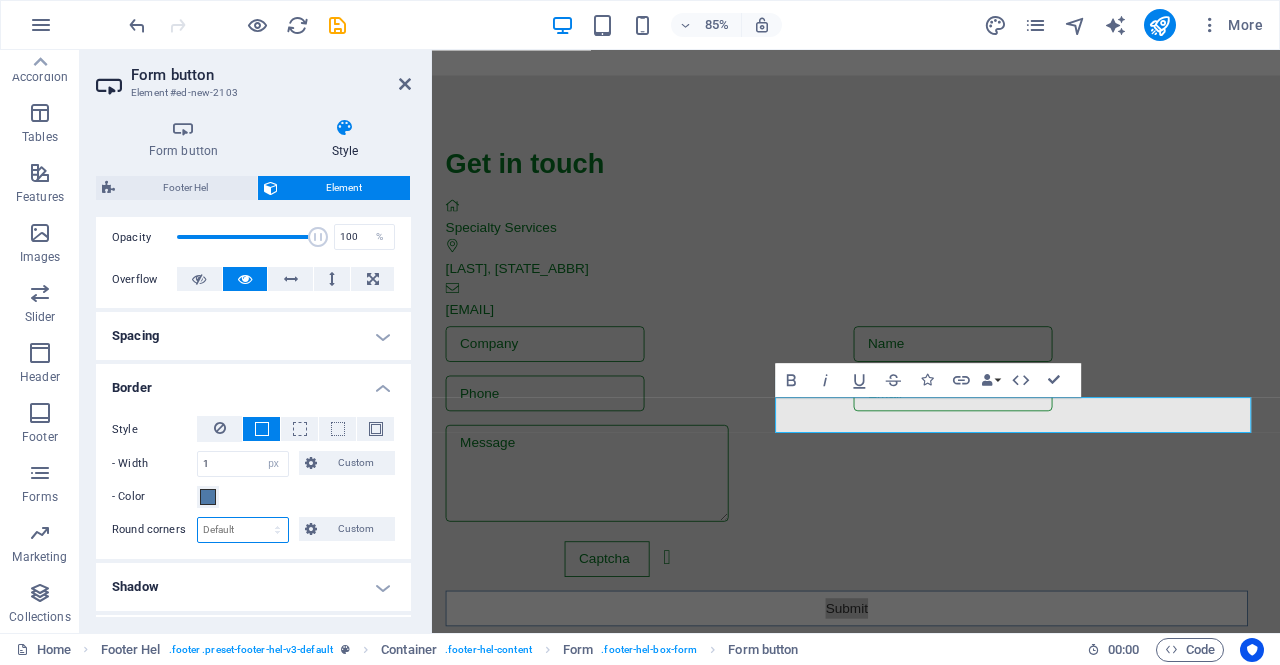select on "px" 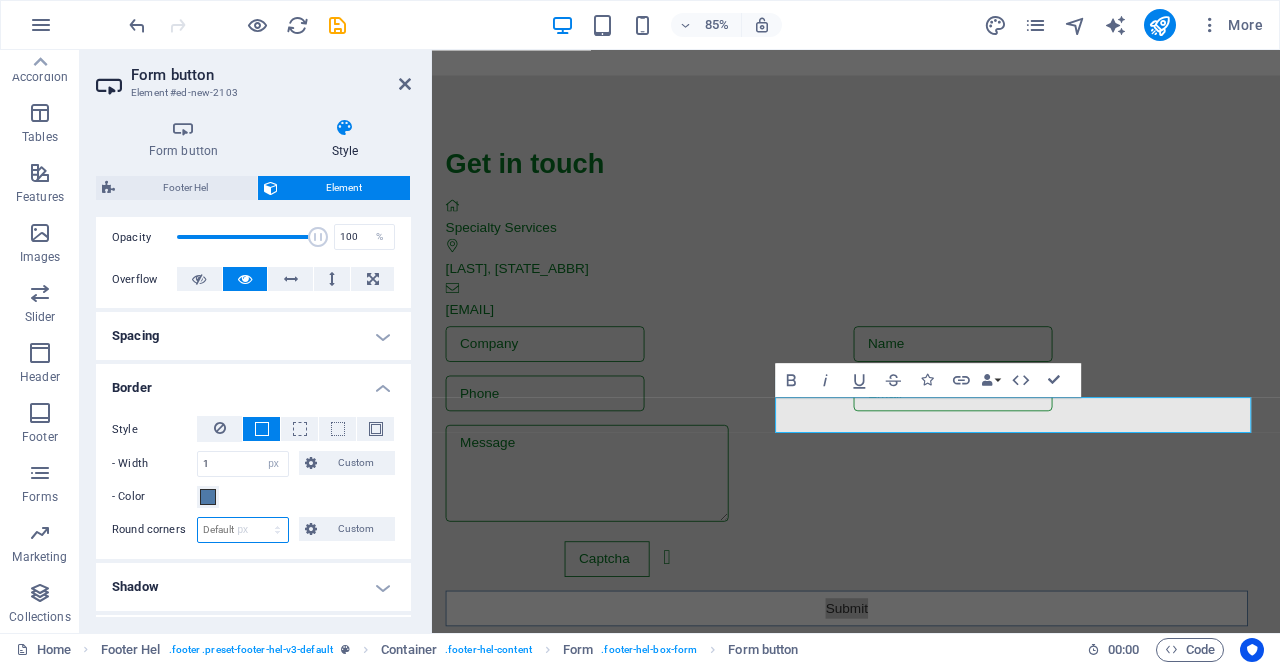 click on "Default px rem % vh vw Custom" at bounding box center (243, 530) 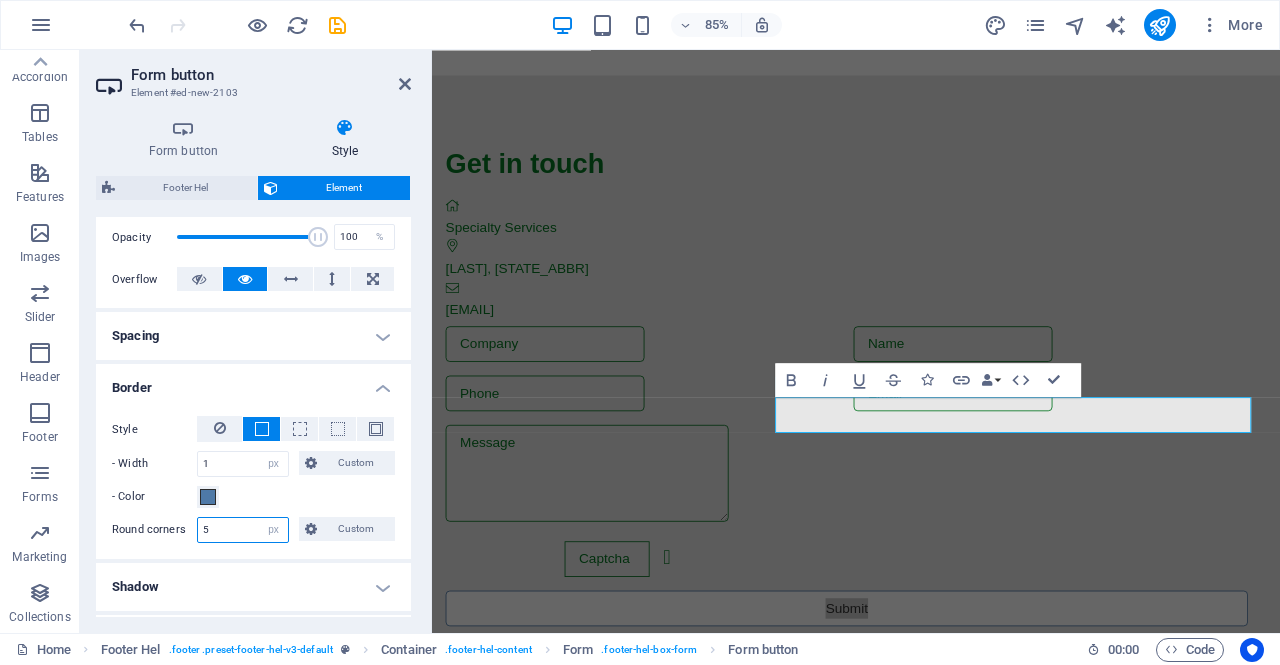 type on "5" 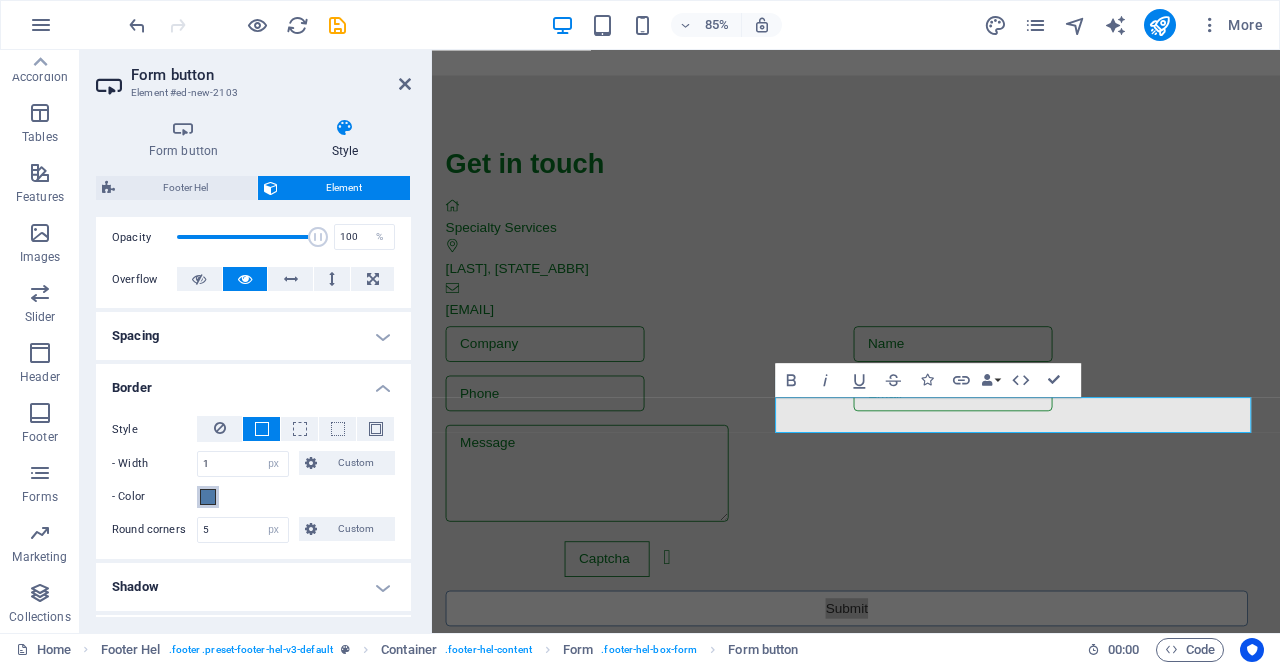click at bounding box center [208, 497] 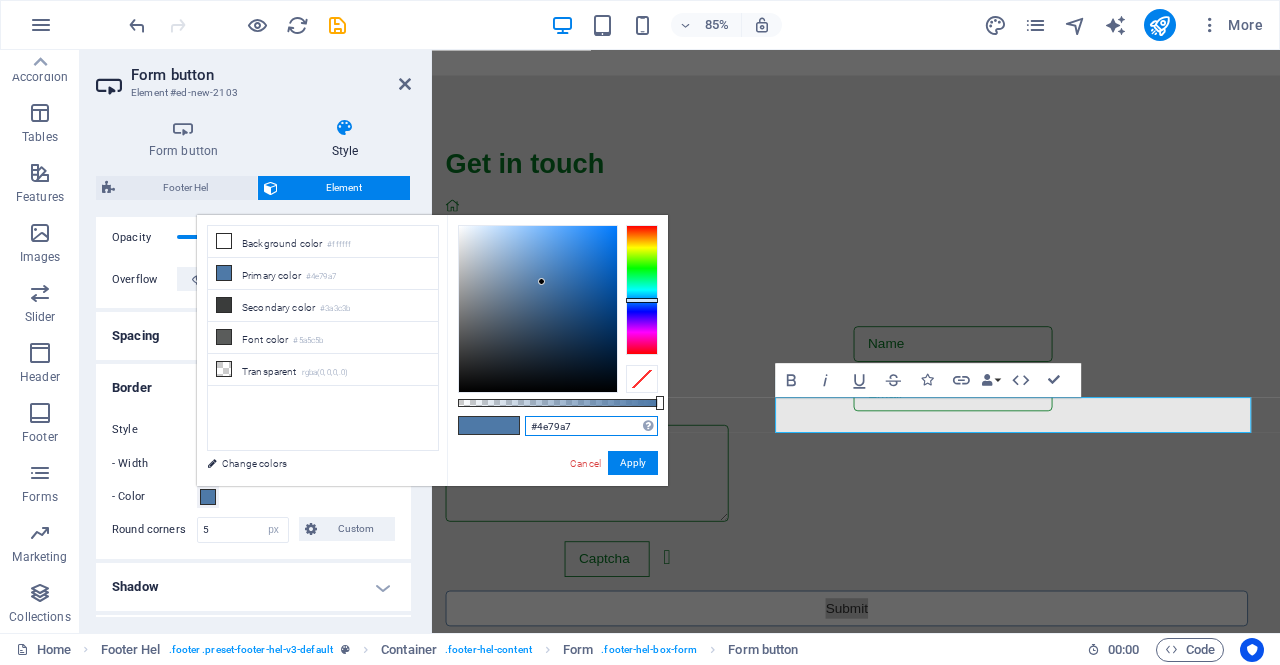 click on "#4e79a7" at bounding box center [591, 426] 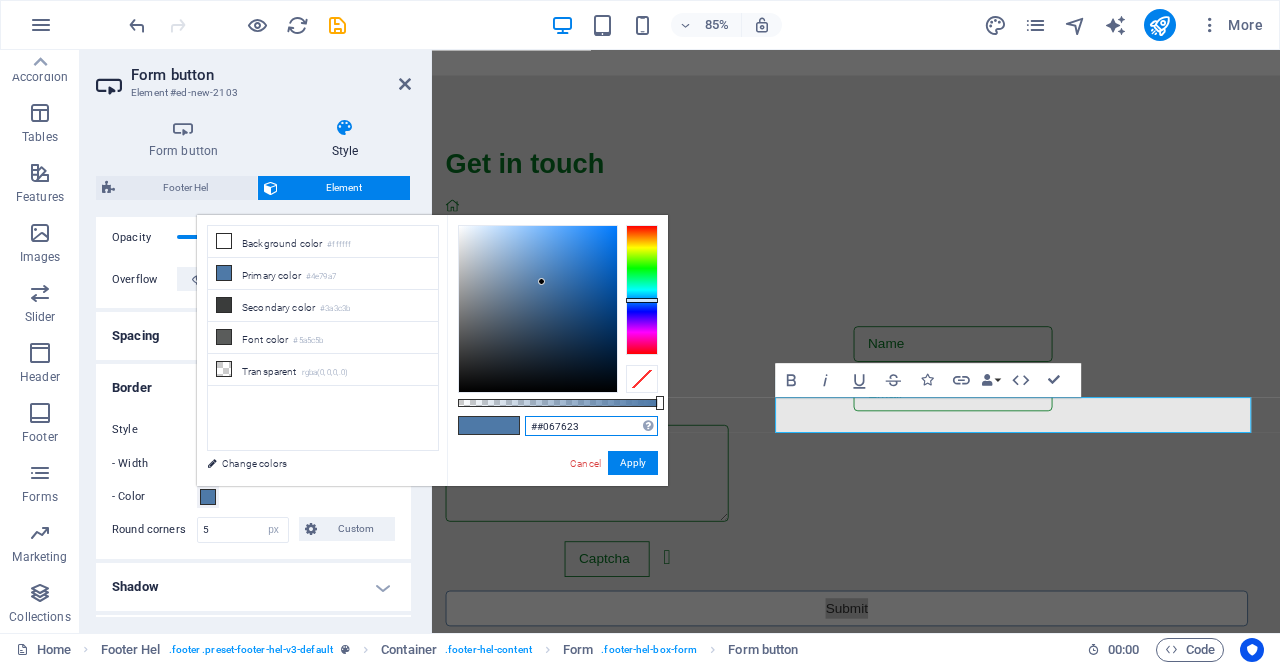 type on "#067623" 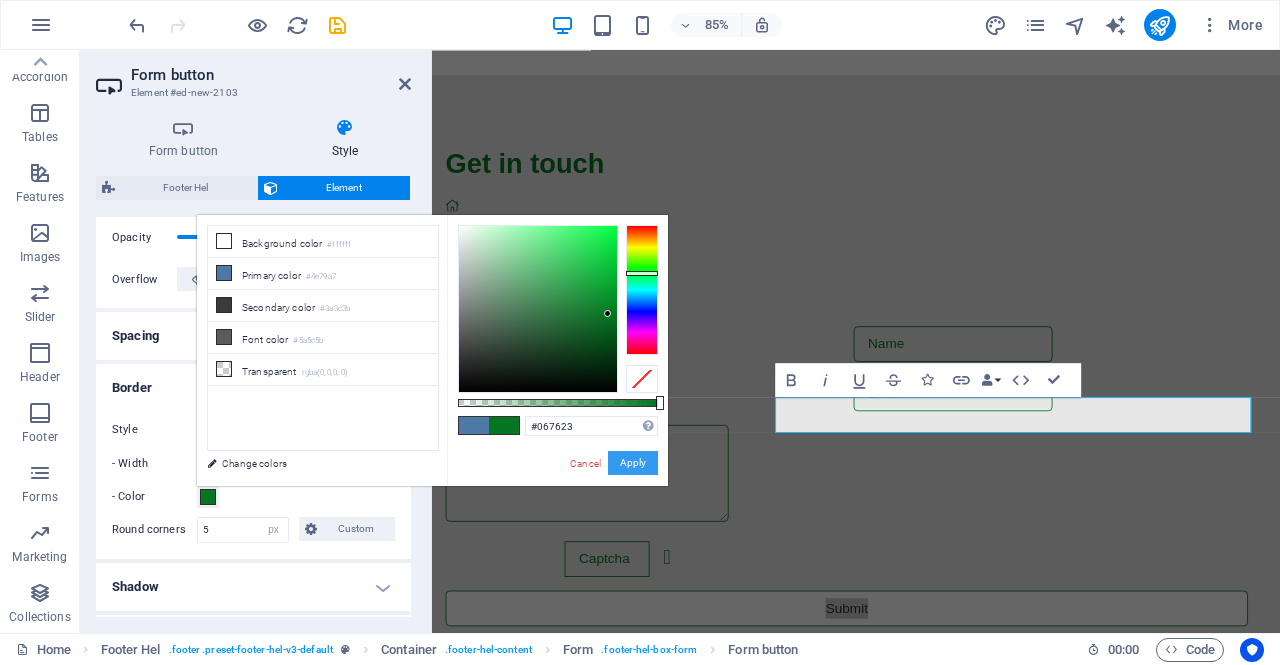 click on "Apply" at bounding box center (633, 463) 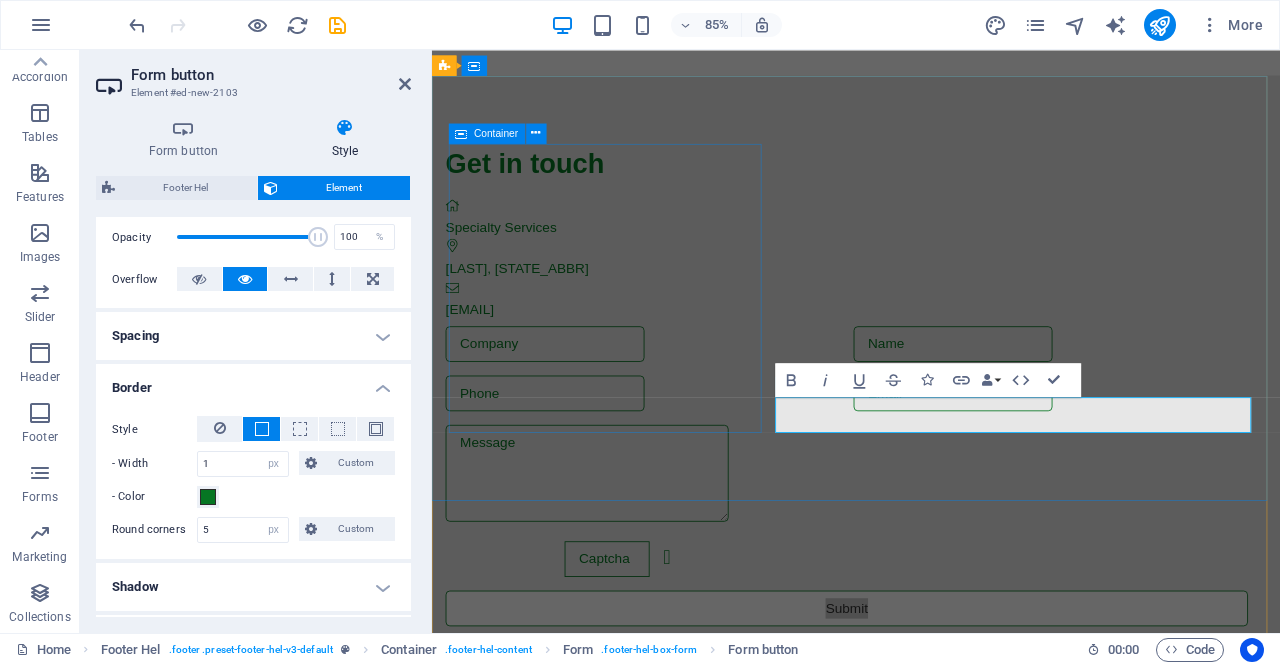 click on "Get in touch Specialty Services   Kronenwetter, WI brent@specialty-services.net" at bounding box center (920, 263) 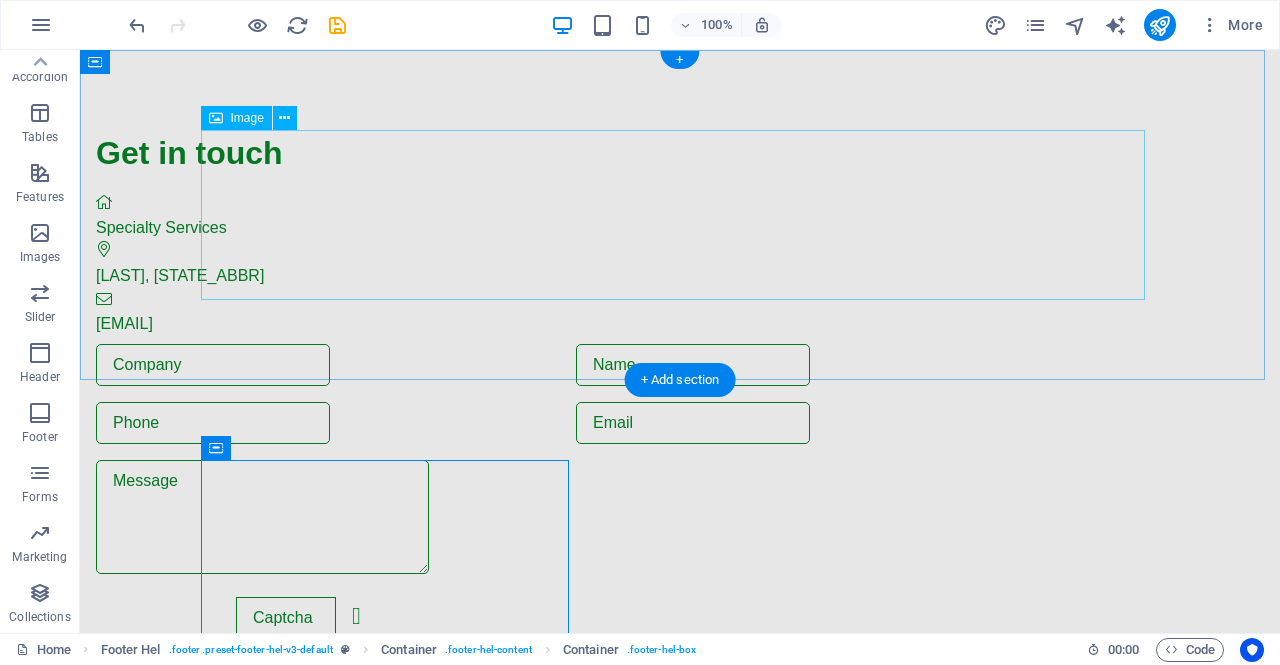scroll, scrollTop: 0, scrollLeft: 0, axis: both 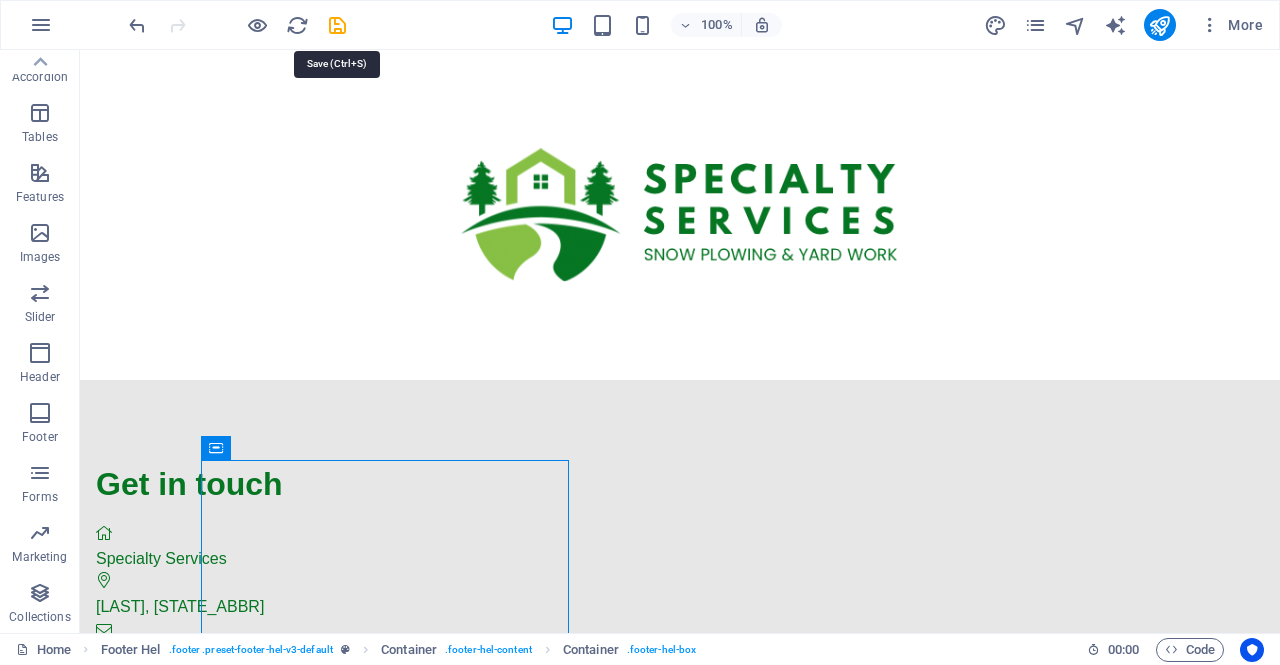 click at bounding box center (337, 25) 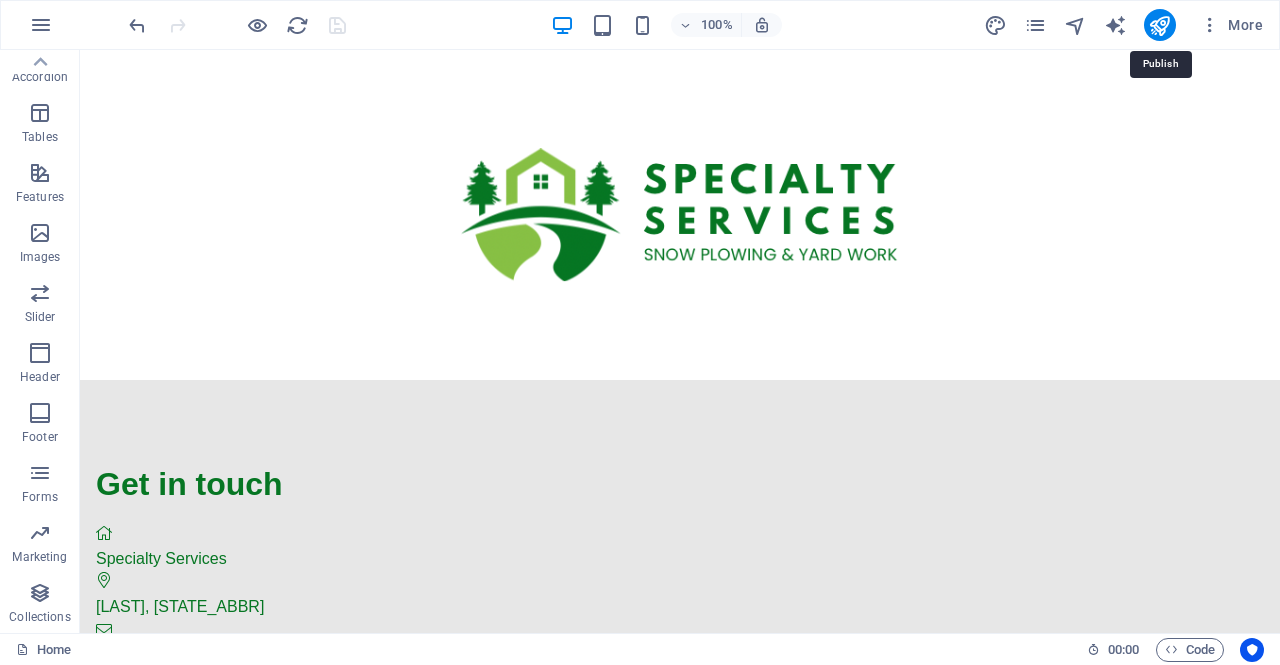 click at bounding box center [1159, 25] 